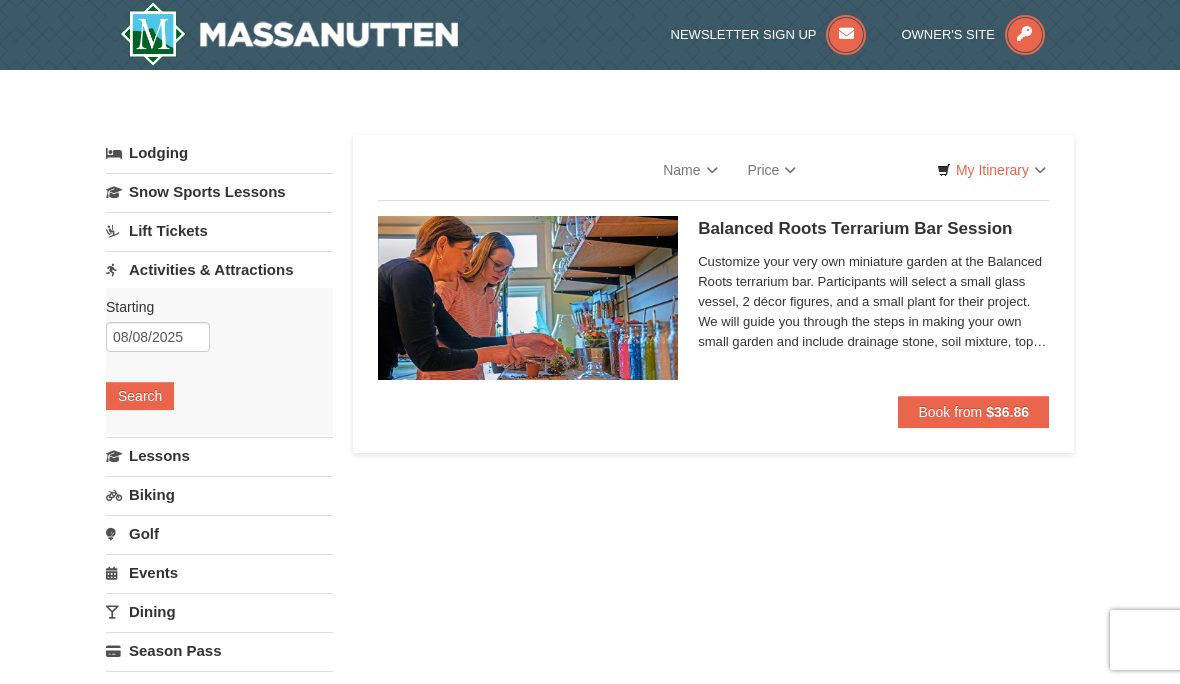 scroll, scrollTop: 0, scrollLeft: 0, axis: both 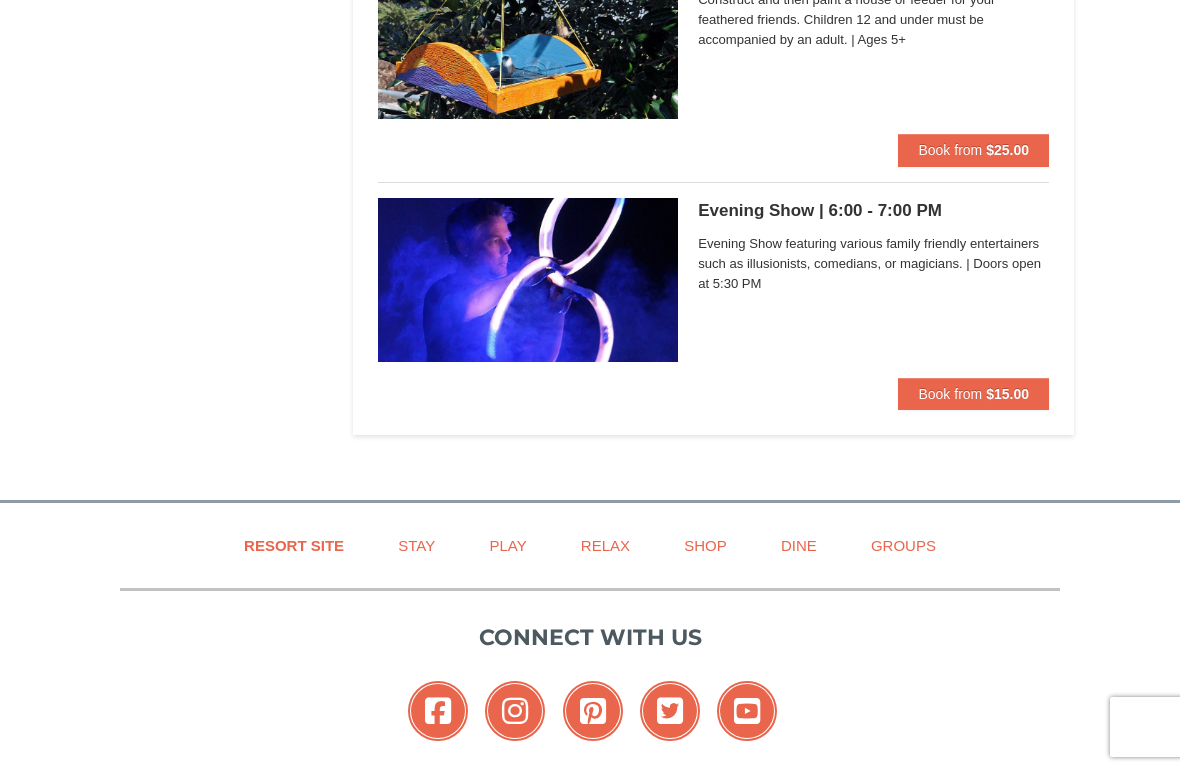 click on "Book from" at bounding box center [950, 394] 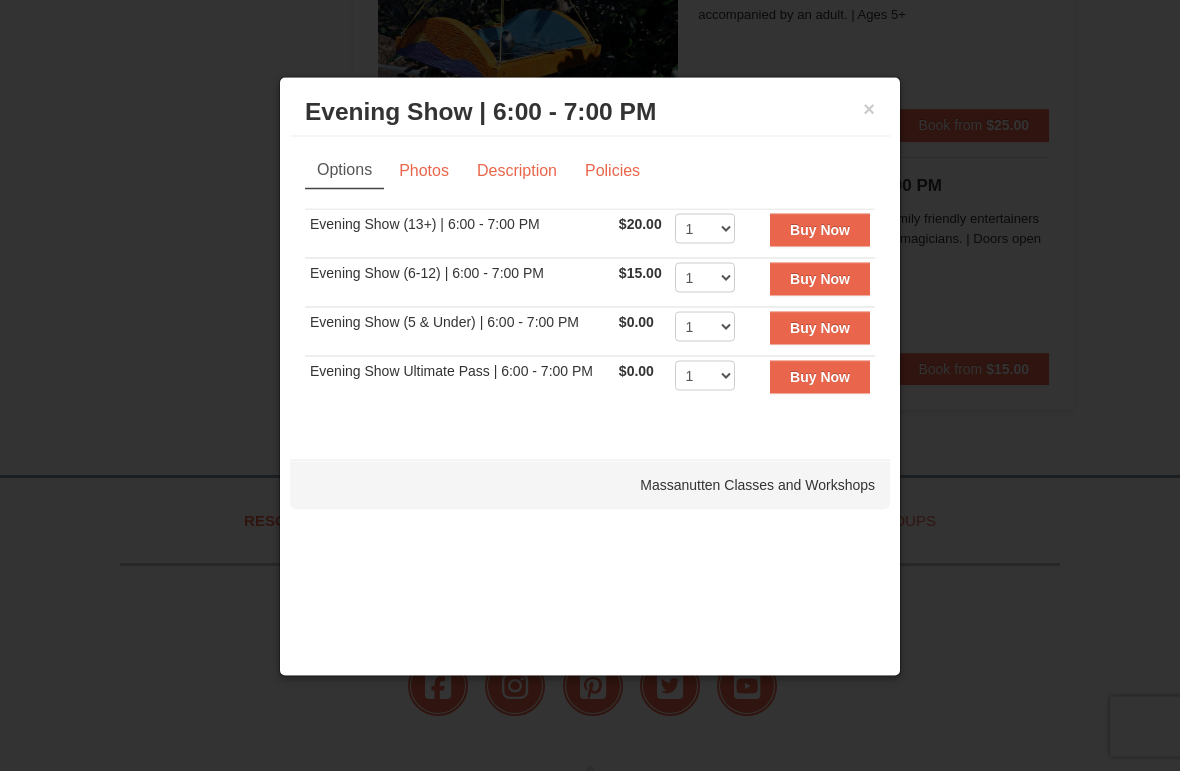 scroll, scrollTop: 2739, scrollLeft: 0, axis: vertical 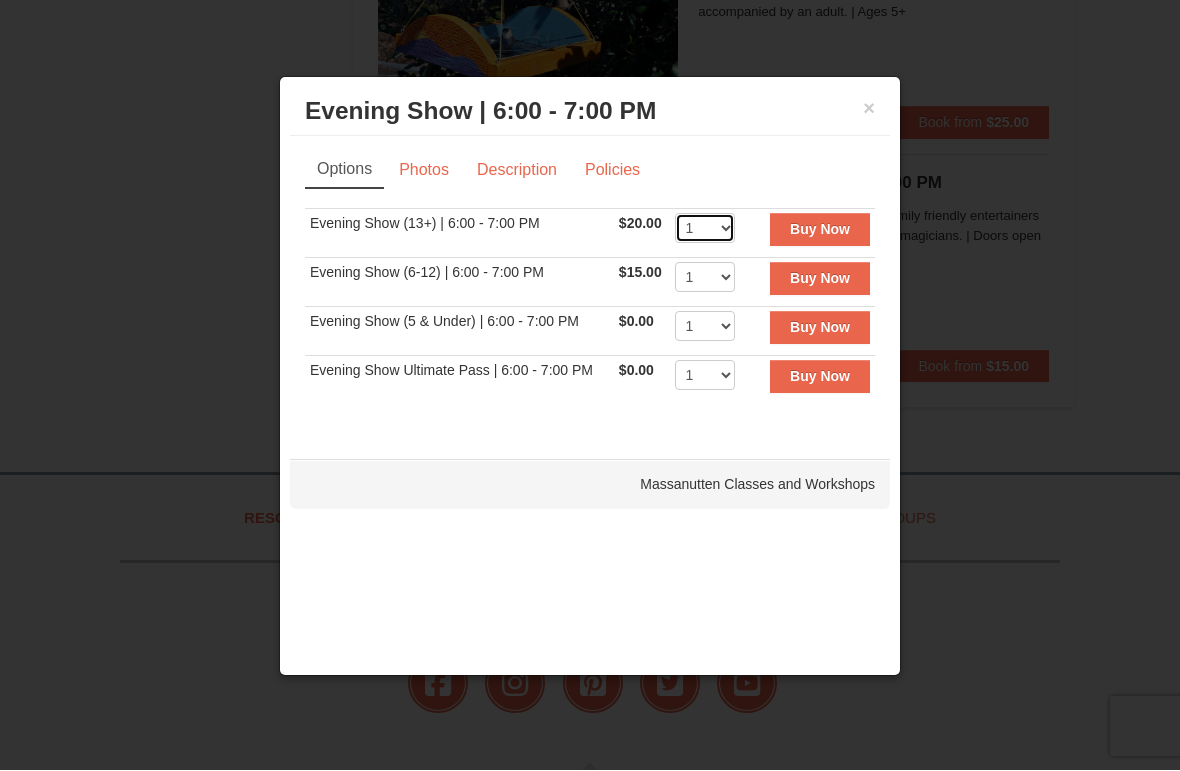 click on "1
2
3
4
5
6
7
8
9
10
11
12
13
14
15
16
17
18
19
20
21 22" at bounding box center [705, 229] 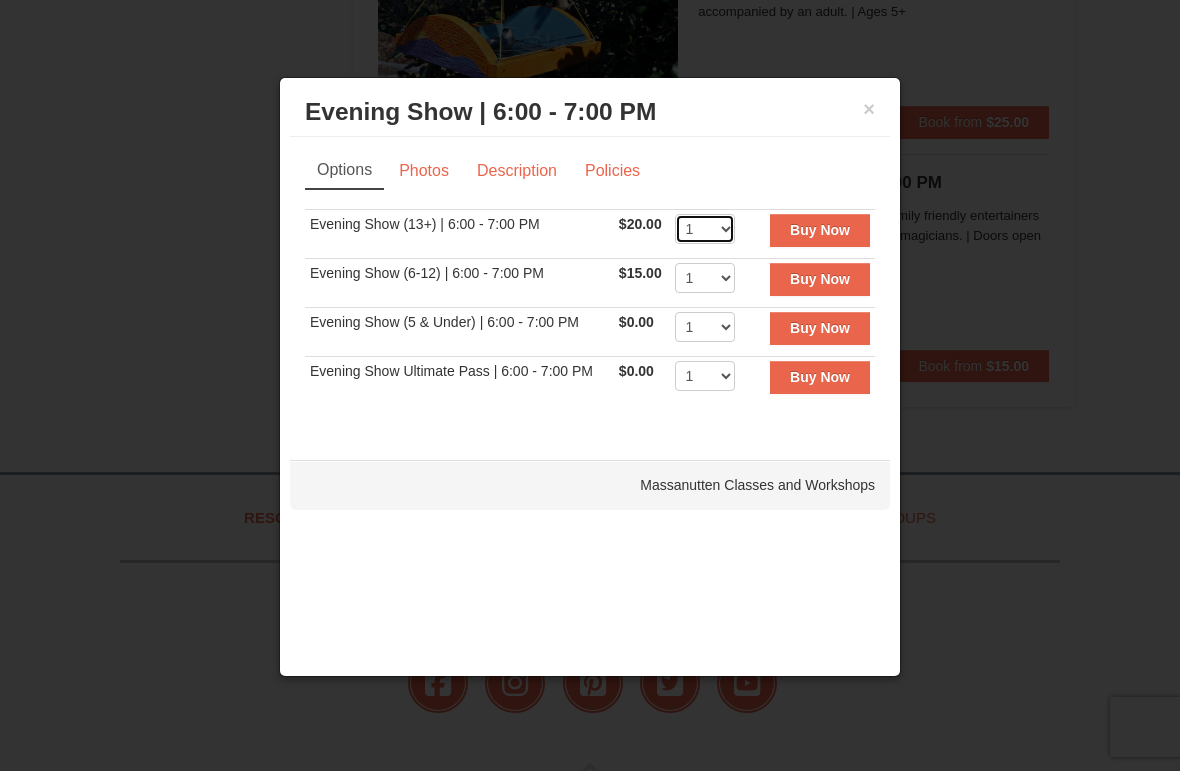 select on "2" 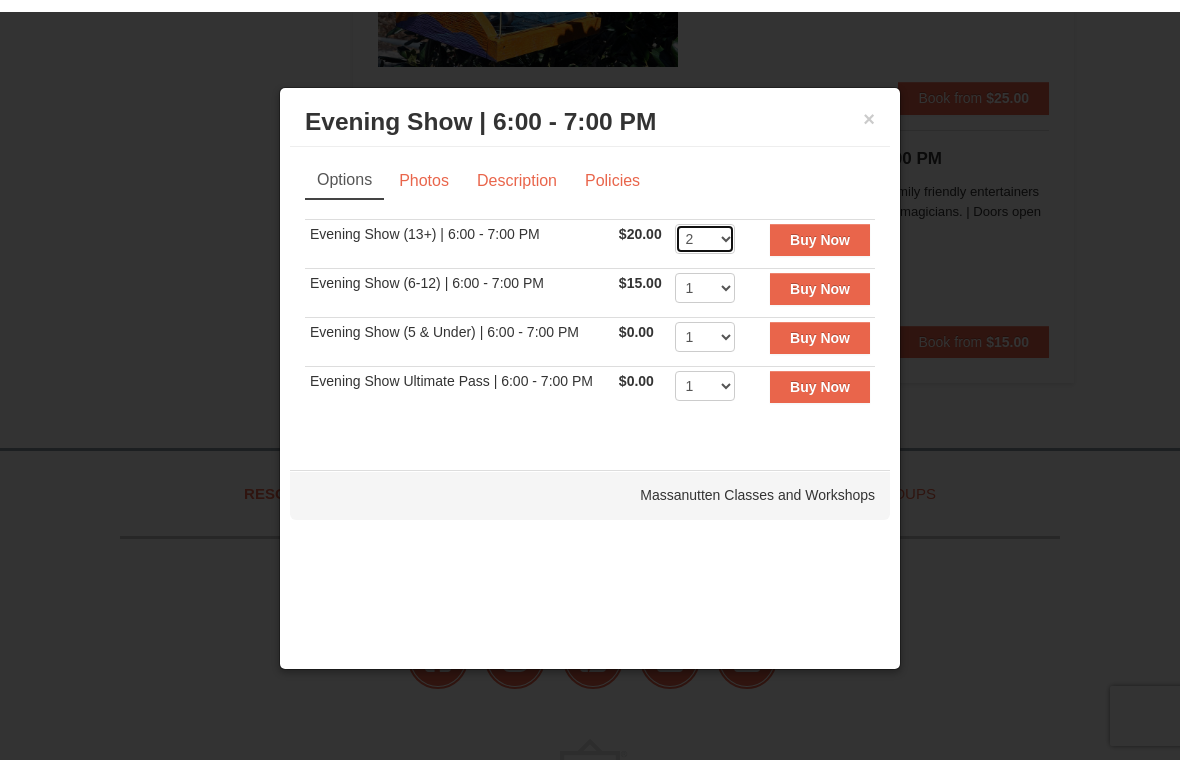 scroll, scrollTop: 2754, scrollLeft: 0, axis: vertical 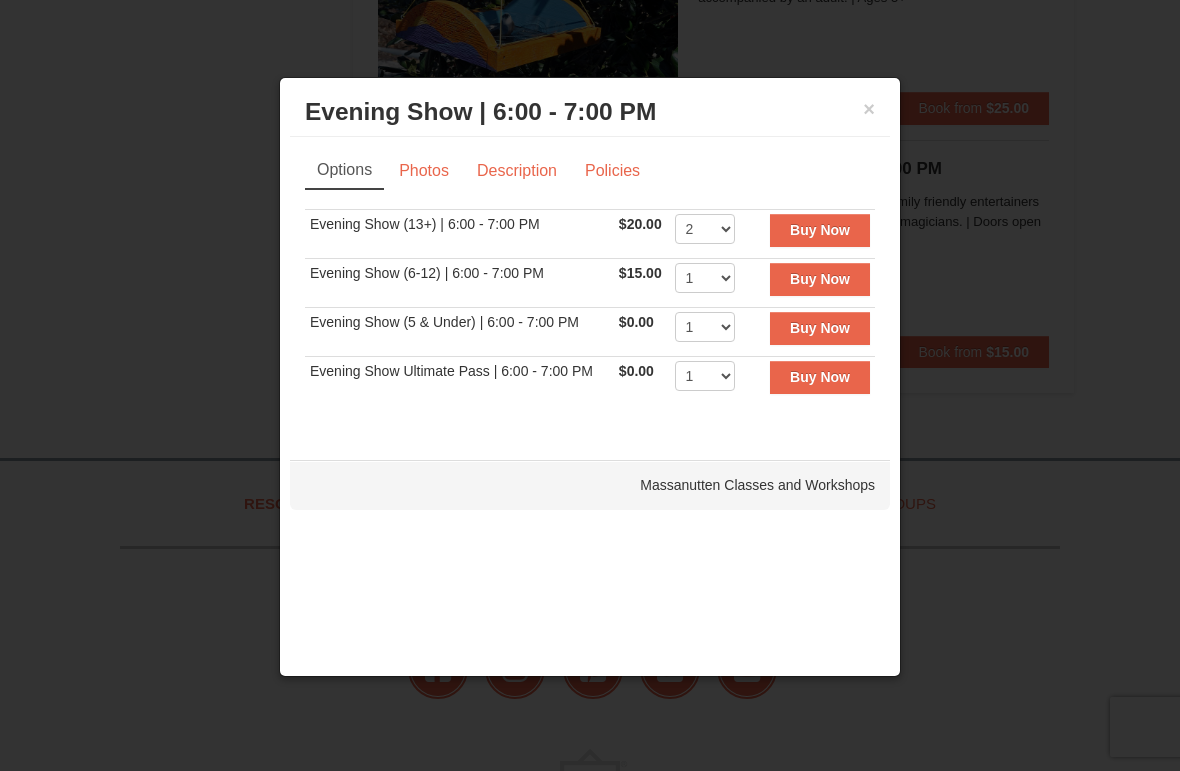 click on "Description" at bounding box center (517, 171) 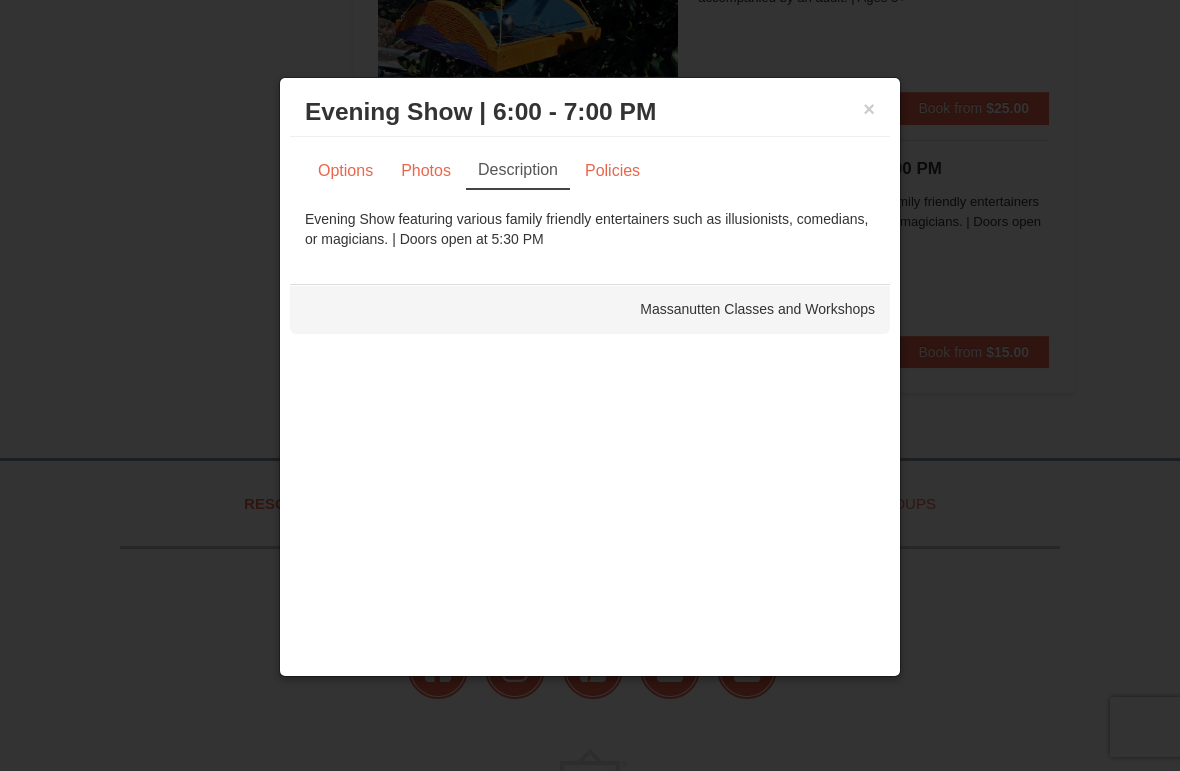 click on "Photos" at bounding box center (426, 171) 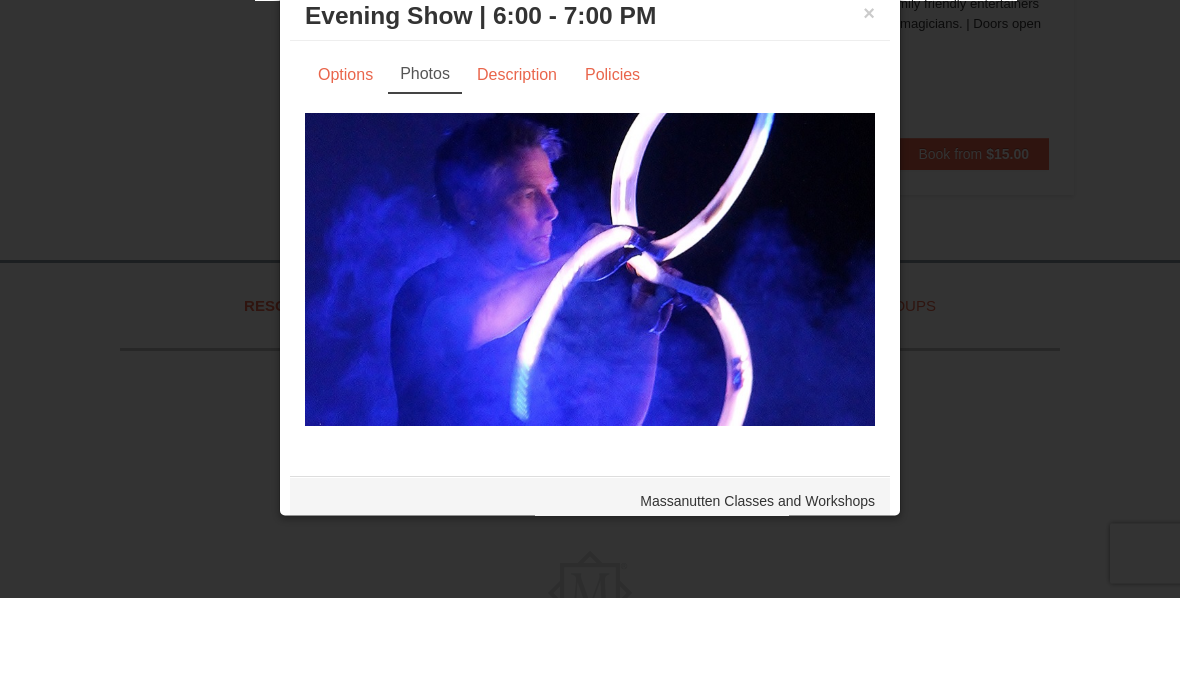 scroll, scrollTop: 2952, scrollLeft: 0, axis: vertical 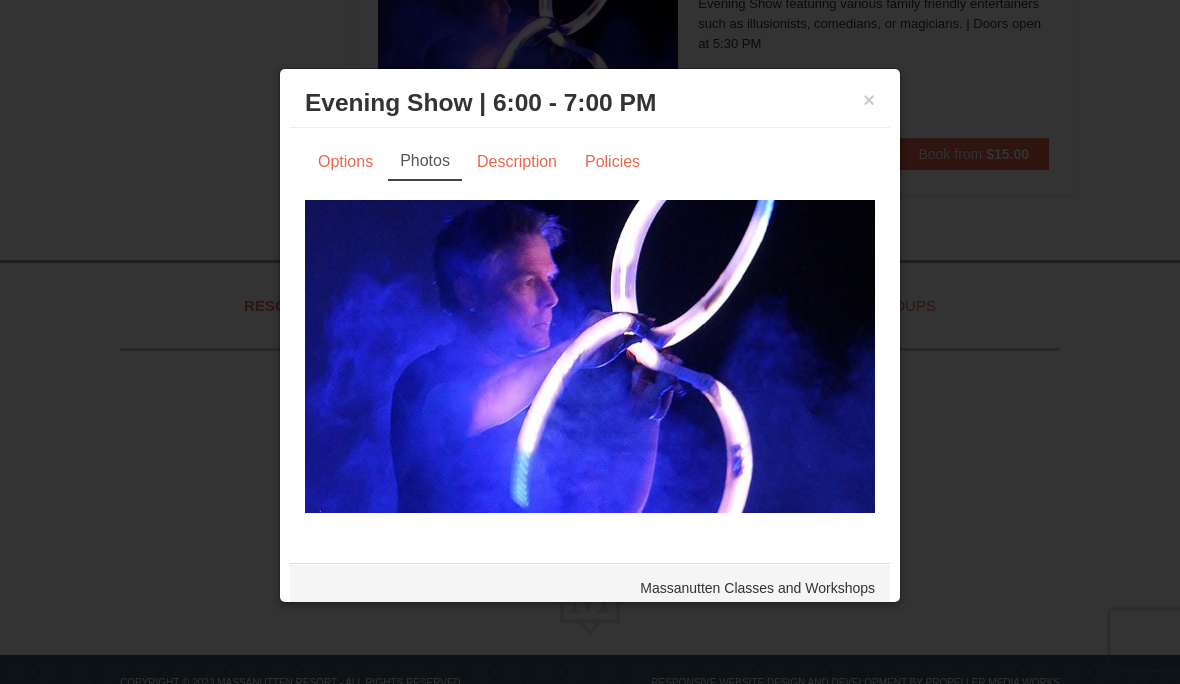 click at bounding box center [590, 342] 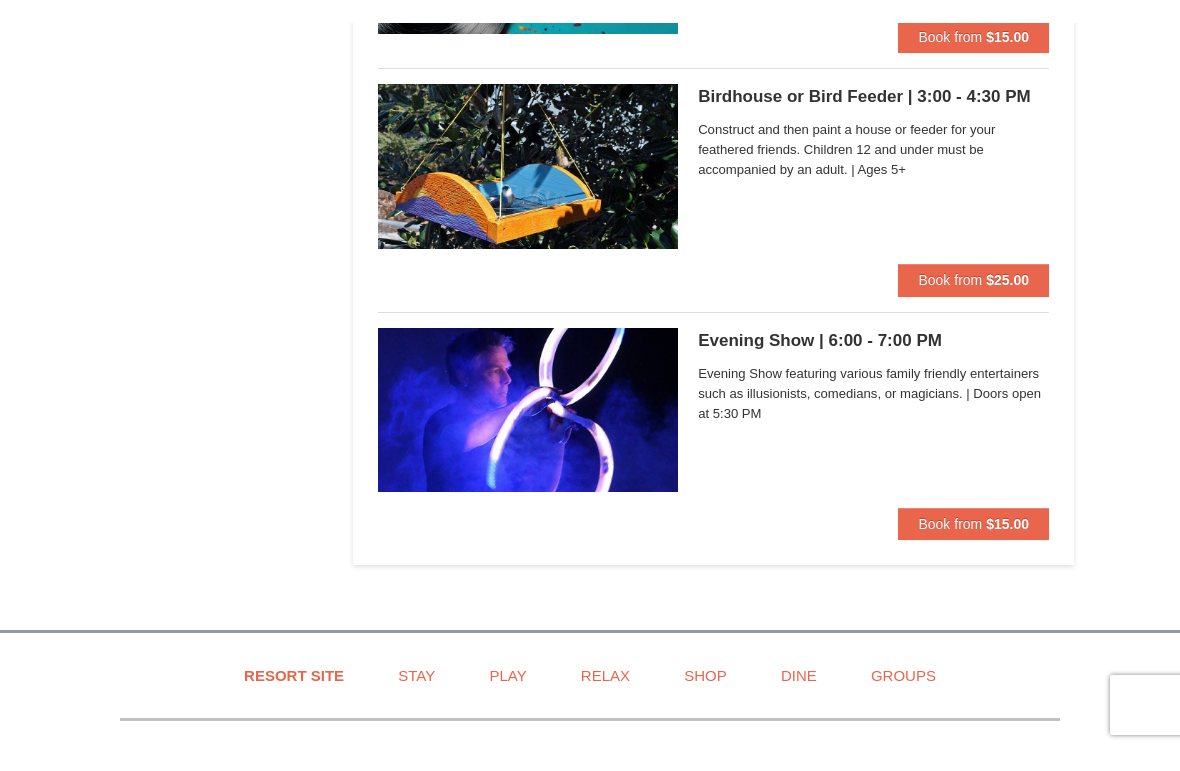 scroll, scrollTop: 2560, scrollLeft: 0, axis: vertical 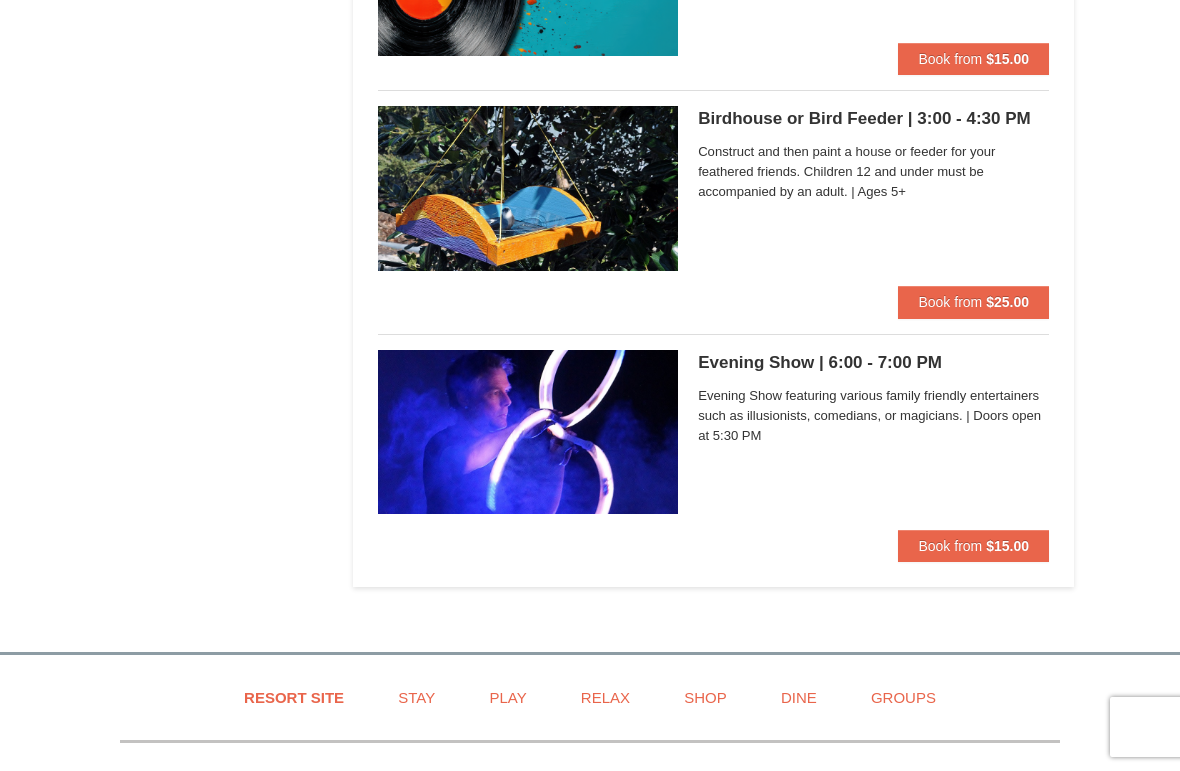 click on "Book from" at bounding box center [950, 546] 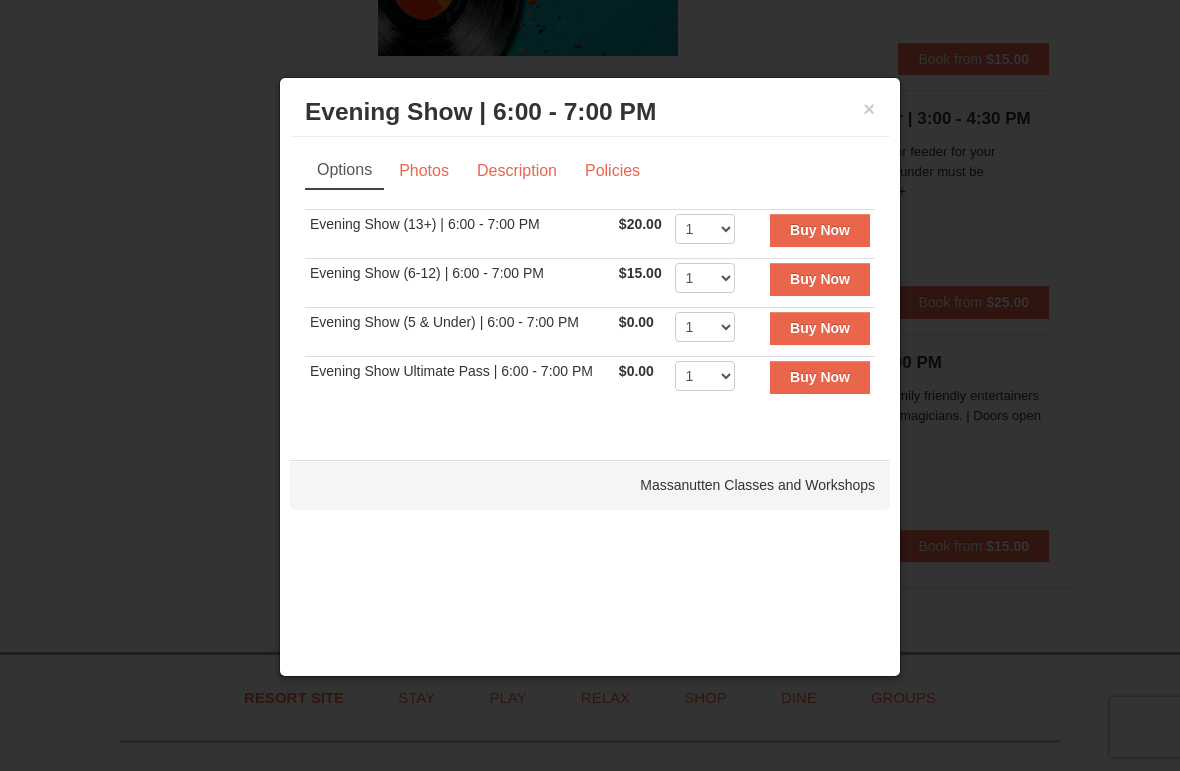 click on "Buy Now" at bounding box center [820, 230] 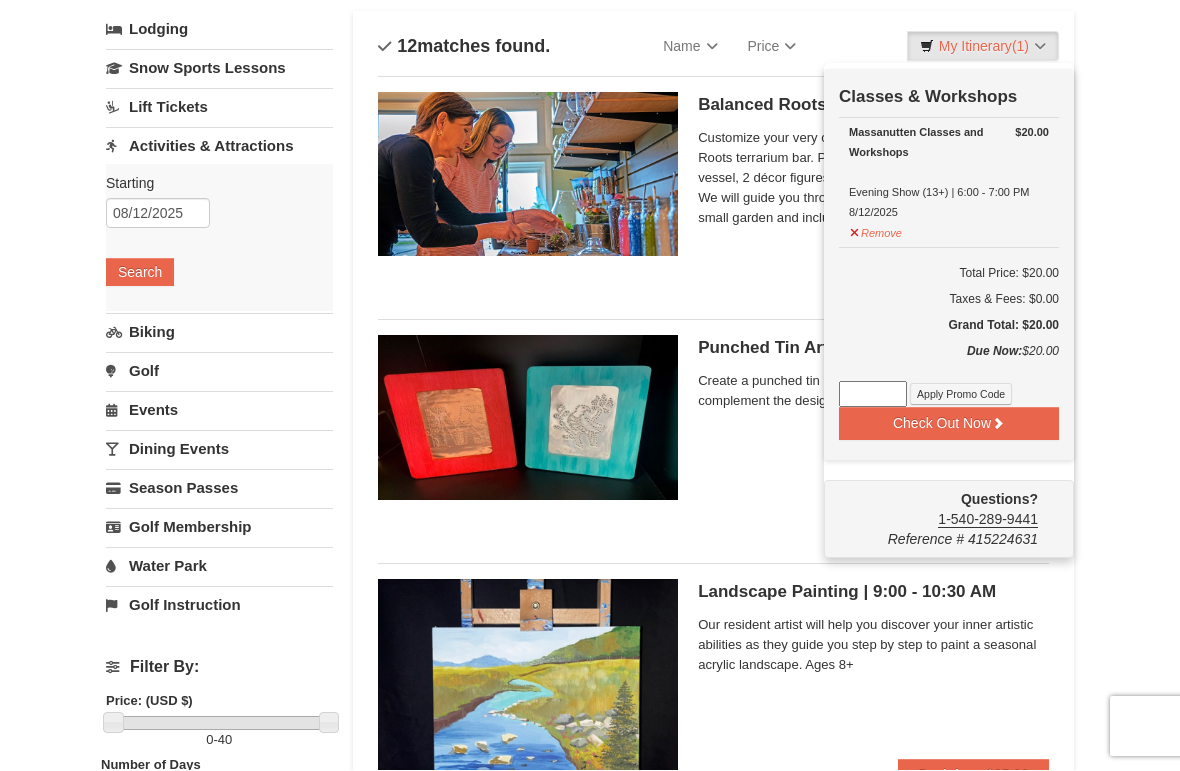 scroll, scrollTop: 123, scrollLeft: 0, axis: vertical 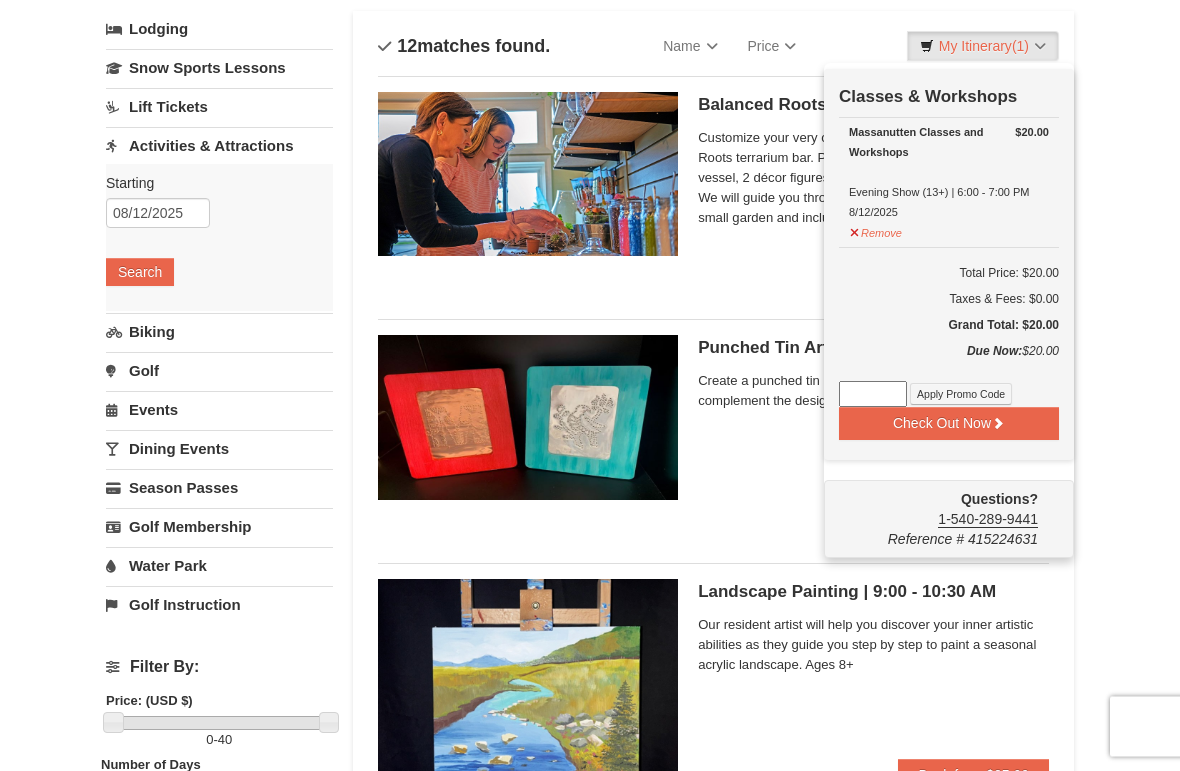 click on "×
Categories
List
Filter
My Itinerary (1)
Check Out Now
Classes & Workshops
$20.00
Massanutten Classes and Workshops
Evening Show (13+) | 6:00 - 7:00 PM
8/12/2025" at bounding box center [590, 1508] 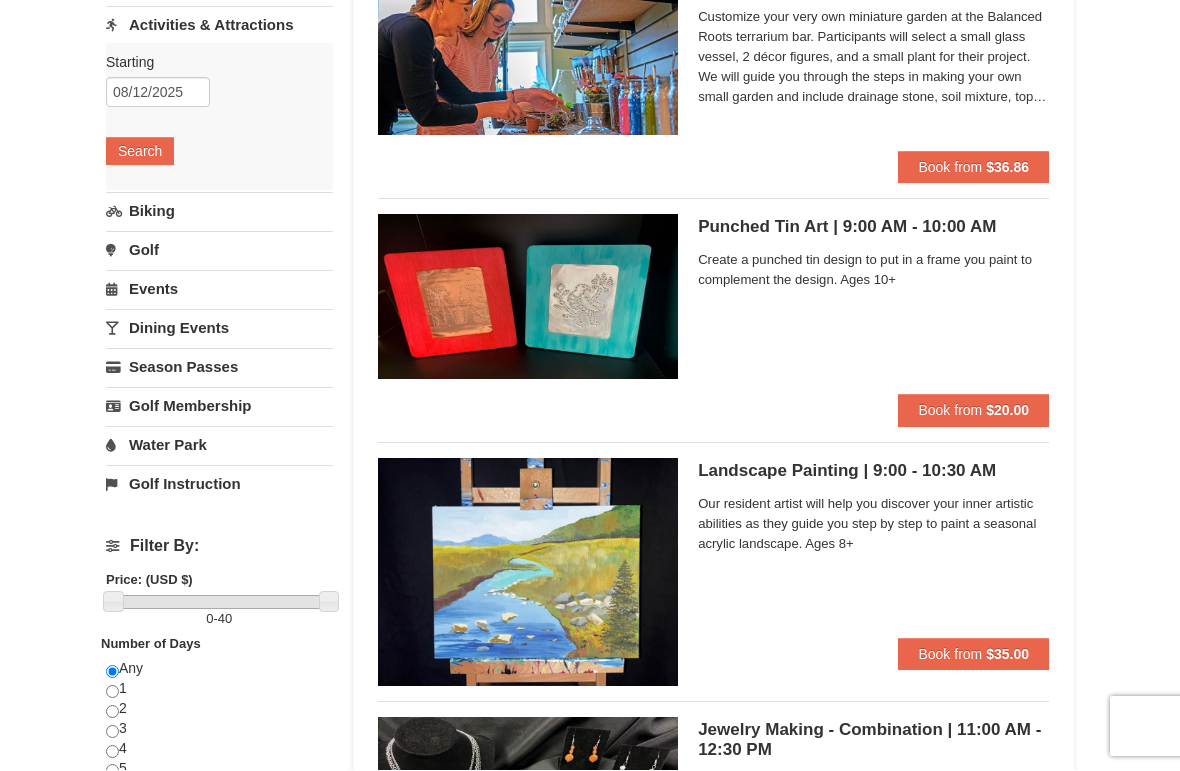 scroll, scrollTop: 253, scrollLeft: 0, axis: vertical 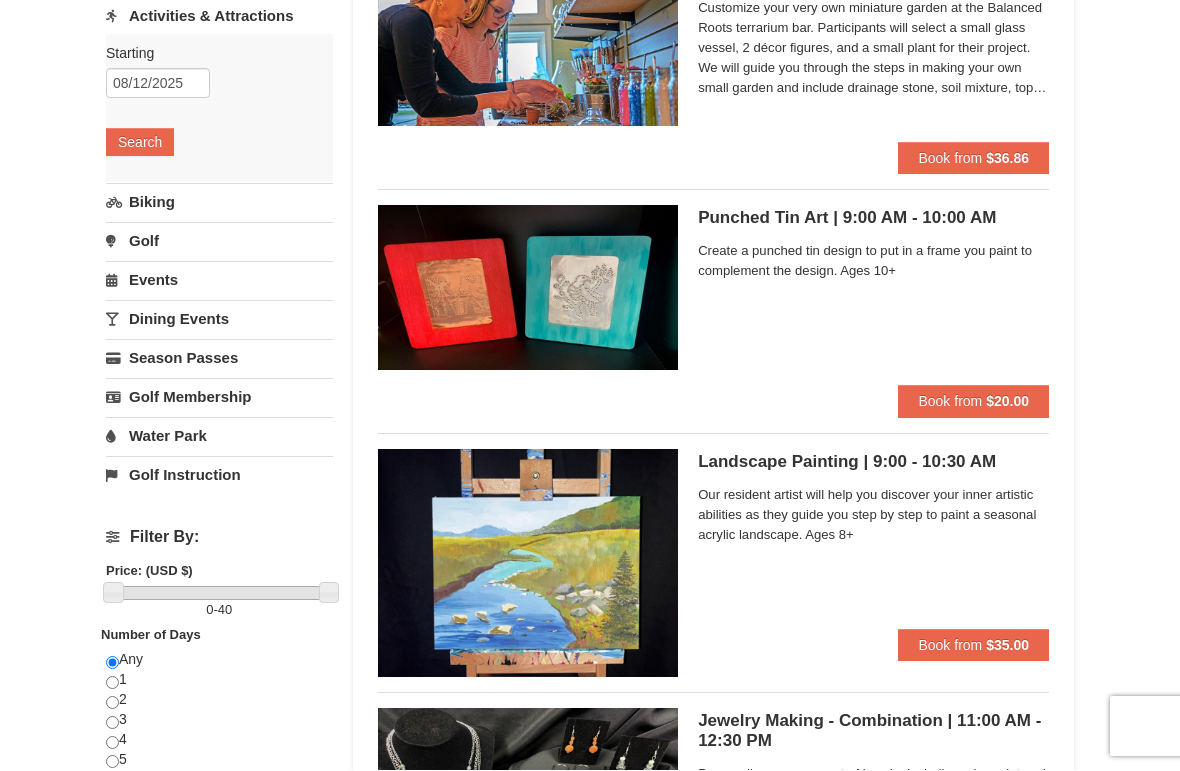click on "Water Park" at bounding box center (219, 436) 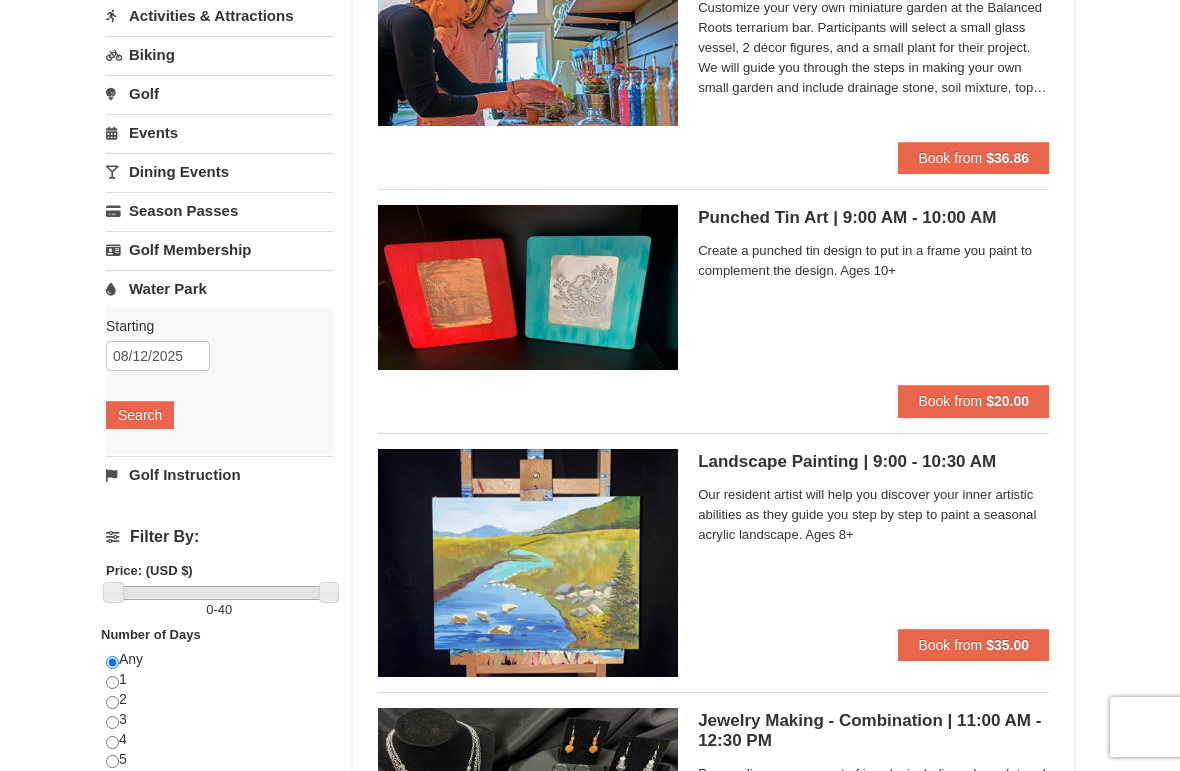 click on "Search" at bounding box center [140, 415] 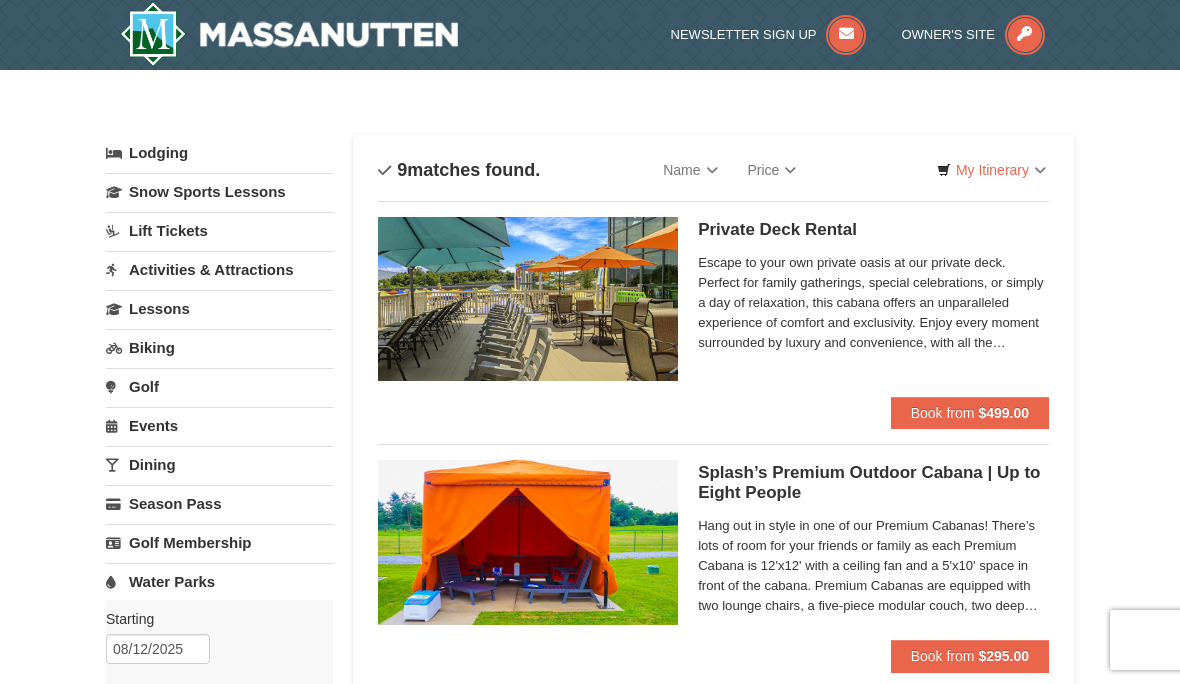 scroll, scrollTop: 0, scrollLeft: 0, axis: both 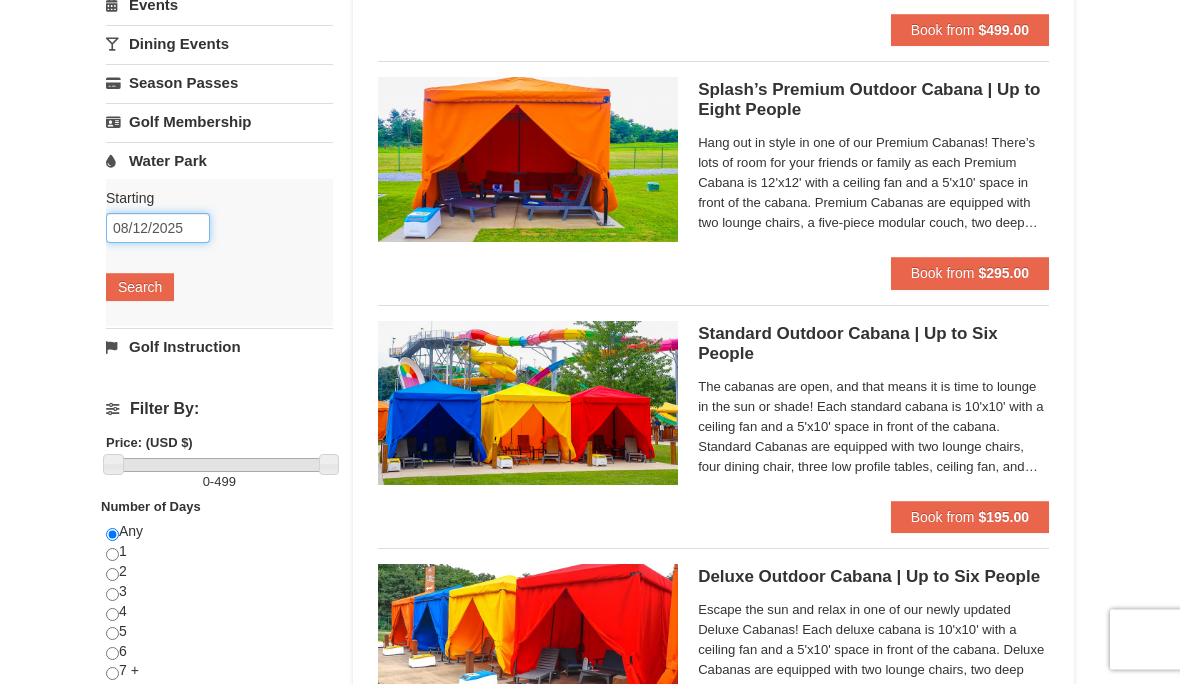 click on "08/12/2025" at bounding box center [158, 229] 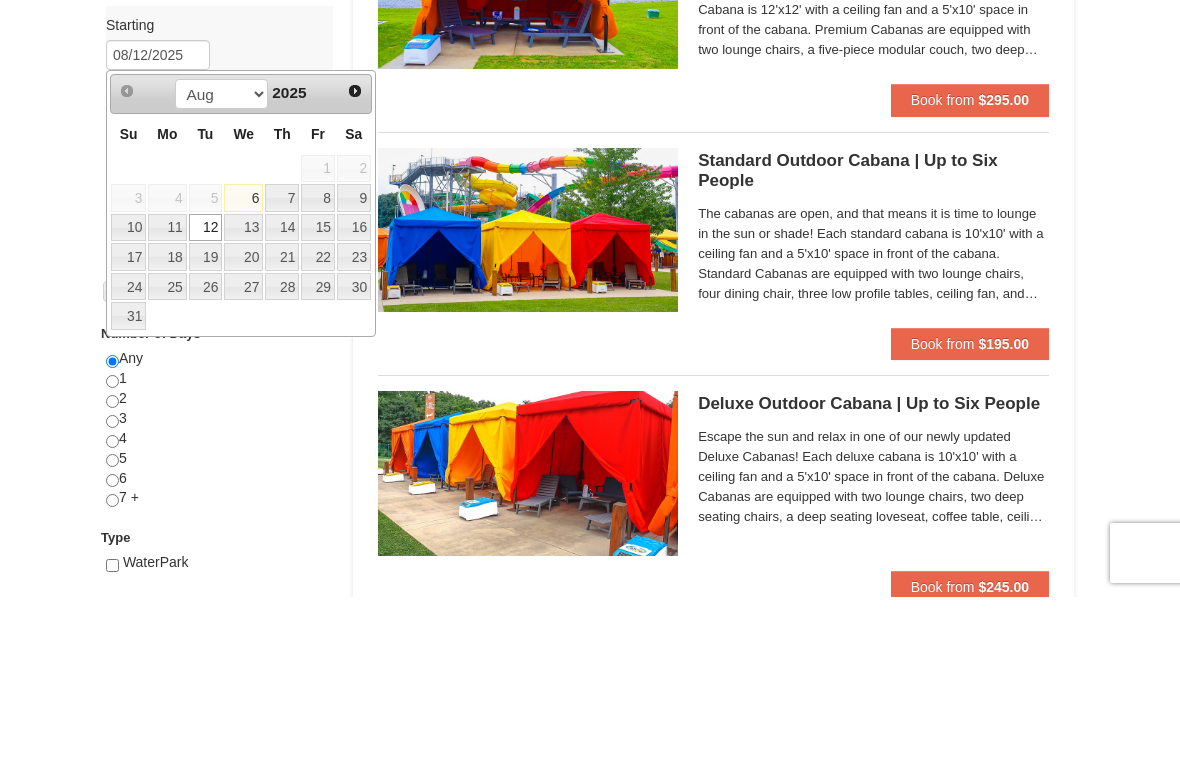 click on "10" at bounding box center [128, 402] 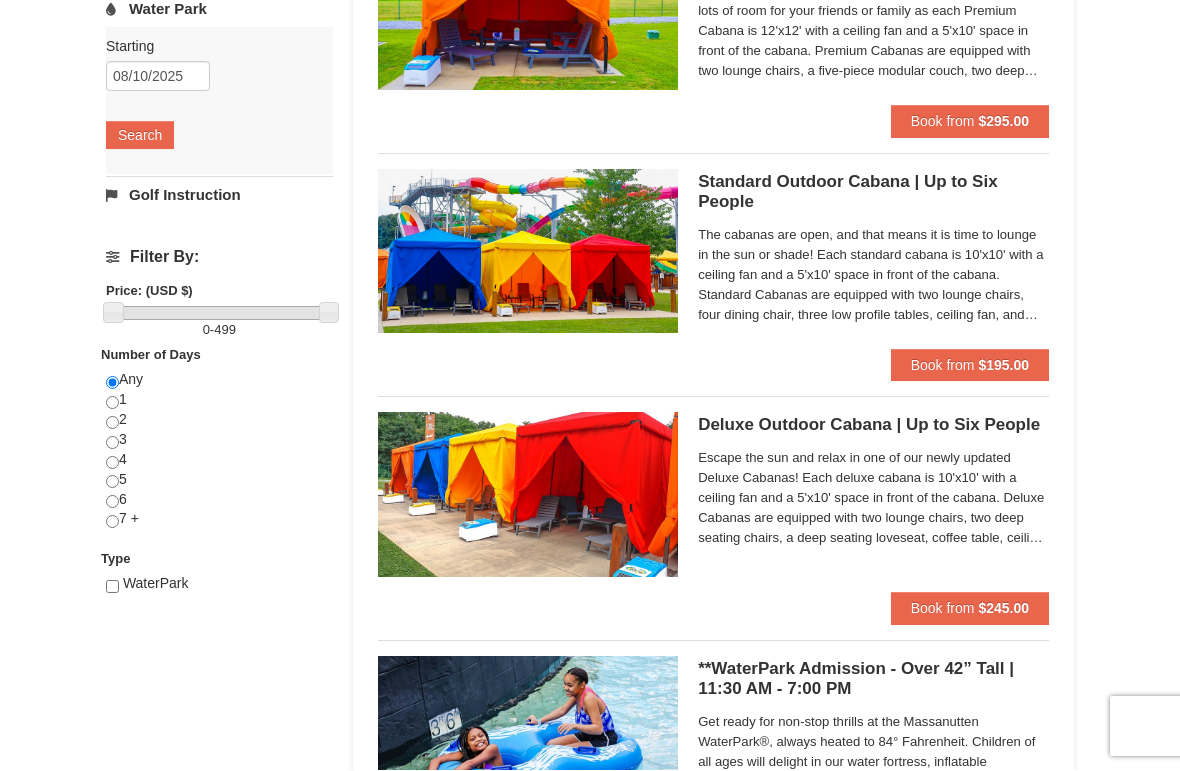 scroll, scrollTop: 533, scrollLeft: 0, axis: vertical 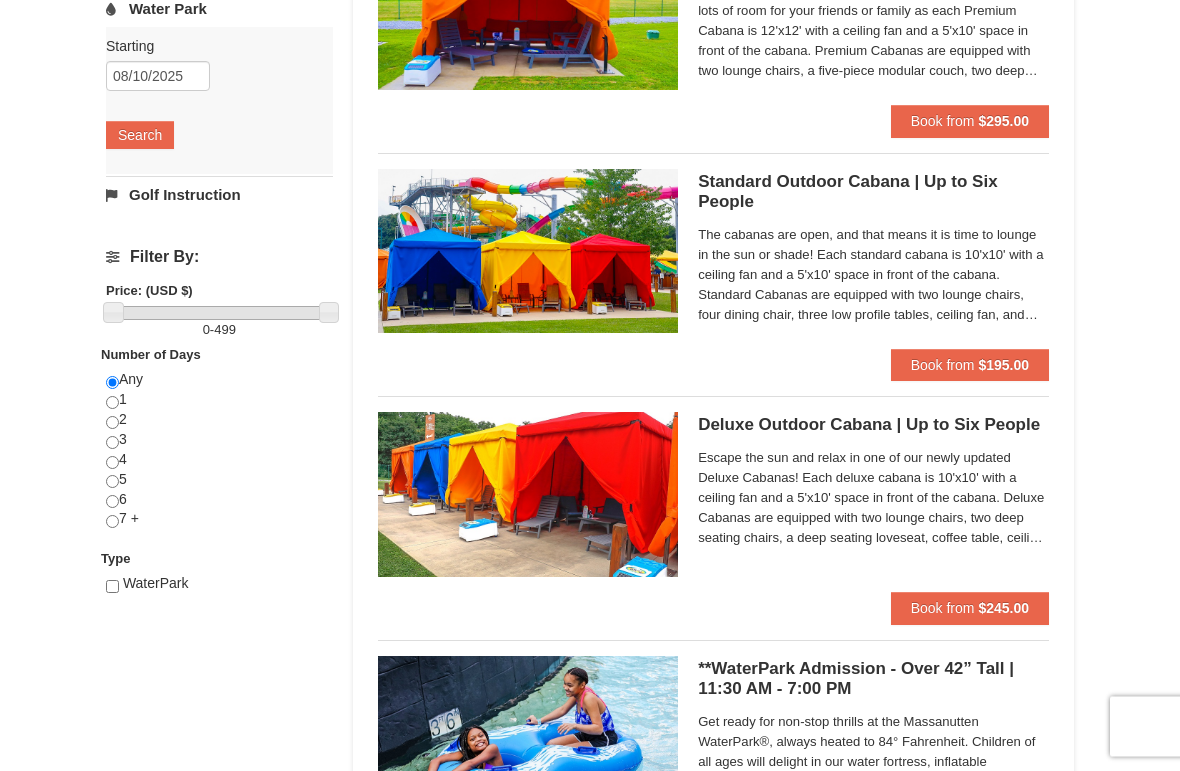 click at bounding box center [112, 423] 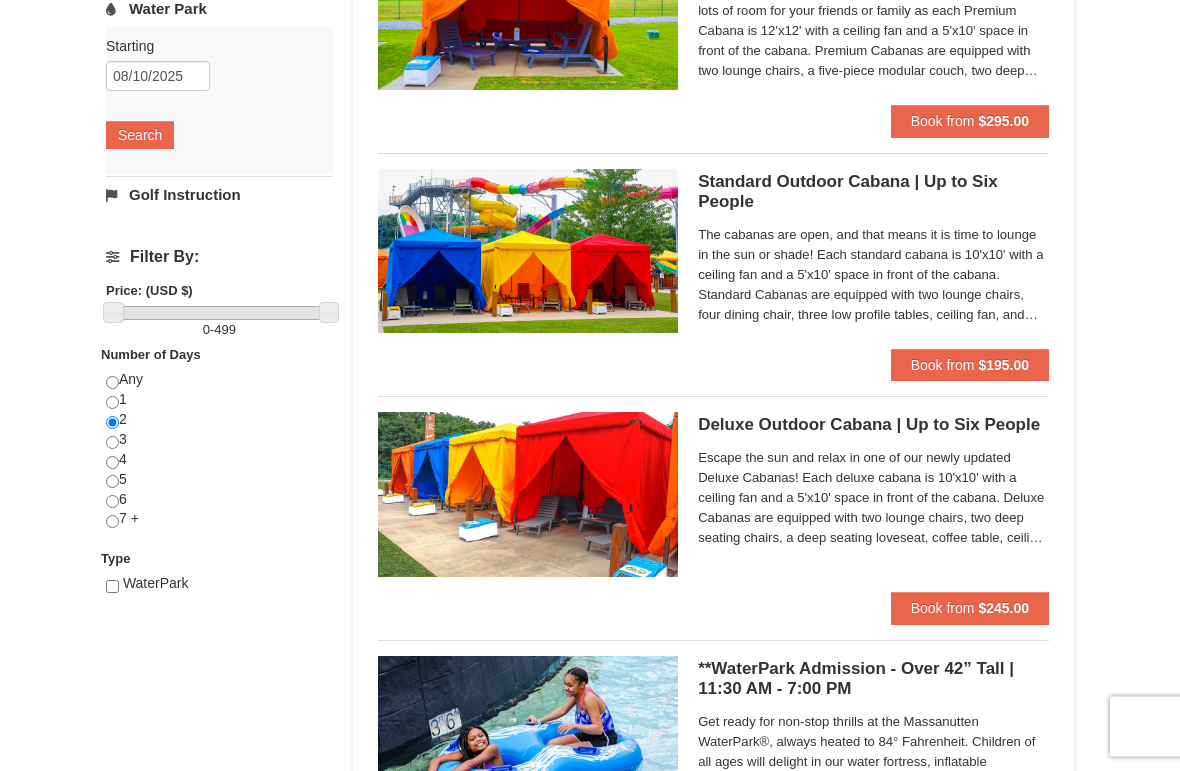 scroll, scrollTop: 534, scrollLeft: 0, axis: vertical 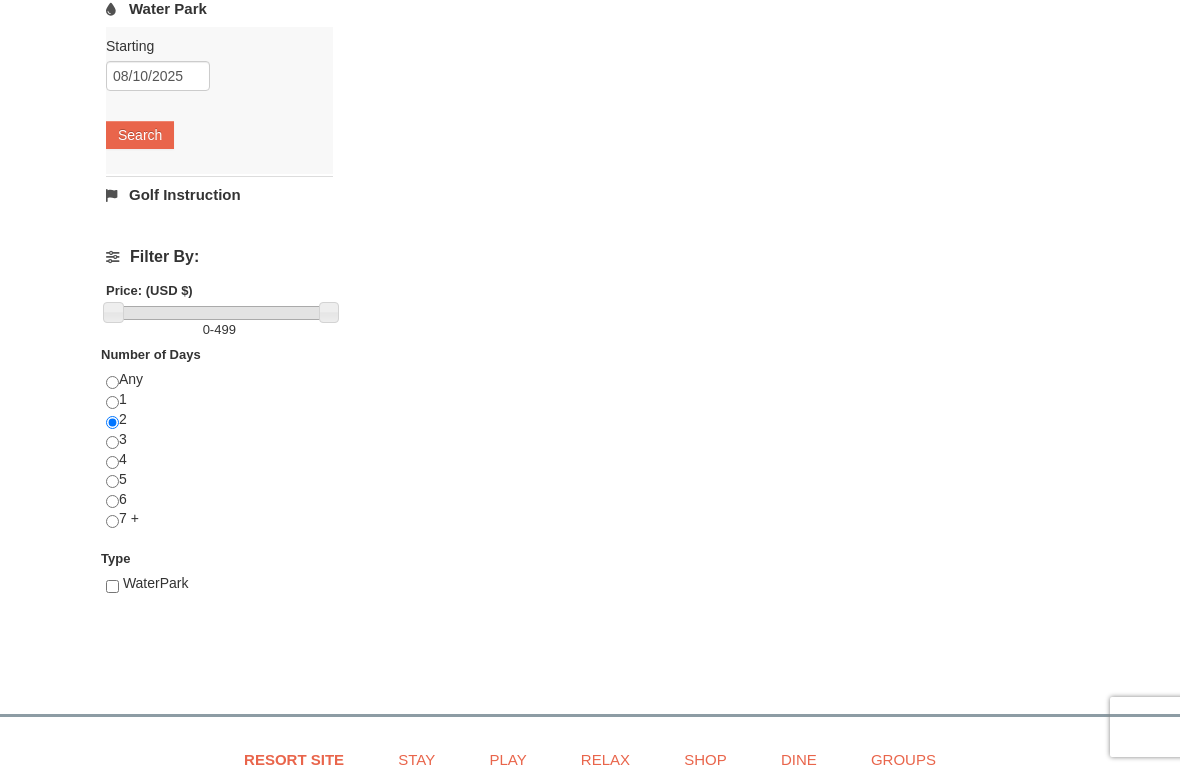 click on "WaterPark" at bounding box center (156, 583) 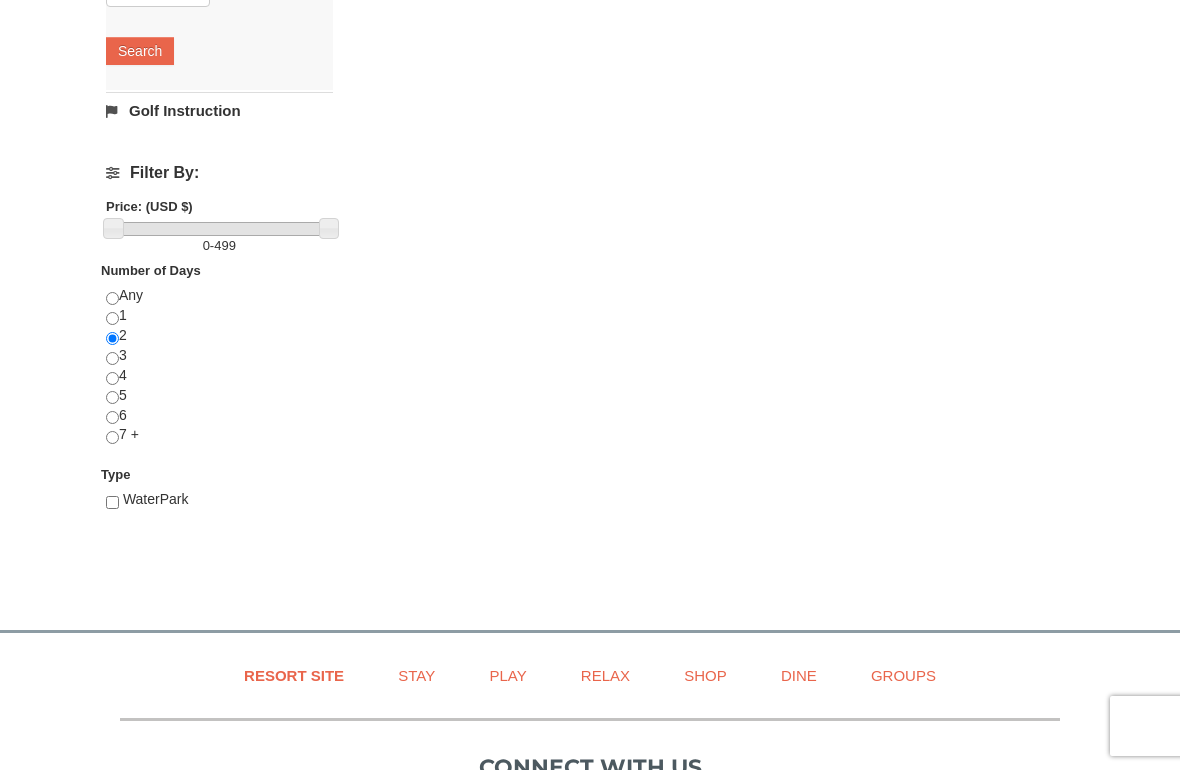 scroll, scrollTop: 617, scrollLeft: 0, axis: vertical 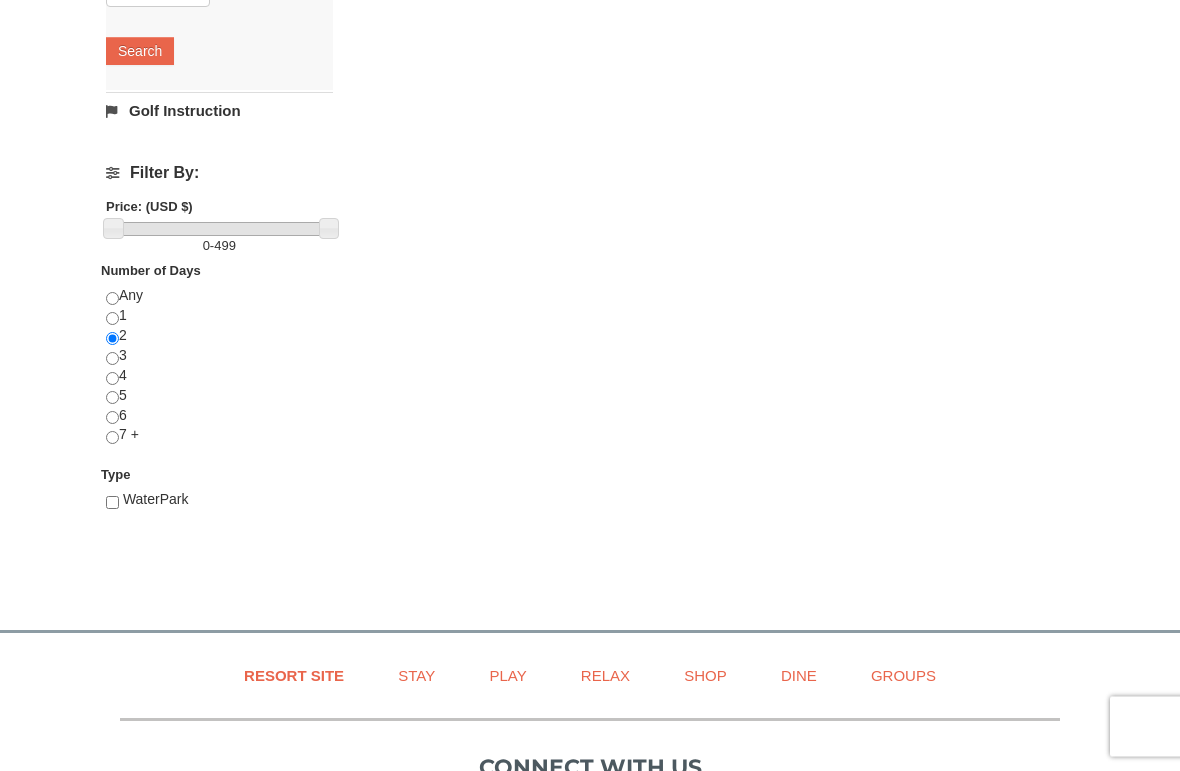 click on "WaterPark" at bounding box center [156, 500] 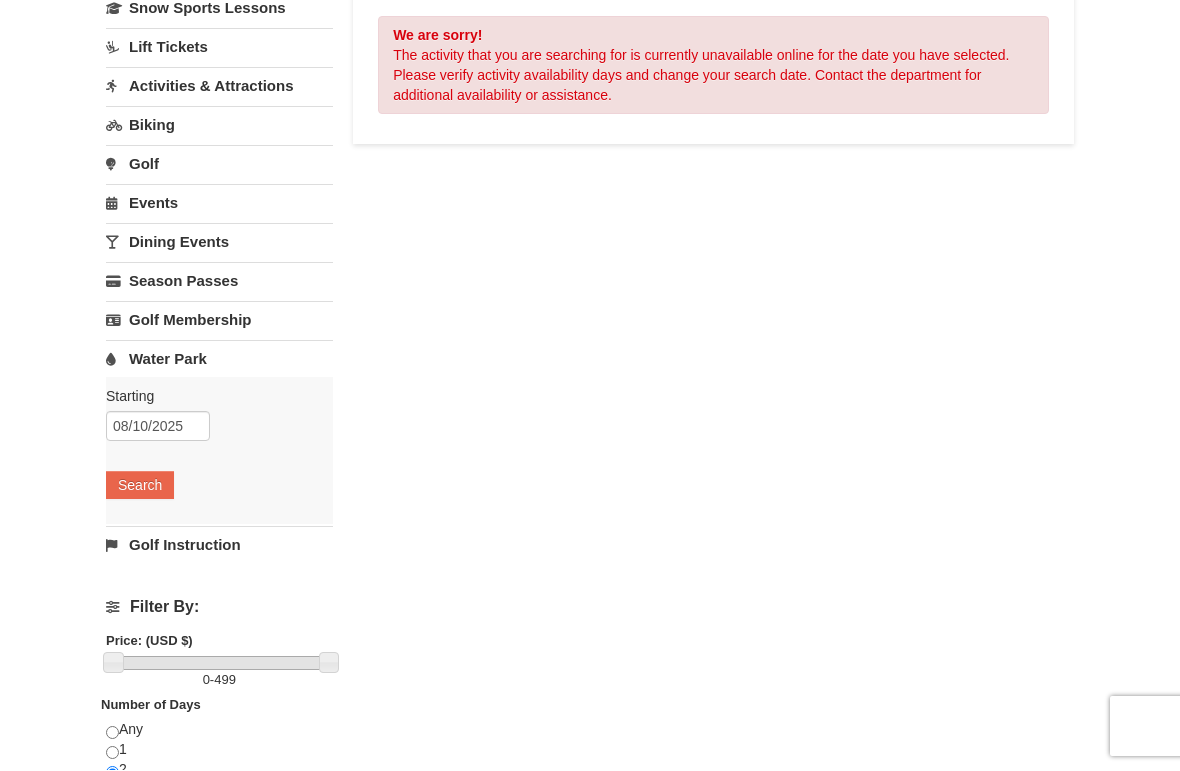scroll, scrollTop: 184, scrollLeft: 0, axis: vertical 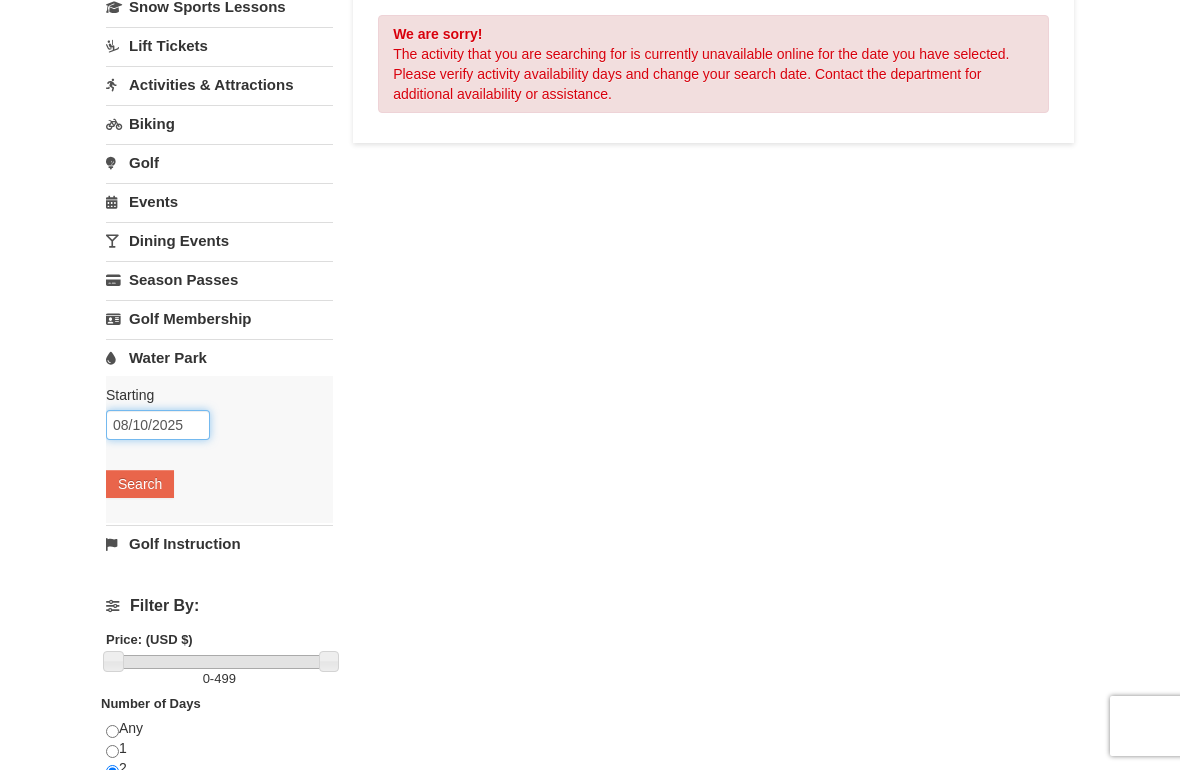 click on "08/10/2025" at bounding box center [158, 426] 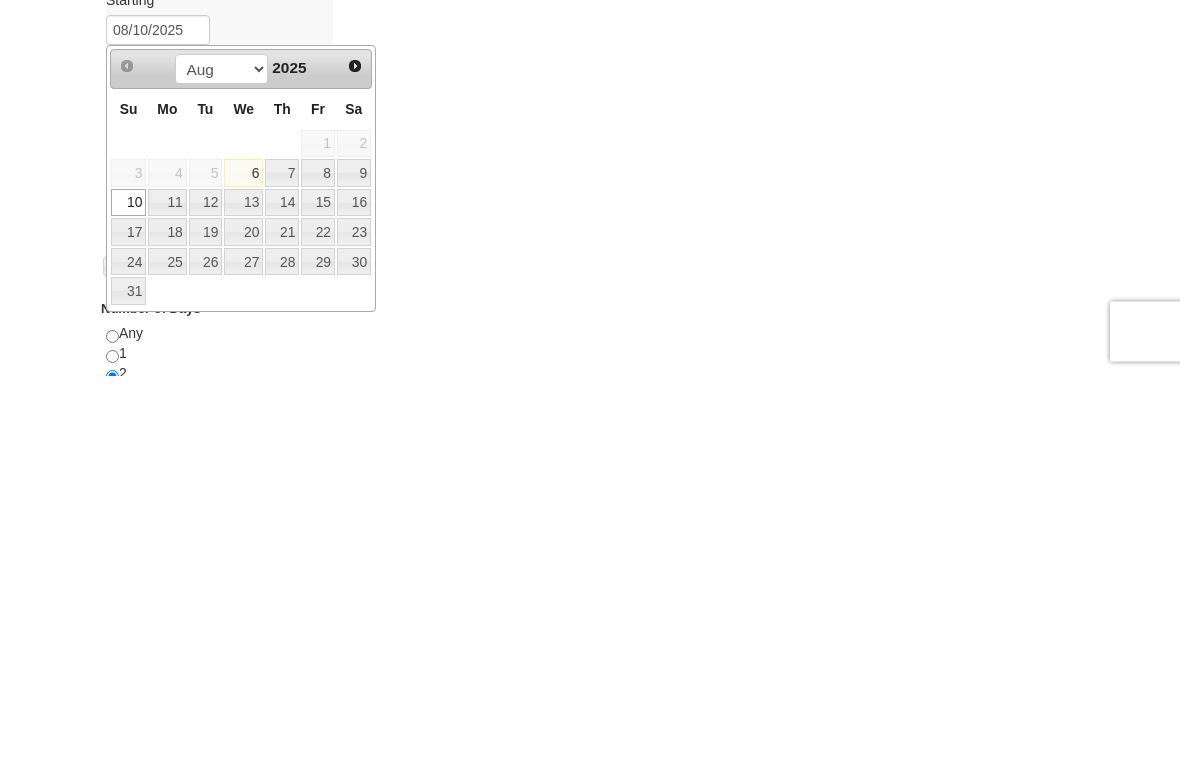 click on "12" at bounding box center (206, 599) 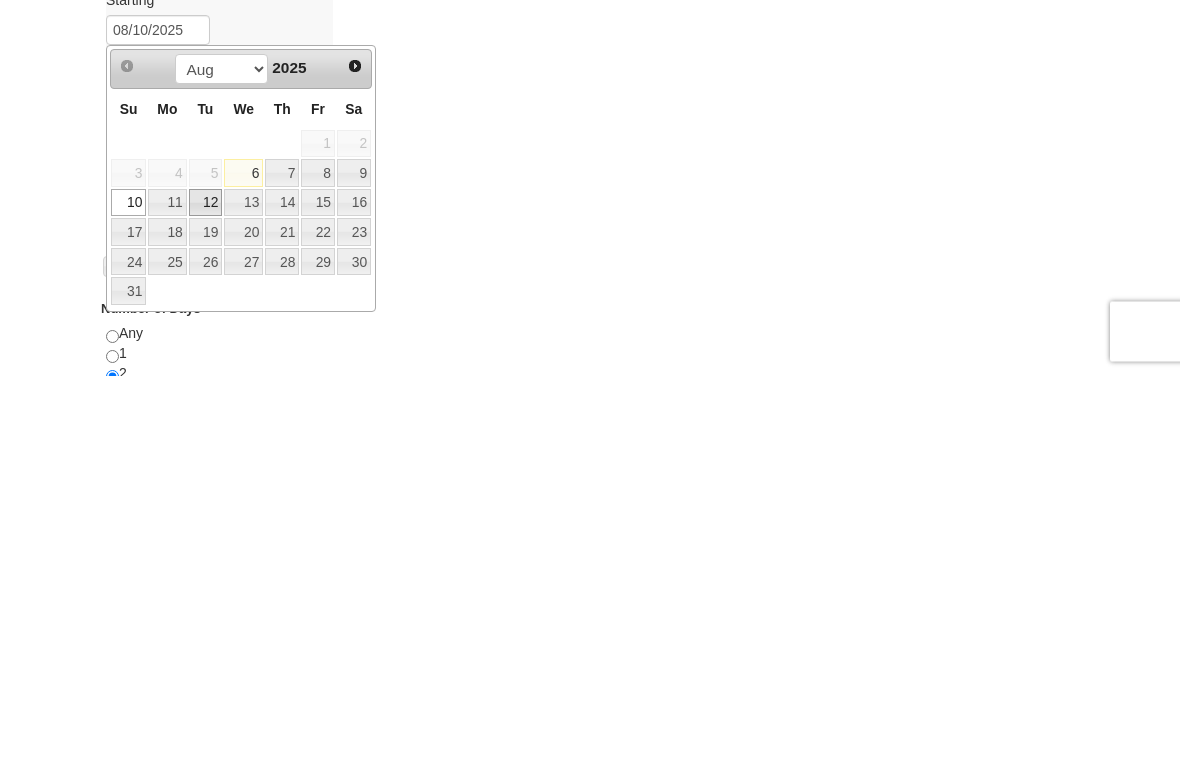type on "08/12/2025" 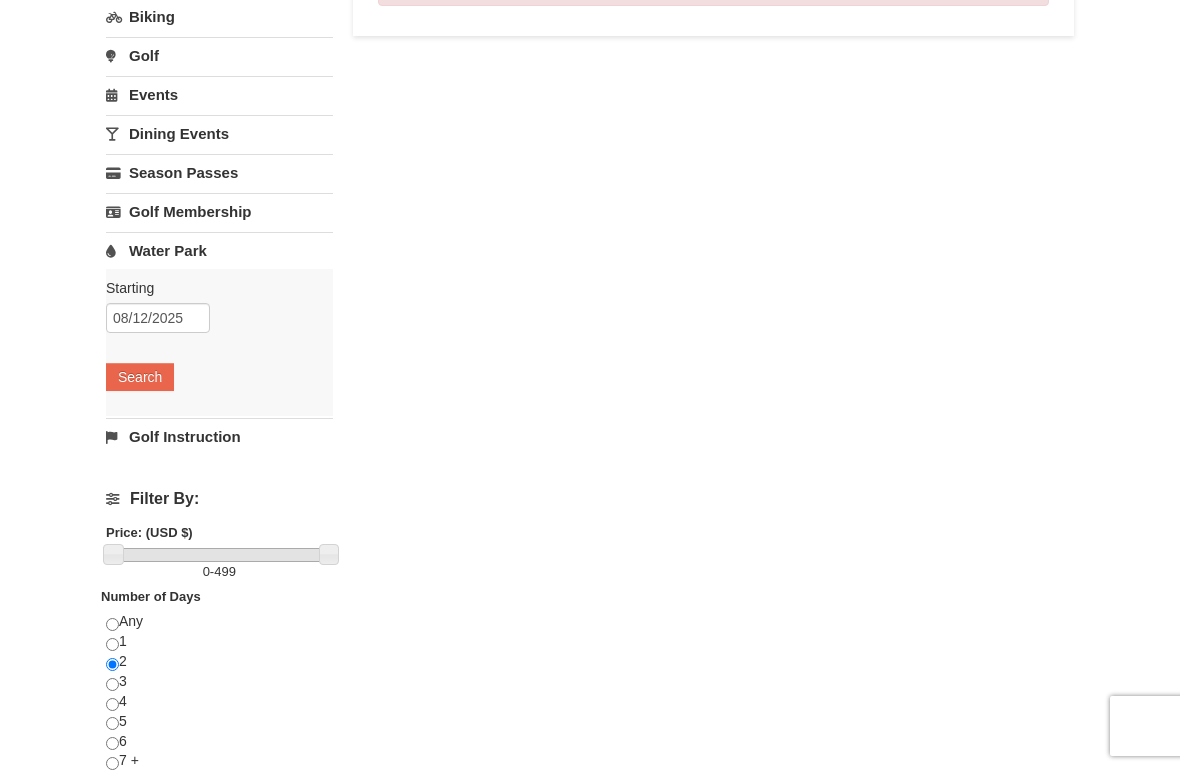 scroll, scrollTop: 306, scrollLeft: 0, axis: vertical 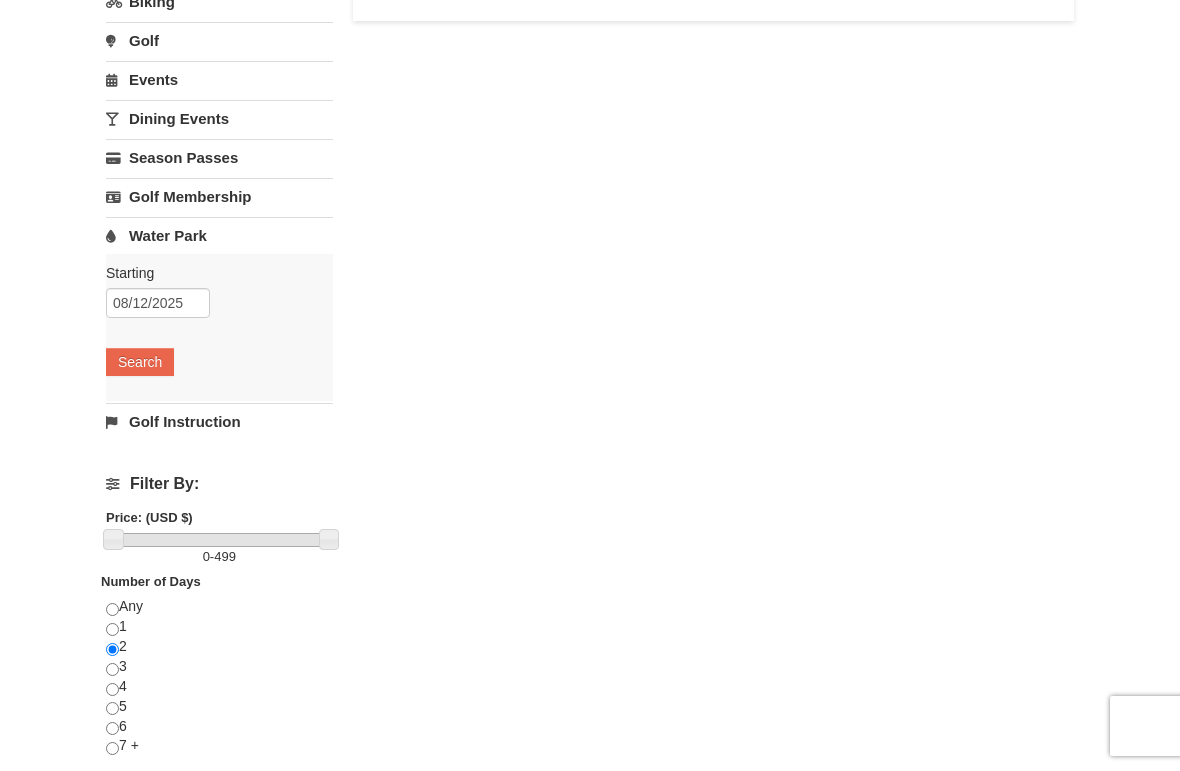 click on "Filter By:
Price: (USD $)
0
-
499
Number of Days
Any
1
2
3
4
5
6
7 +" at bounding box center [219, 659] 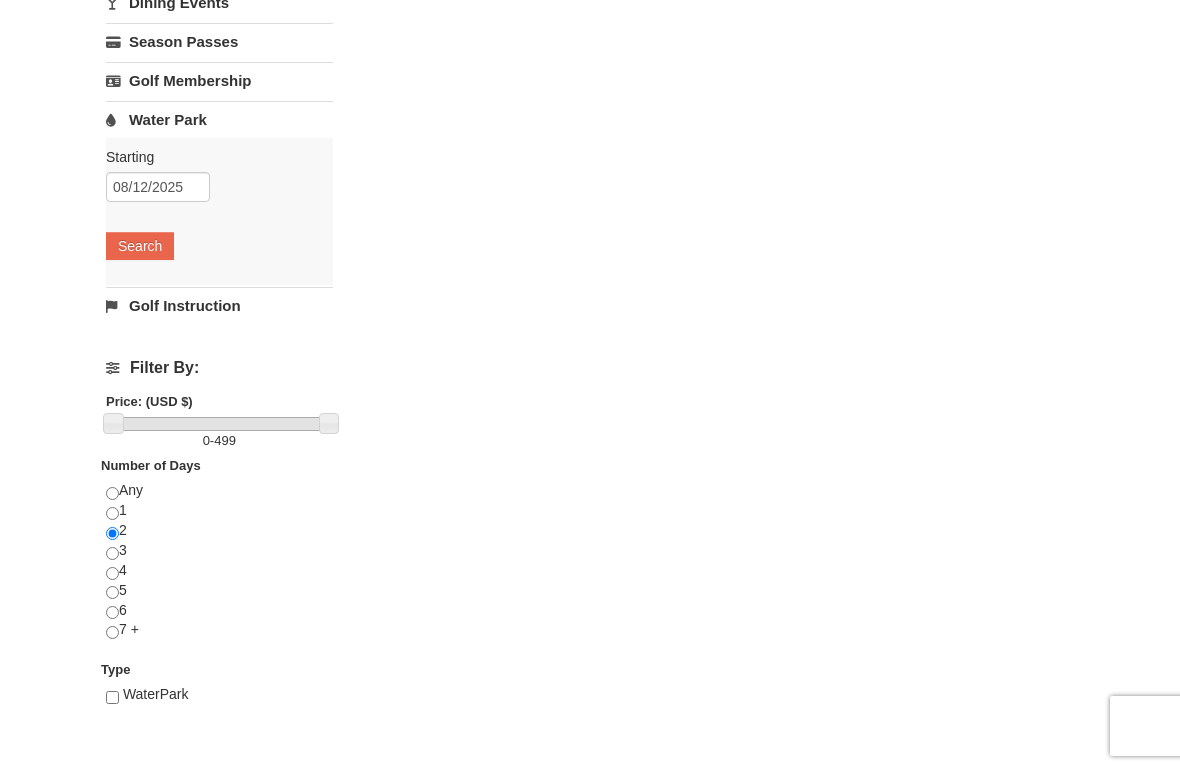 scroll, scrollTop: 422, scrollLeft: 0, axis: vertical 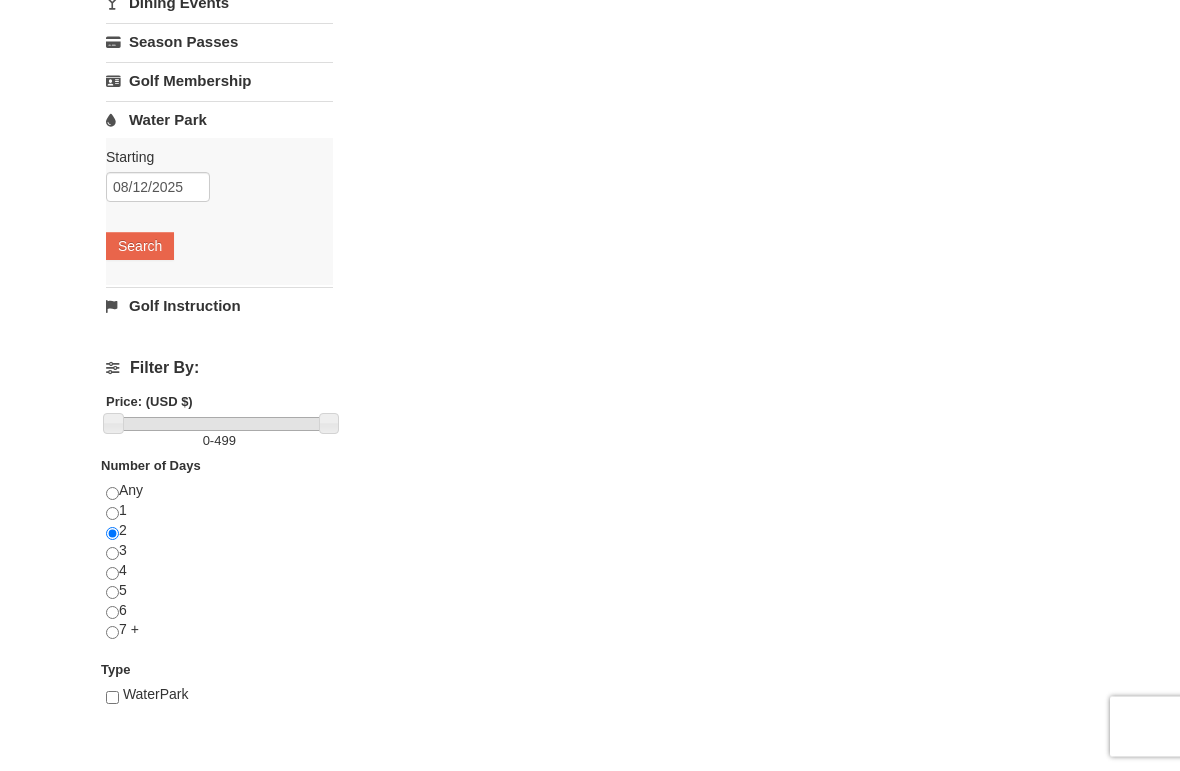 click at bounding box center [112, 494] 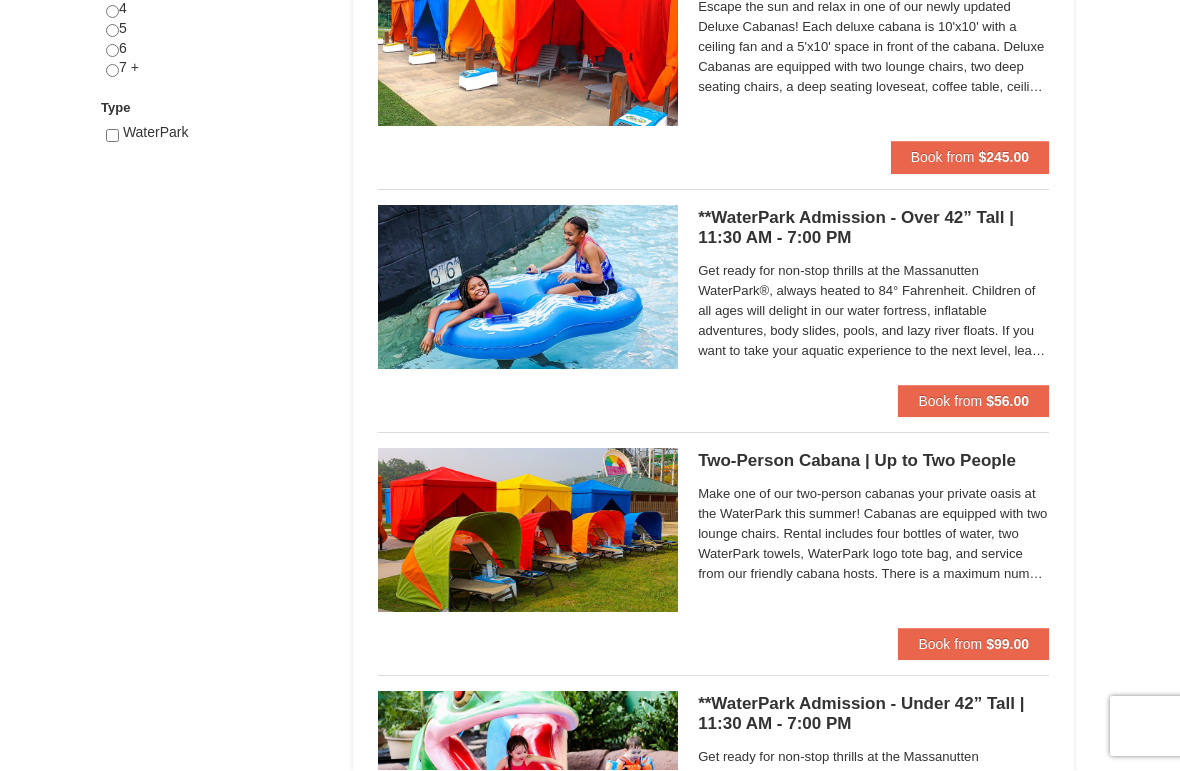 scroll, scrollTop: 986, scrollLeft: 0, axis: vertical 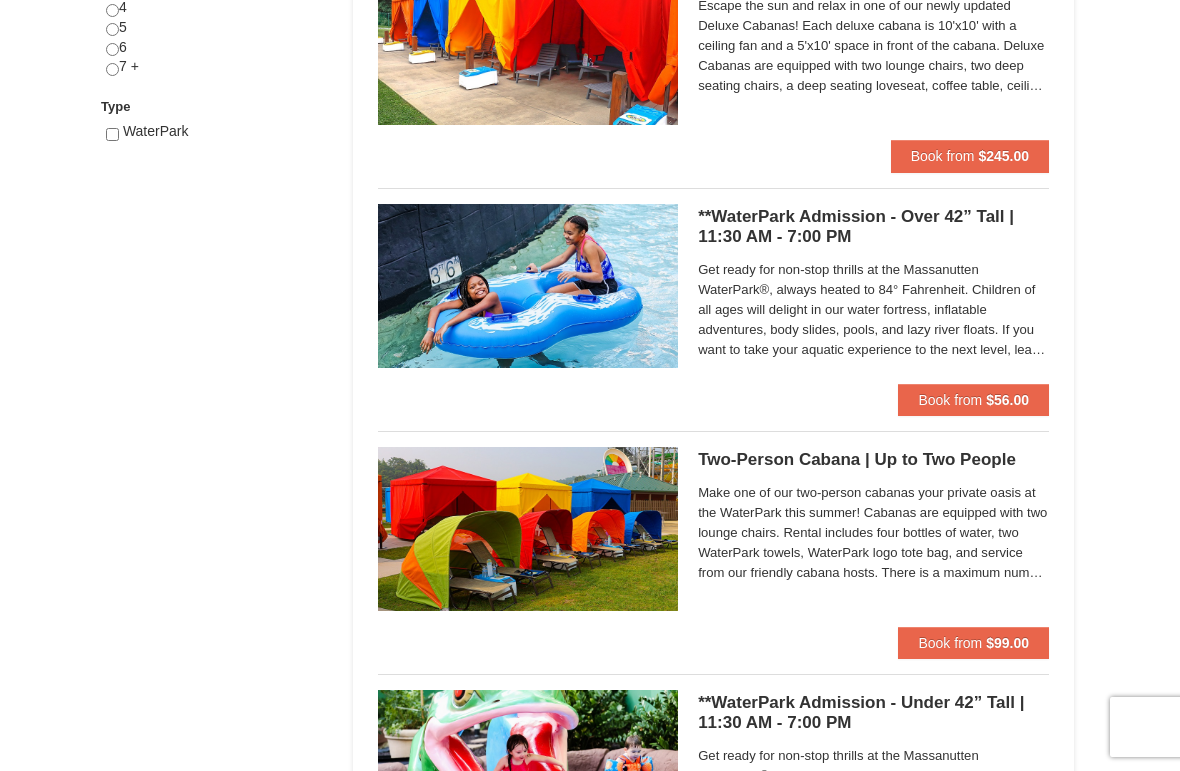click on "Book from" at bounding box center [950, 400] 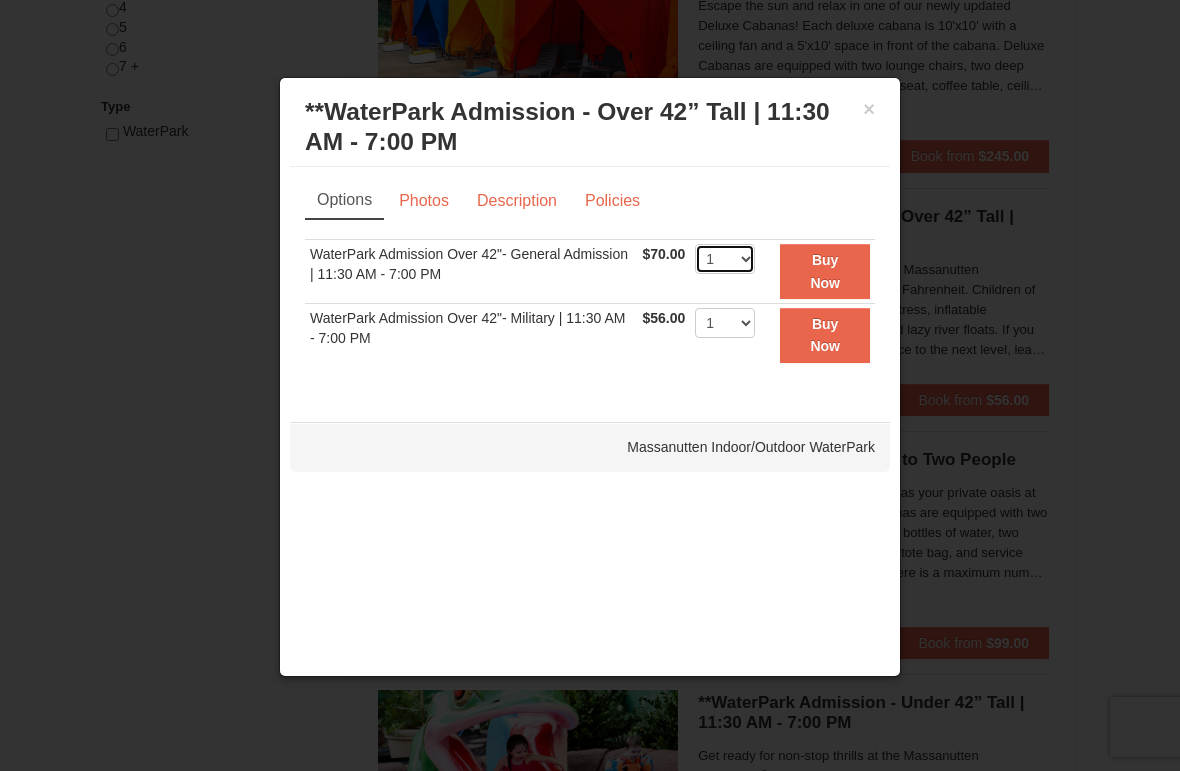 click on "1
2
3
4
5
6
7
8
9
10
11
12
13
14
15
16
17
18
19
20
21 22" at bounding box center (725, 259) 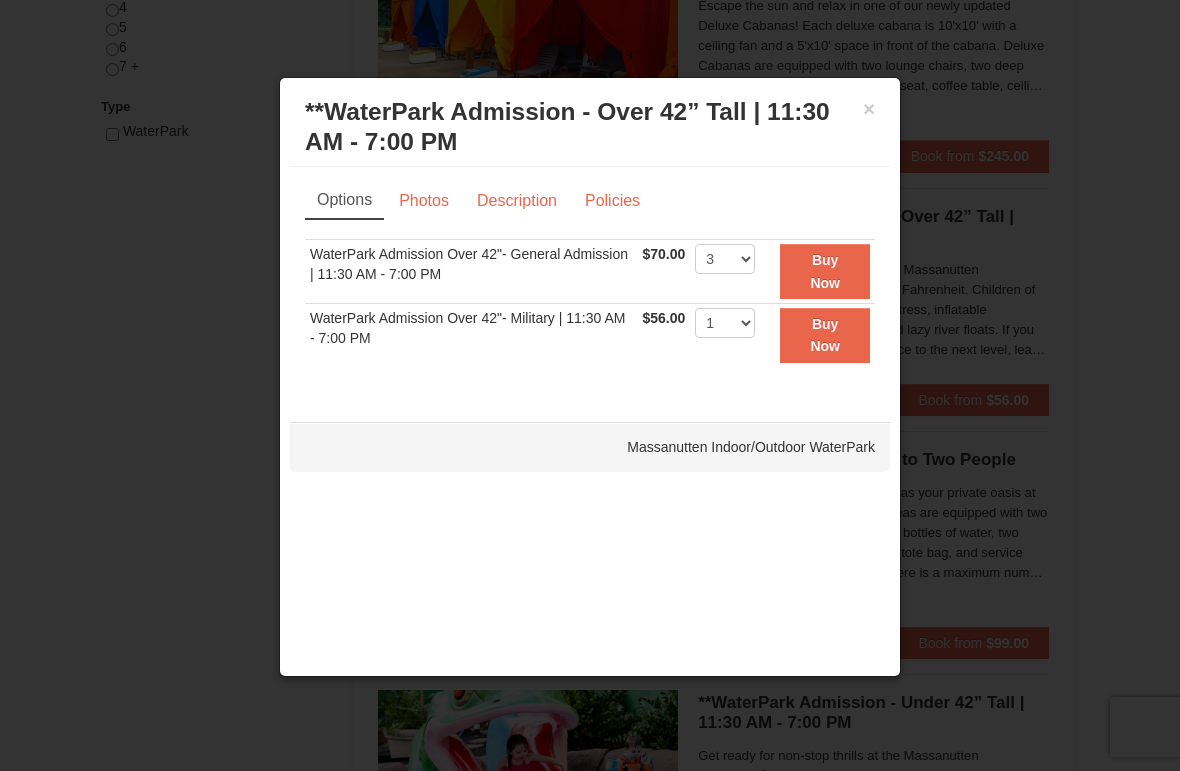 click on "Buy Now" at bounding box center (825, 271) 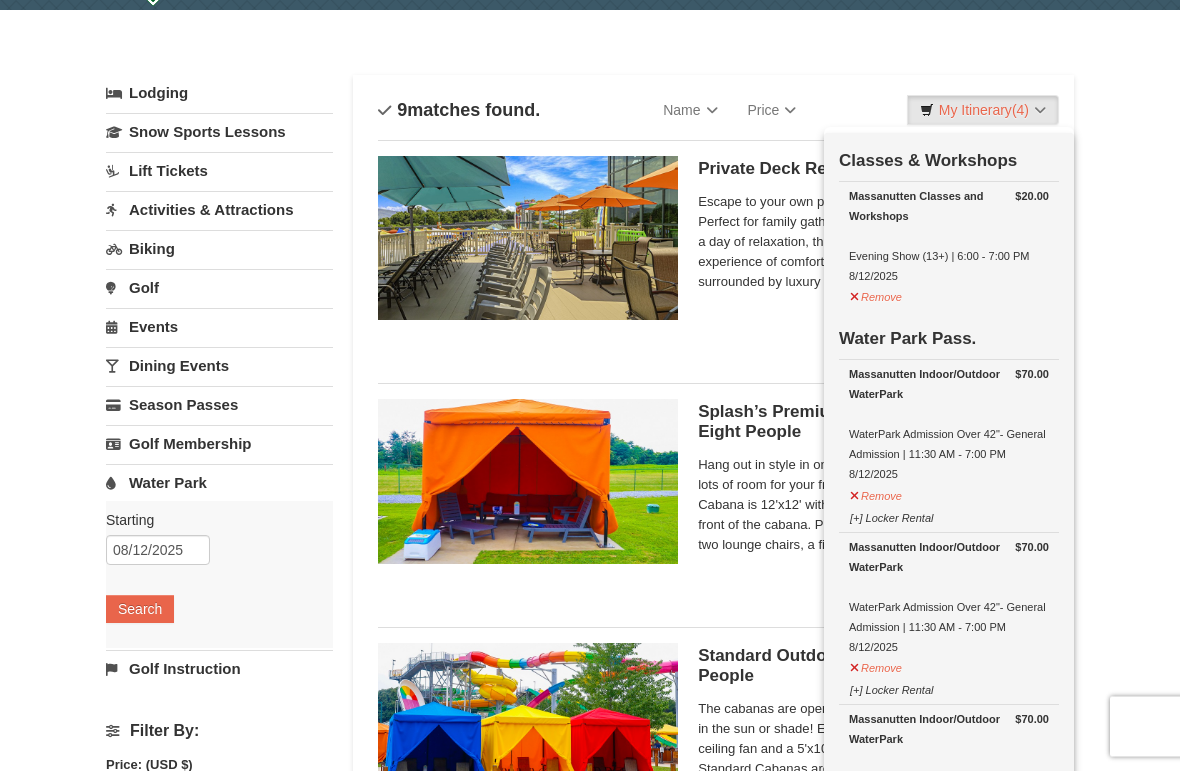 scroll, scrollTop: 64, scrollLeft: 0, axis: vertical 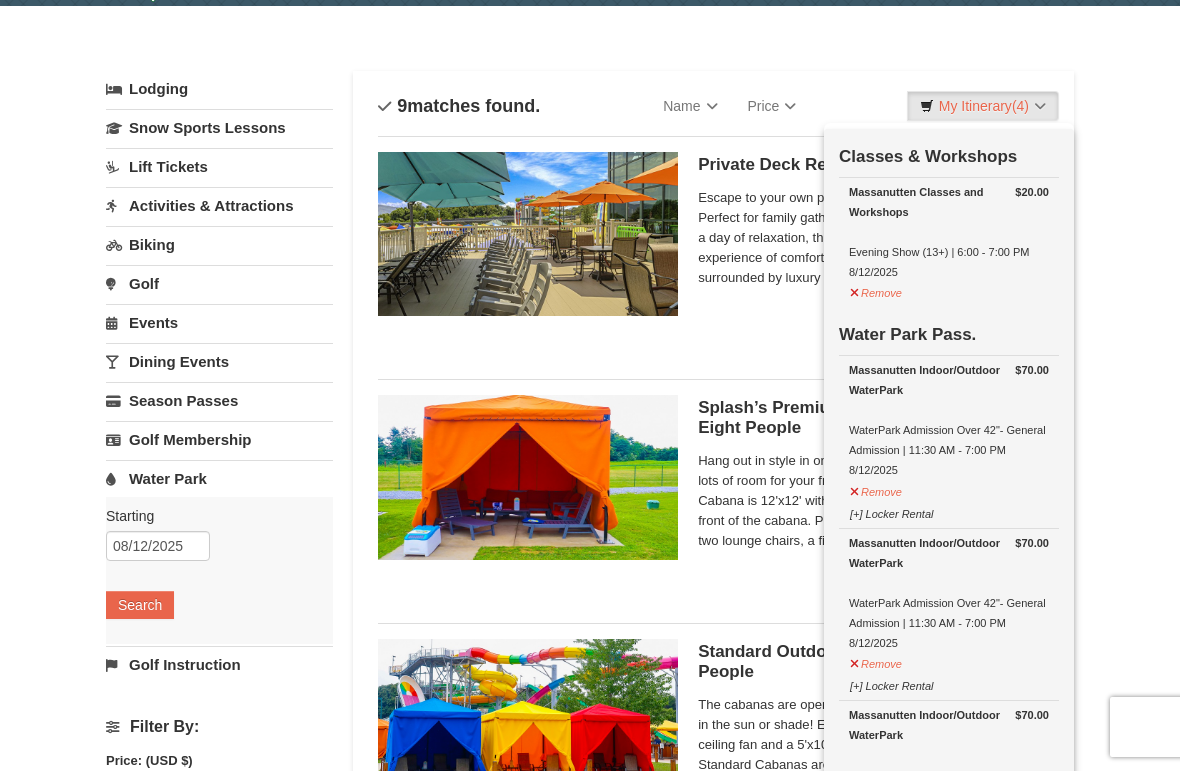 click on "×
Categories
List
Filter
My Itinerary (4)
Check Out Now
Classes & Workshops
$20.00
Massanutten Classes and Workshops
Evening Show (13+) | 6:00 - 7:00 PM
8/12/2025
Water Park Pass." at bounding box center (590, 1194) 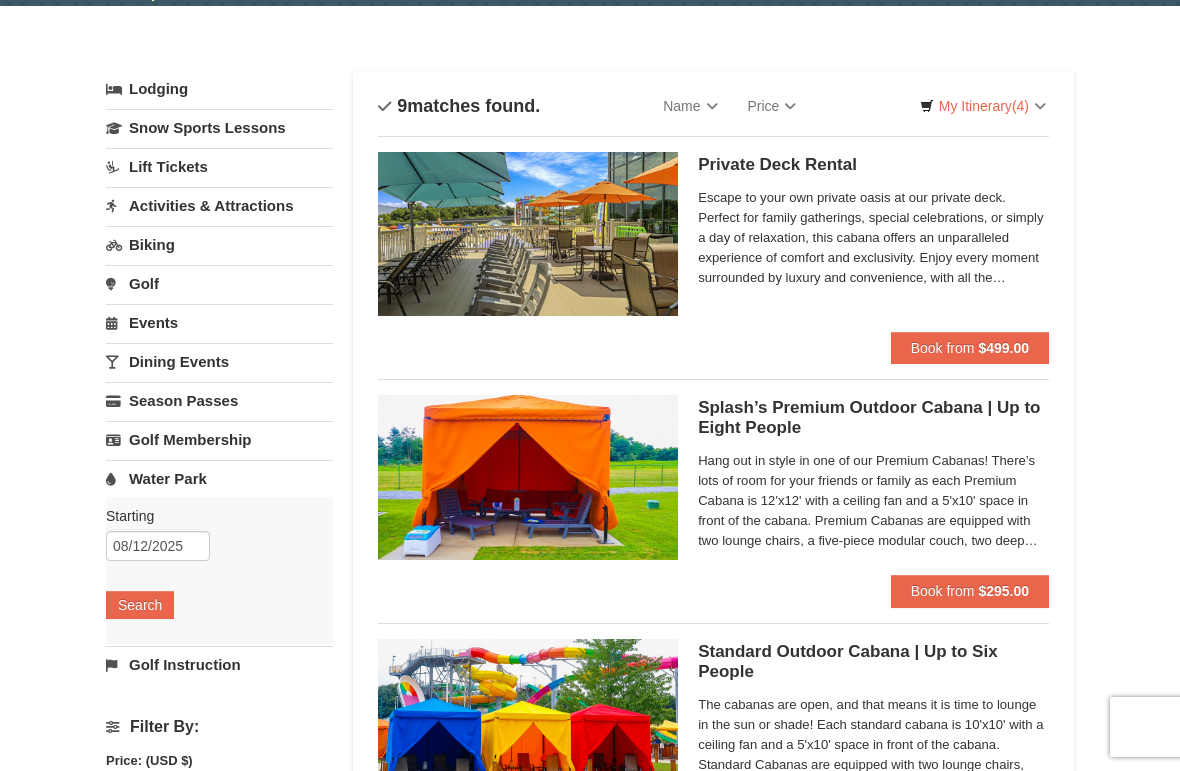 click on "(4)" at bounding box center (1020, 106) 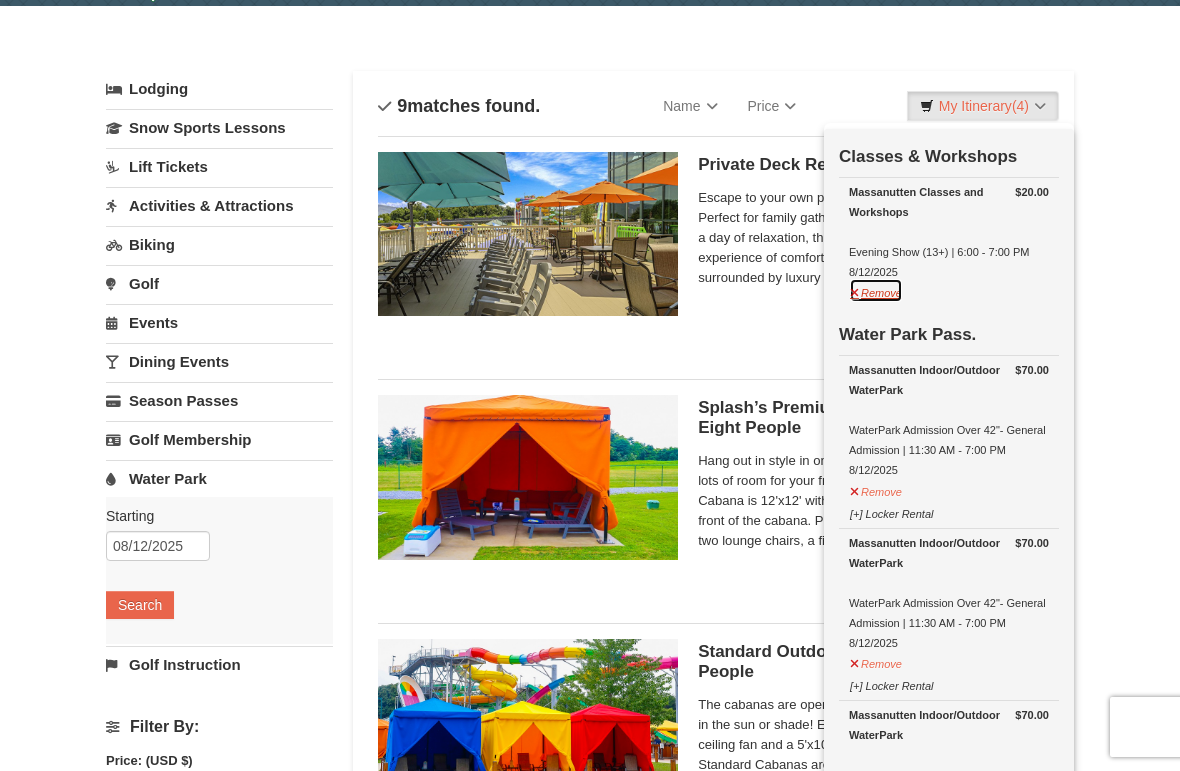 click on "Remove" at bounding box center [876, 290] 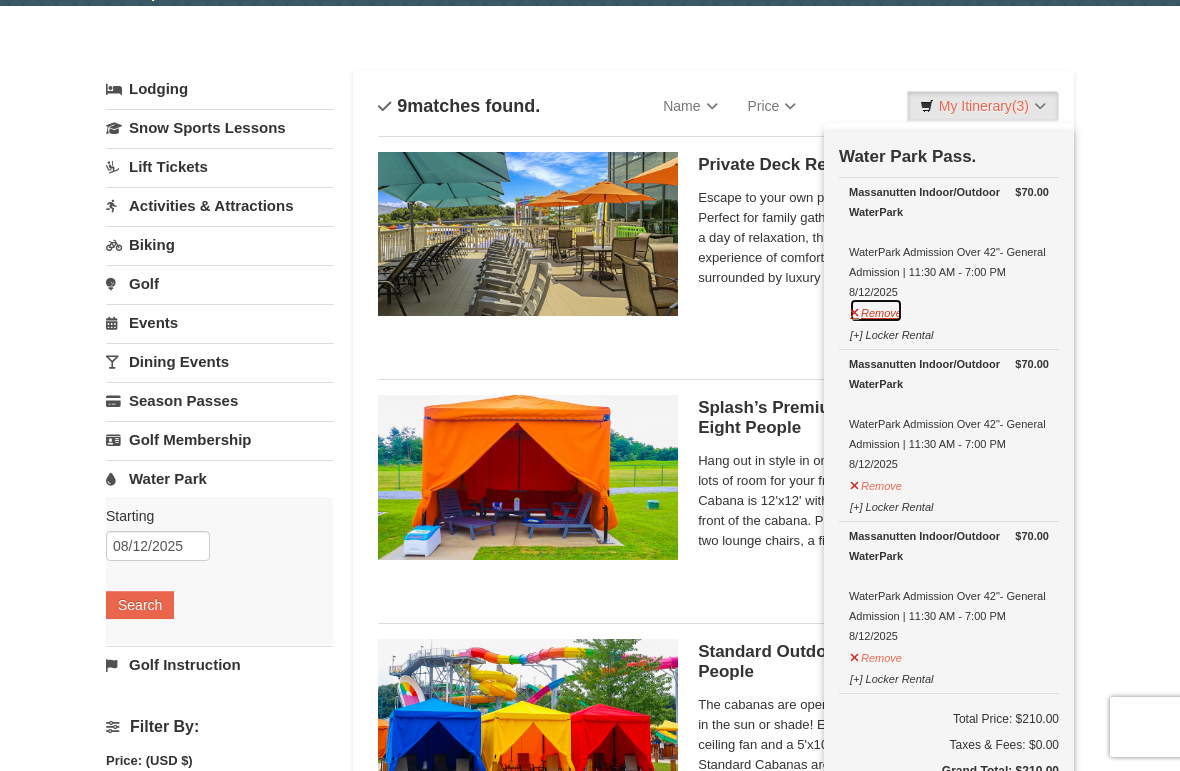 click on "Remove" at bounding box center (876, 310) 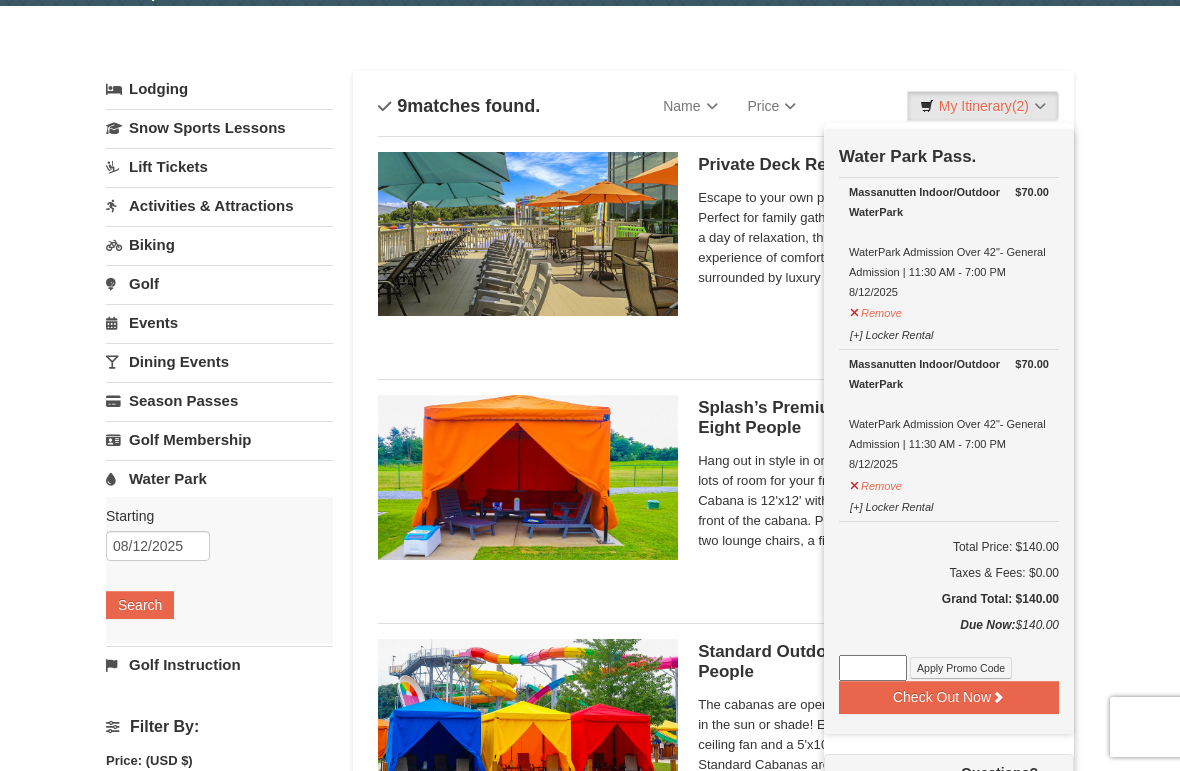 click on "[+] Locker Rental" at bounding box center [891, 332] 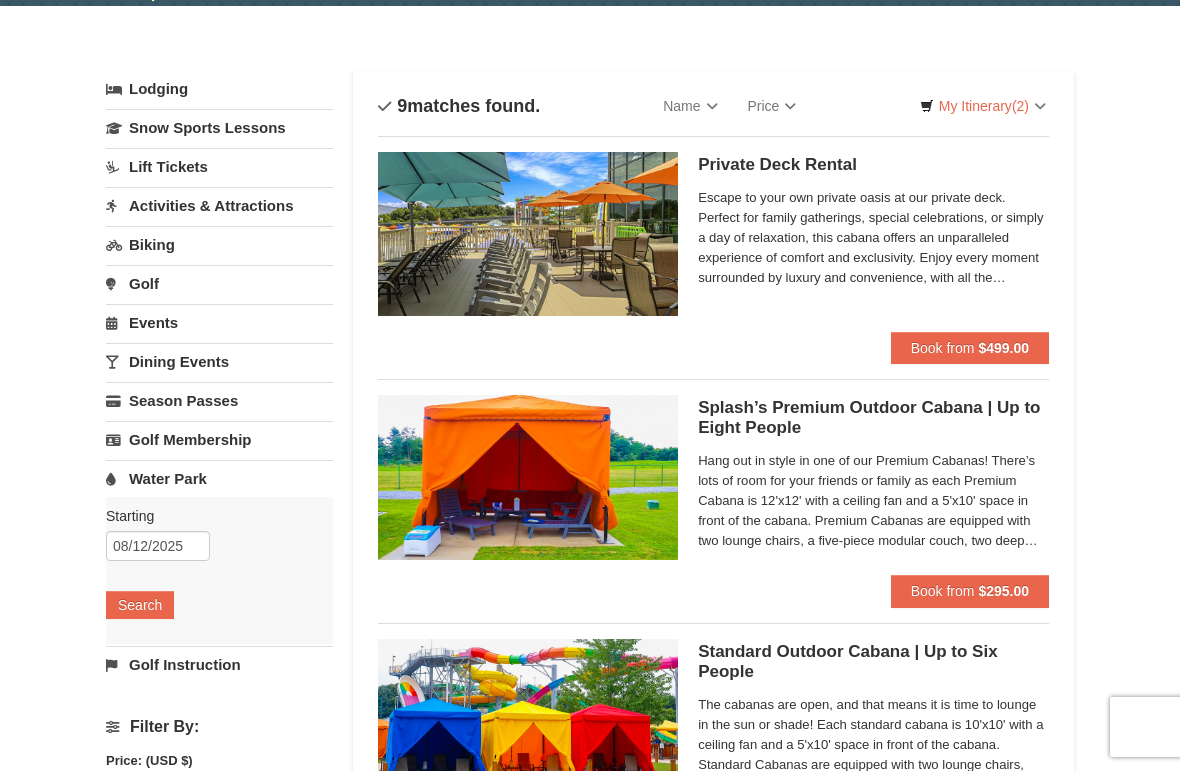 click on "My Itinerary (2)" at bounding box center (983, 106) 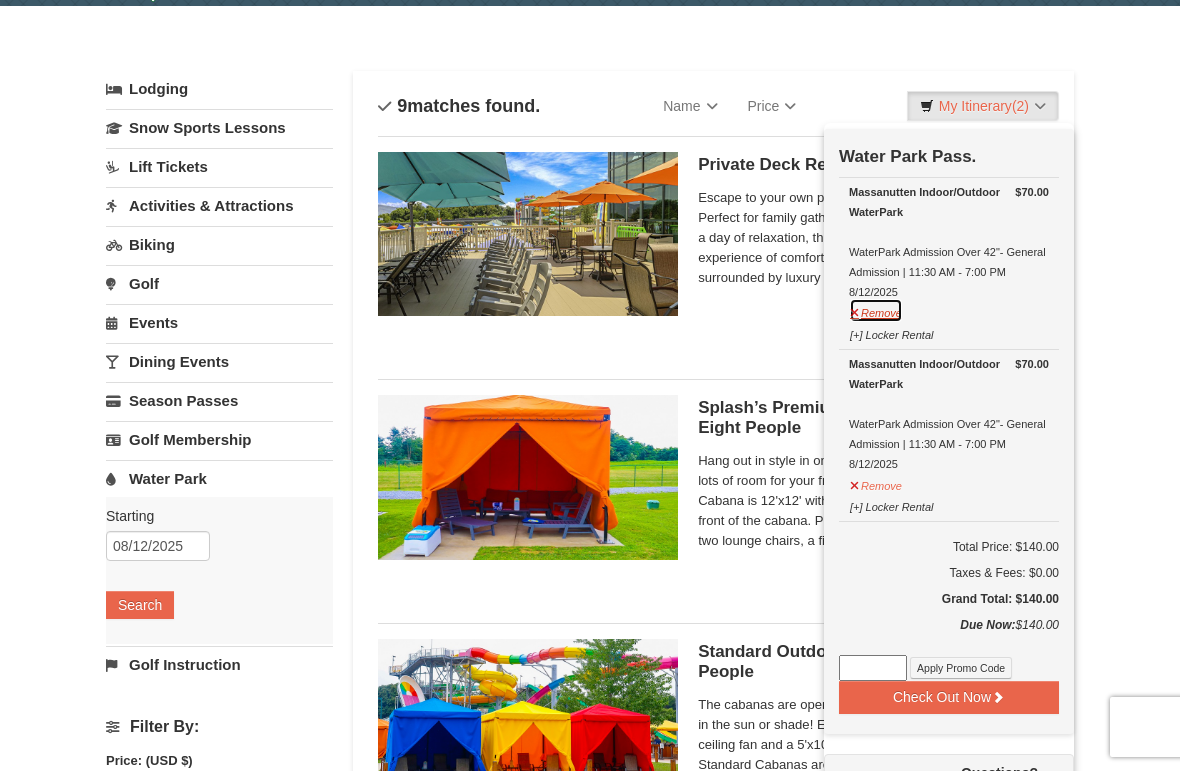 click on "Remove" at bounding box center (876, 310) 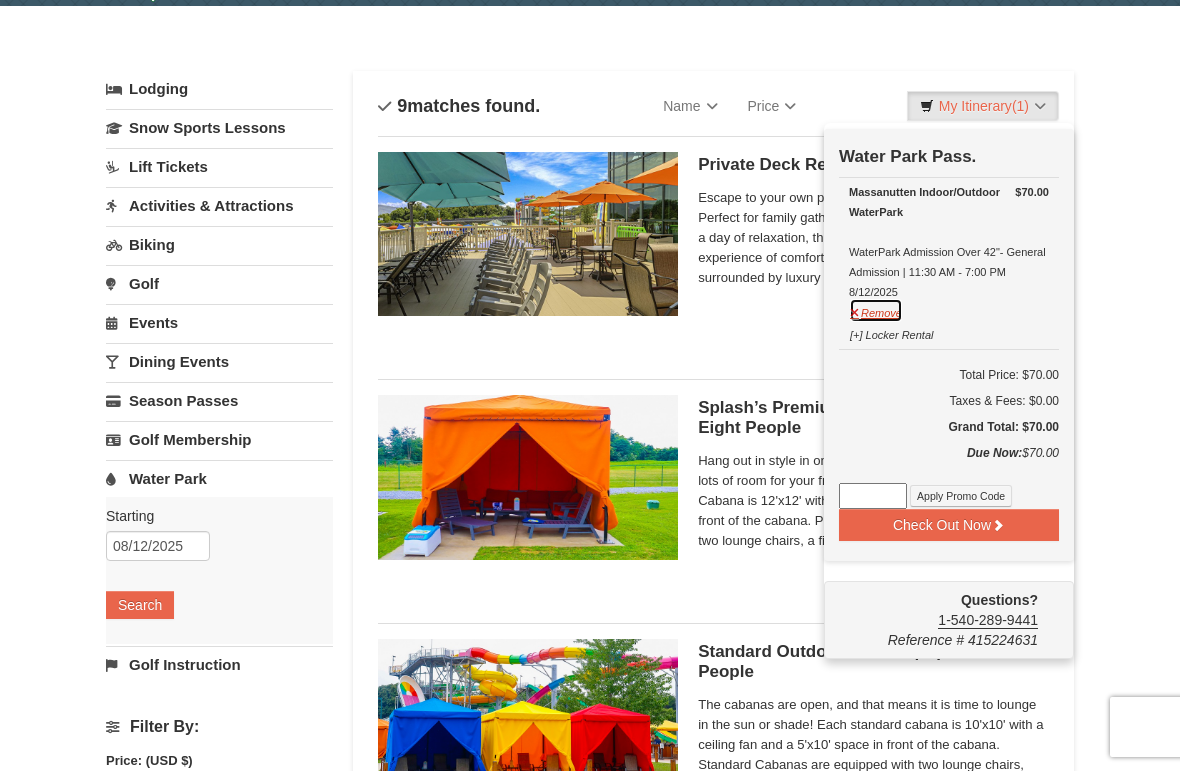 click on "Remove" at bounding box center [876, 310] 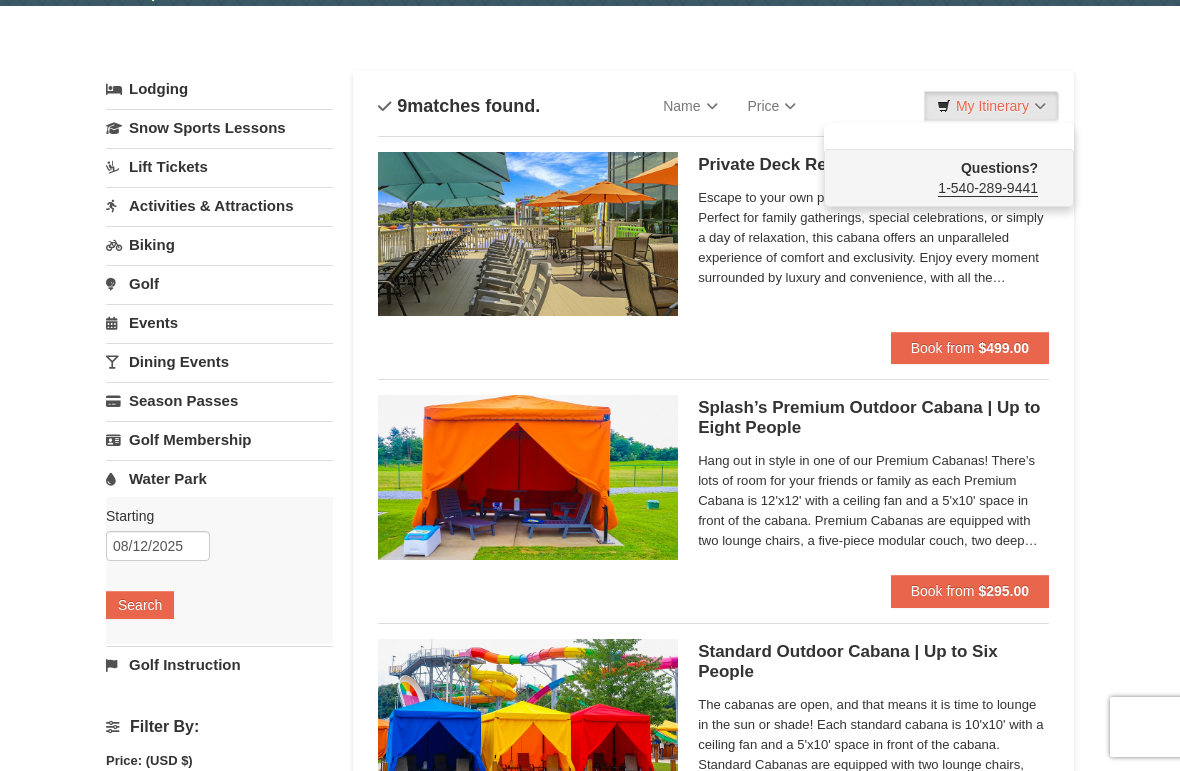 click at bounding box center [590, 385] 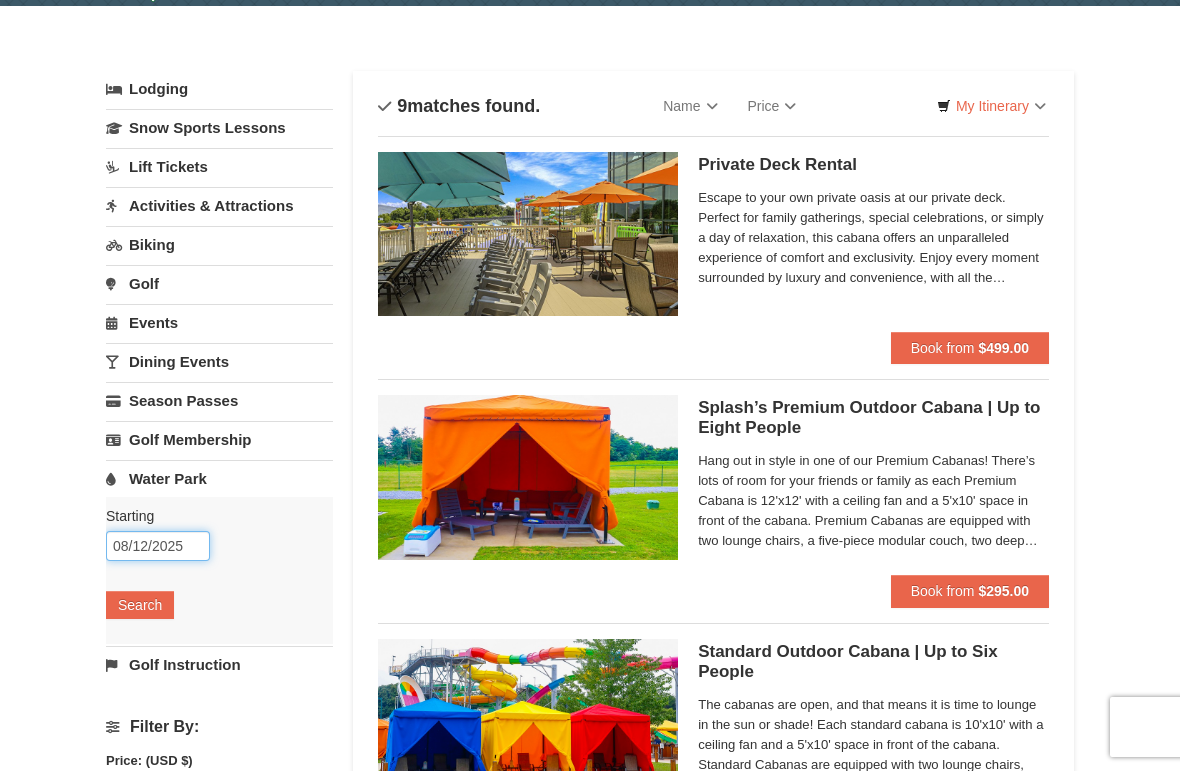 click on "08/12/2025" at bounding box center [158, 546] 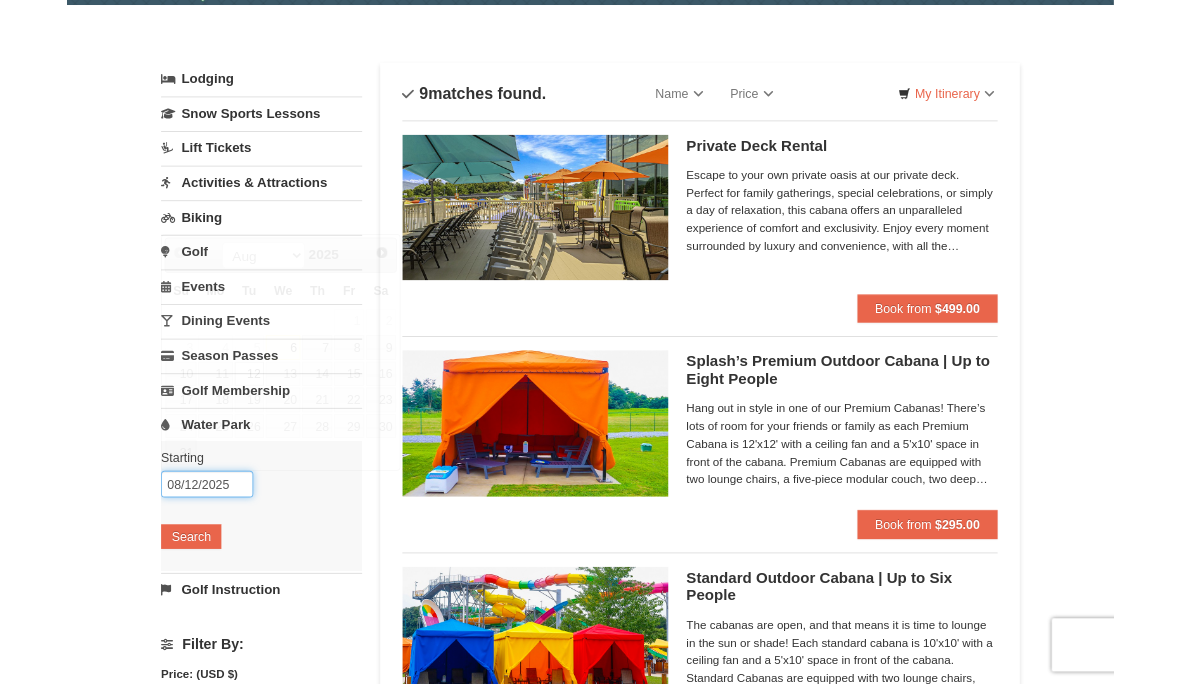 scroll, scrollTop: 63, scrollLeft: 0, axis: vertical 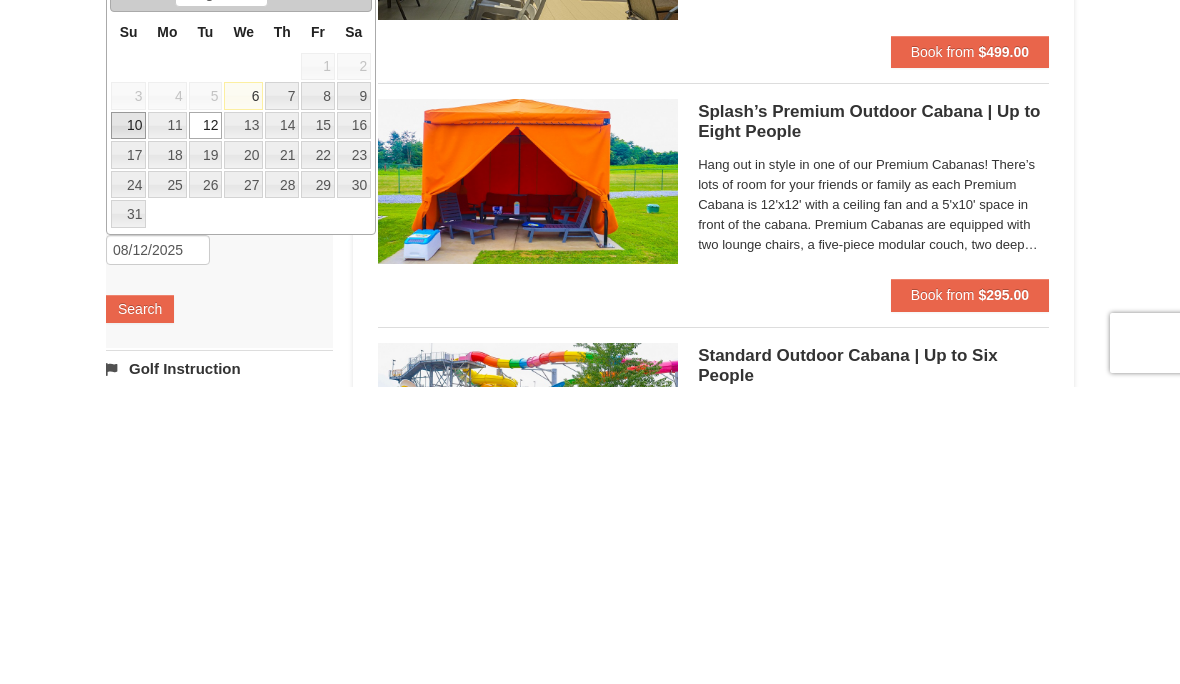 click on "10" at bounding box center (128, 423) 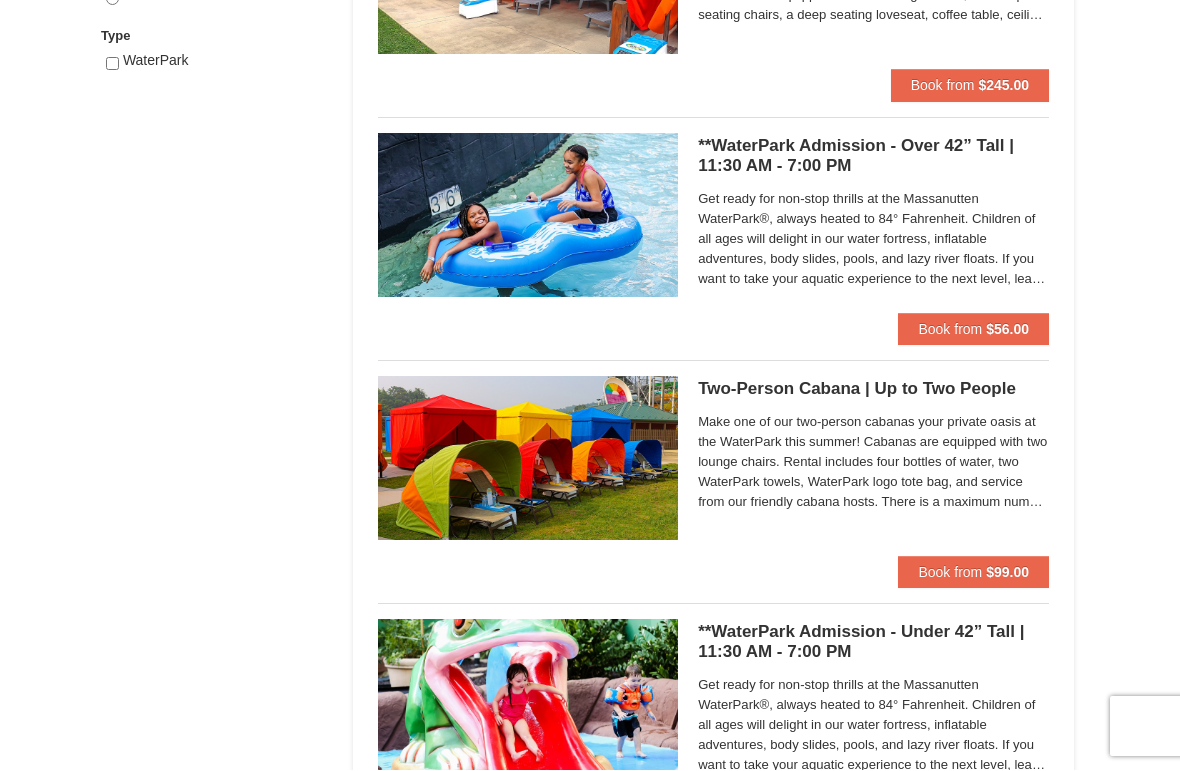 scroll, scrollTop: 1056, scrollLeft: 0, axis: vertical 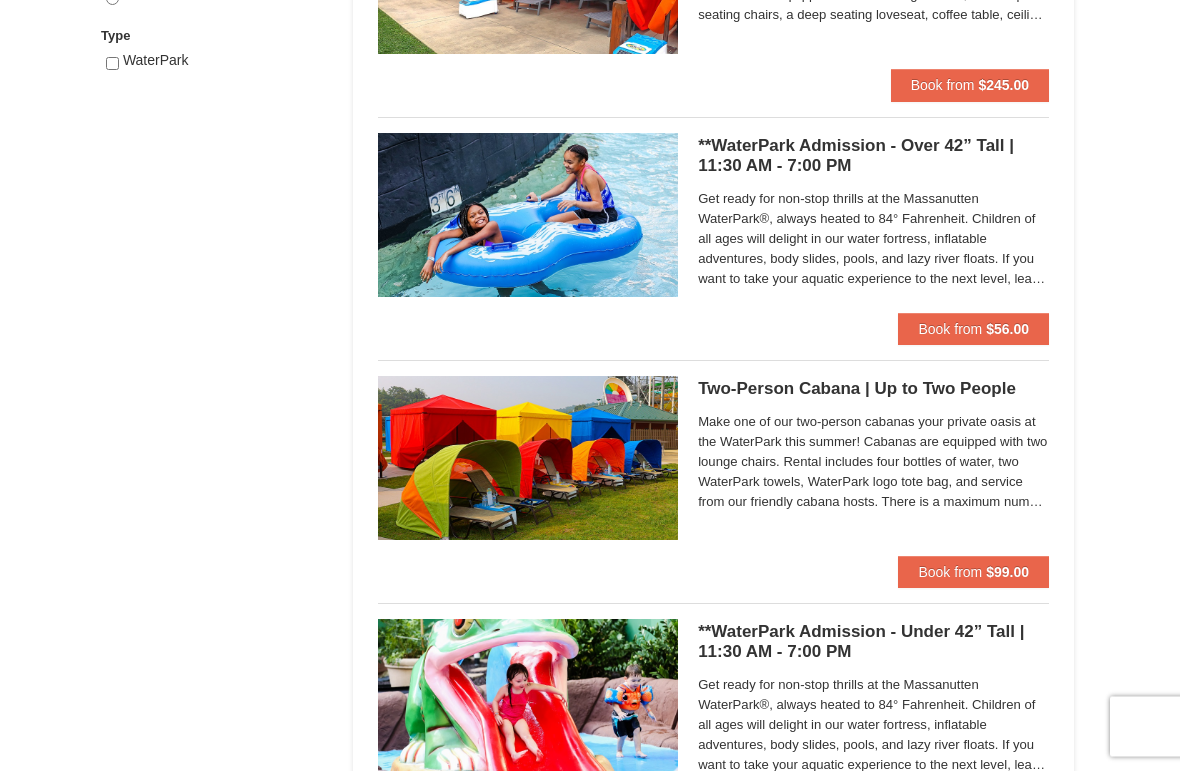 click on "Book from" at bounding box center [950, 330] 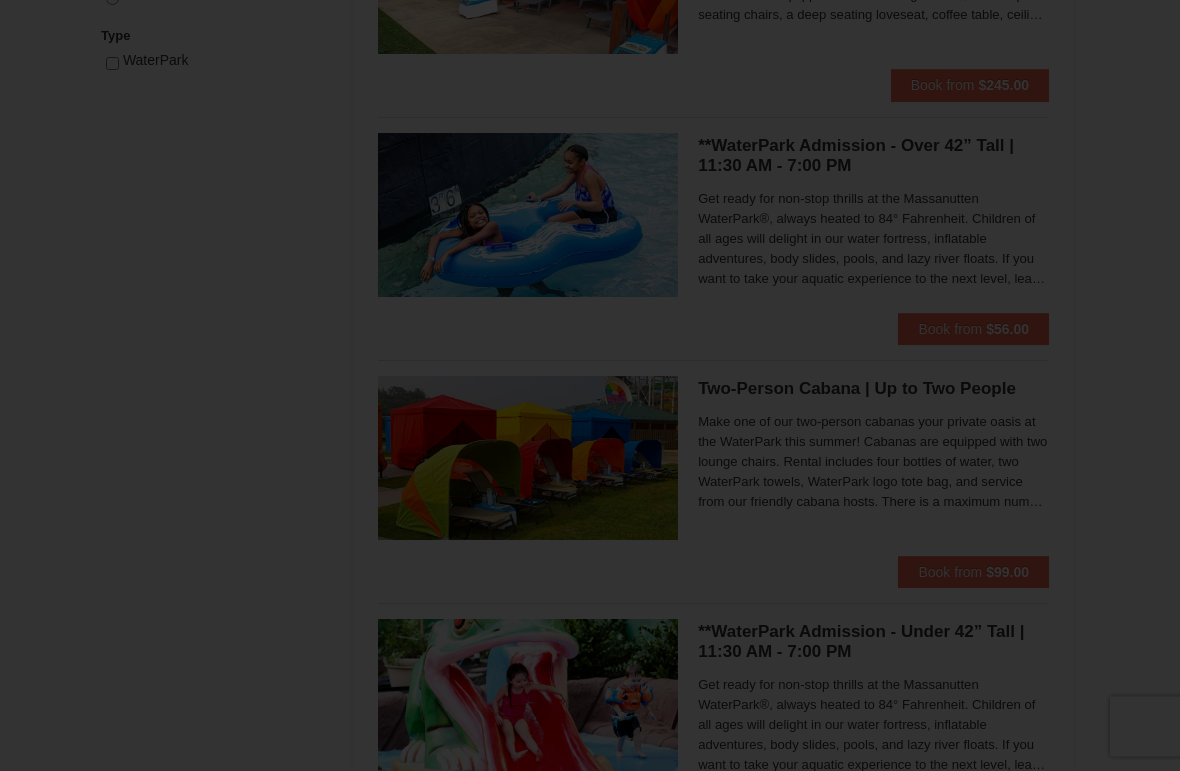 scroll, scrollTop: 1057, scrollLeft: 0, axis: vertical 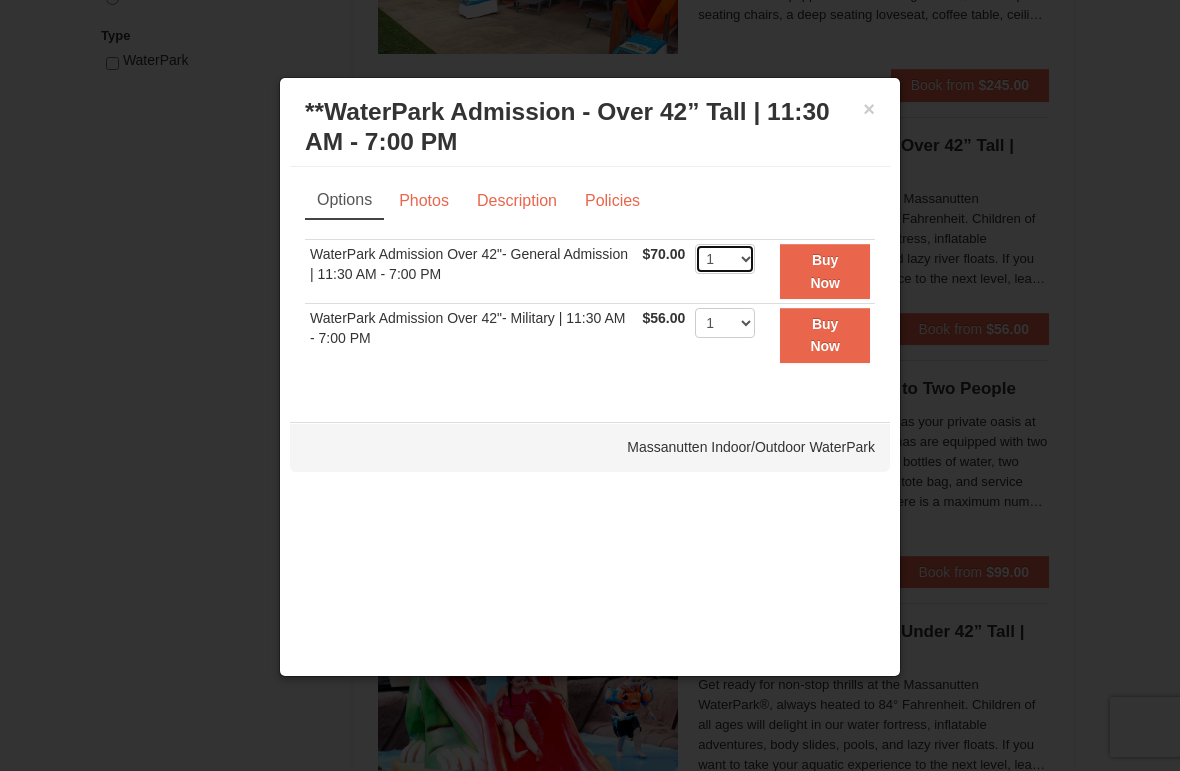 click on "1
2
3
4
5
6
7
8
9
10
11
12
13
14
15
16
17
18
19
20
21 22" at bounding box center [725, 259] 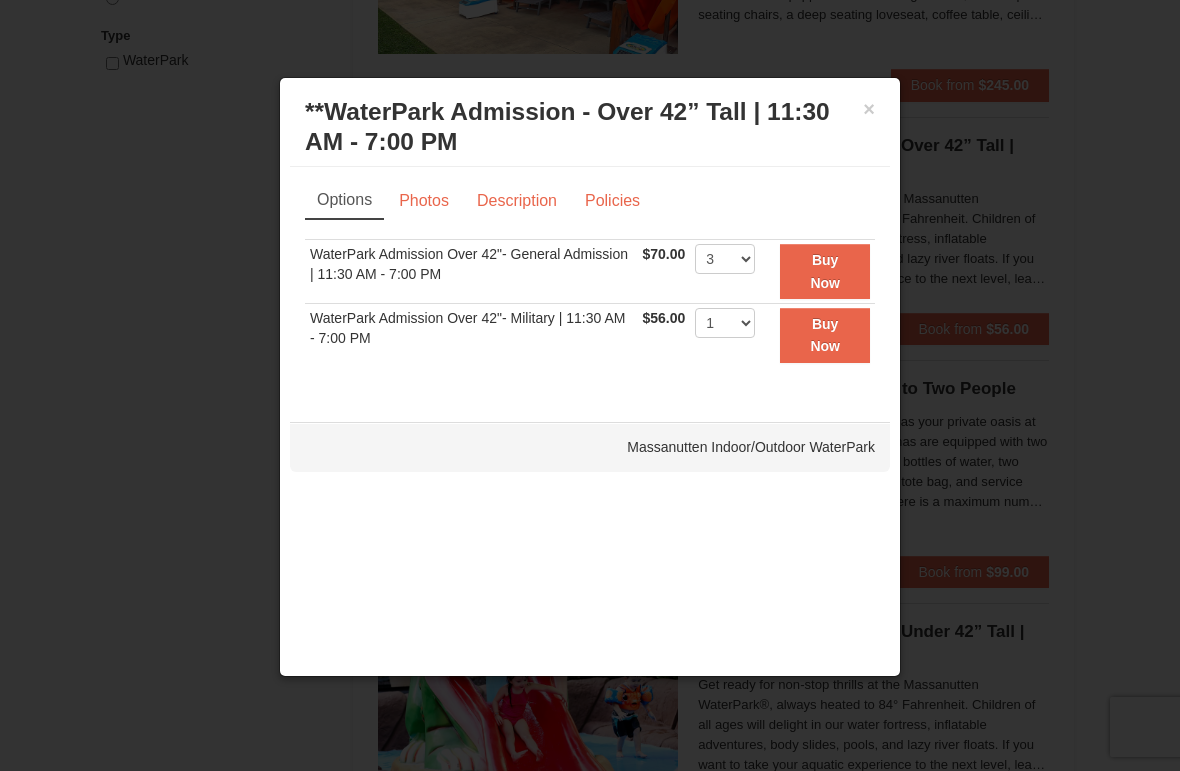 click on "Buy Now" at bounding box center [825, 271] 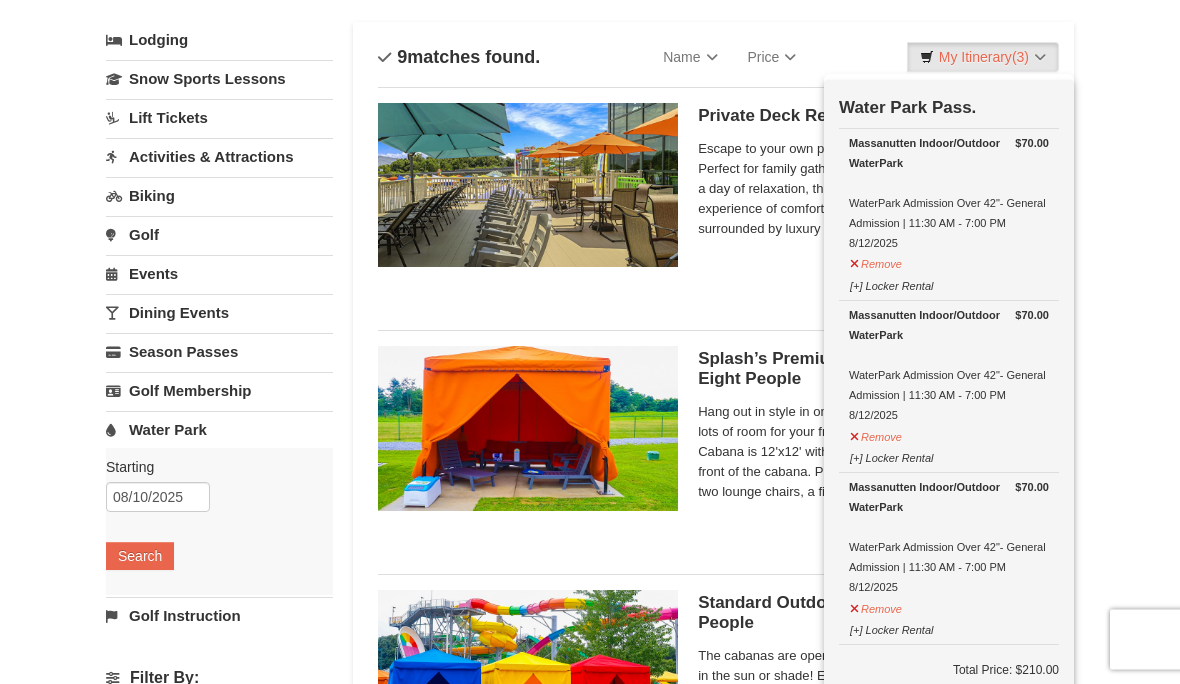 scroll, scrollTop: 101, scrollLeft: 0, axis: vertical 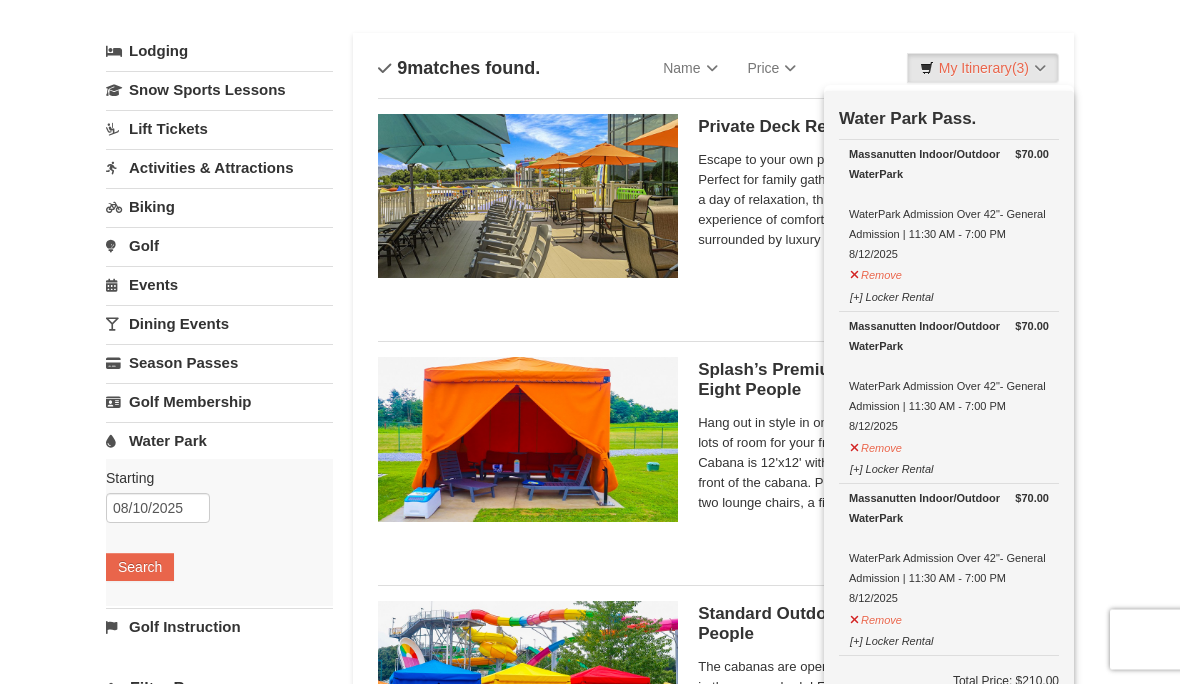 click on "×
Categories
List
Filter
My Itinerary (3)
Check Out Now
Water Park Pass.
$70.00
Massanutten Indoor/Outdoor WaterPark
WaterPark Admission Over 42"- General Admission | 11:30 AM - 7:00 PM
8/12/2025
$70.00" at bounding box center (590, 1157) 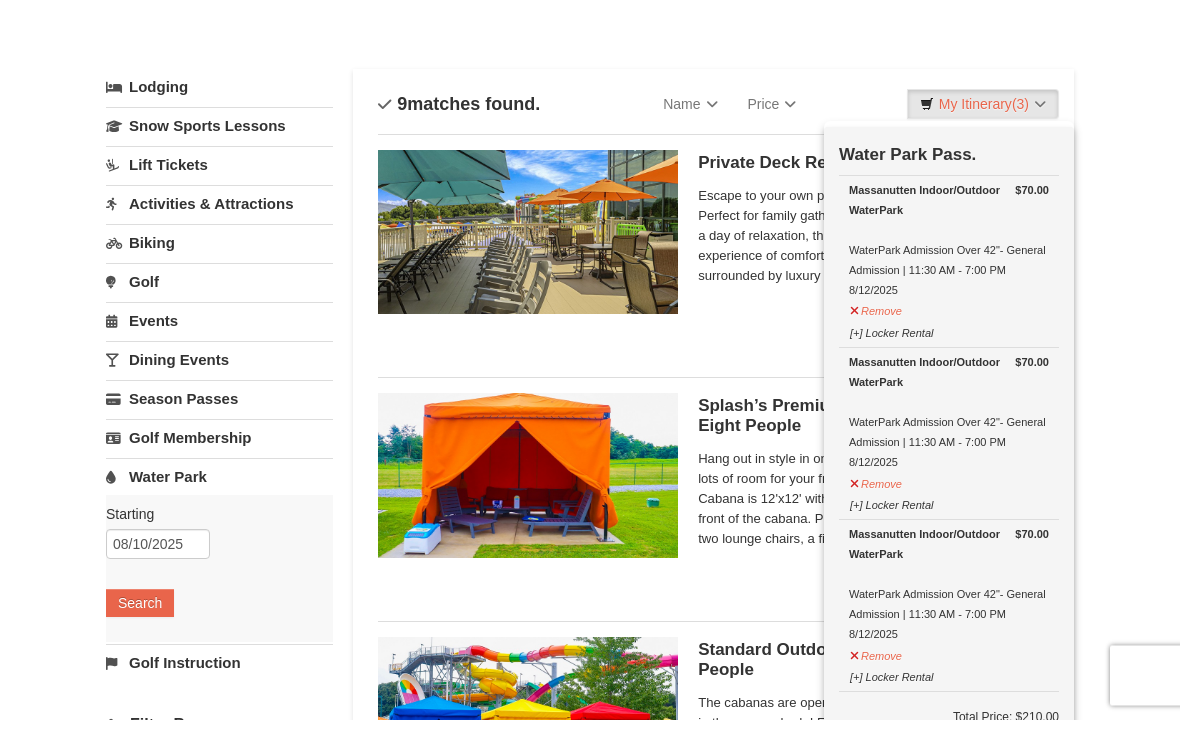 scroll, scrollTop: 102, scrollLeft: 0, axis: vertical 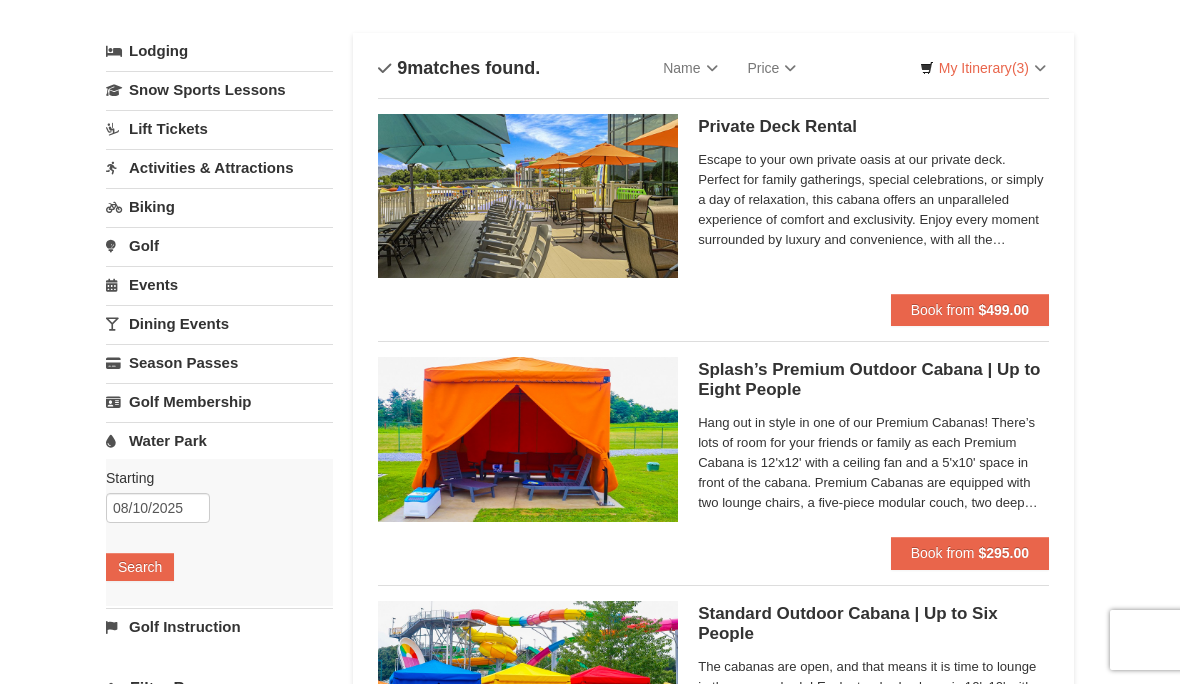 click on "My Itinerary (3)" at bounding box center (983, 68) 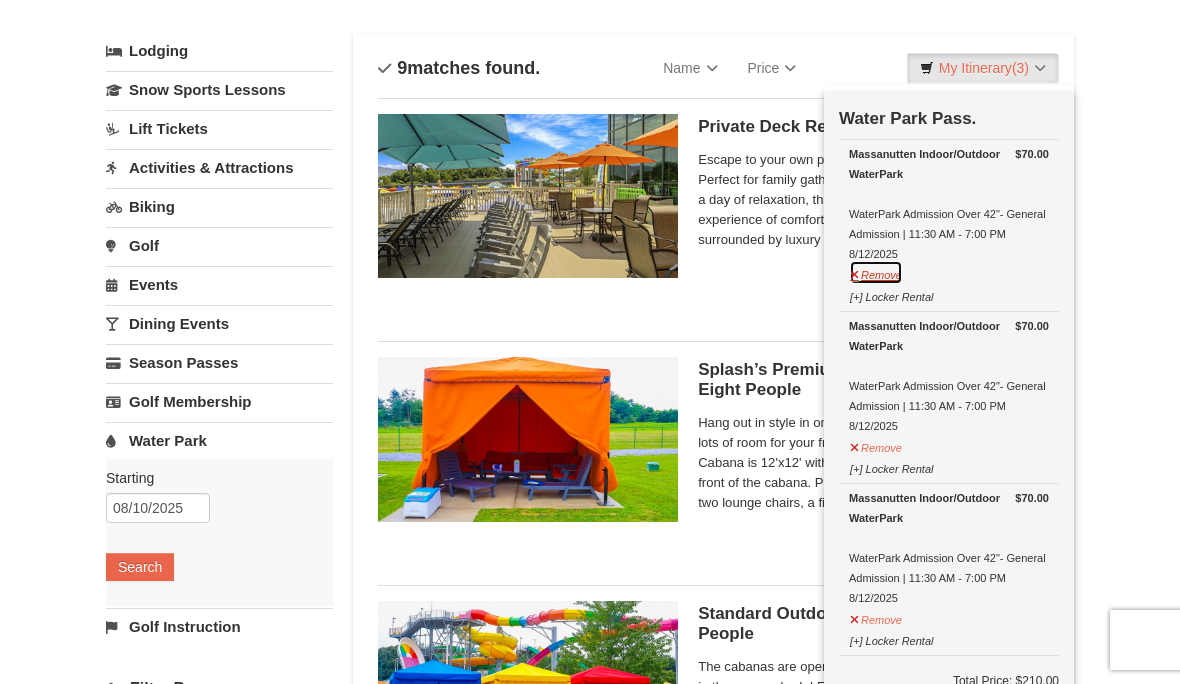 click on "Remove" at bounding box center (876, 272) 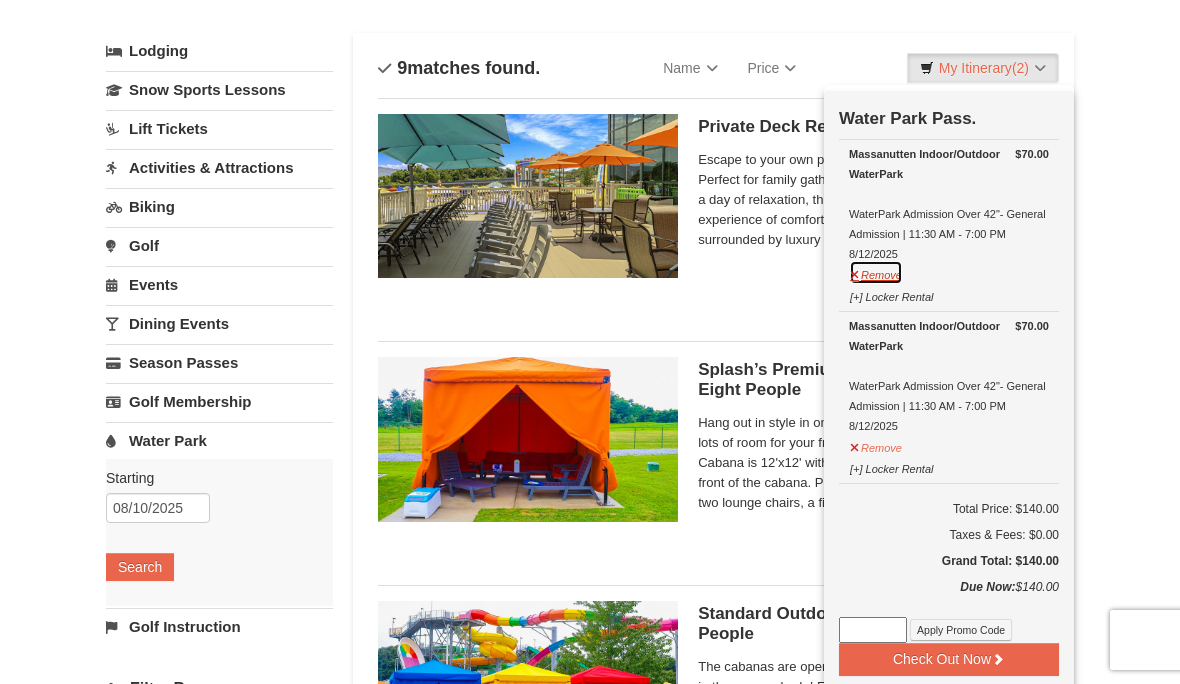 click on "Remove" at bounding box center [876, 272] 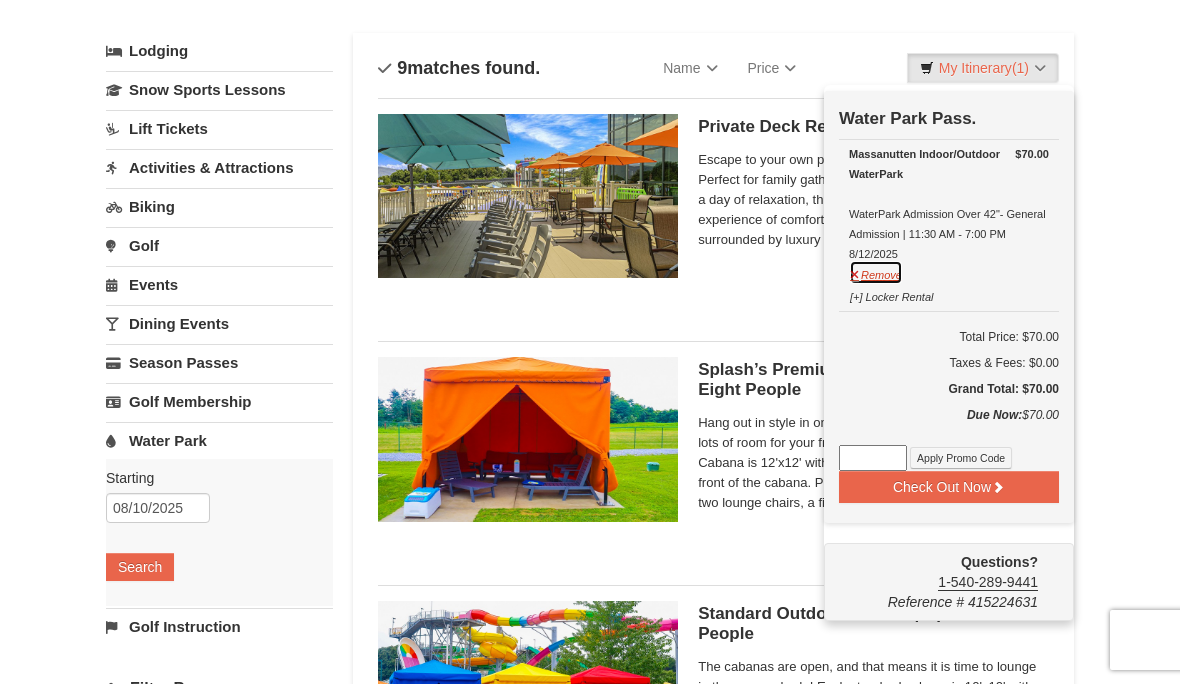 click on "Remove" at bounding box center [876, 272] 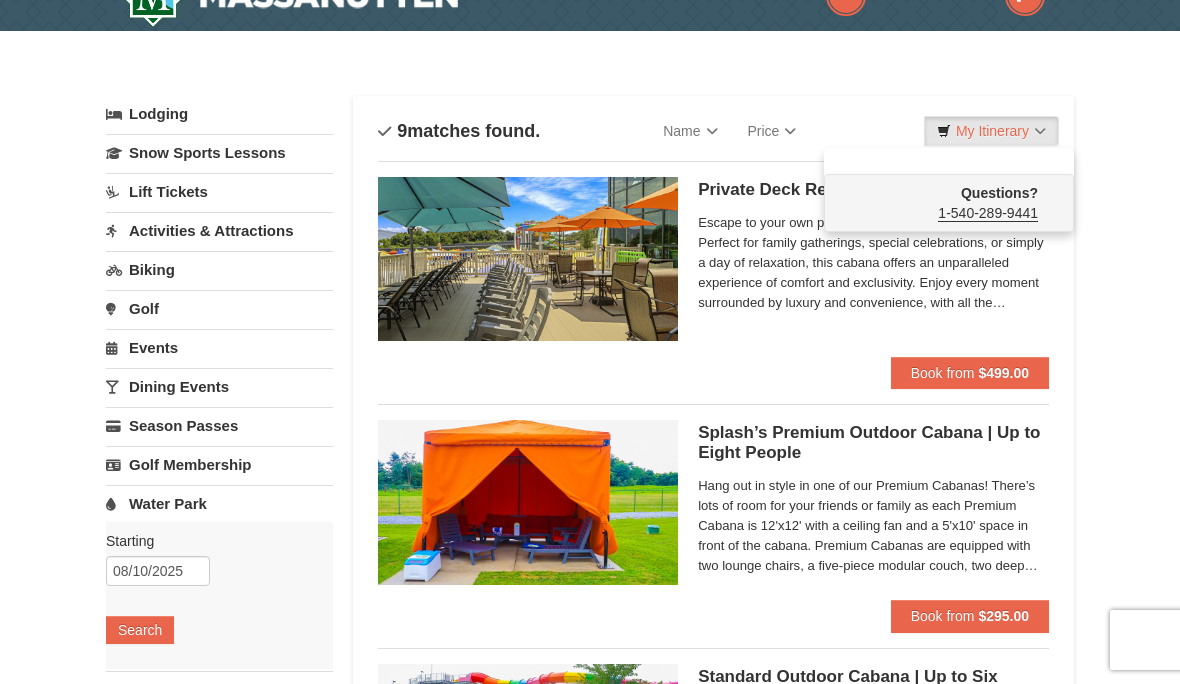 scroll, scrollTop: 0, scrollLeft: 0, axis: both 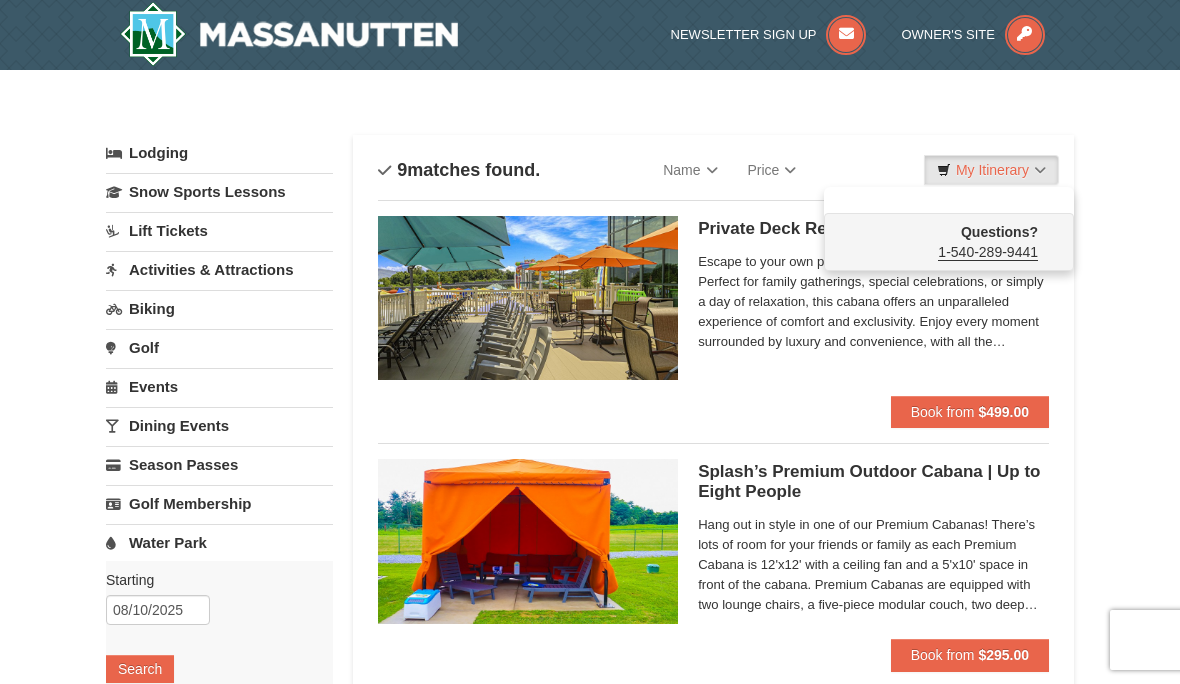 click at bounding box center [590, 342] 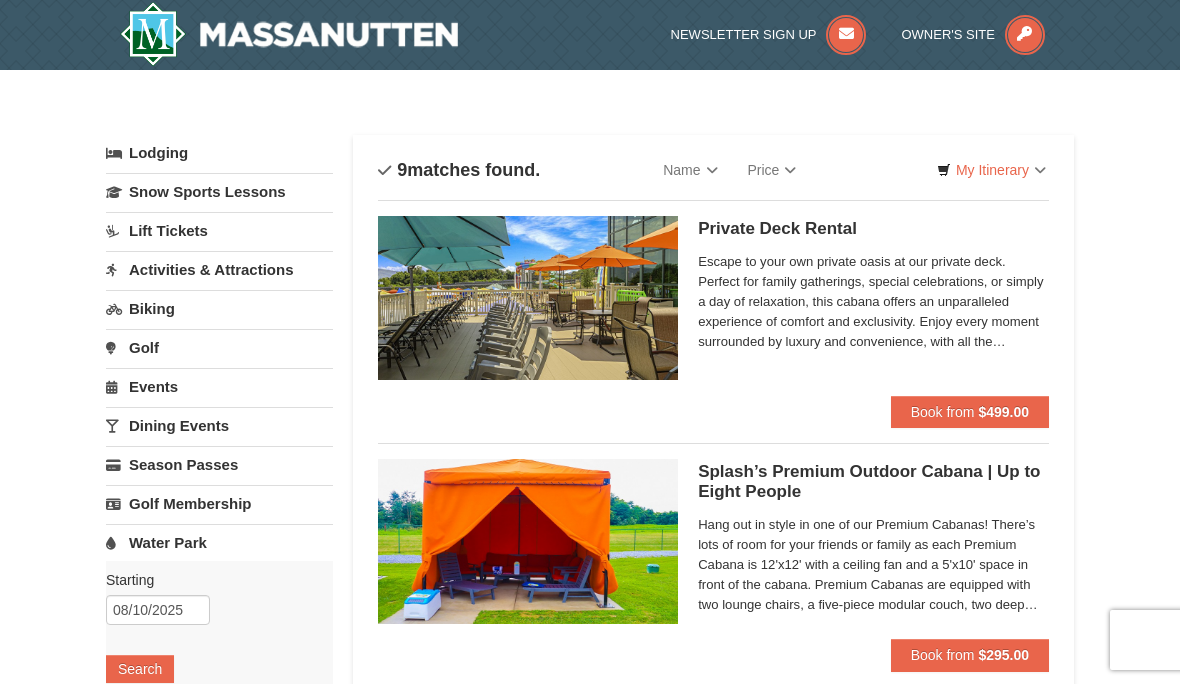 click on "×
Categories
List
Filter
My Itinerary
Questions?   1-540-289-9441
Lodging
Arrival Please format dates MM/DD/YYYY Please format dates MM/DD/YYYY
08/12/2025
Departure Please format dates MM/DD/YYYY Please format dates MM/DD/YYYY
08/14/2025
2 0" at bounding box center (590, 1258) 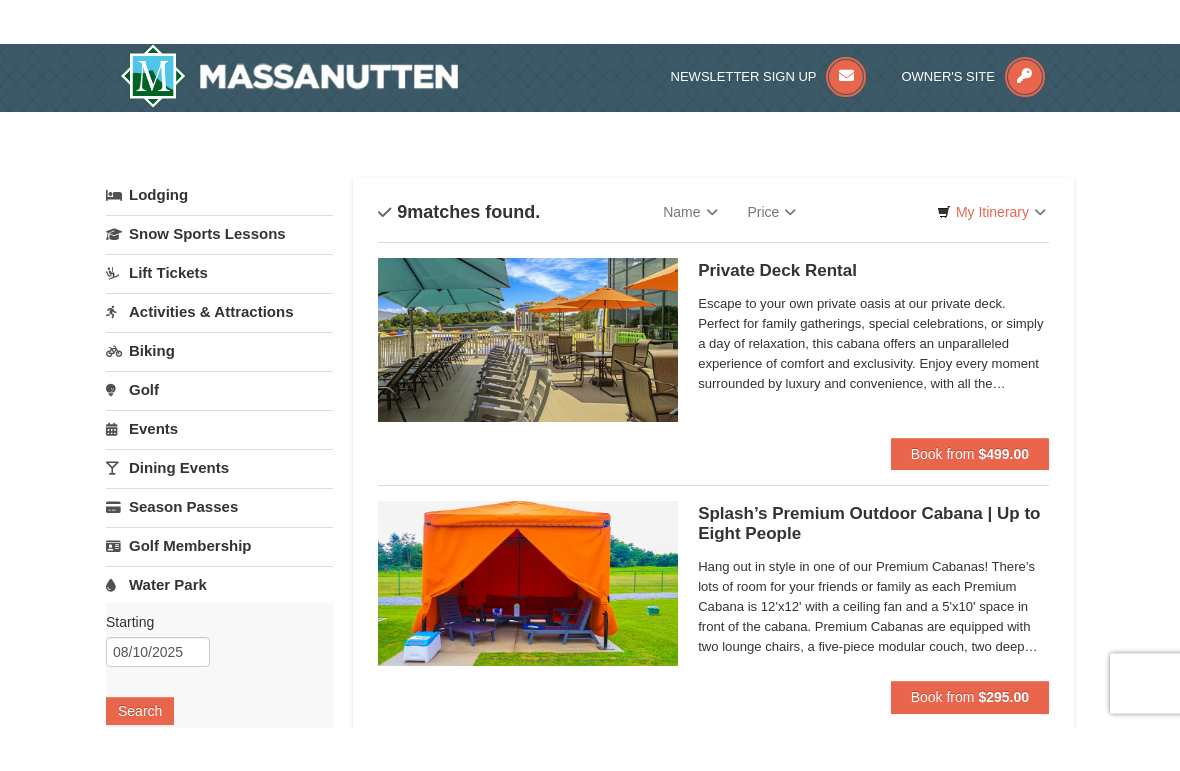 scroll, scrollTop: 0, scrollLeft: 0, axis: both 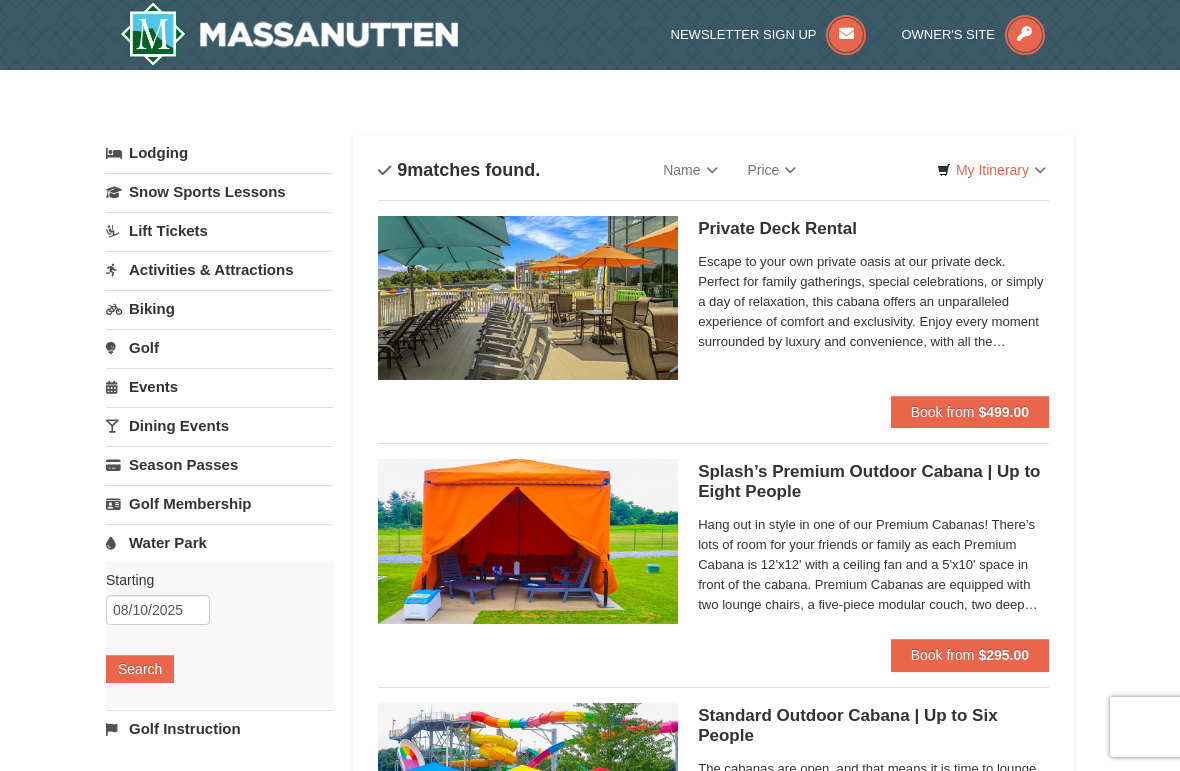 click on "Activities & Attractions" at bounding box center [219, 269] 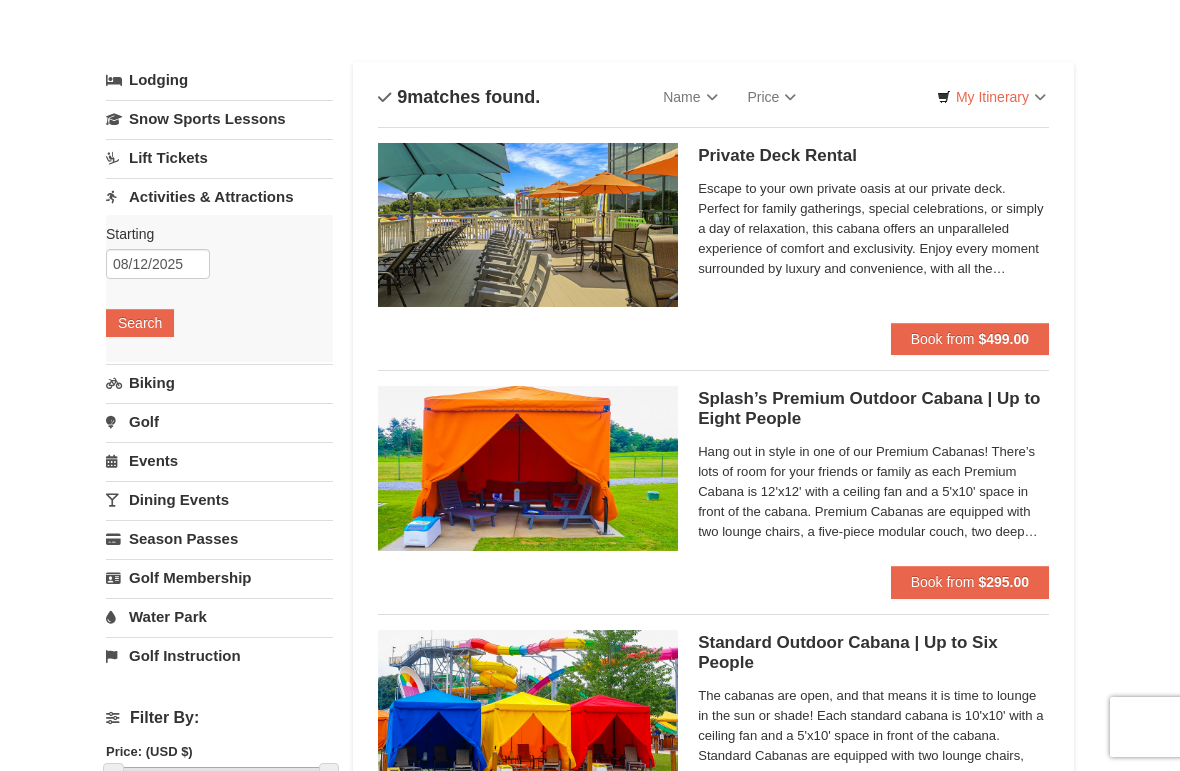 scroll, scrollTop: 68, scrollLeft: 0, axis: vertical 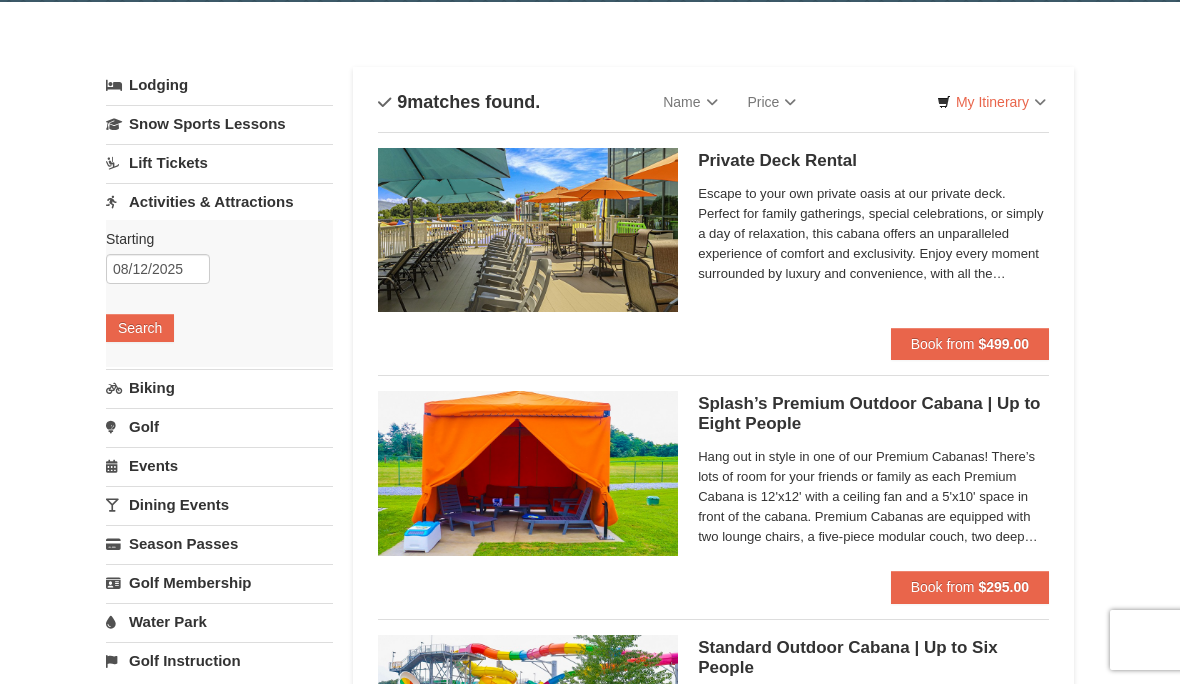 click on "Activities & Attractions" at bounding box center [219, 201] 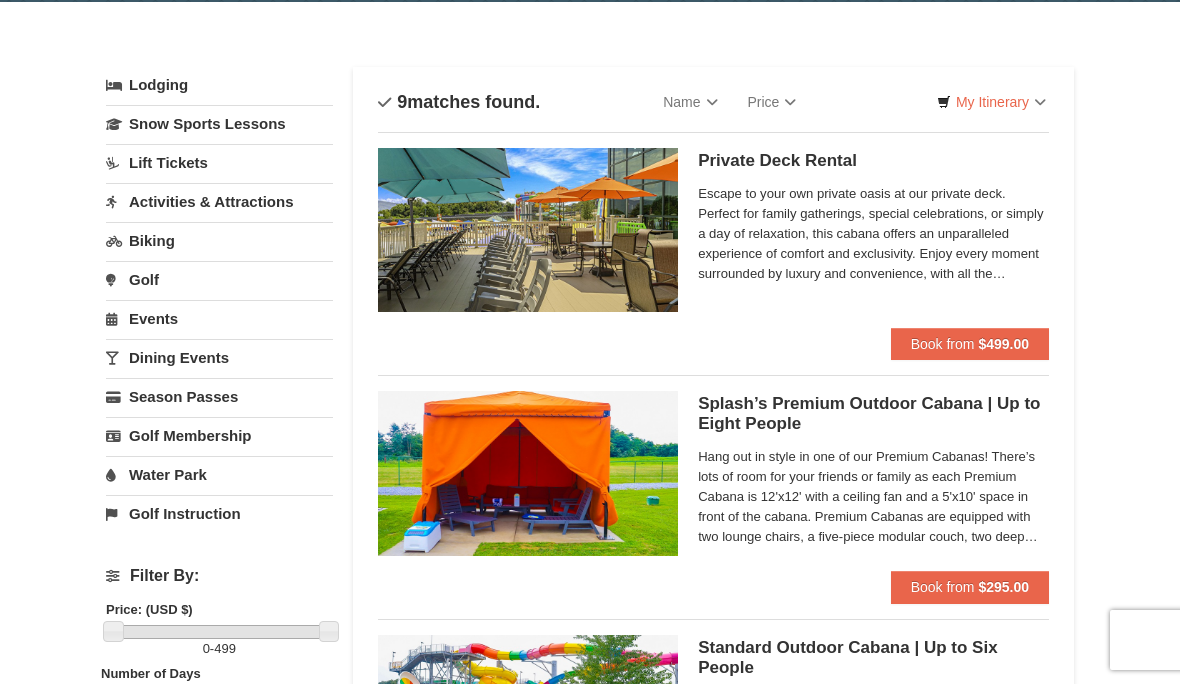 click on "Activities & Attractions" at bounding box center [219, 201] 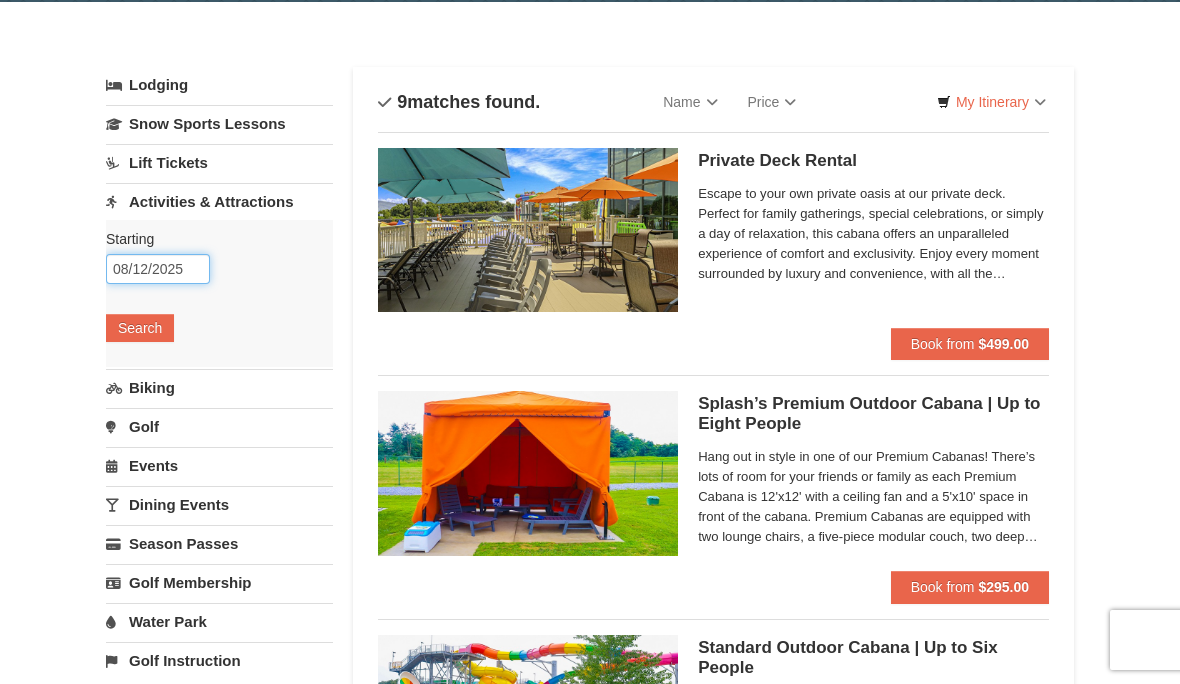 click on "08/12/2025" at bounding box center [158, 269] 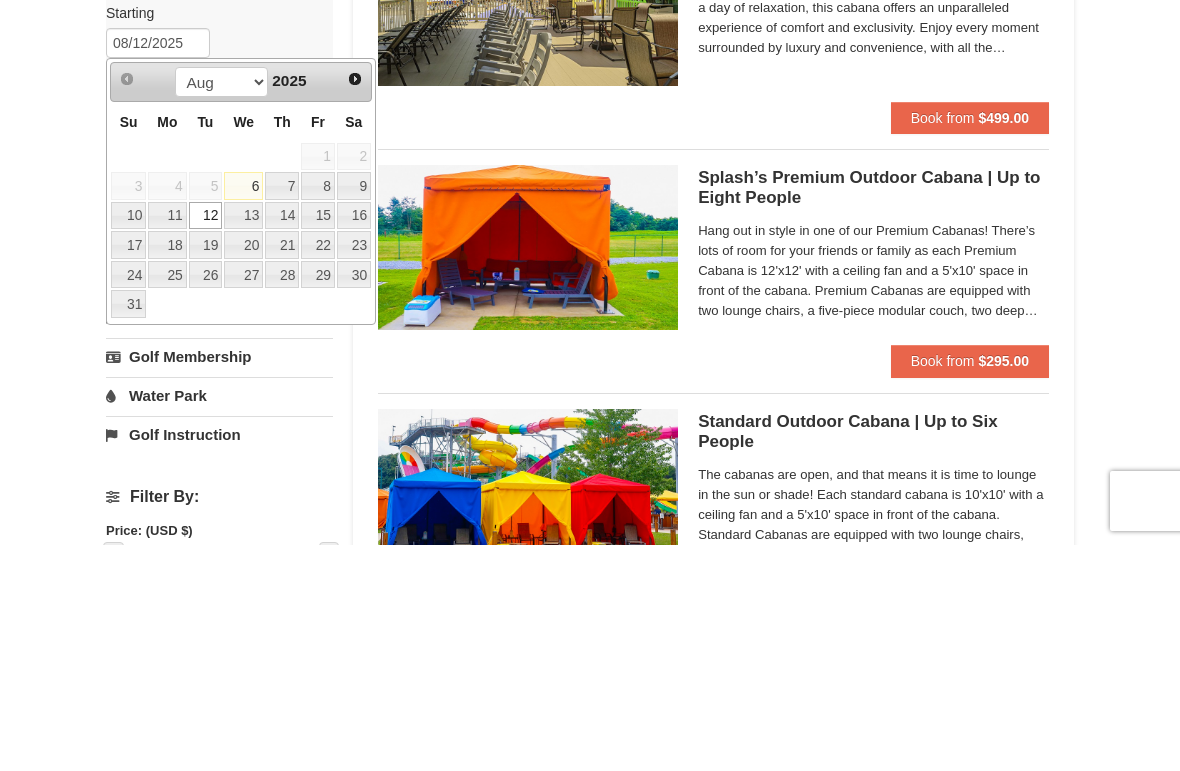 click on "10" at bounding box center (128, 442) 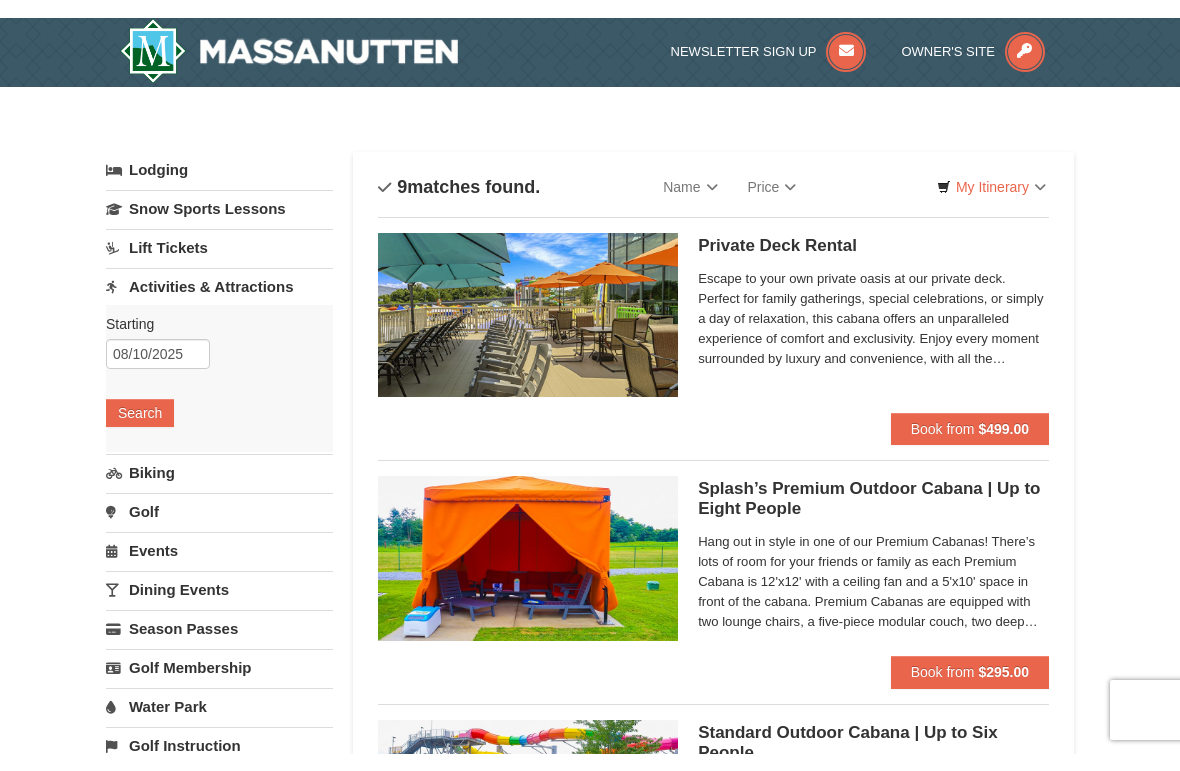 scroll, scrollTop: 0, scrollLeft: 0, axis: both 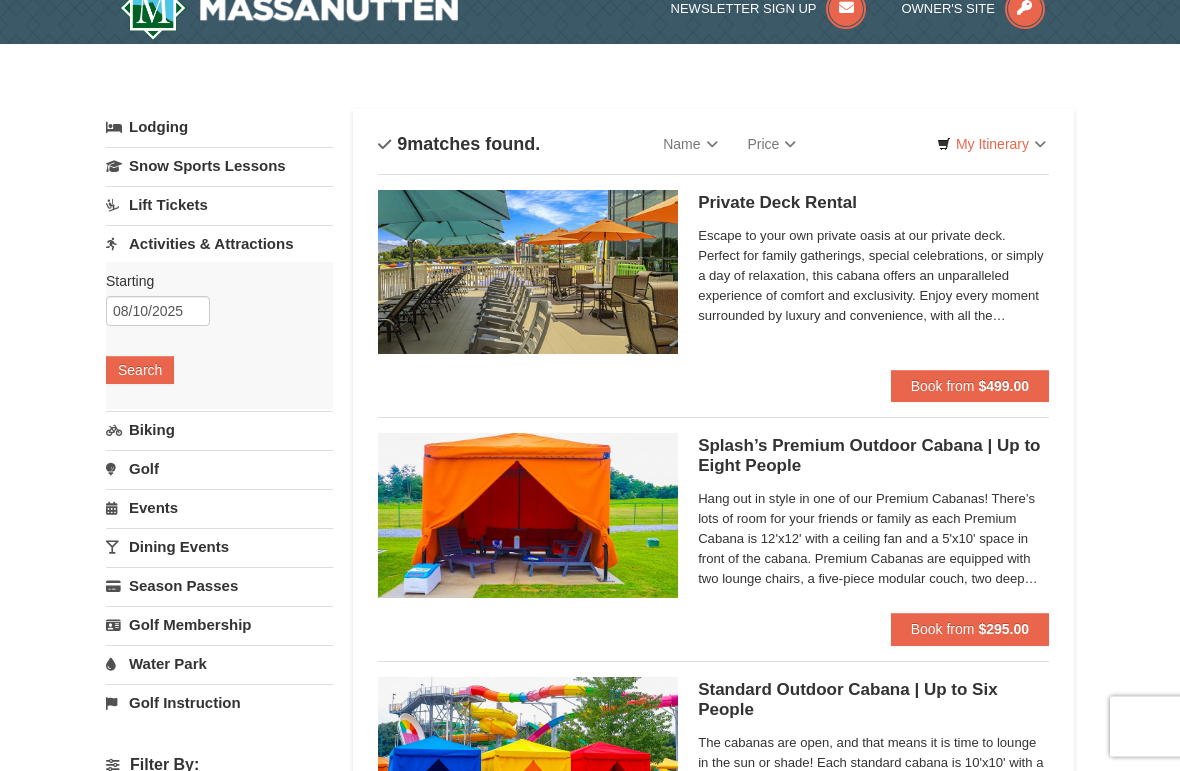 click on "Search" at bounding box center [140, 371] 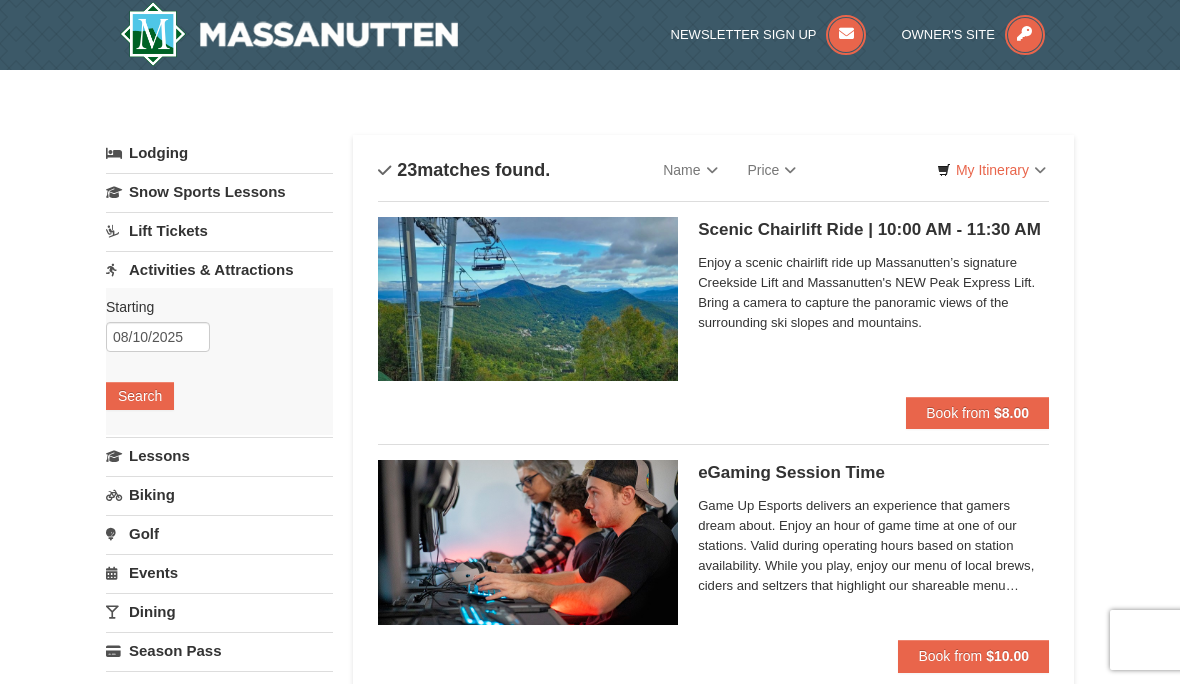 scroll, scrollTop: 0, scrollLeft: 0, axis: both 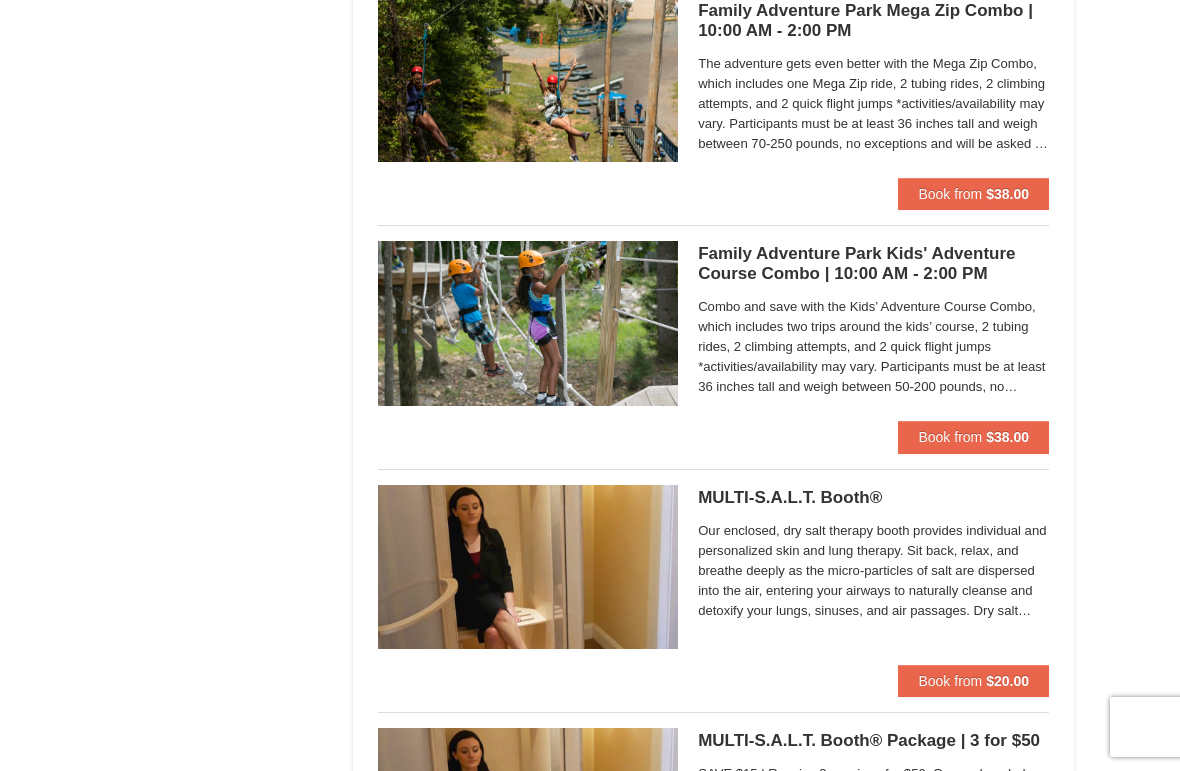 click on "$38.00" at bounding box center (1007, 437) 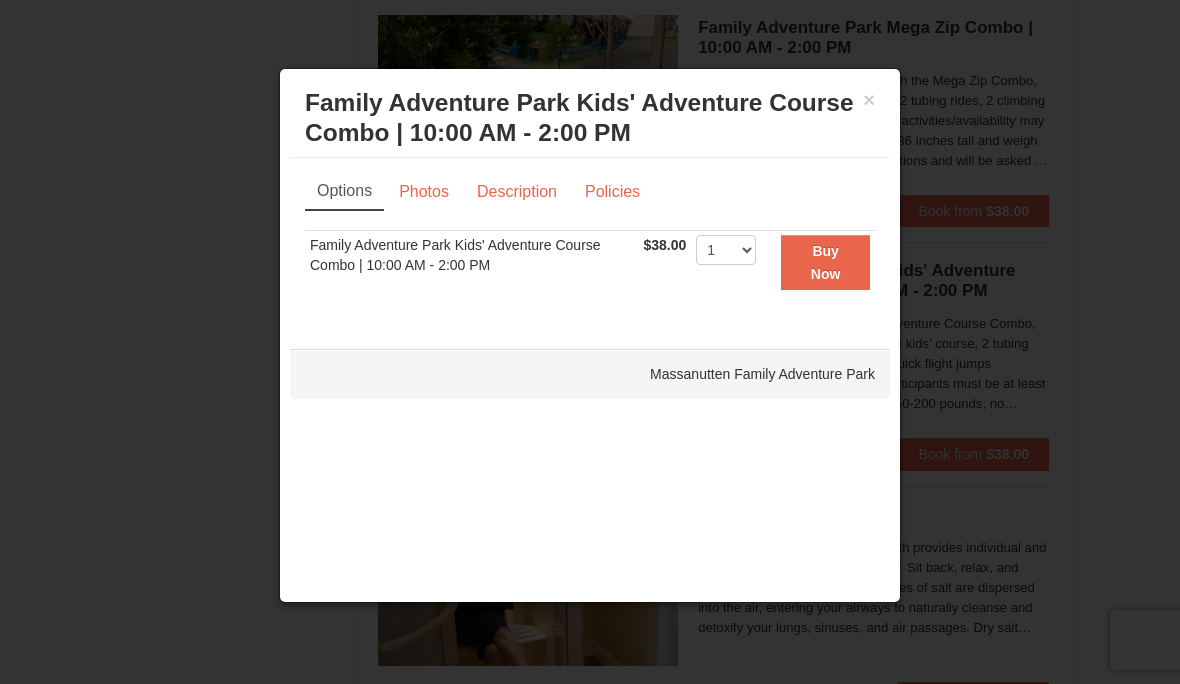 scroll, scrollTop: 4338, scrollLeft: 0, axis: vertical 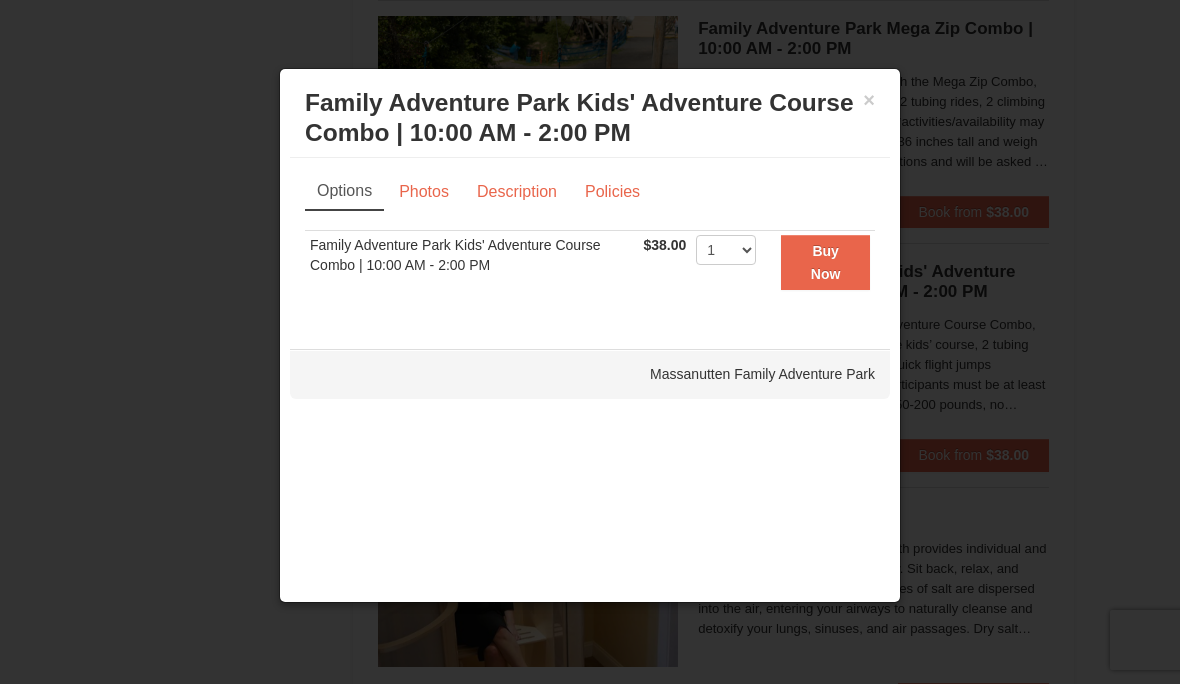 click at bounding box center [590, 342] 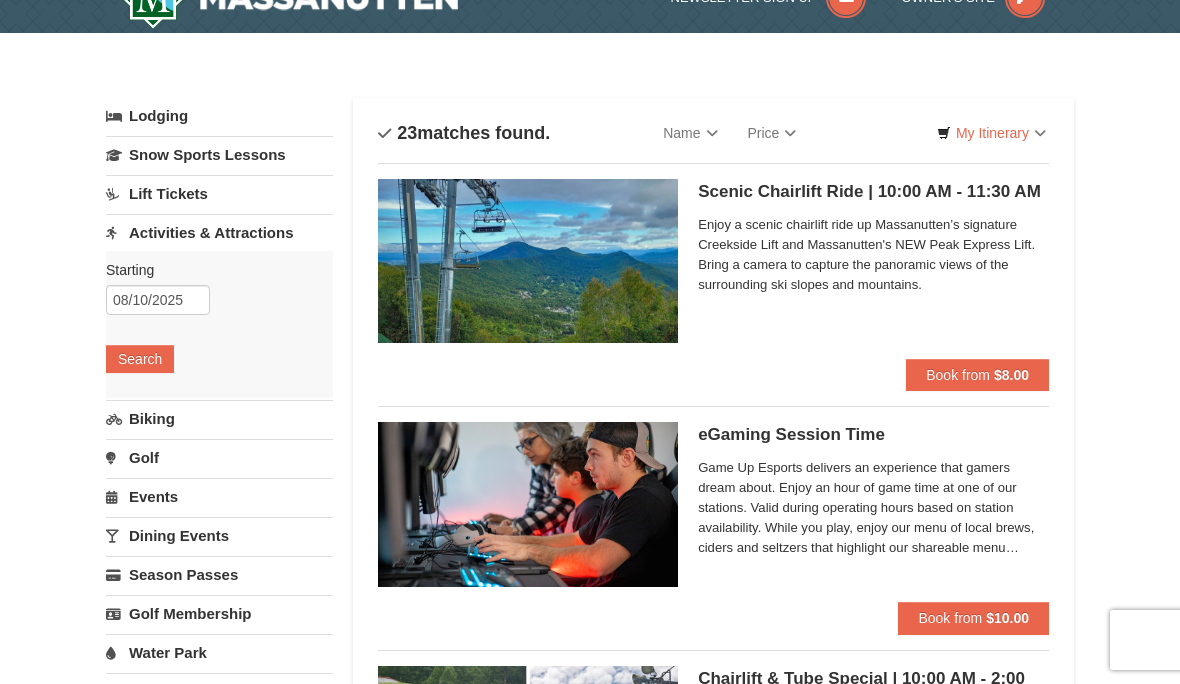 scroll, scrollTop: 0, scrollLeft: 0, axis: both 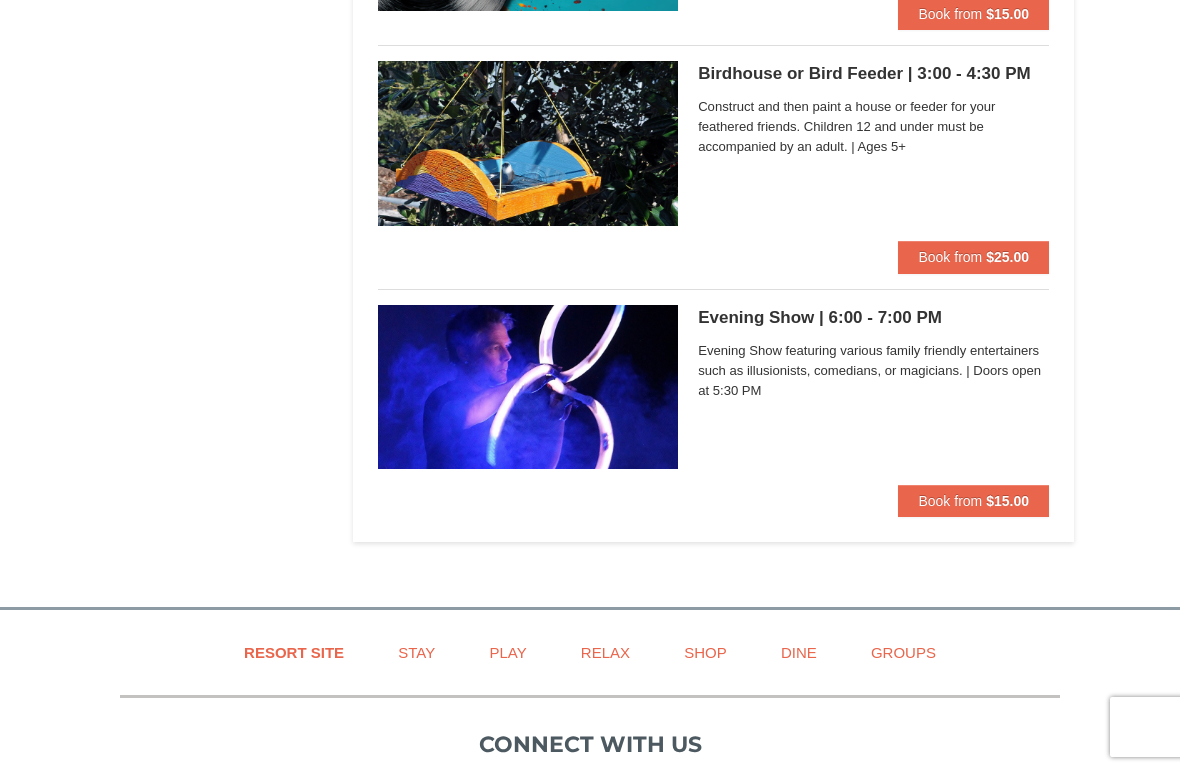 click on "Book from   $15.00" at bounding box center (973, 501) 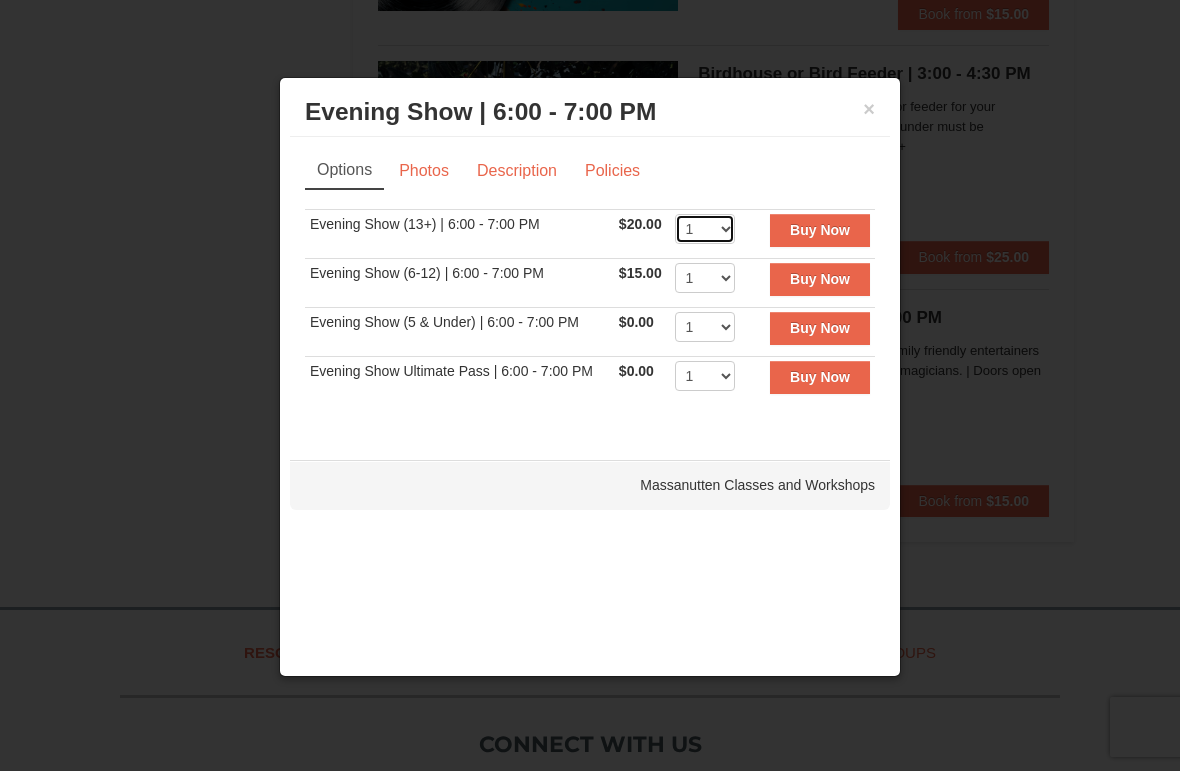 click on "1
2
3
4
5
6
7
8
9
10
11
12
13
14
15
16
17
18
19
20
21 22" at bounding box center (705, 229) 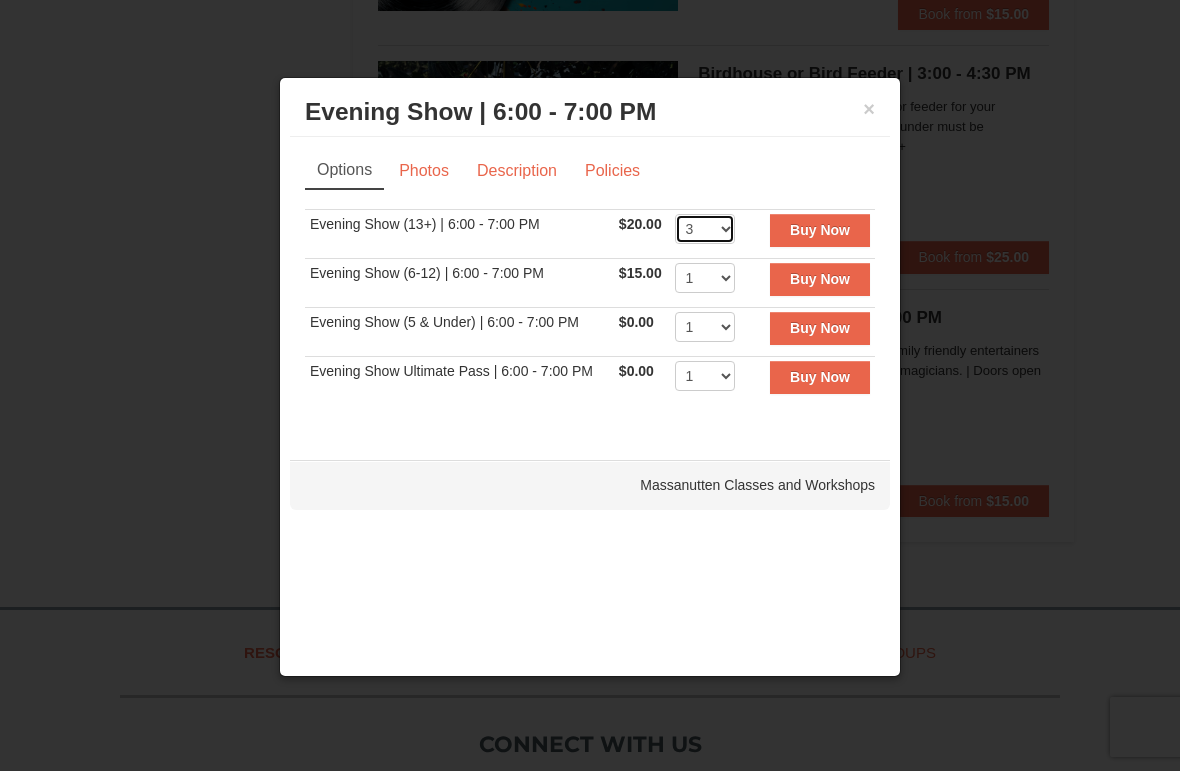 click on "1
2
3
4
5
6
7
8
9
10
11
12
13
14
15
16
17
18
19
20
21 22" at bounding box center [705, 229] 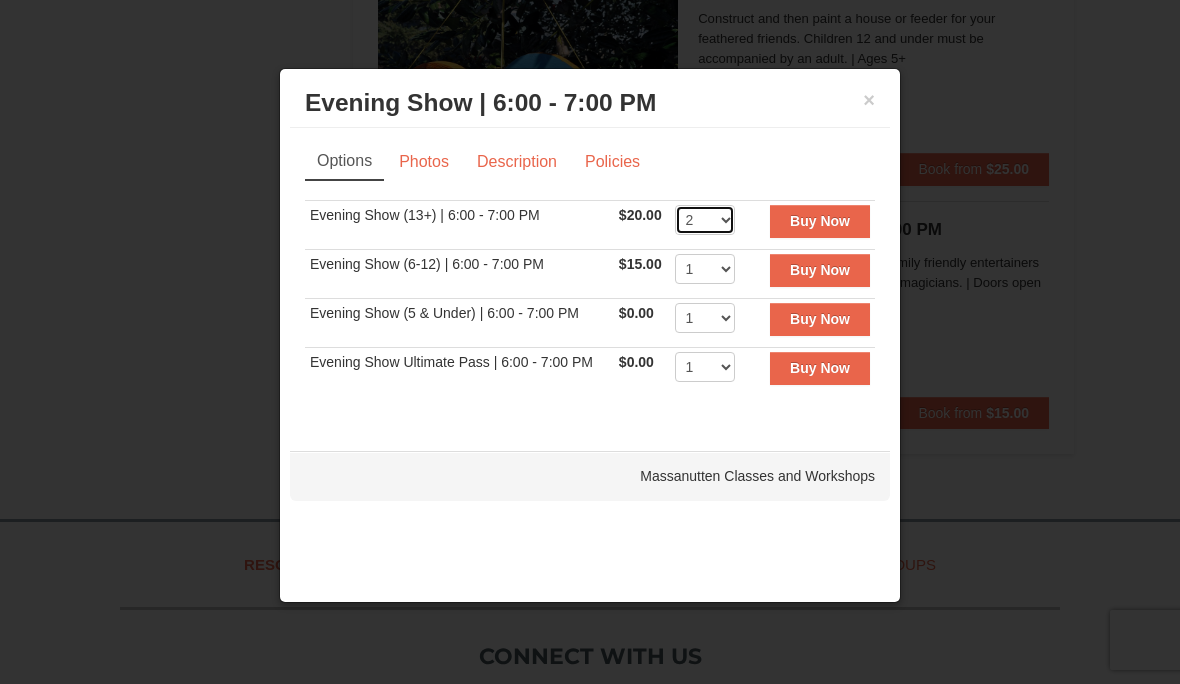 scroll, scrollTop: 2692, scrollLeft: 0, axis: vertical 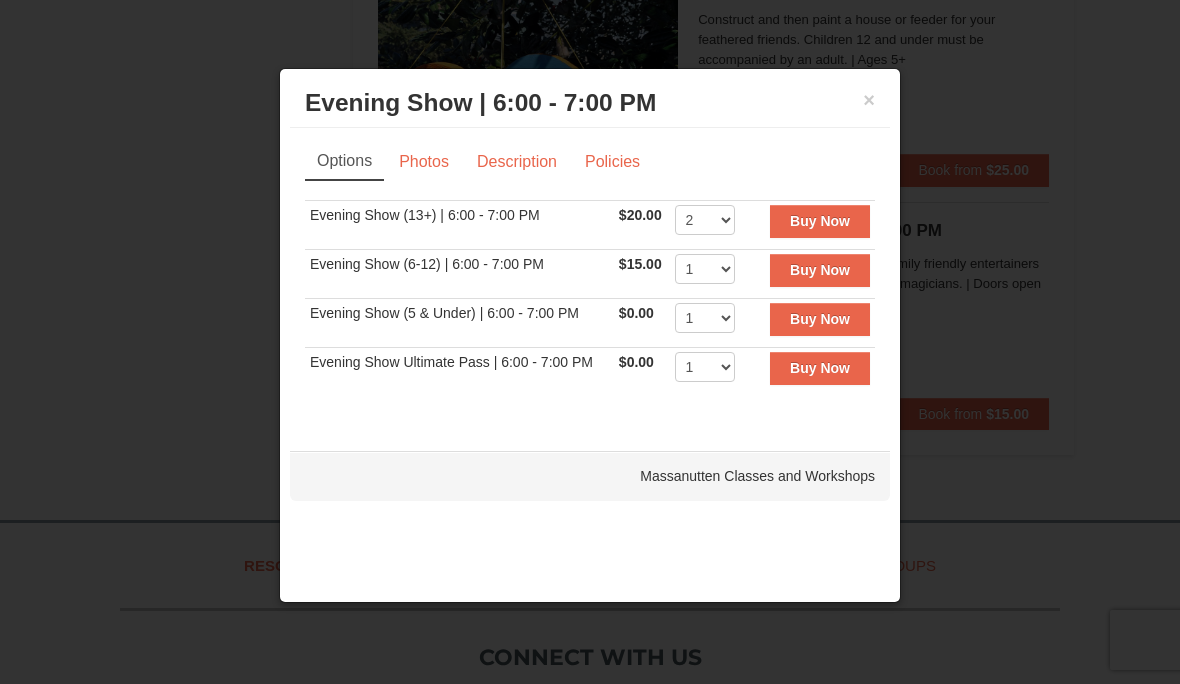 click on "Buy Now" at bounding box center [820, 221] 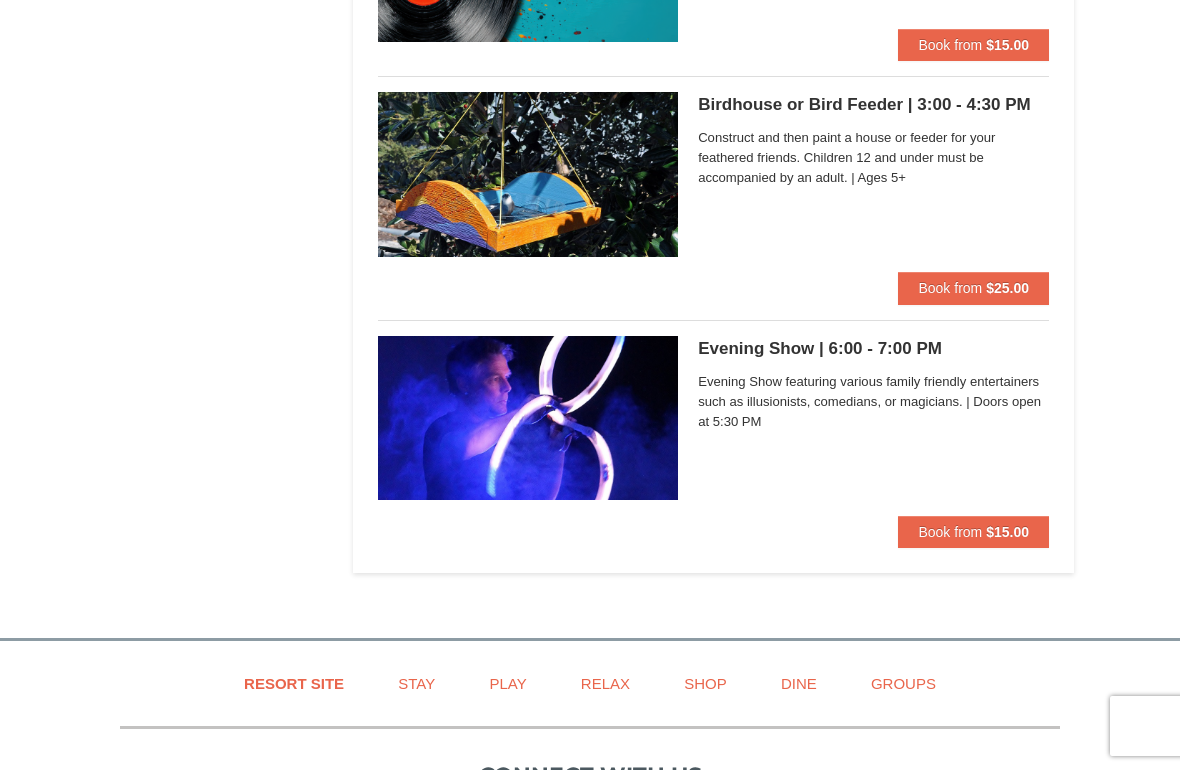 scroll, scrollTop: 2574, scrollLeft: 0, axis: vertical 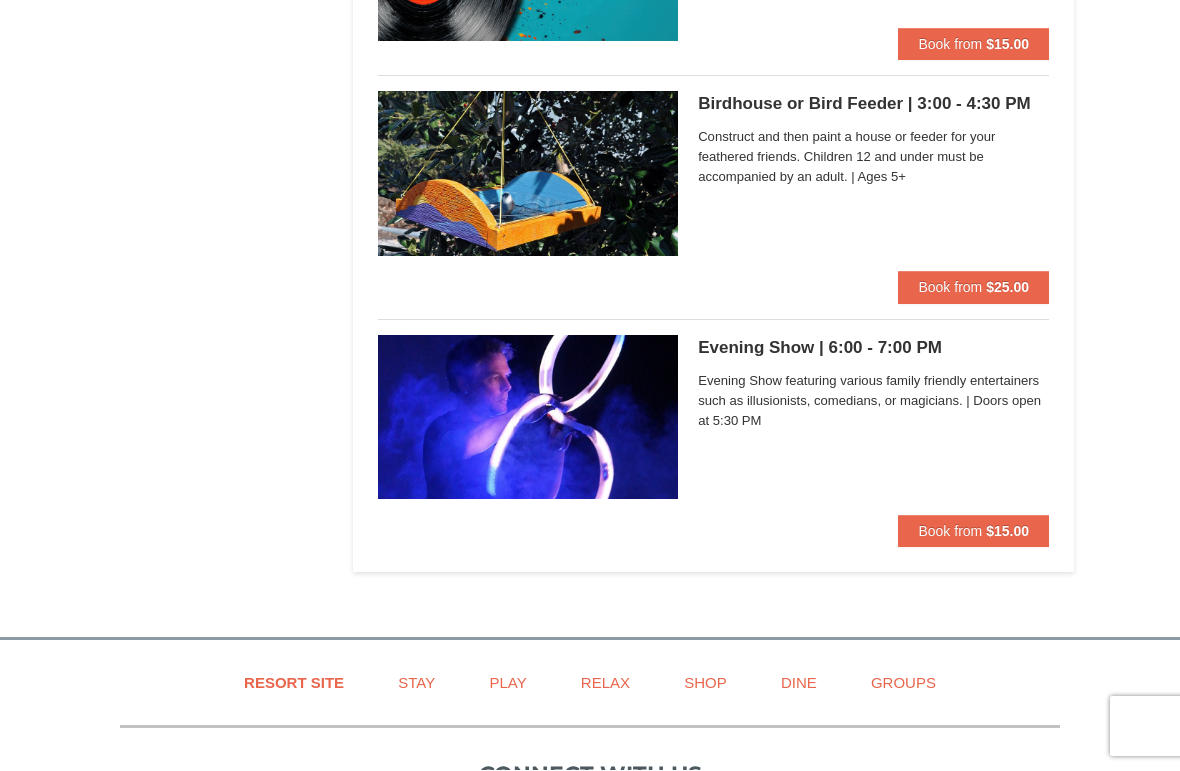 click on "Book from" at bounding box center (950, 532) 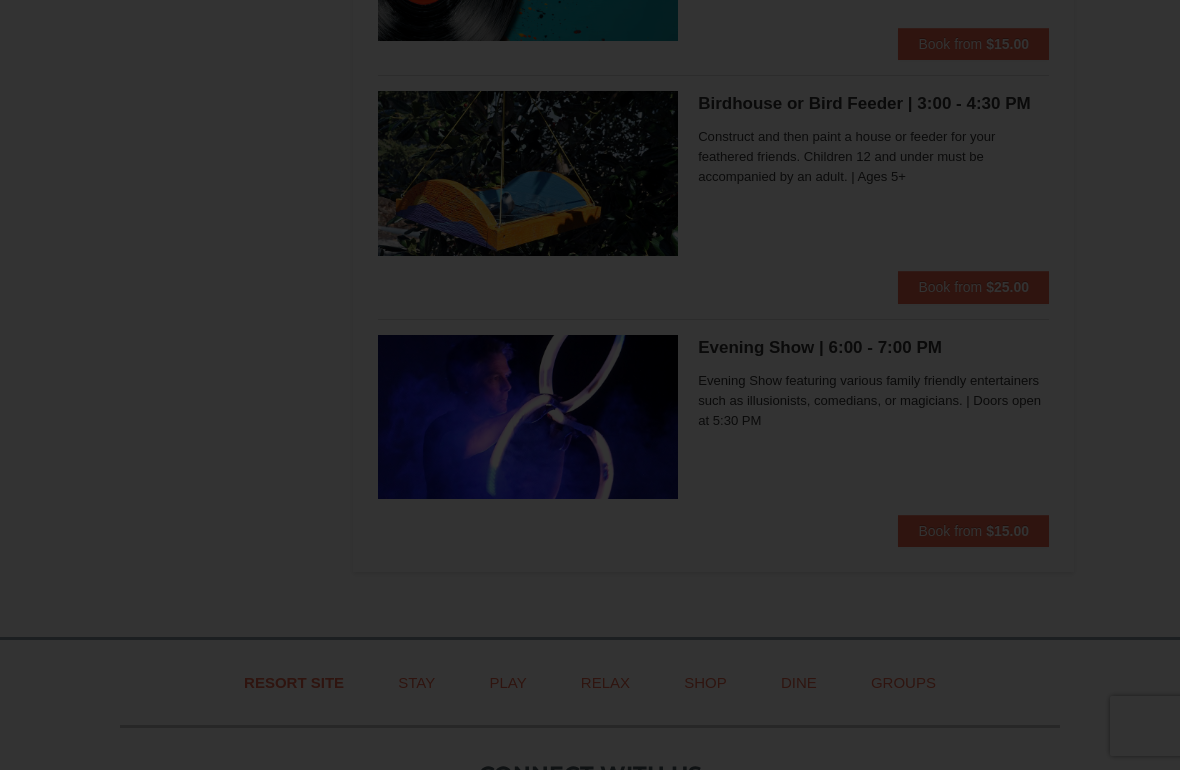 scroll, scrollTop: 2575, scrollLeft: 0, axis: vertical 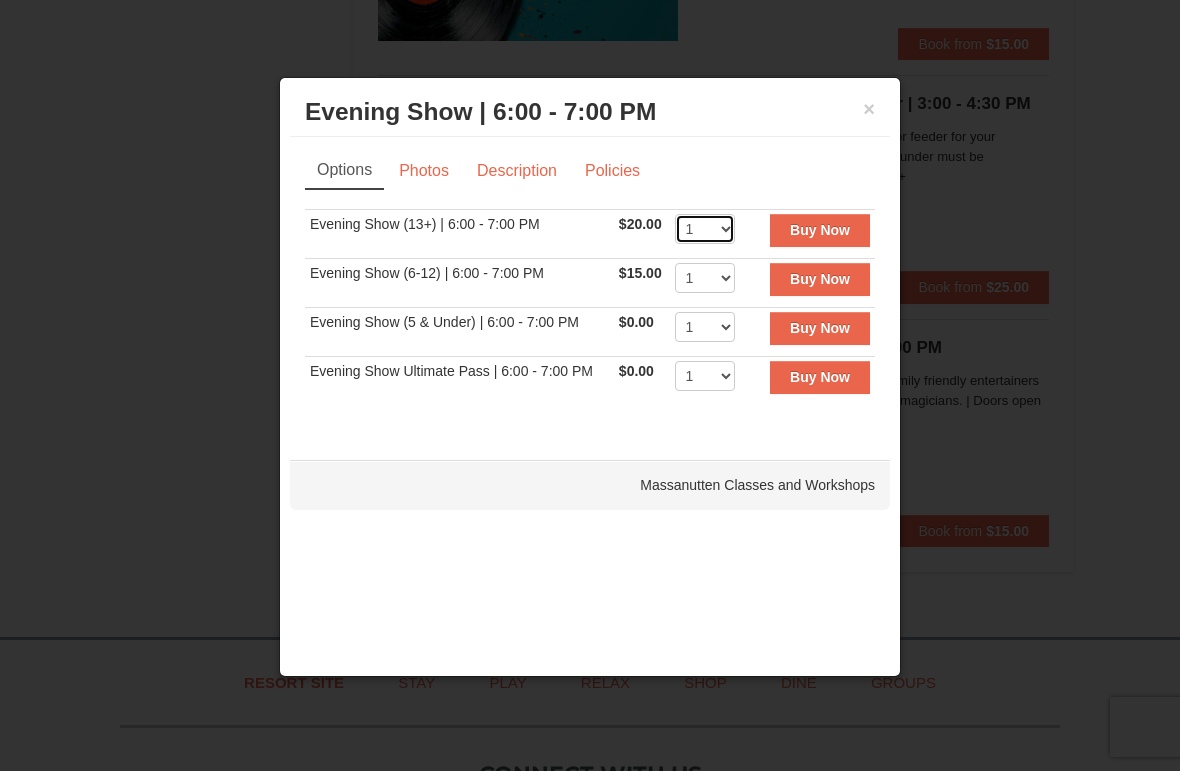 click on "1
2
3
4
5
6
7
8
9
10
11
12
13
14
15
16
17
18
19
20
21 22" at bounding box center [705, 229] 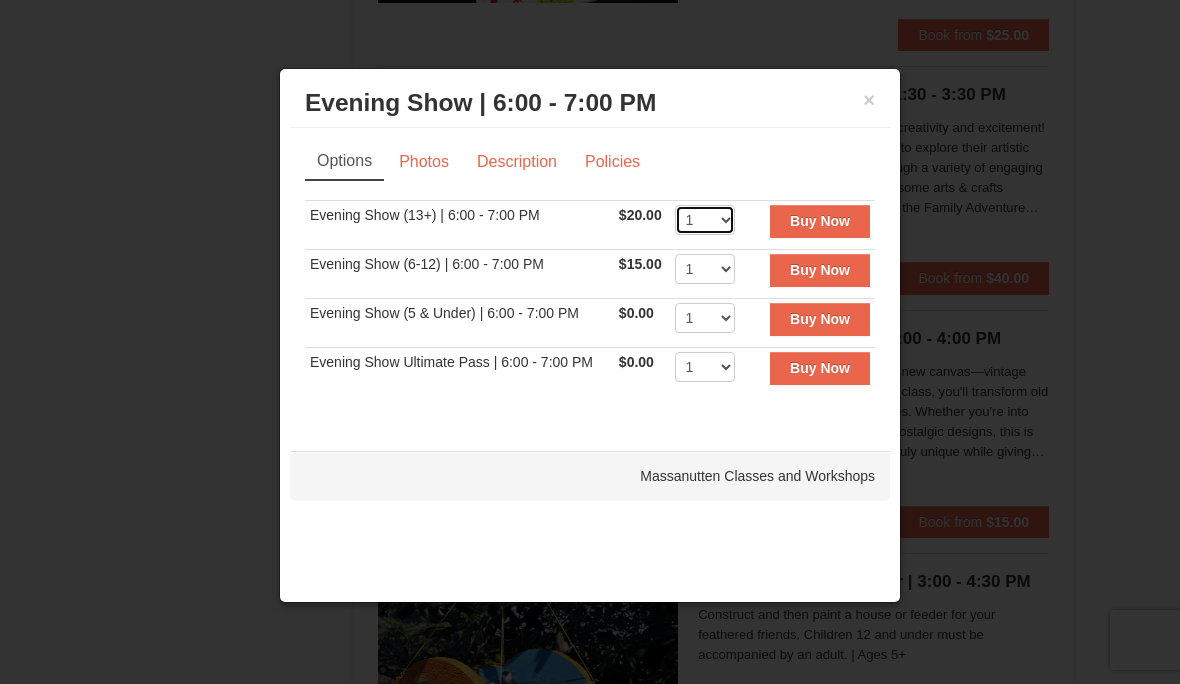 scroll, scrollTop: 2083, scrollLeft: 0, axis: vertical 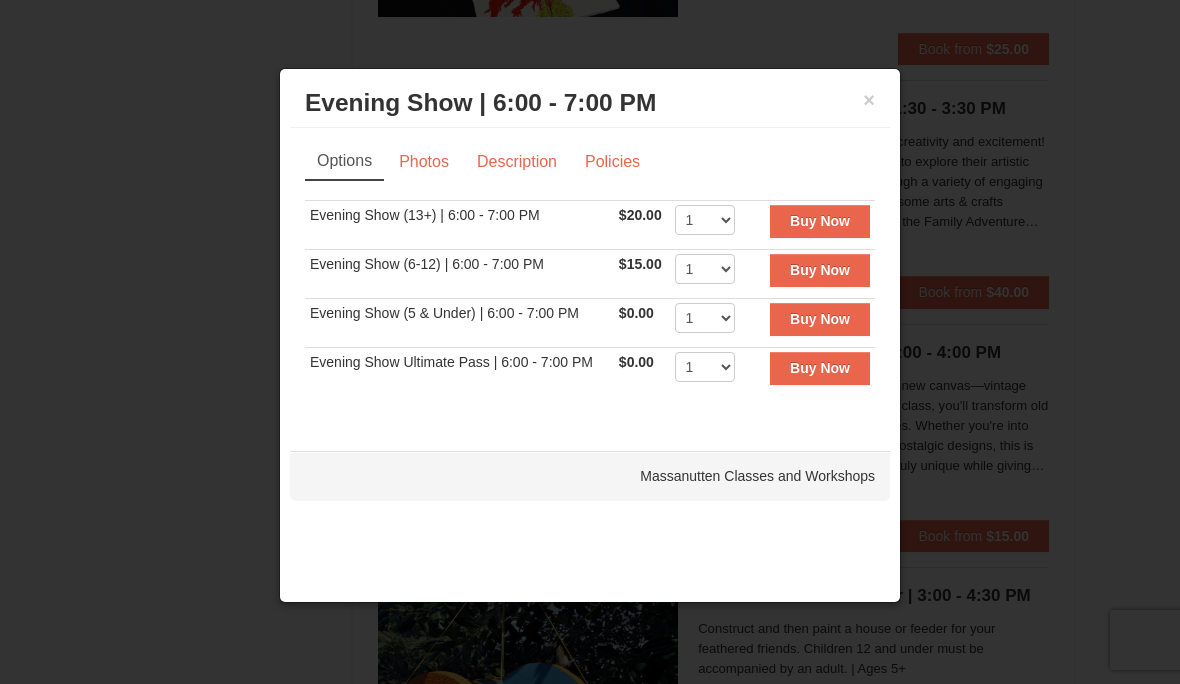 click on "Evening Show | 6:00 - 7:00 PM  Massanutten Classes and Workshops" at bounding box center [590, 103] 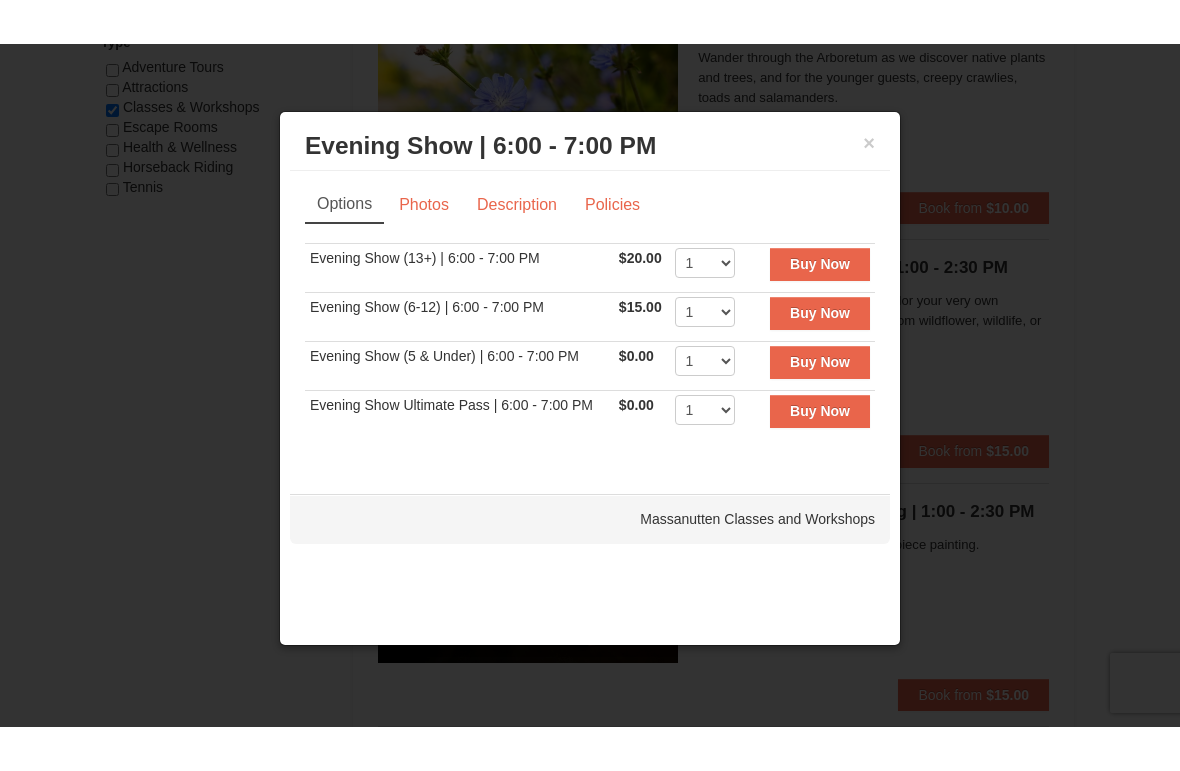 scroll, scrollTop: 1151, scrollLeft: 0, axis: vertical 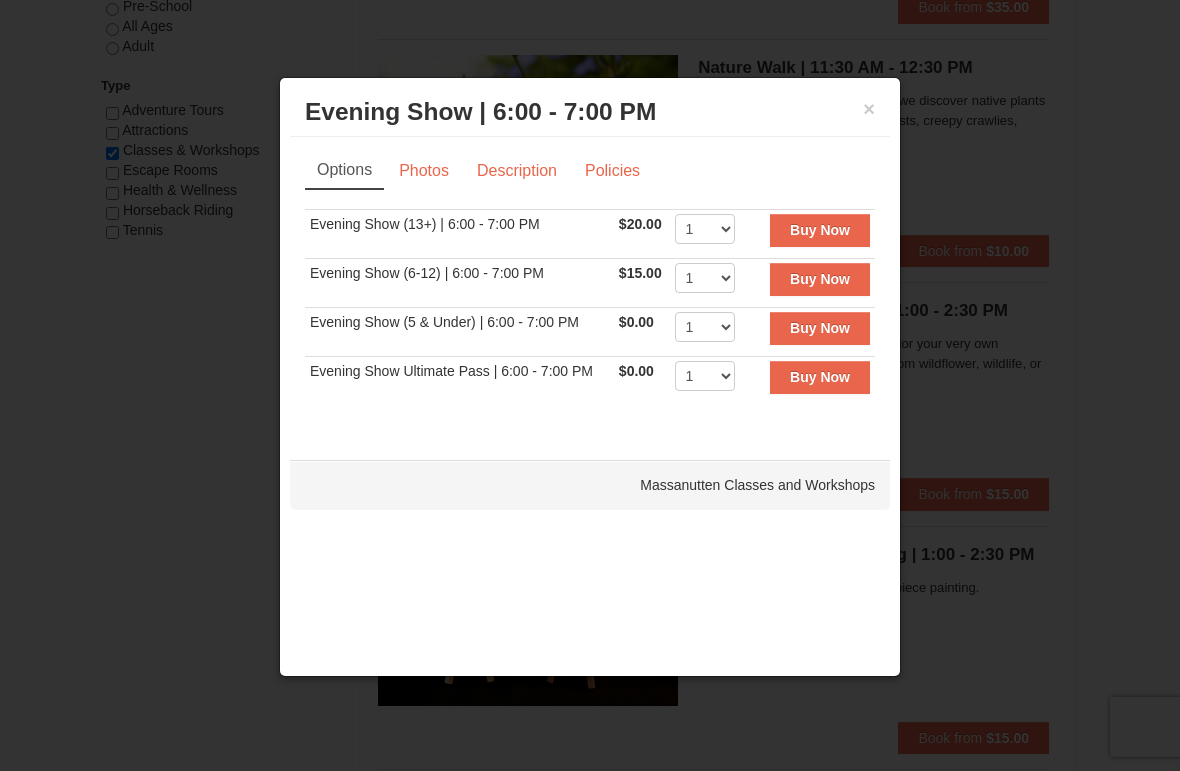 click on "×" at bounding box center [869, 109] 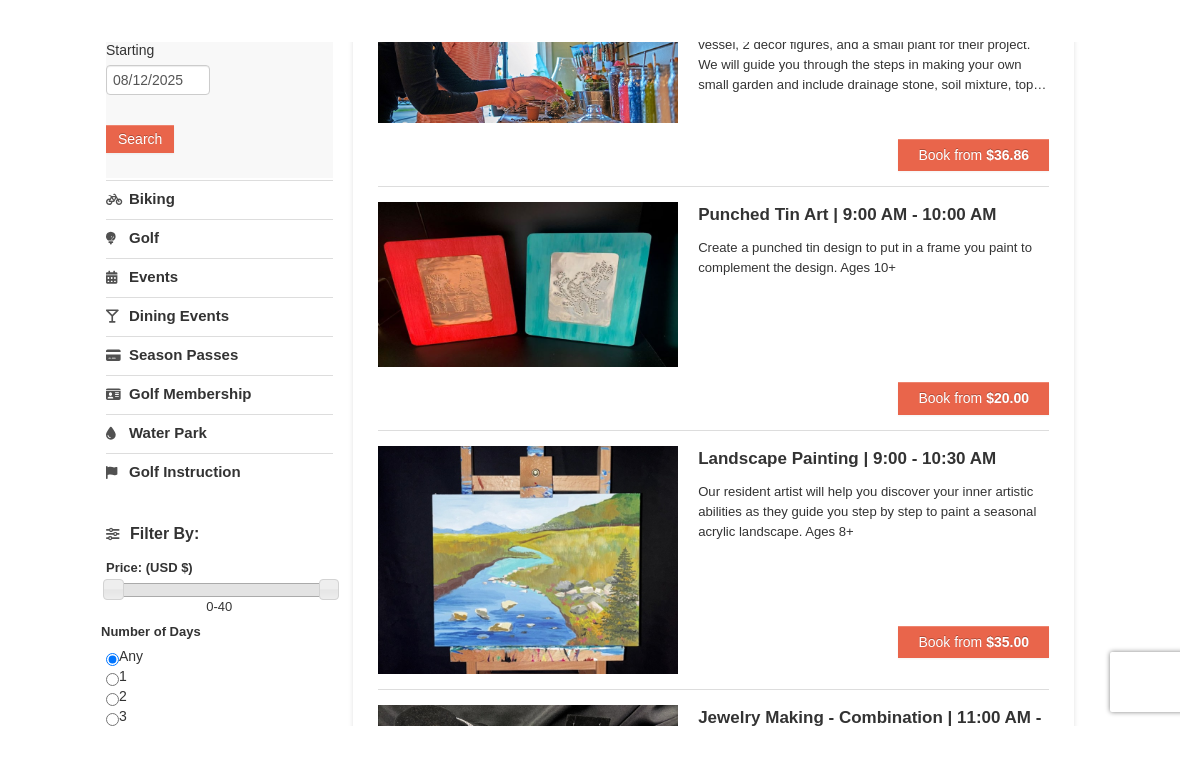 scroll, scrollTop: 0, scrollLeft: 0, axis: both 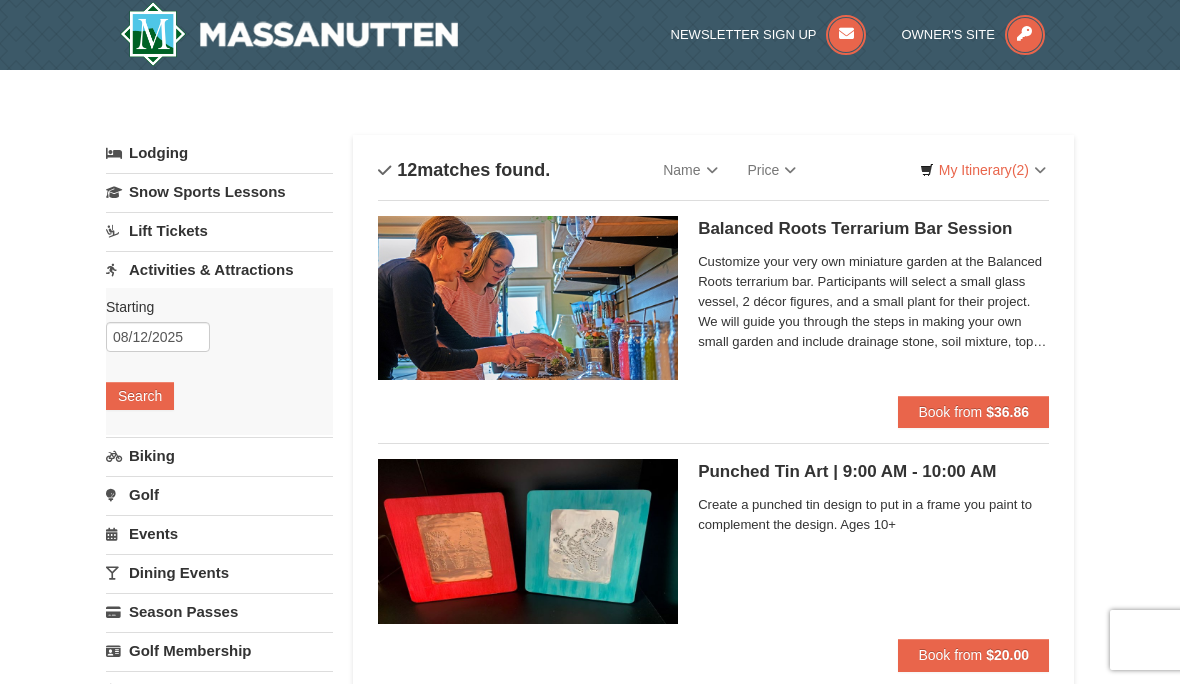 click on "My Itinerary (2)" at bounding box center [983, 170] 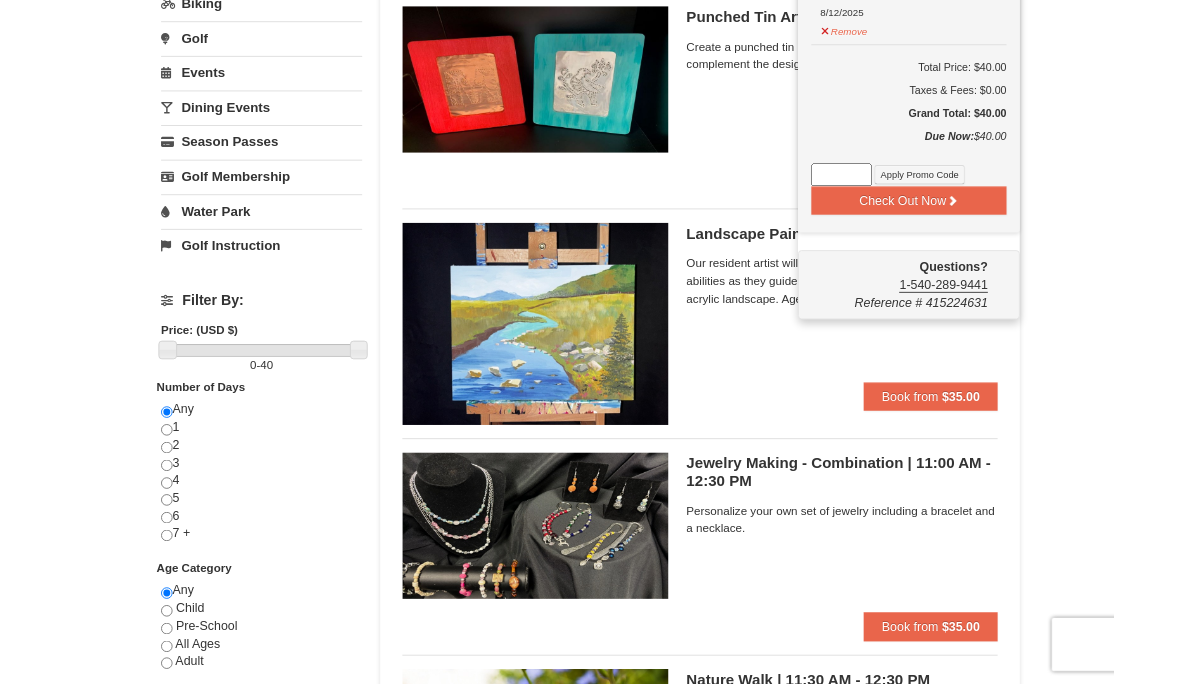 scroll, scrollTop: 539, scrollLeft: 0, axis: vertical 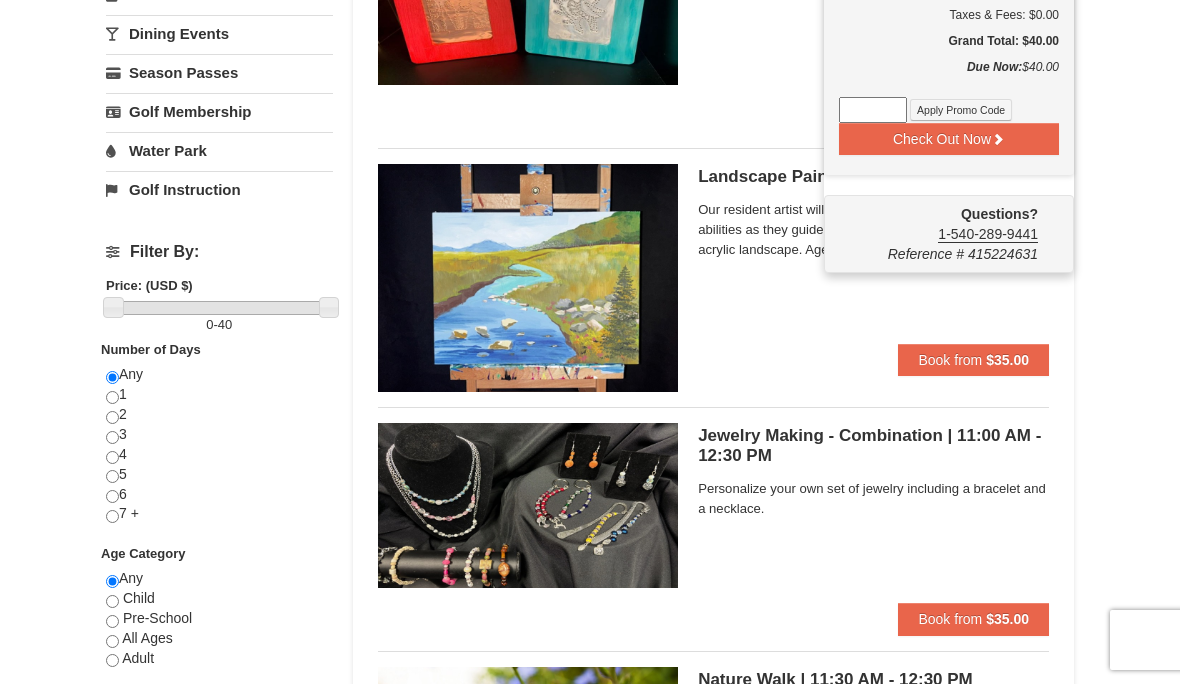 click at bounding box center [590, 342] 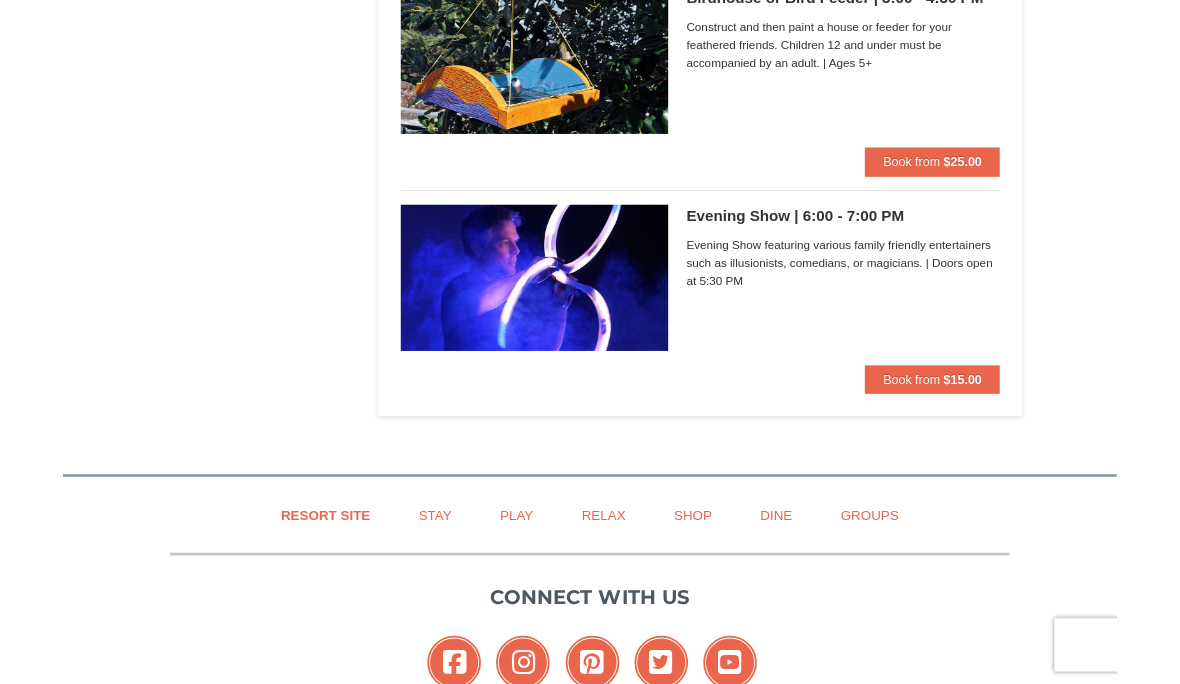 scroll, scrollTop: 2764, scrollLeft: 0, axis: vertical 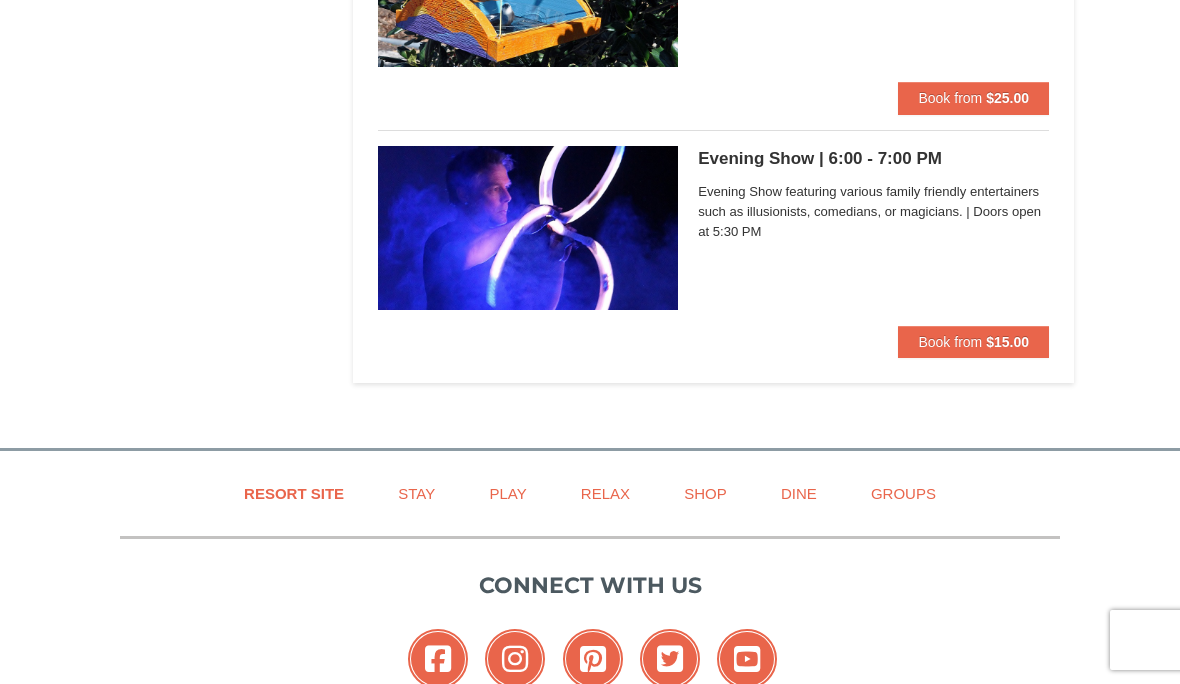 click on "Book from" at bounding box center [950, 342] 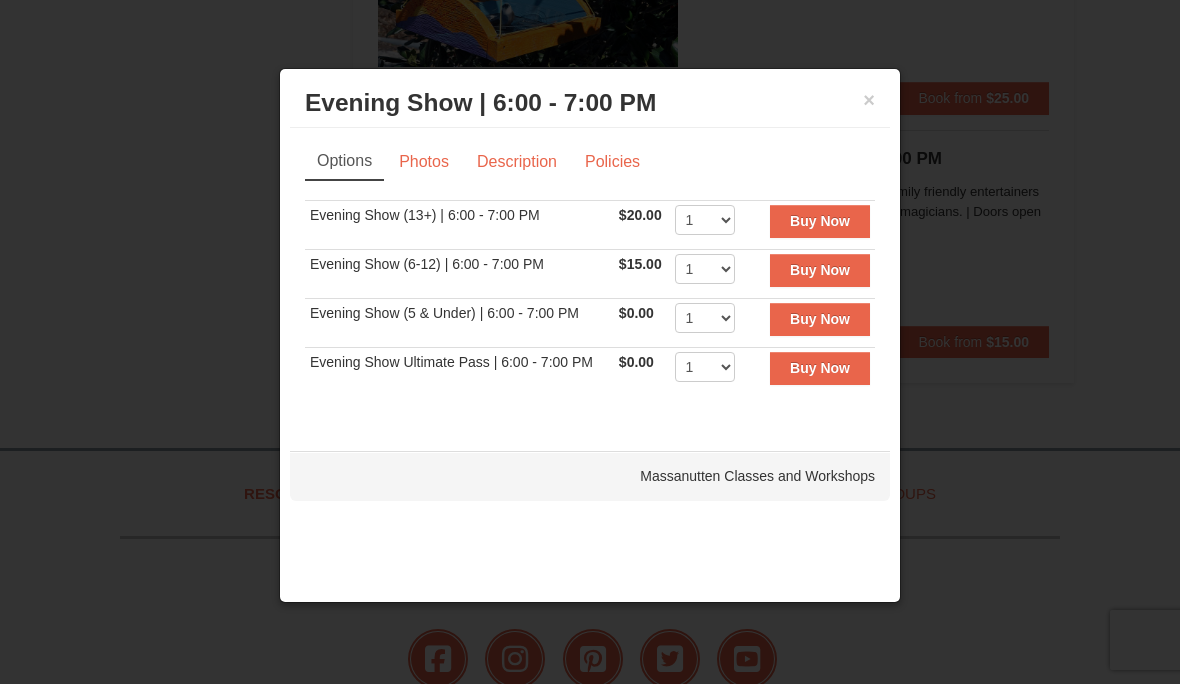click on "Buy Now" at bounding box center (820, 270) 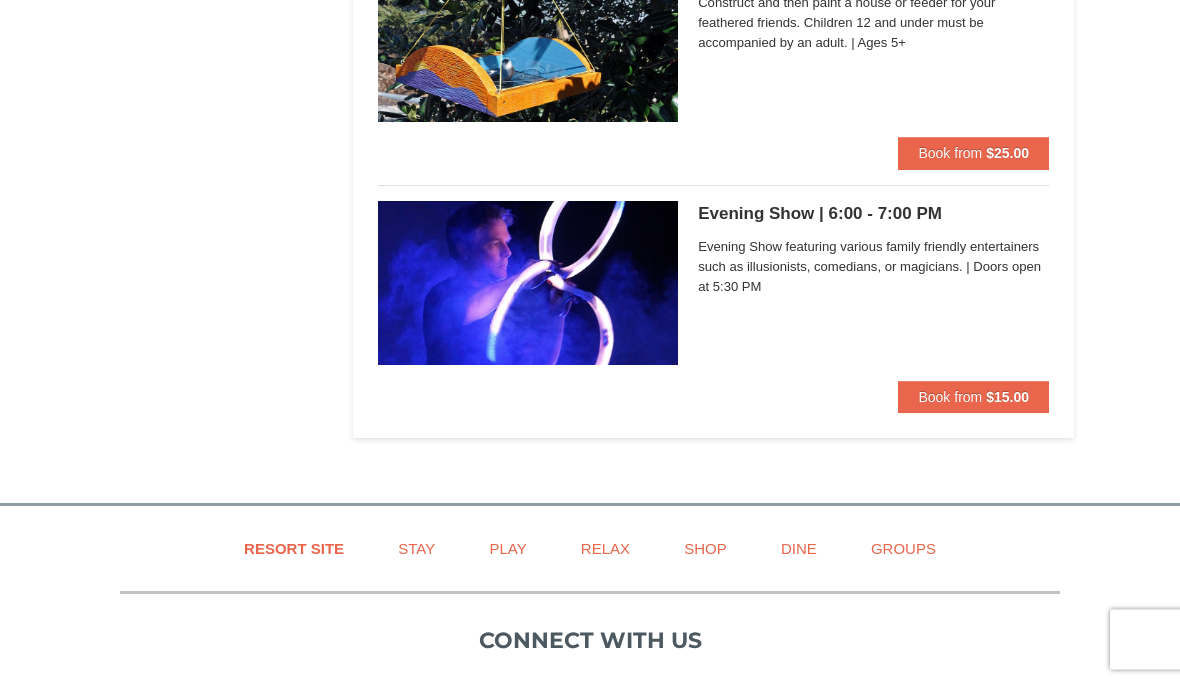 scroll, scrollTop: 2709, scrollLeft: 0, axis: vertical 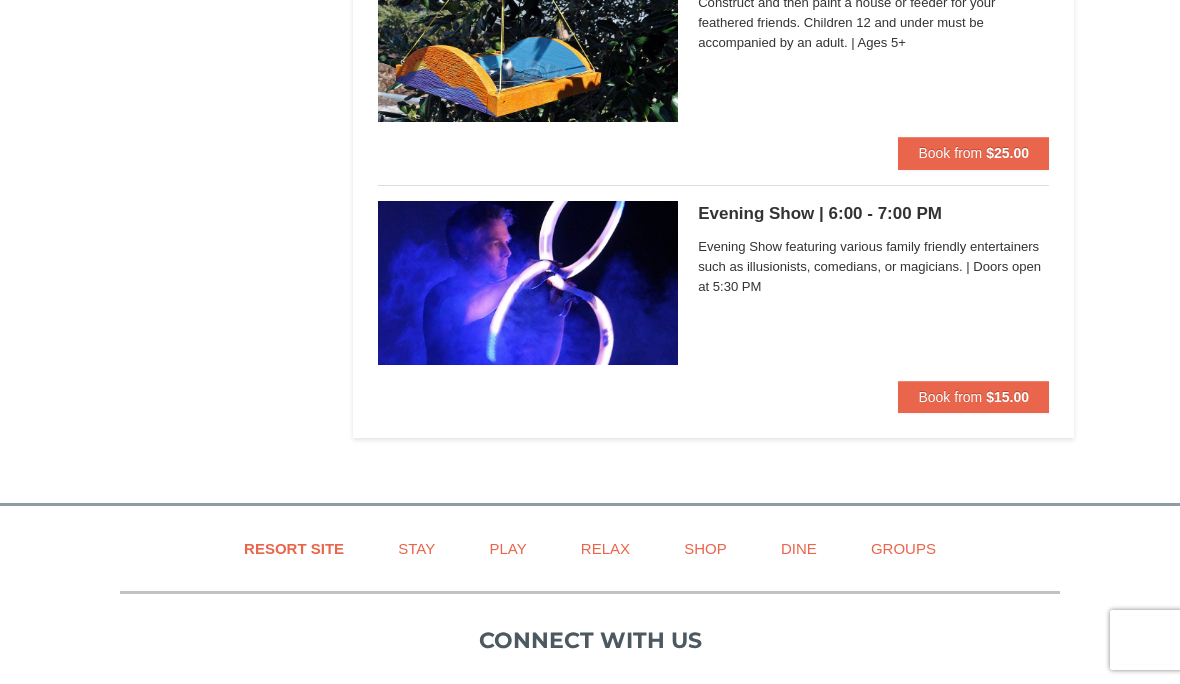 click on "Book from" at bounding box center [950, 397] 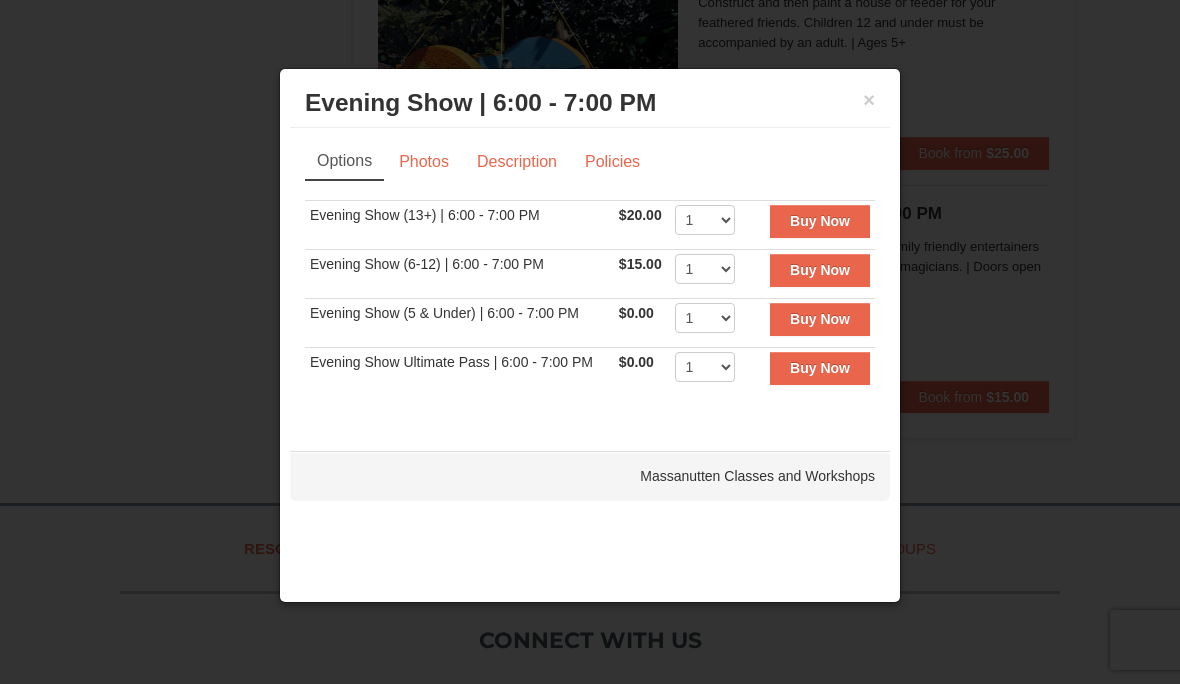 click on "Buy Now" at bounding box center [820, 319] 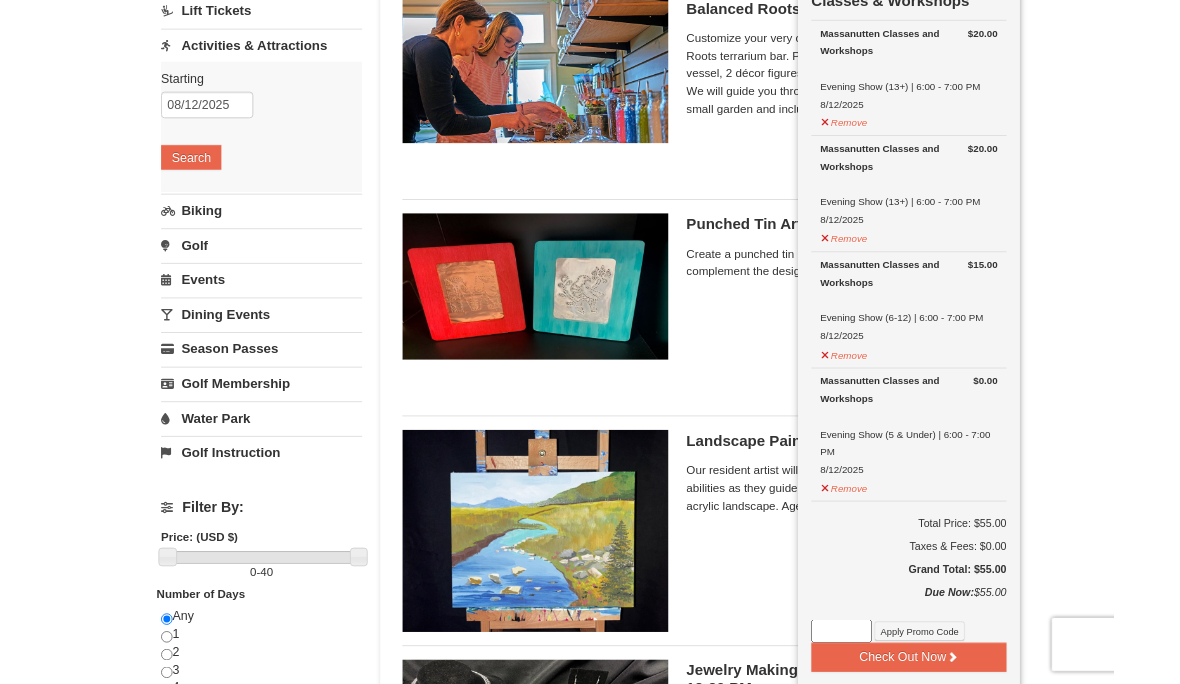 scroll, scrollTop: 306, scrollLeft: 0, axis: vertical 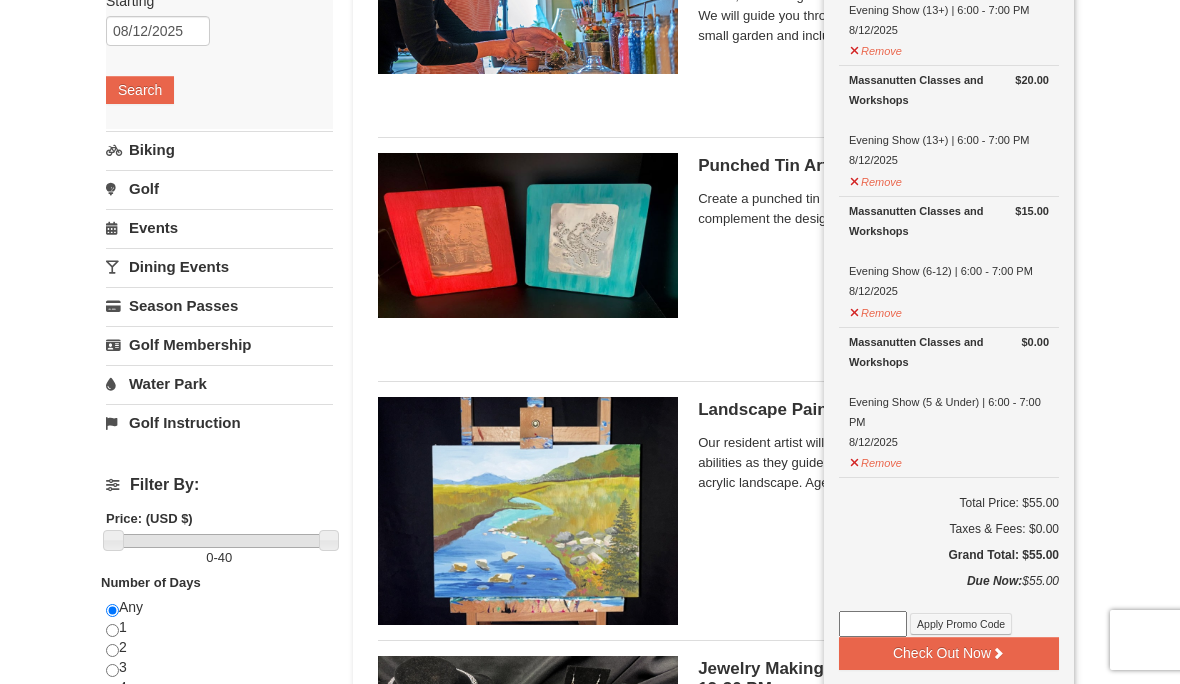 click on "×
Categories
List
Filter
My Itinerary (4)
Check Out Now
Classes & Workshops
$20.00
Massanutten Classes and Workshops
Evening Show (13+) | 6:00 - 7:00 PM
8/12/2025
$20.00
$15.00" at bounding box center [590, 1325] 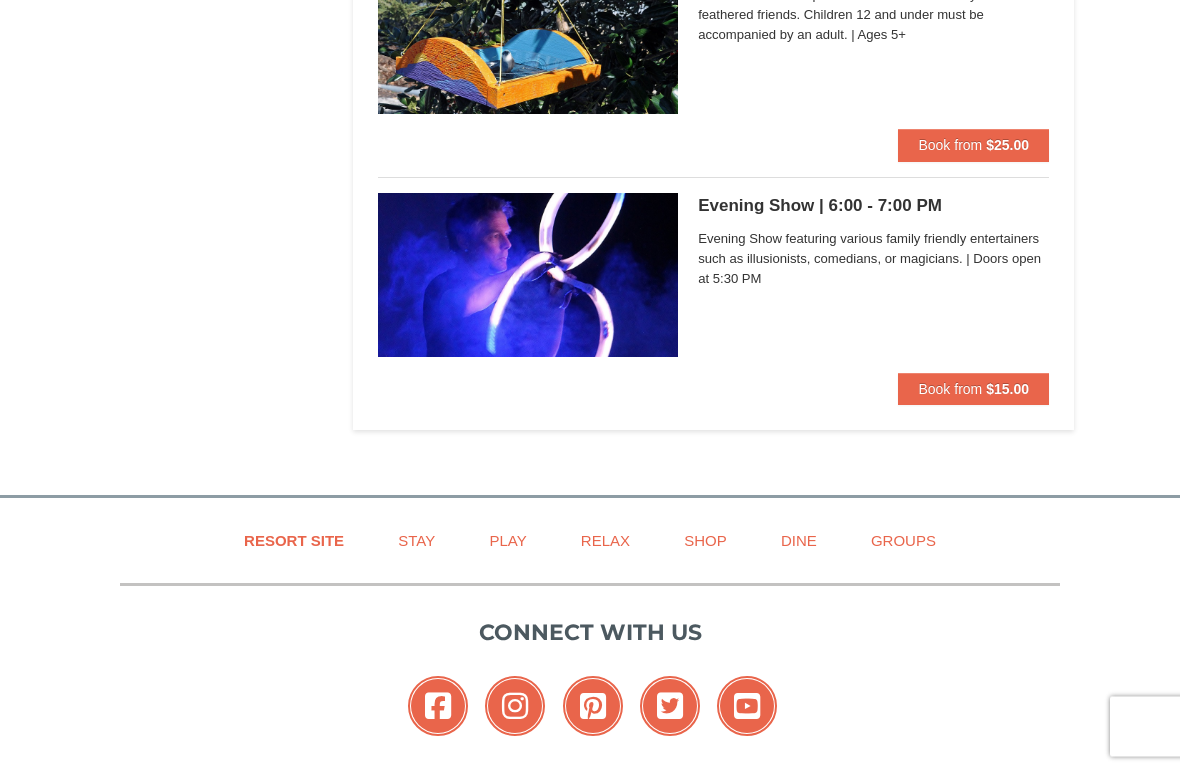 scroll, scrollTop: 2717, scrollLeft: 0, axis: vertical 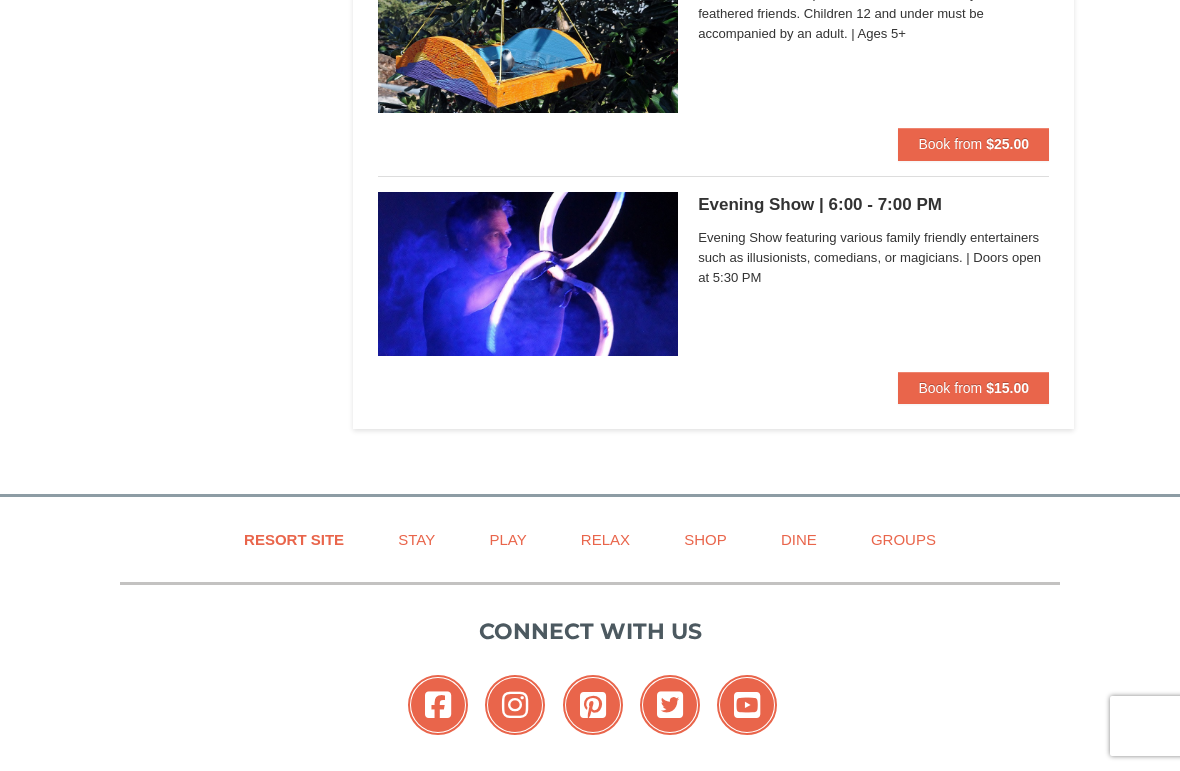 click on "Book from" at bounding box center (950, 389) 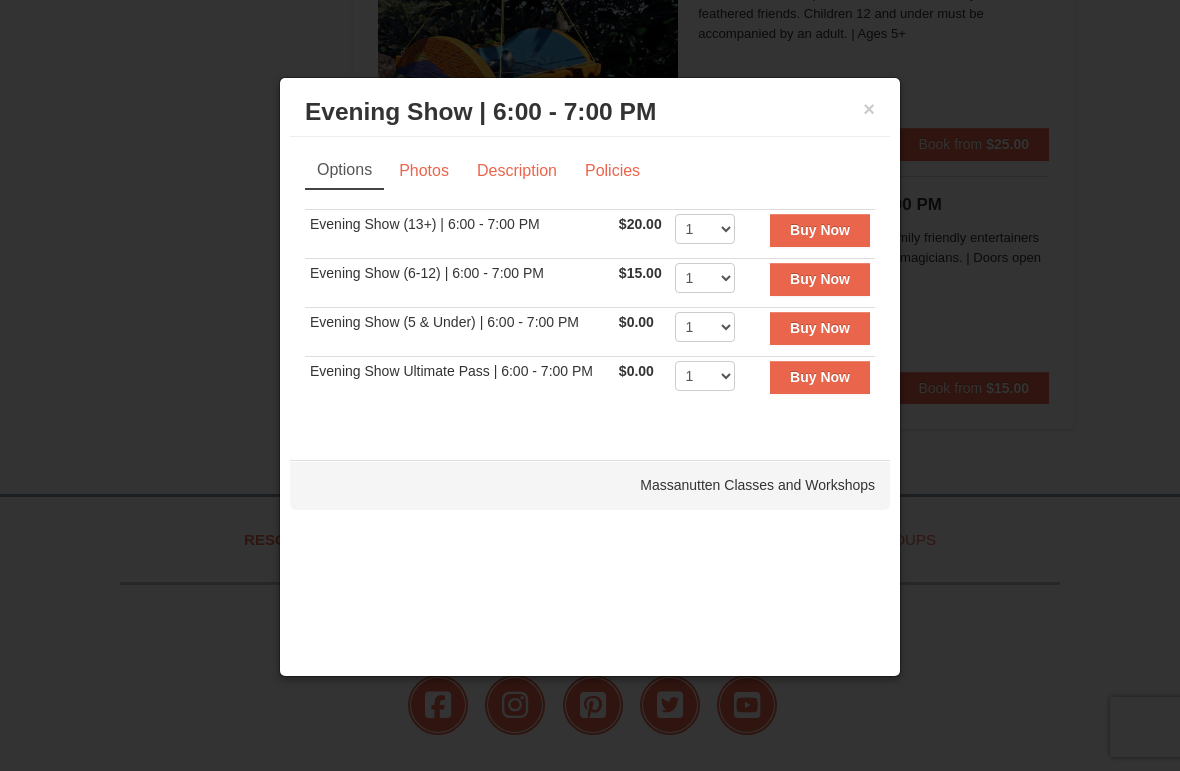 click on "Buy Now" at bounding box center (820, 377) 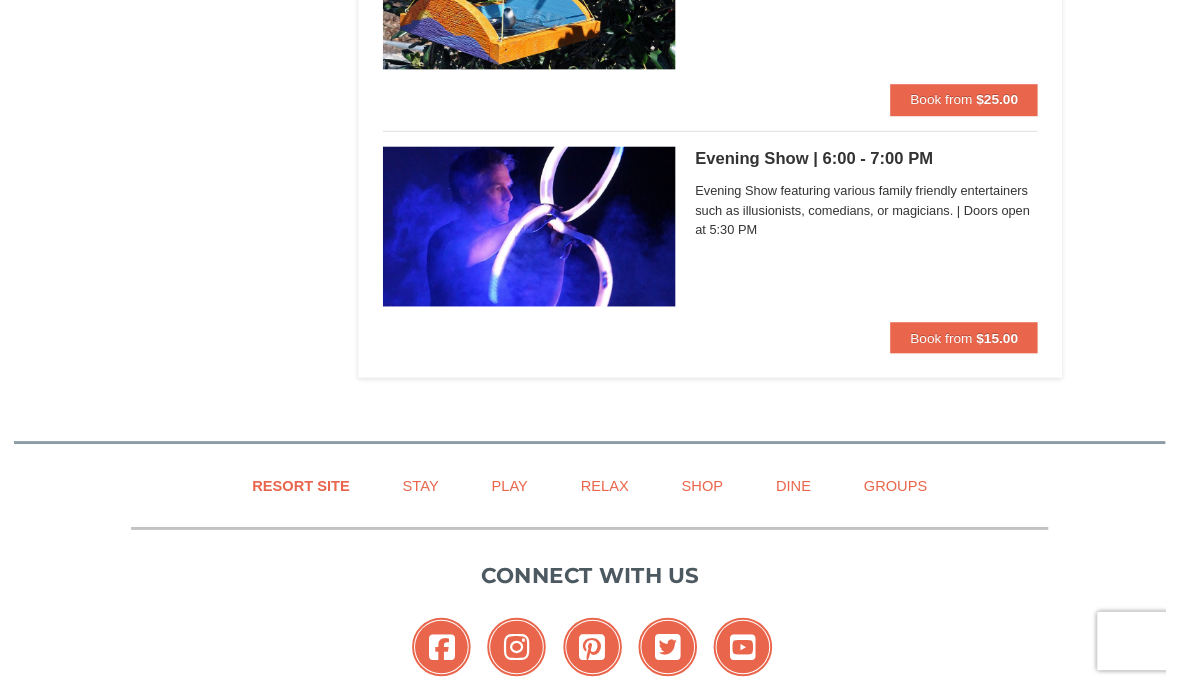 scroll, scrollTop: 2777, scrollLeft: 0, axis: vertical 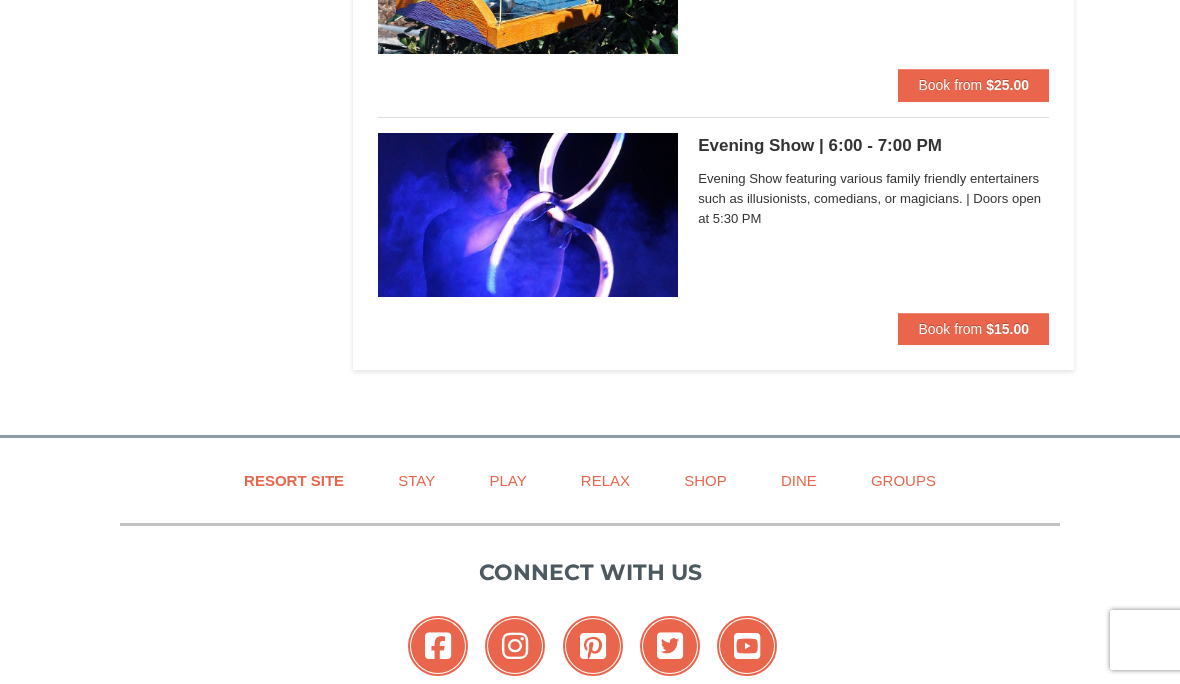 click on "Book from" at bounding box center (950, 329) 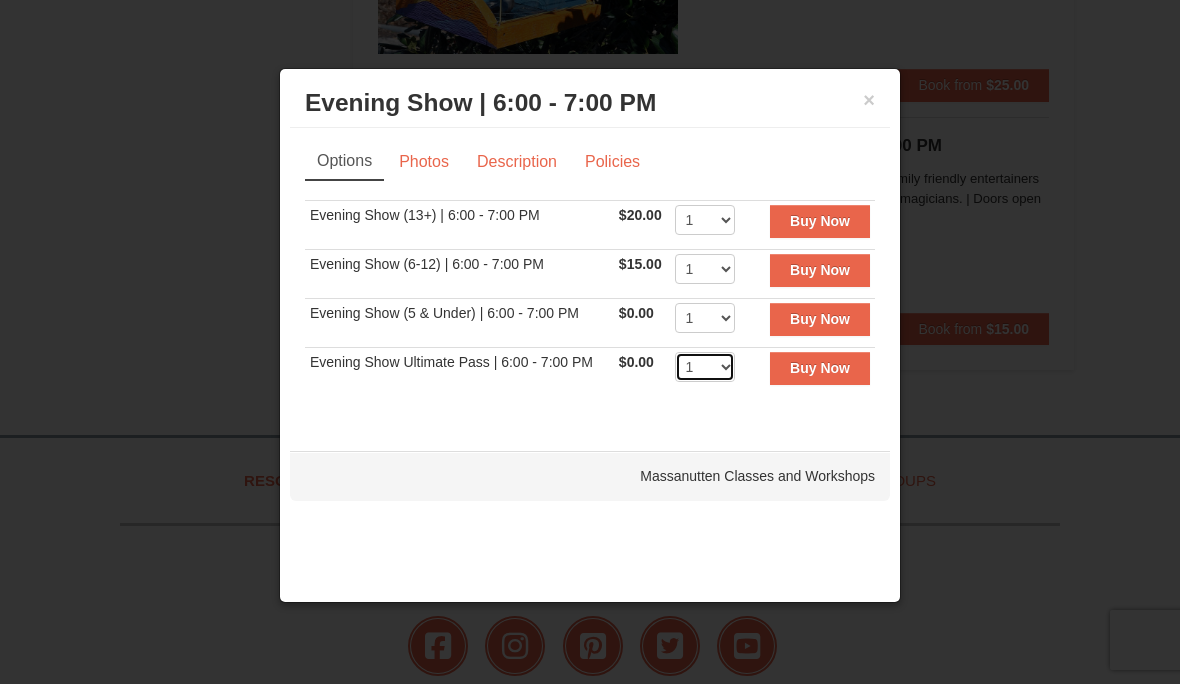 click on "1
2
3
4
5
6
7
8
9
10
11
12
13
14
15
16
17
18
19
20
21 22" at bounding box center [705, 367] 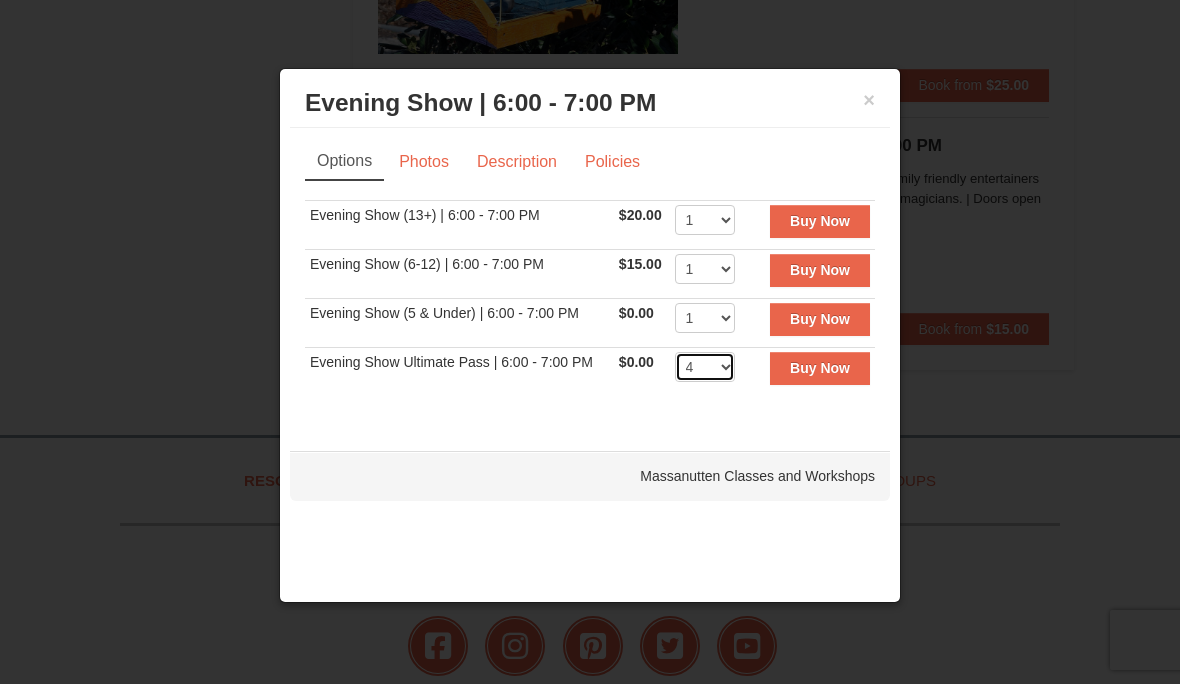 click on "1
2
3
4
5
6
7
8
9
10
11
12
13
14
15
16
17
18
19
20
21 22" at bounding box center [705, 367] 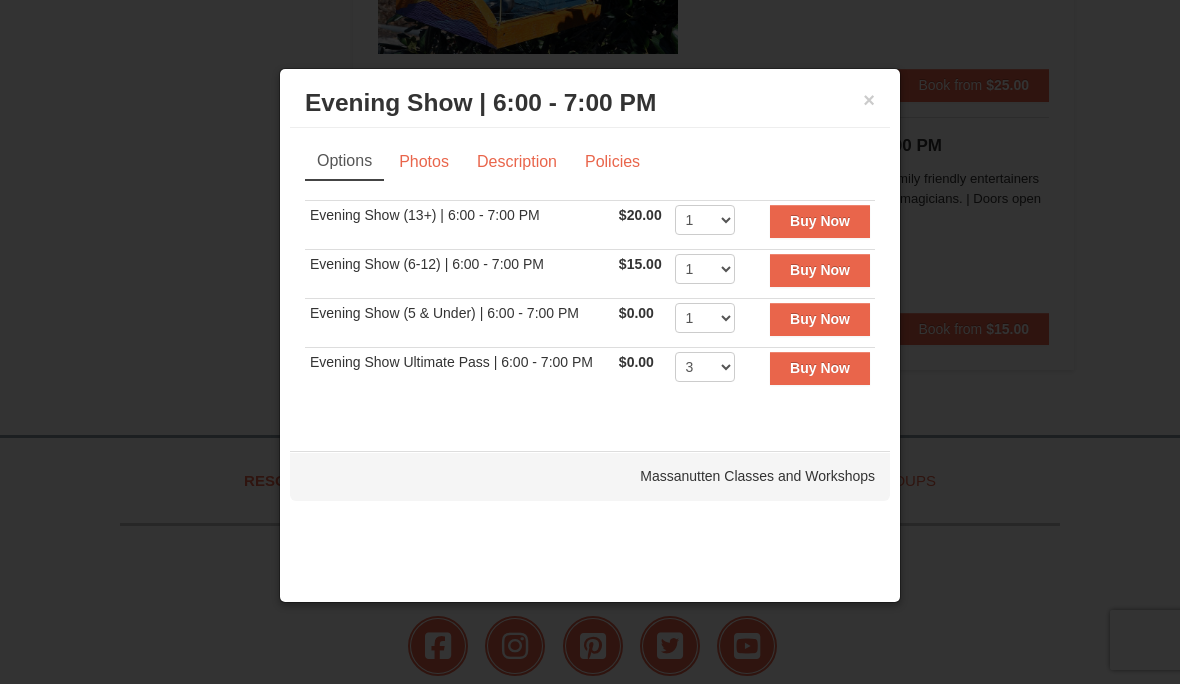 click on "Buy Now" at bounding box center [820, 368] 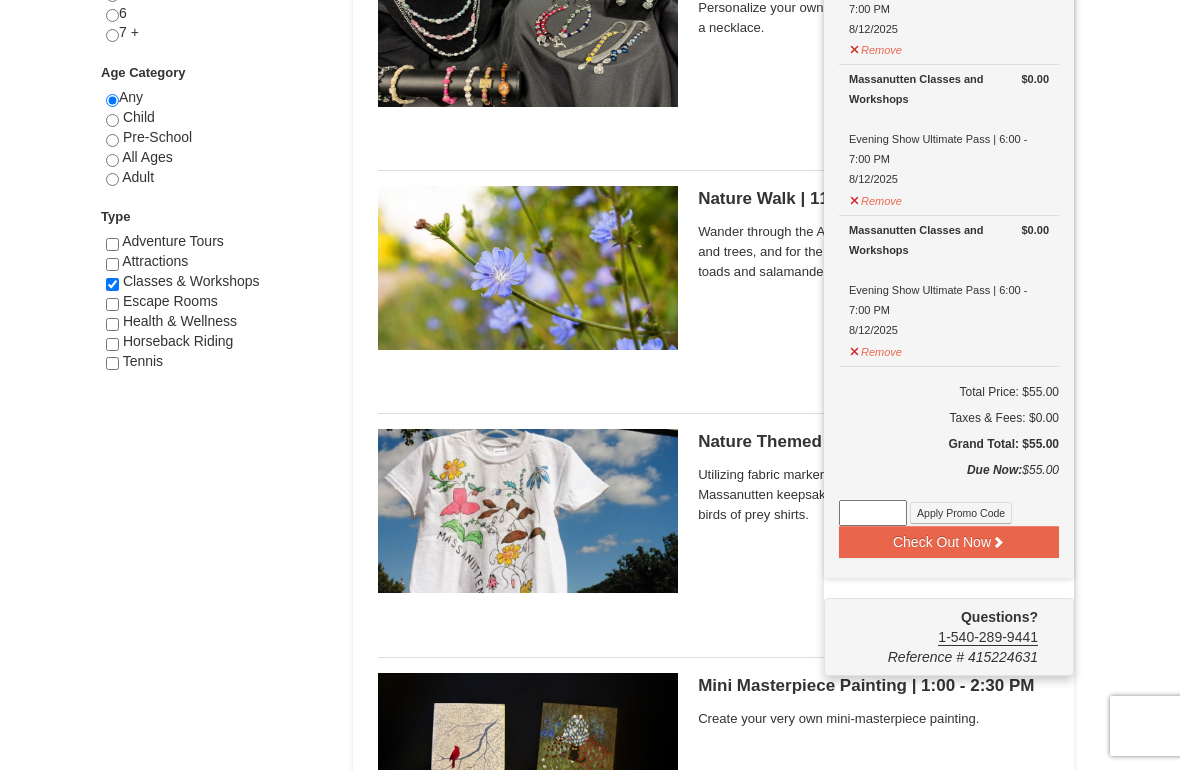scroll, scrollTop: 1020, scrollLeft: 0, axis: vertical 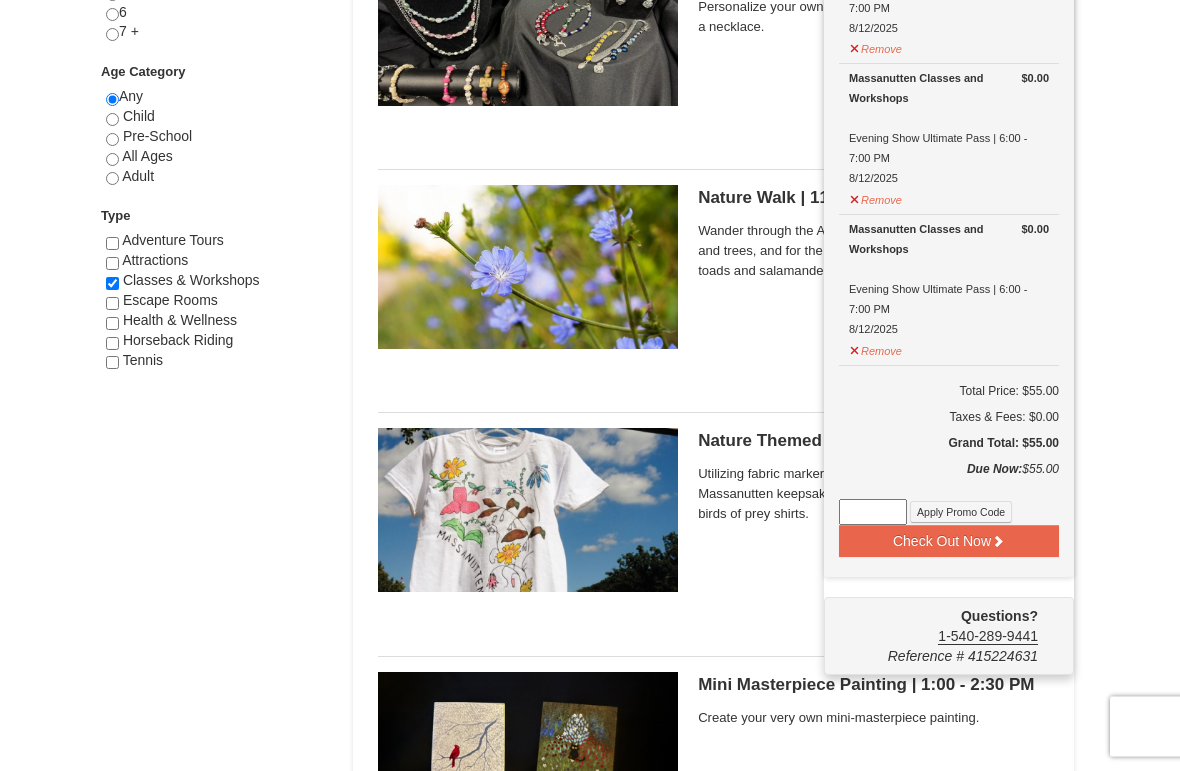 click on "×
Categories
List
Filter
My Itinerary (8)
Check Out Now
Classes & Workshops
$20.00
Massanutten Classes and Workshops
Evening Show (13+) | 6:00 - 7:00 PM
8/12/2025
$20.00
$15.00" at bounding box center [590, 611] 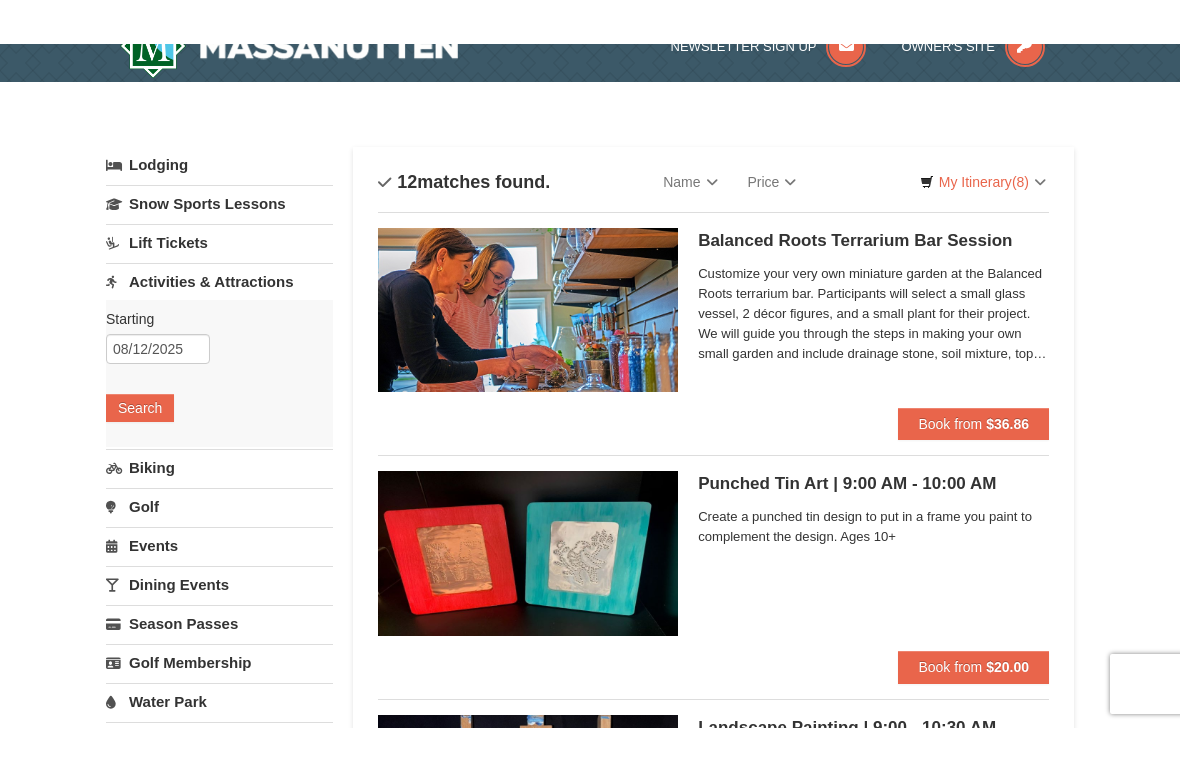 scroll, scrollTop: 0, scrollLeft: 0, axis: both 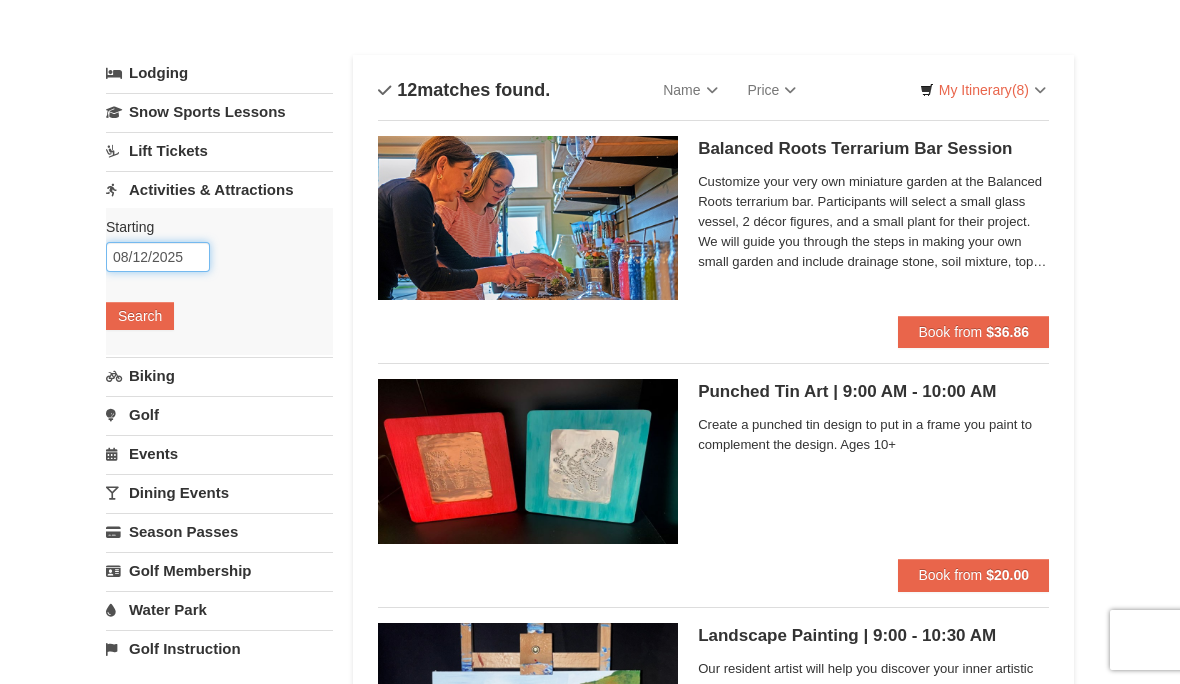 click on "08/12/2025" at bounding box center [158, 257] 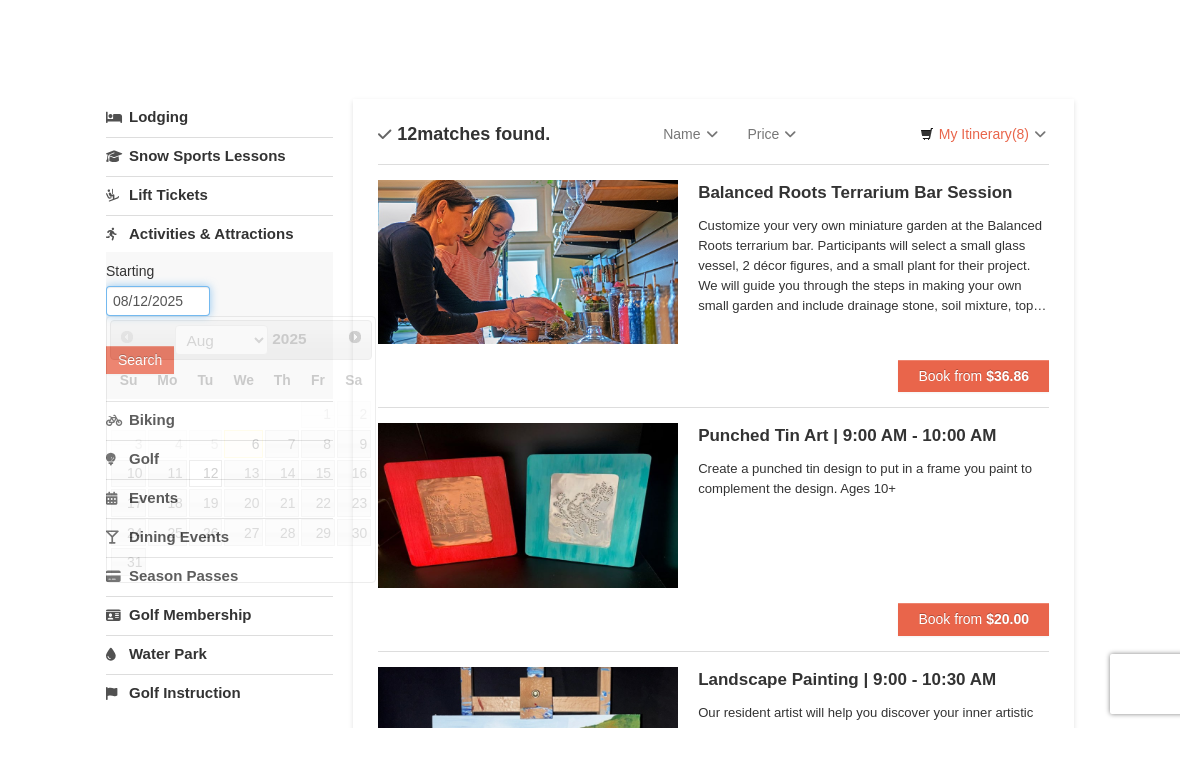 scroll, scrollTop: 79, scrollLeft: 0, axis: vertical 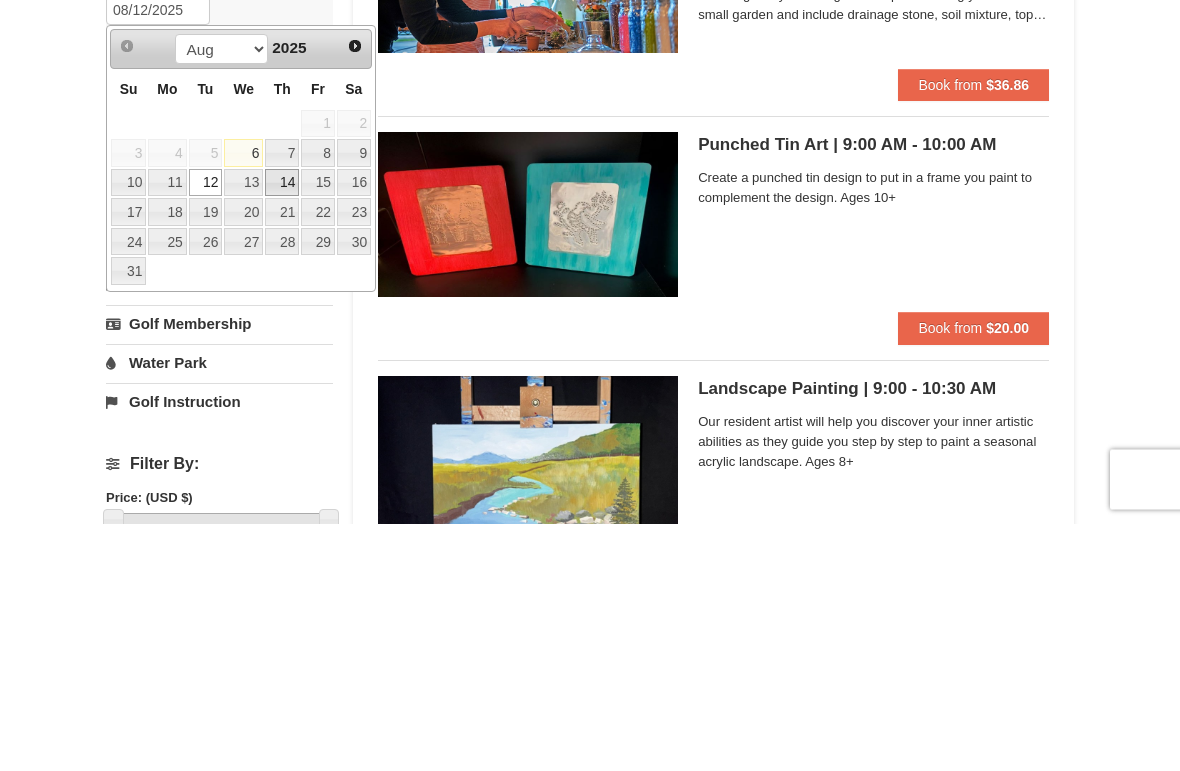 click on "14" at bounding box center (282, 431) 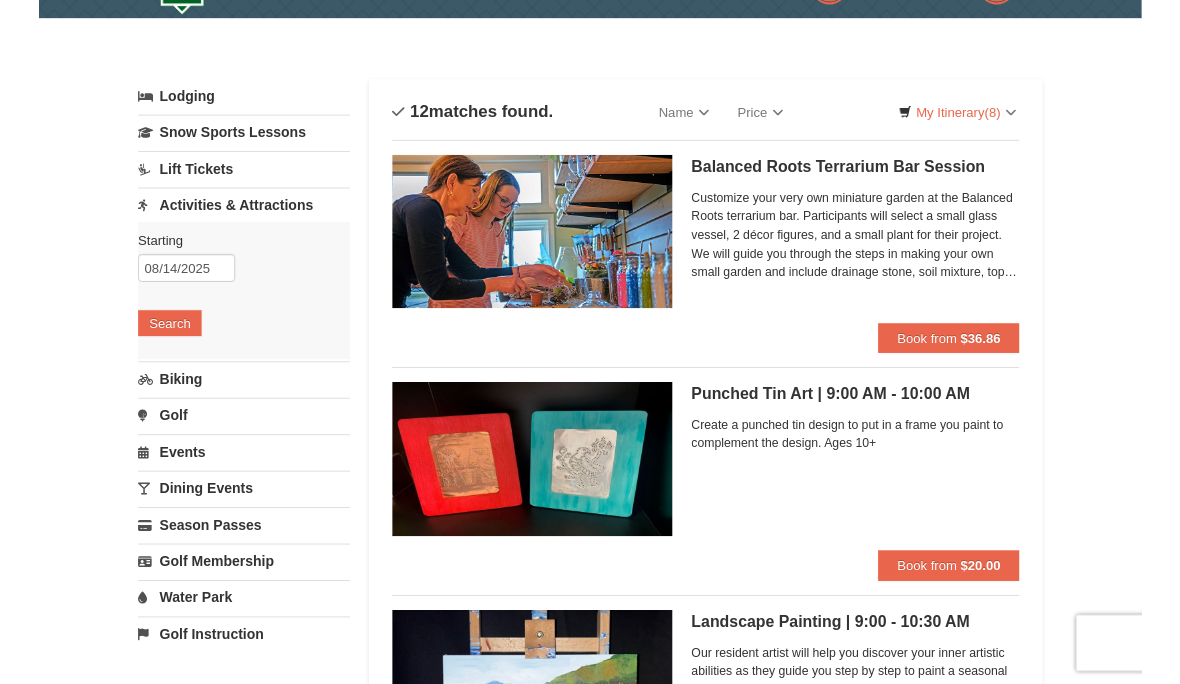 scroll, scrollTop: 96, scrollLeft: 0, axis: vertical 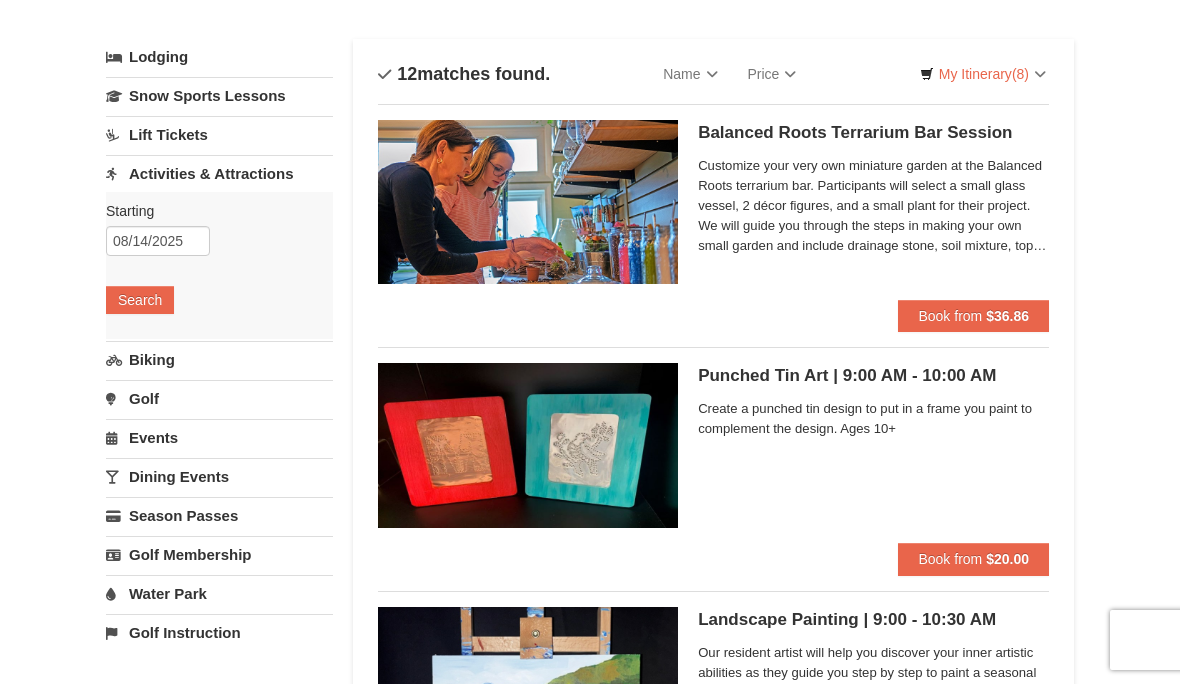 click on "Book from" at bounding box center [950, 316] 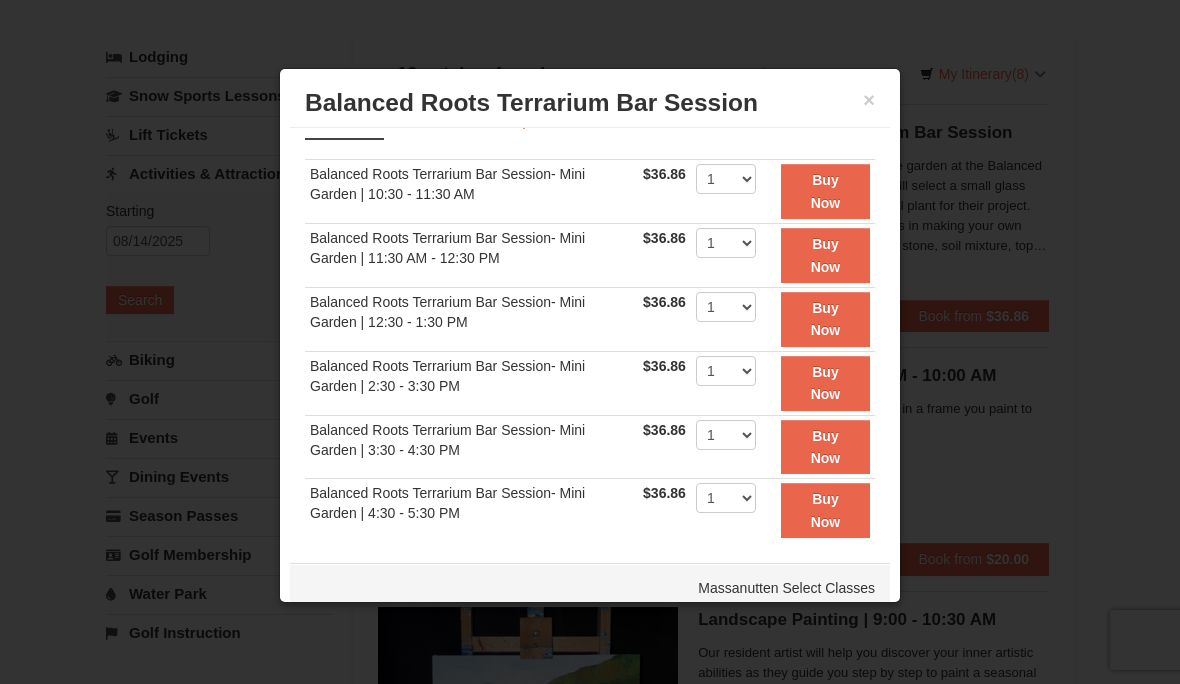 scroll, scrollTop: 46, scrollLeft: 0, axis: vertical 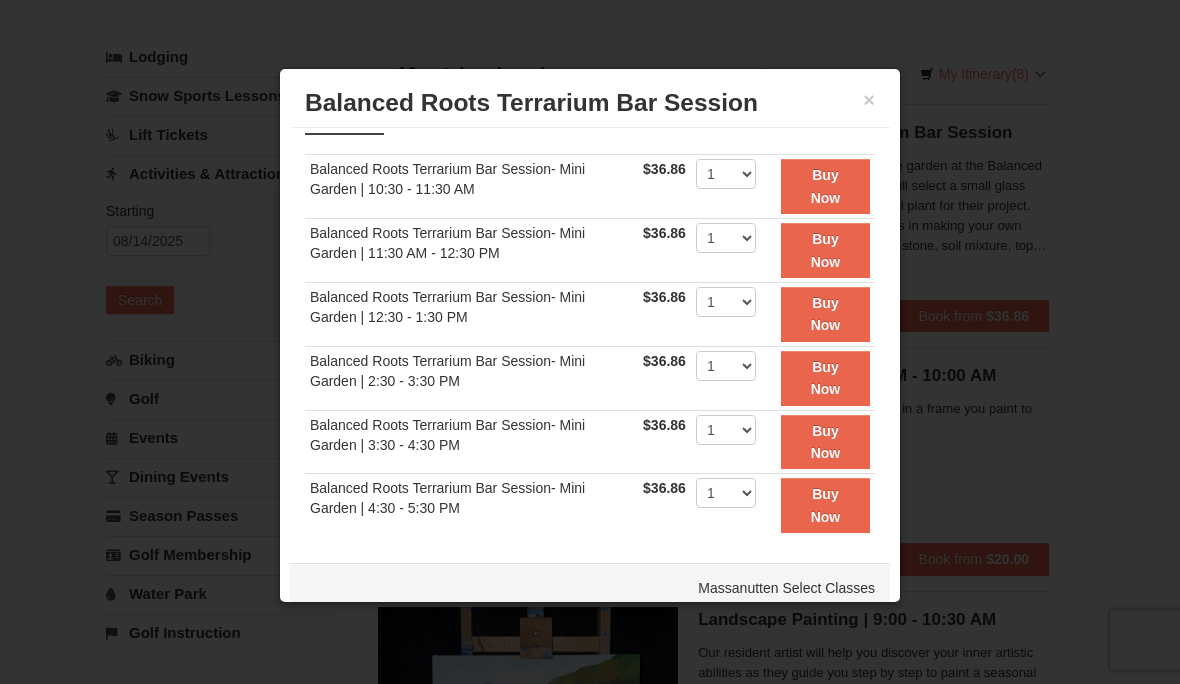 click at bounding box center (590, 342) 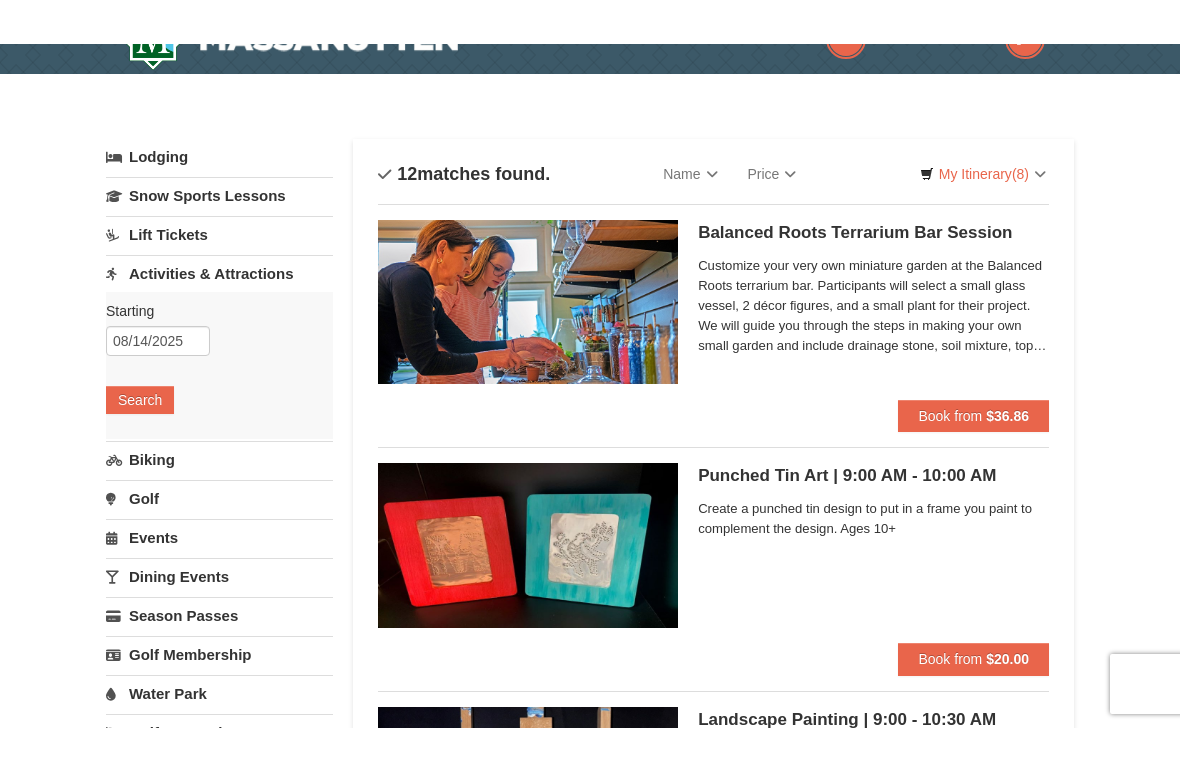 scroll, scrollTop: 38, scrollLeft: 0, axis: vertical 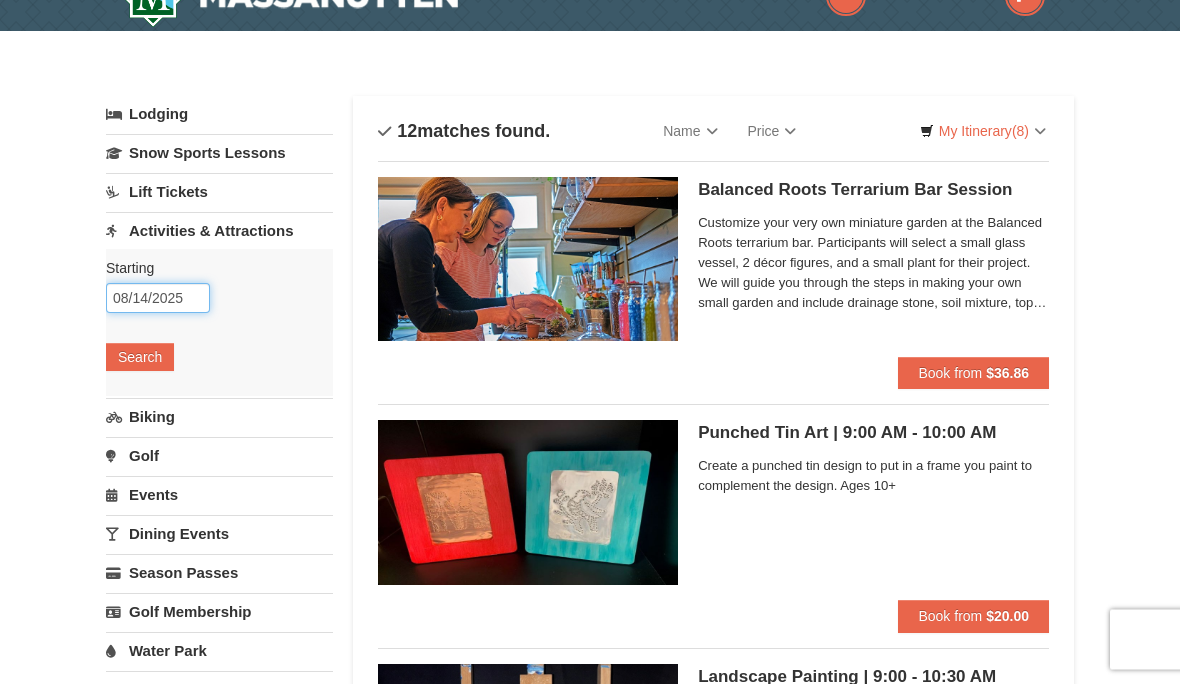 click on "08/14/2025" at bounding box center (158, 299) 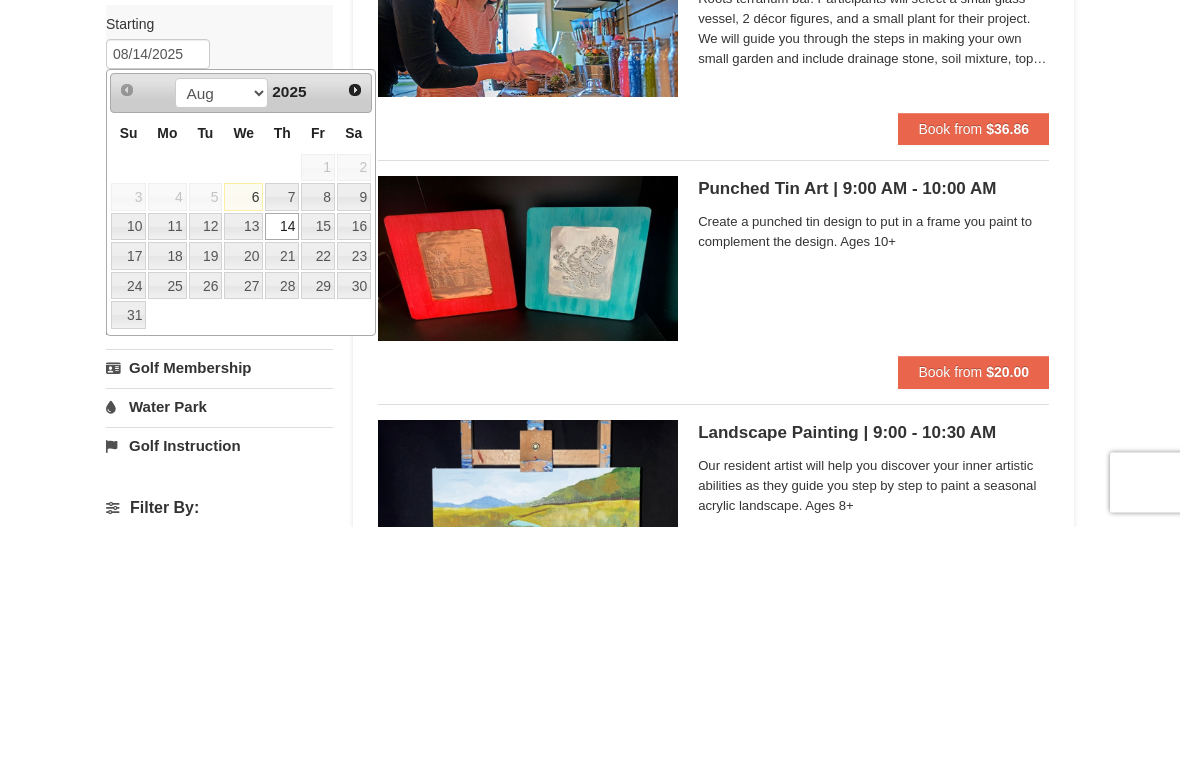 click on "12" at bounding box center [206, 472] 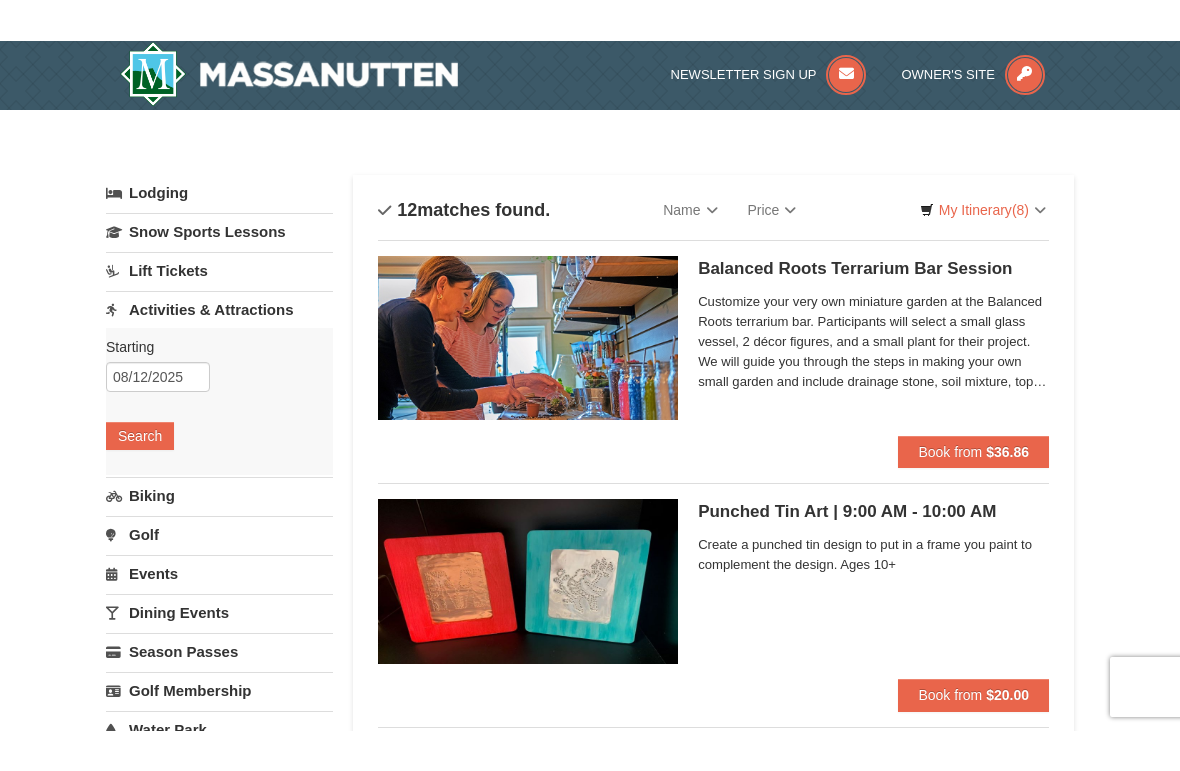 scroll, scrollTop: 0, scrollLeft: 0, axis: both 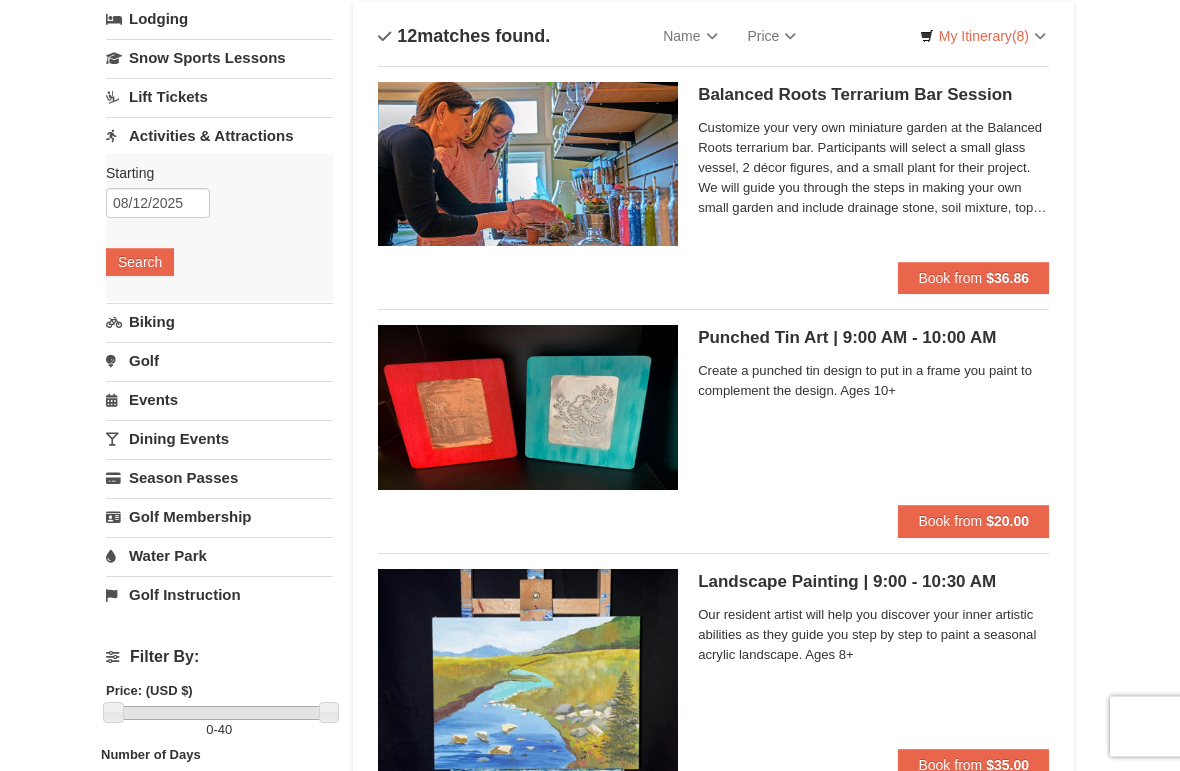 click on "Water Park" at bounding box center [219, 556] 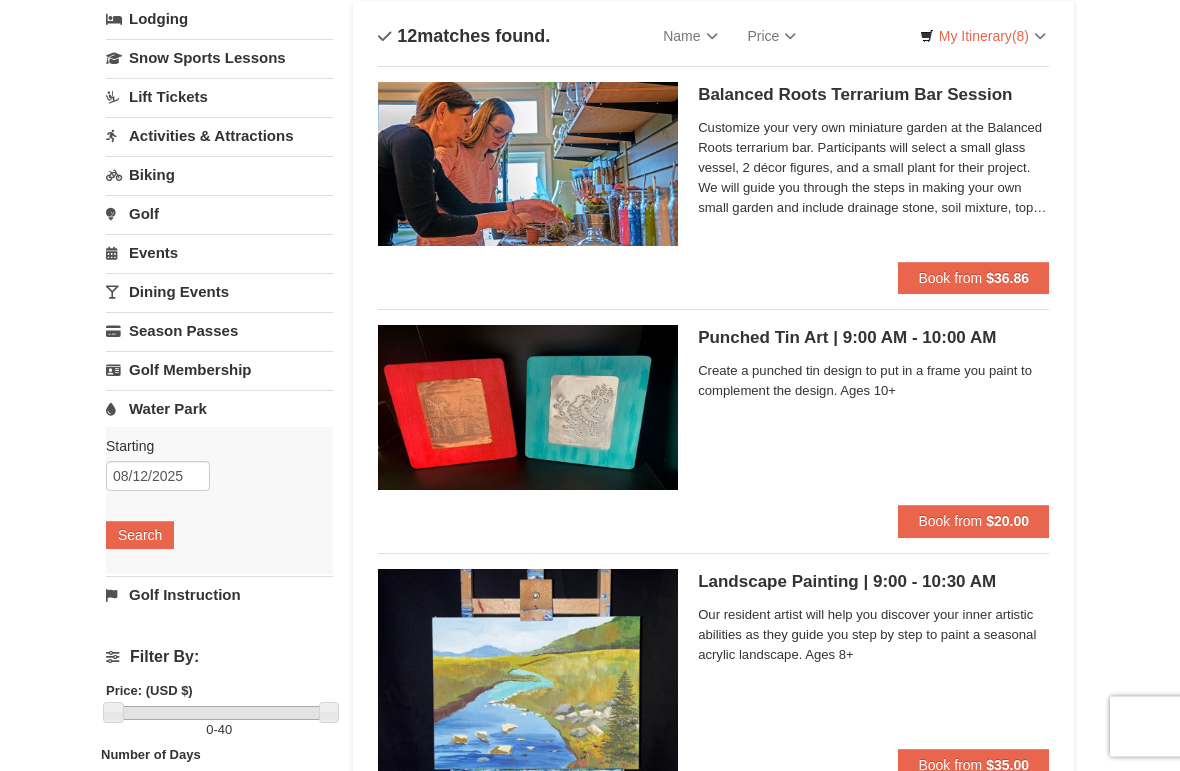 scroll, scrollTop: 134, scrollLeft: 0, axis: vertical 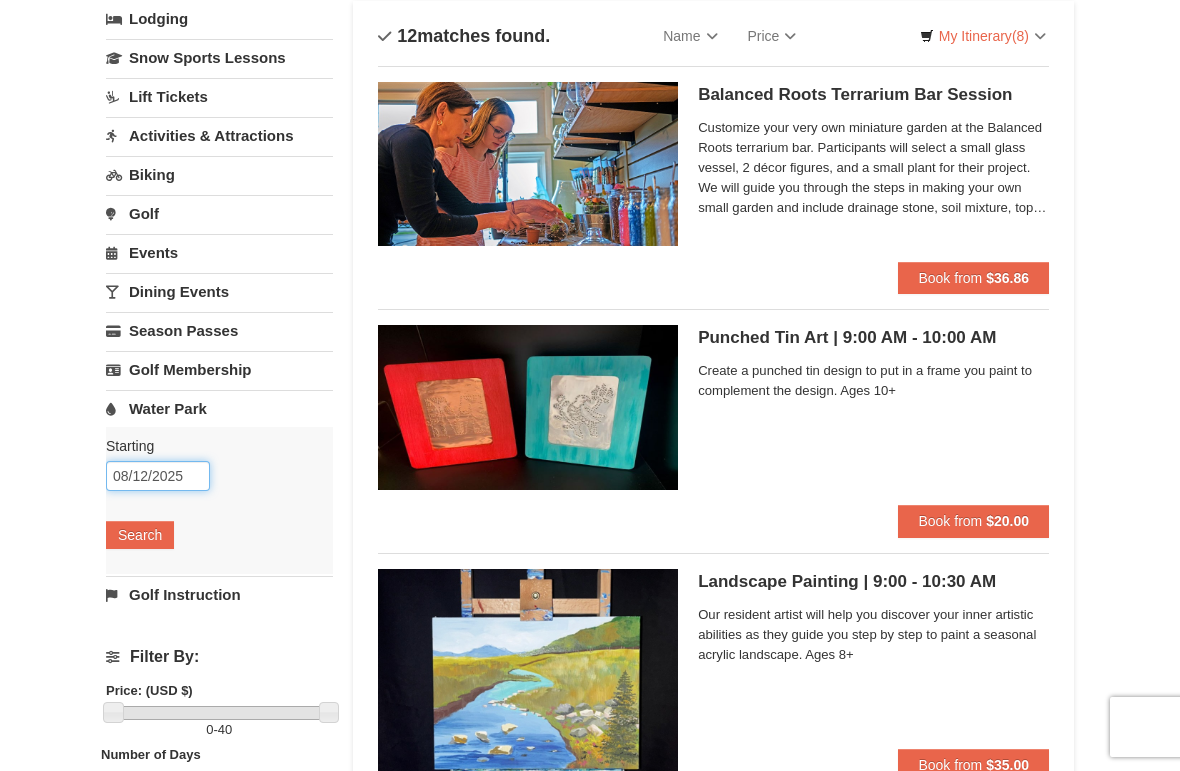 click on "08/12/2025" at bounding box center [158, 476] 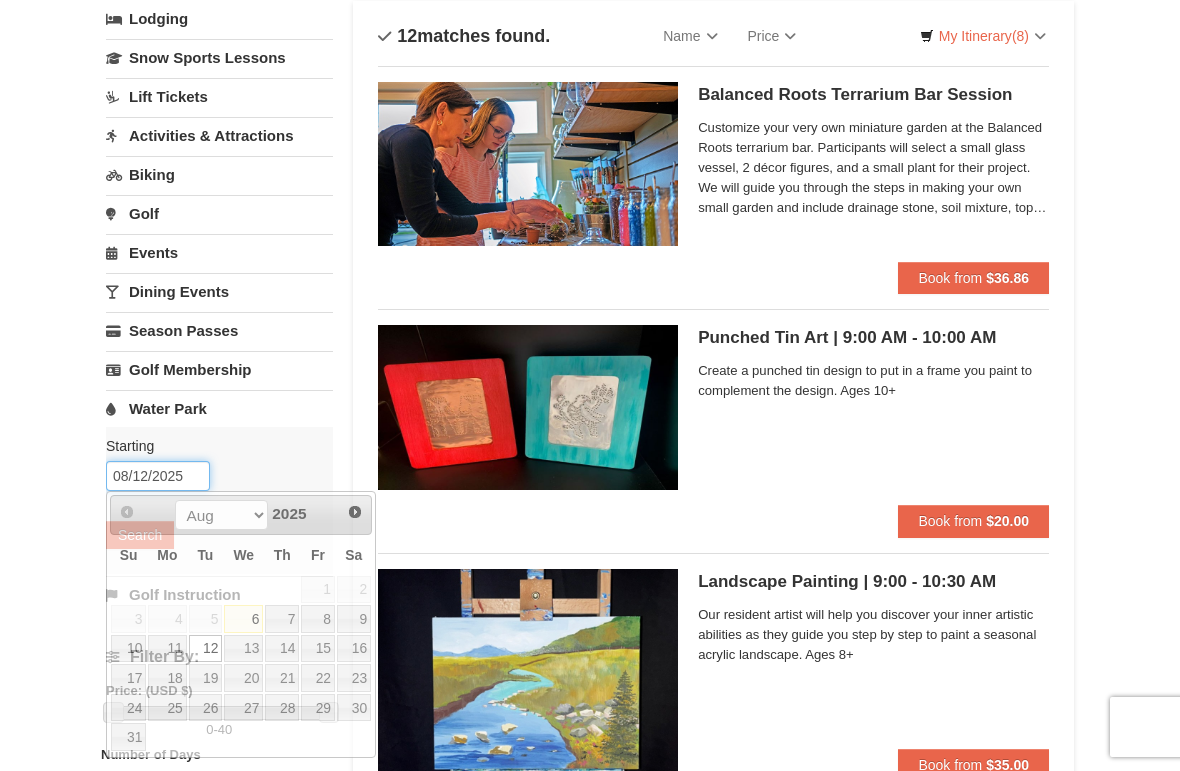 scroll, scrollTop: 133, scrollLeft: 0, axis: vertical 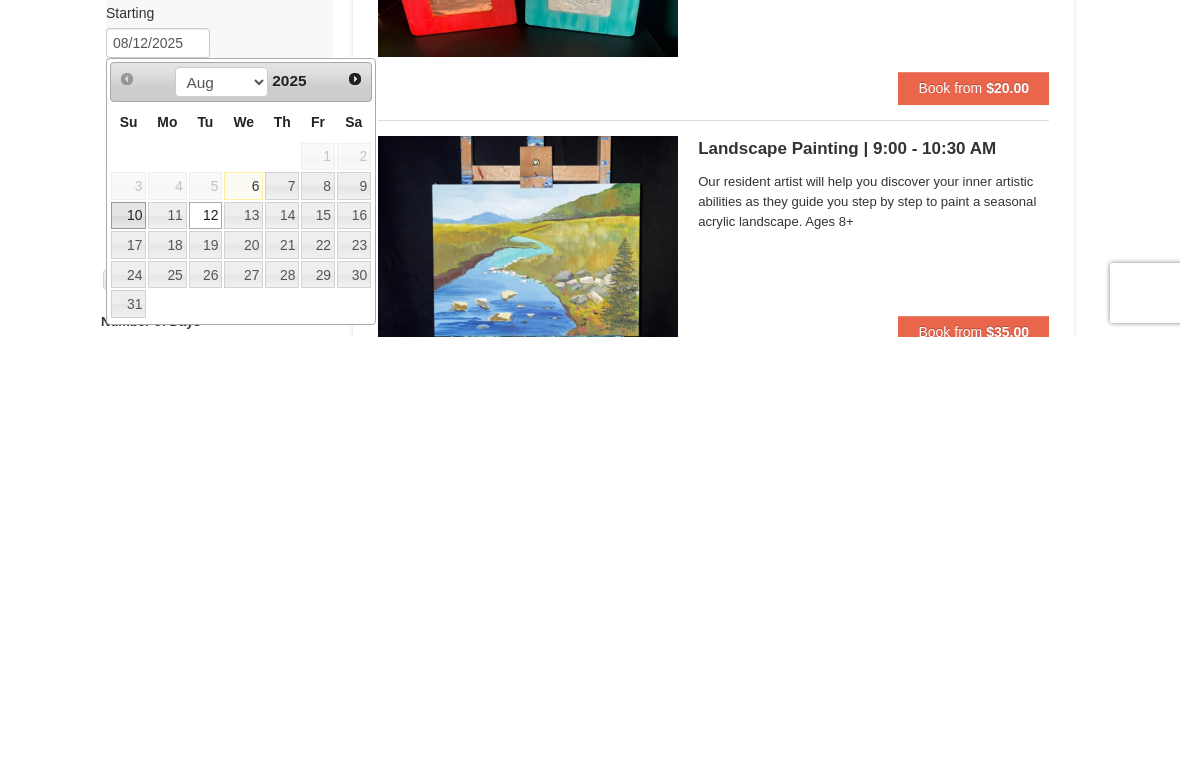 click on "10" at bounding box center (128, 650) 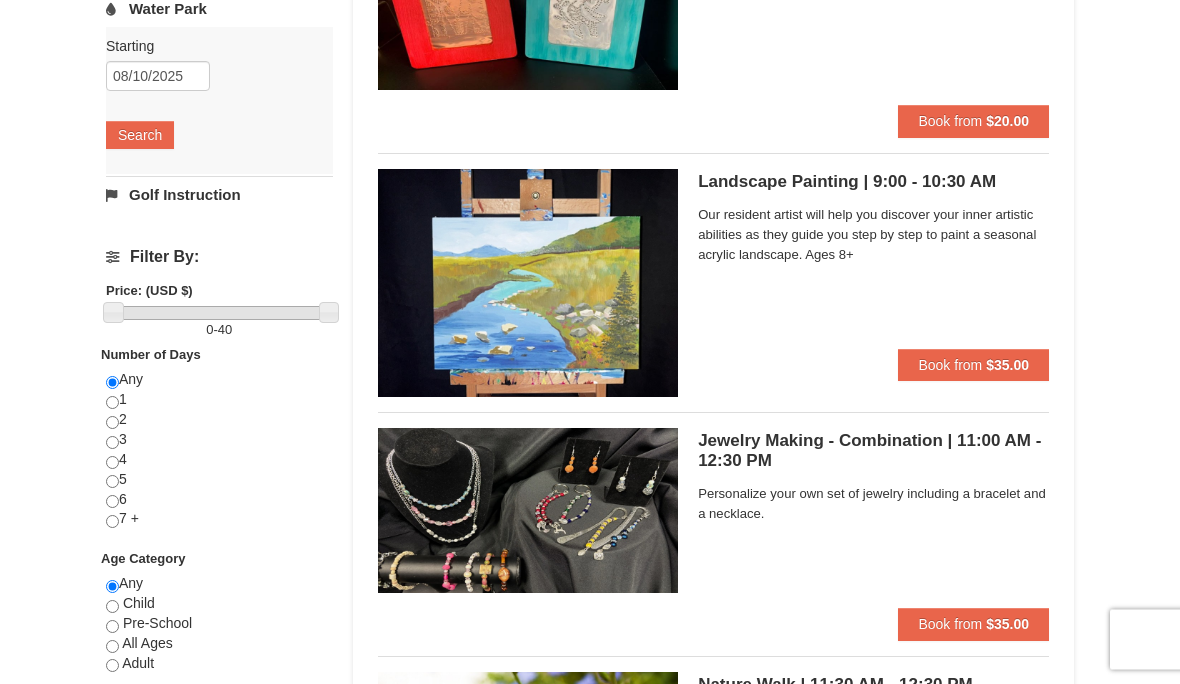 scroll, scrollTop: 534, scrollLeft: 0, axis: vertical 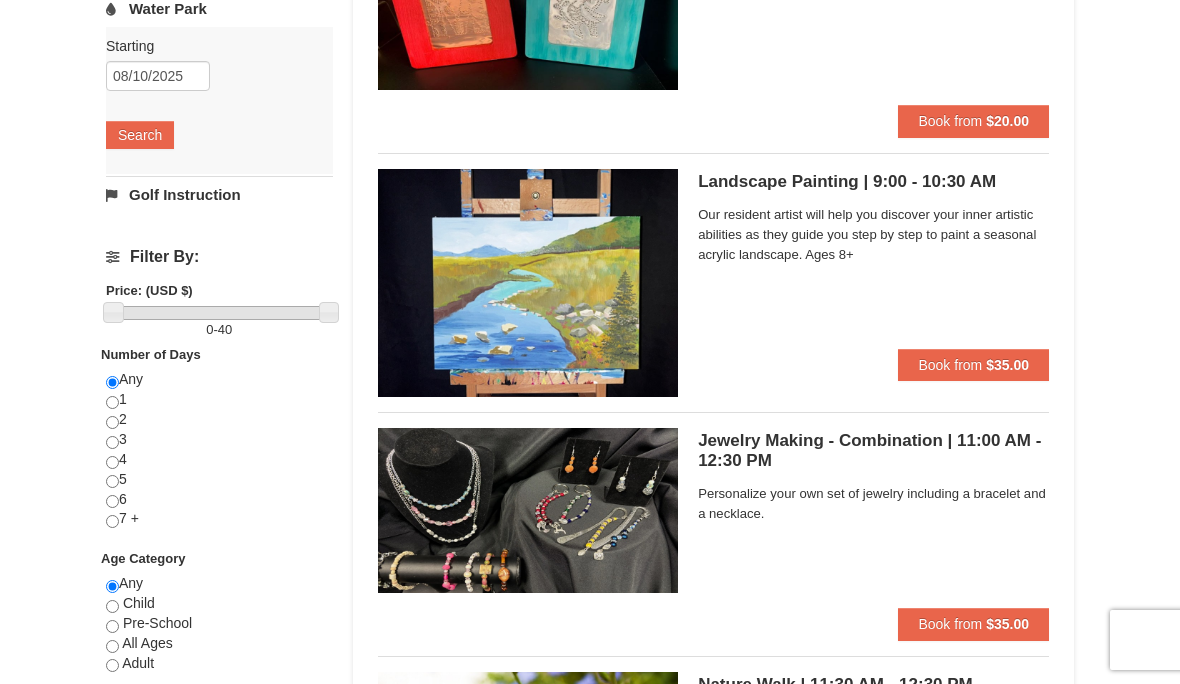 click on "Search" at bounding box center (140, 135) 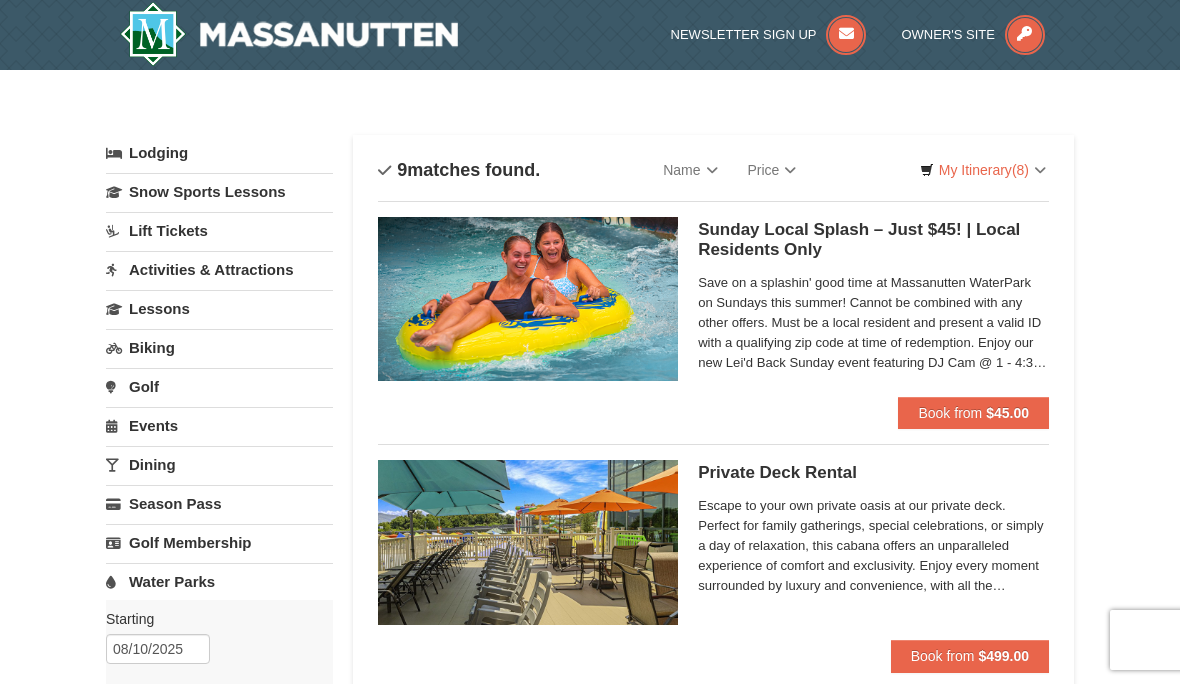 scroll, scrollTop: 0, scrollLeft: 0, axis: both 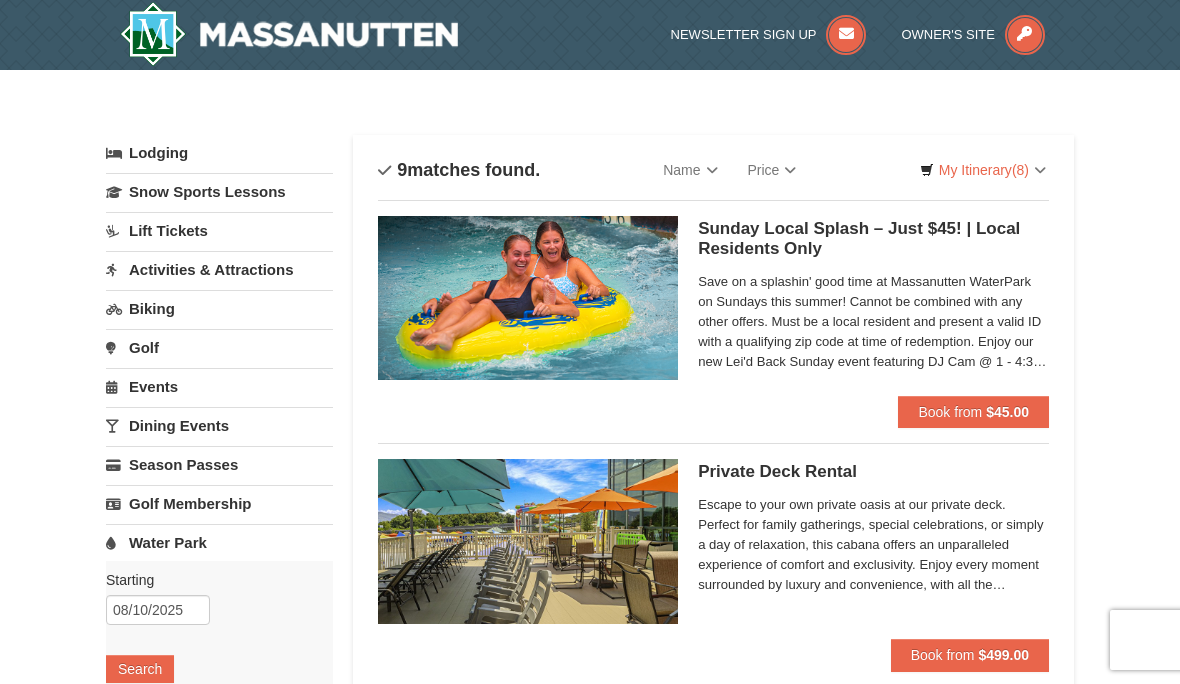 click on "My Itinerary (8)" at bounding box center (983, 170) 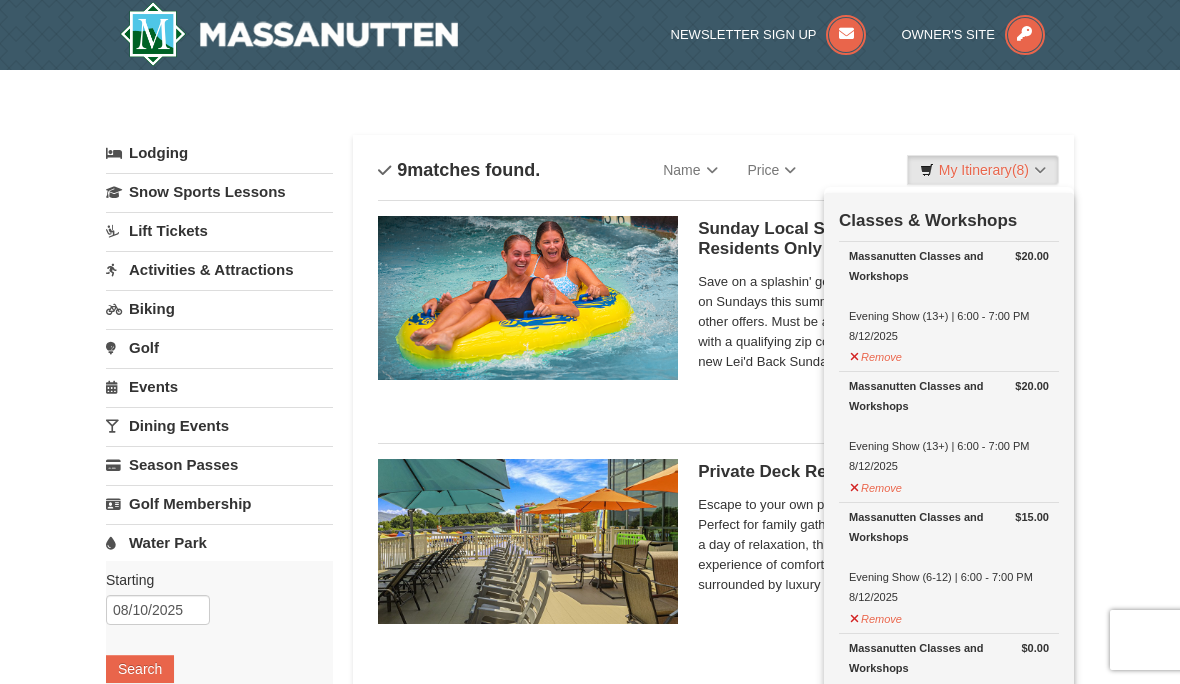 click at bounding box center (590, 342) 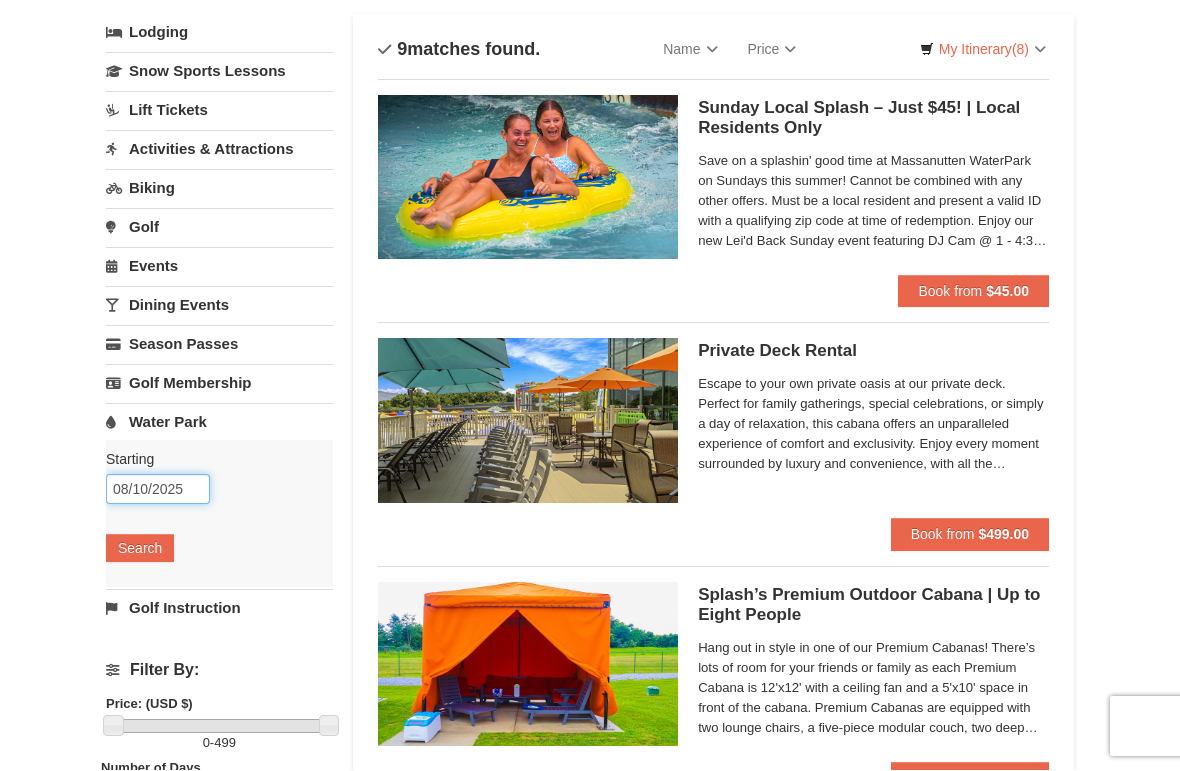 click on "08/10/2025" at bounding box center [158, 490] 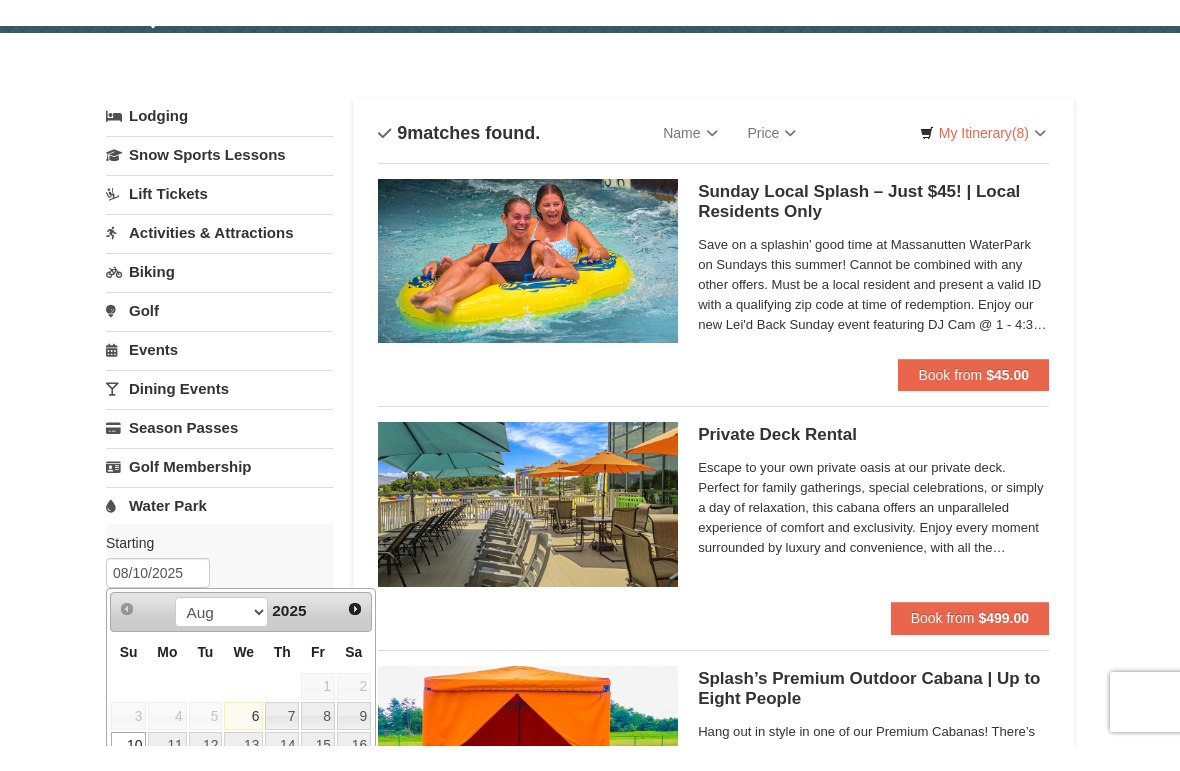 scroll, scrollTop: 0, scrollLeft: 0, axis: both 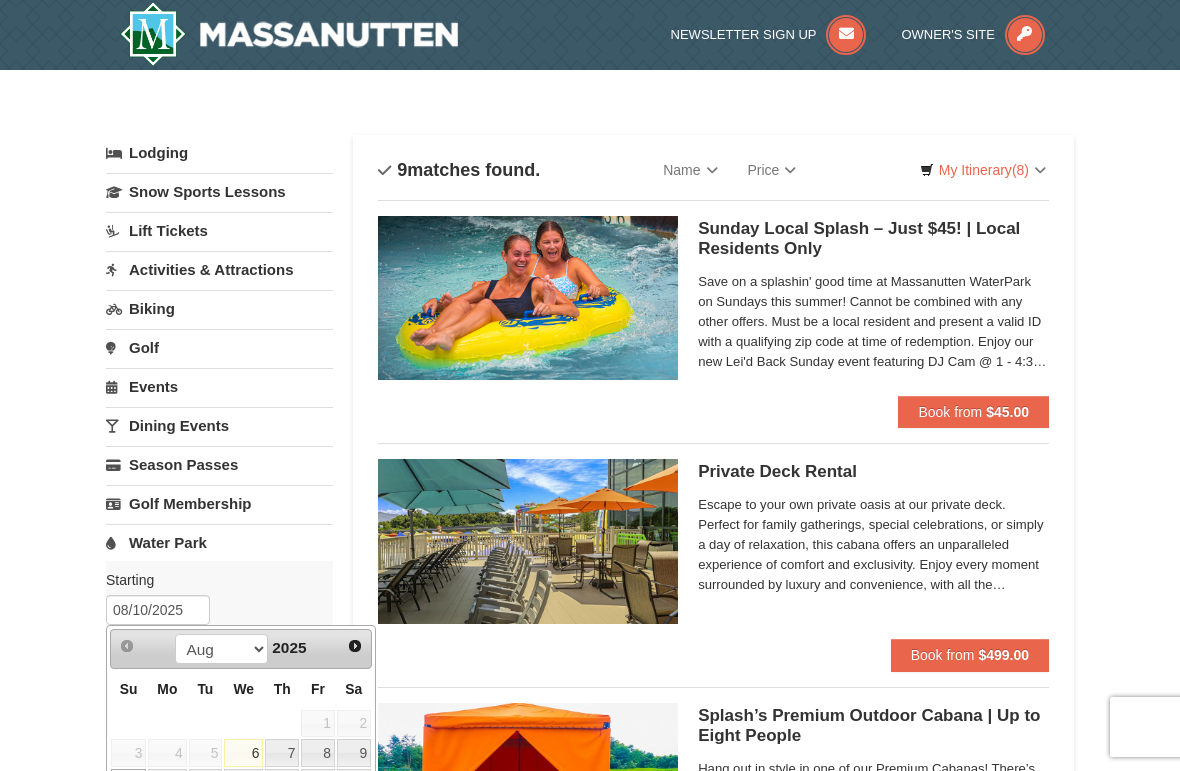 click on "Activities & Attractions" at bounding box center [219, 269] 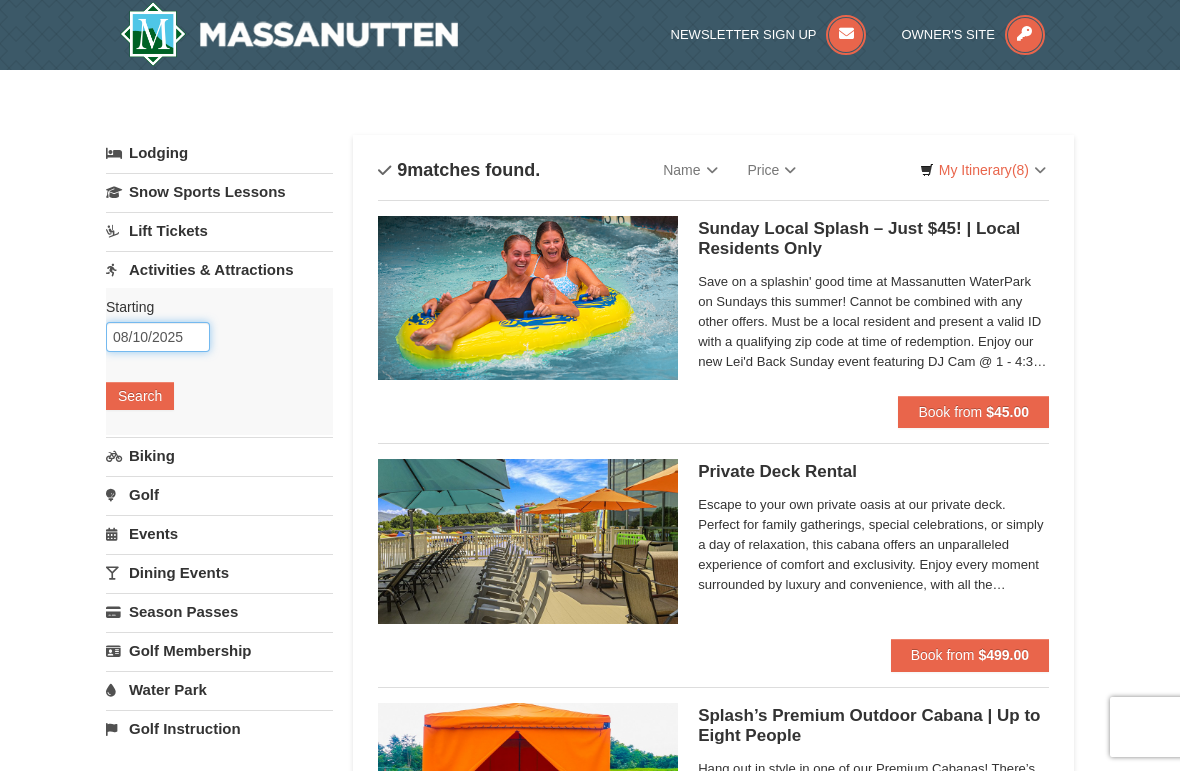 click on "08/10/2025" at bounding box center [158, 337] 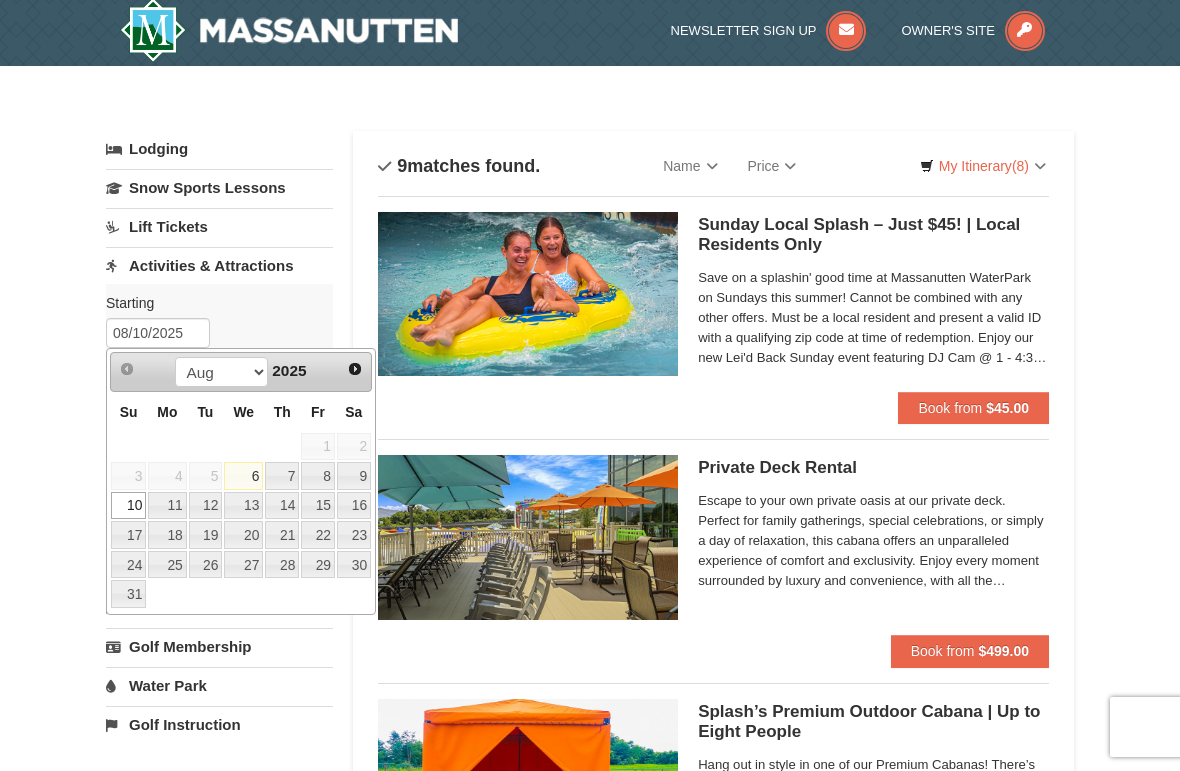 scroll, scrollTop: 8, scrollLeft: 0, axis: vertical 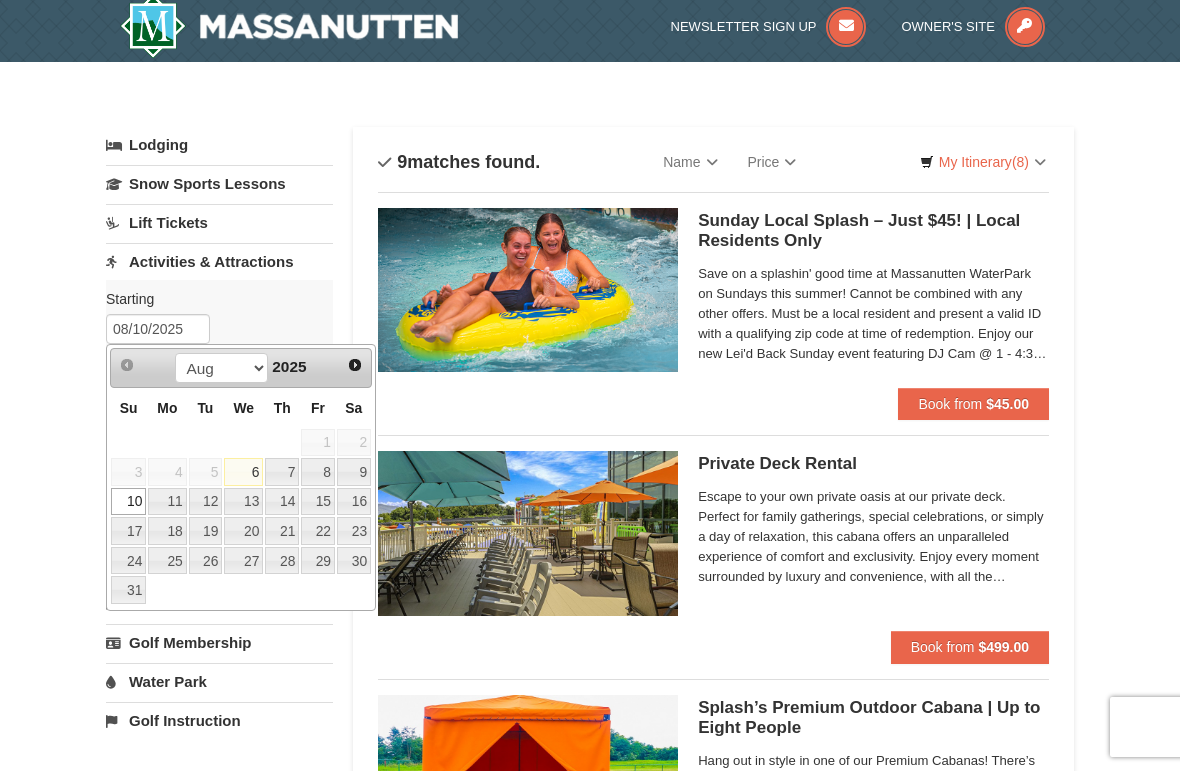 click on "Starting Please format dates MM/DD/YYYY Please format dates MM/DD/YYYY
08/10/2025
Search" at bounding box center (219, 353) 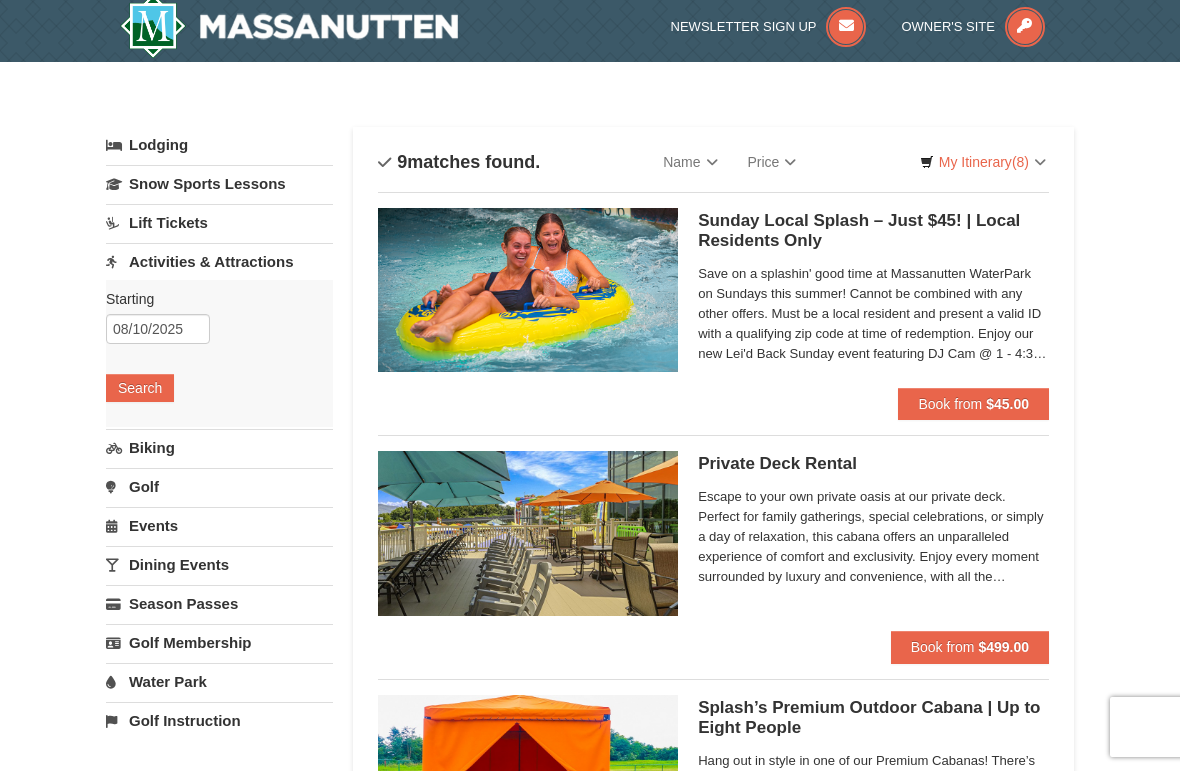 click on "Search" at bounding box center [140, 388] 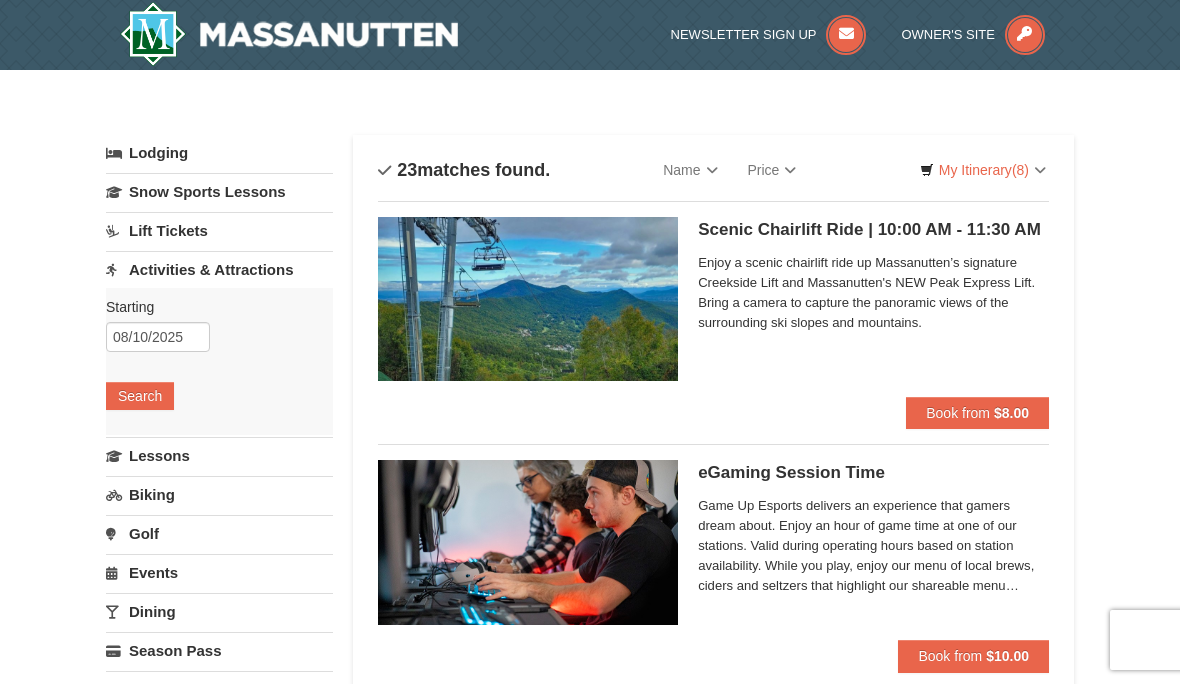 scroll, scrollTop: 0, scrollLeft: 0, axis: both 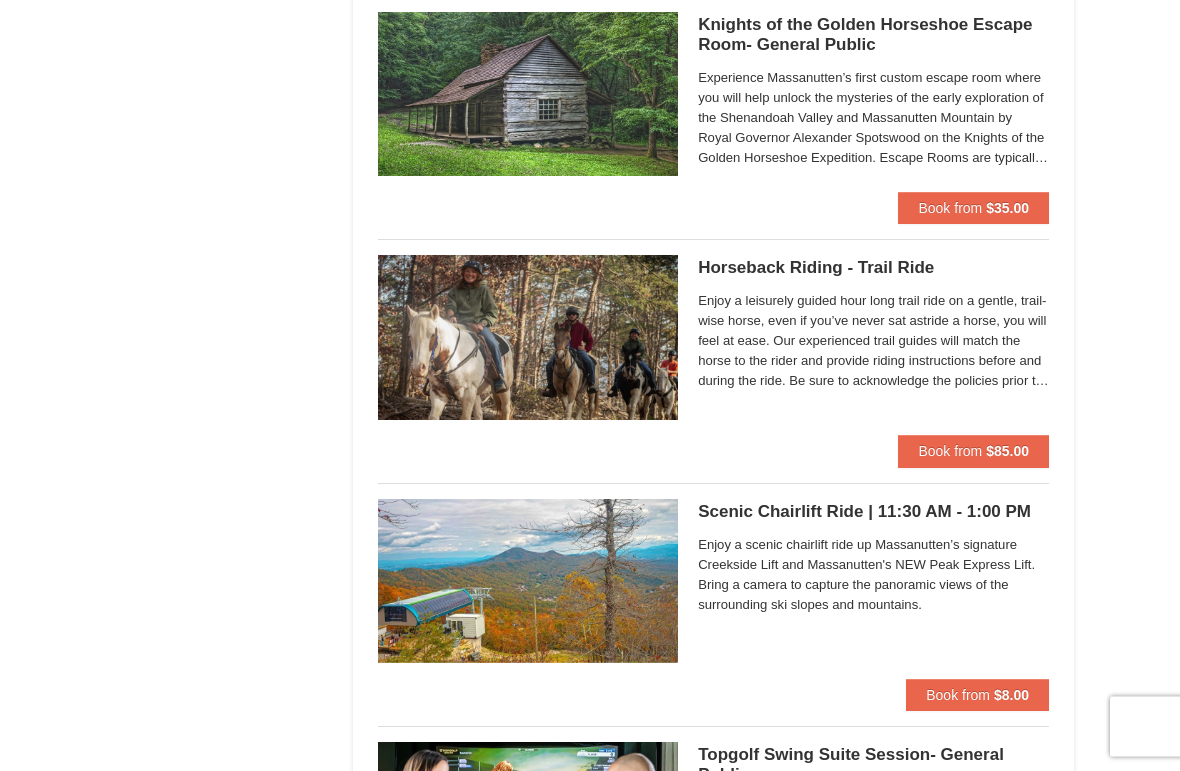 click on "Book from" at bounding box center [950, 452] 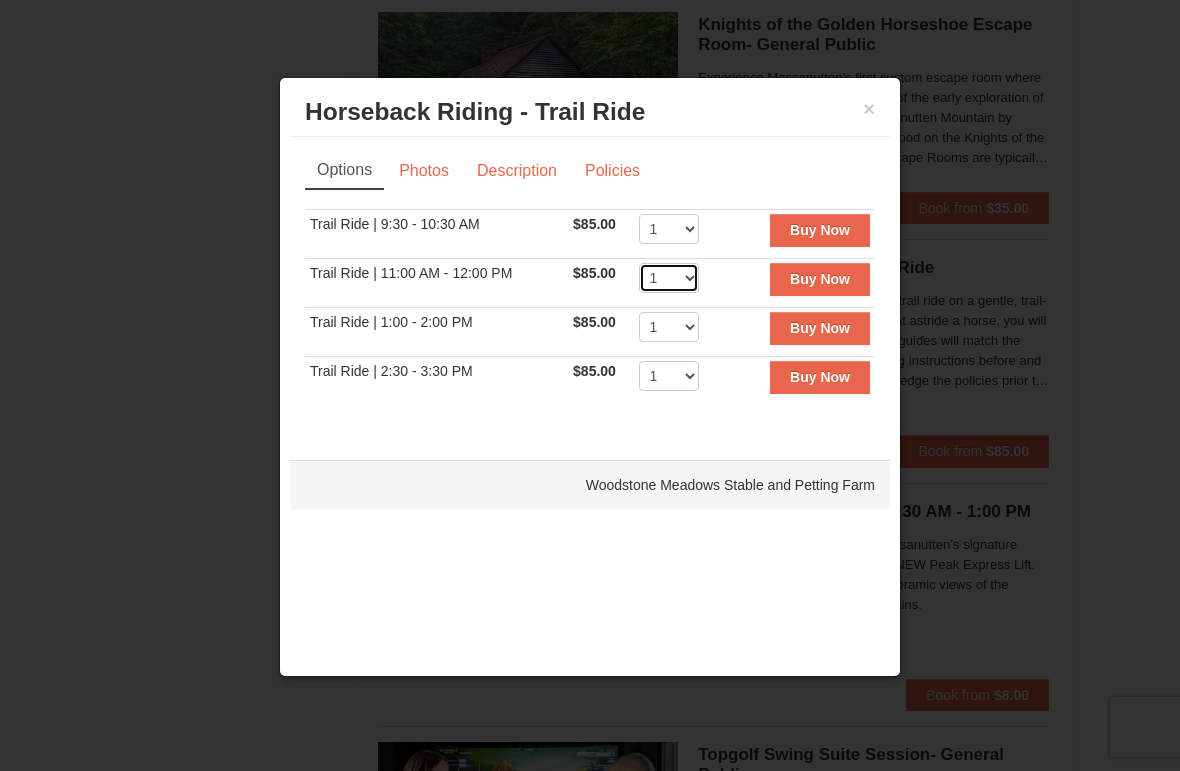 click on "1
2
3
4
5
6
7
8
9
10" at bounding box center [669, 278] 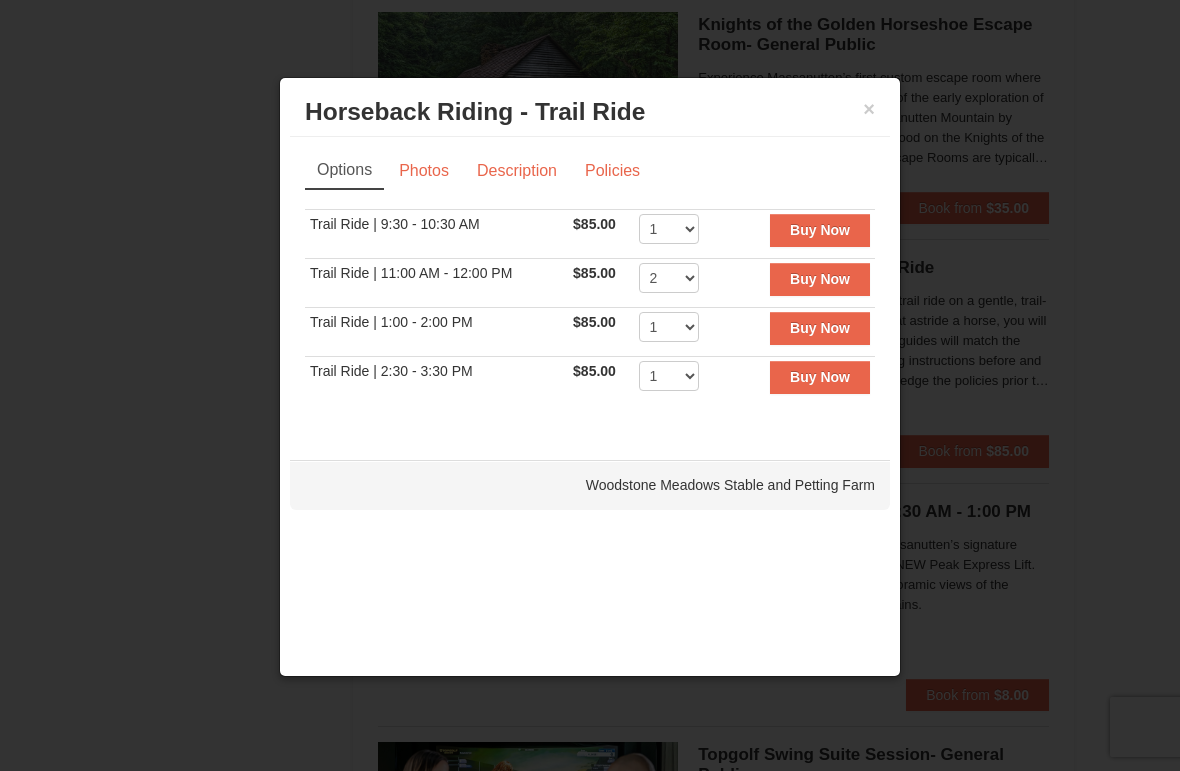 click on "Buy Now" at bounding box center (820, 279) 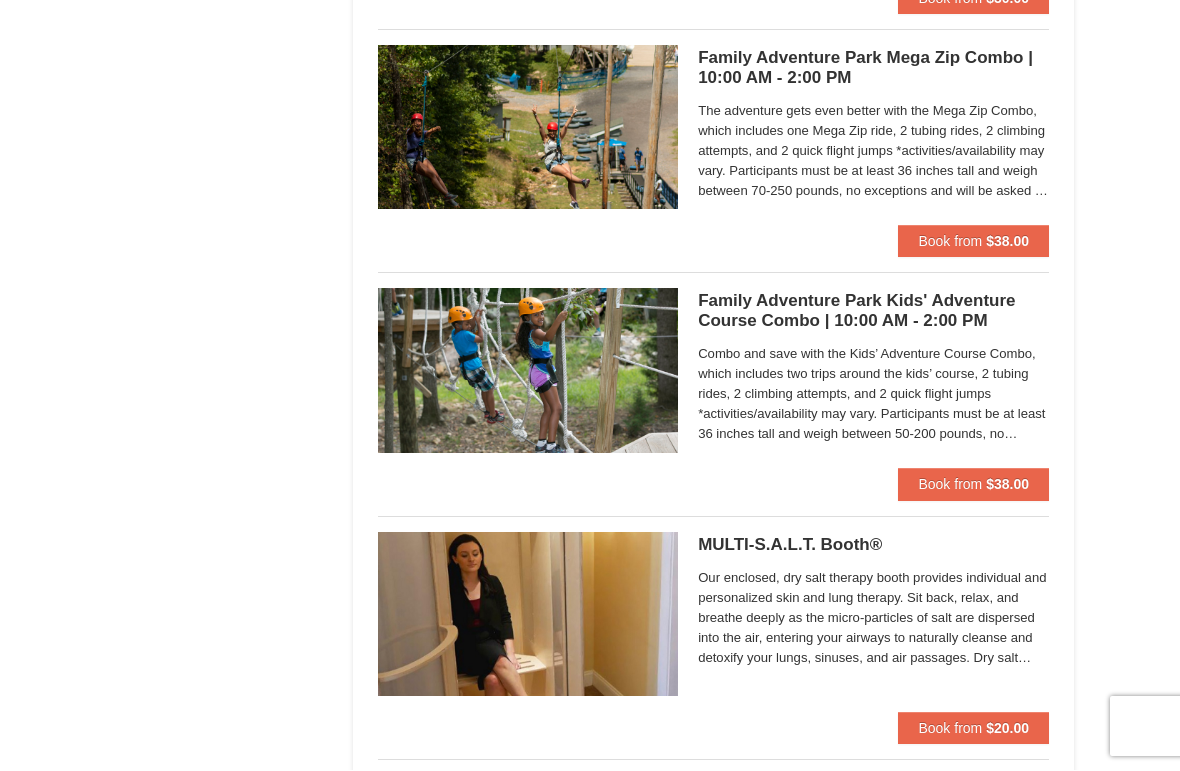 scroll, scrollTop: 4309, scrollLeft: 0, axis: vertical 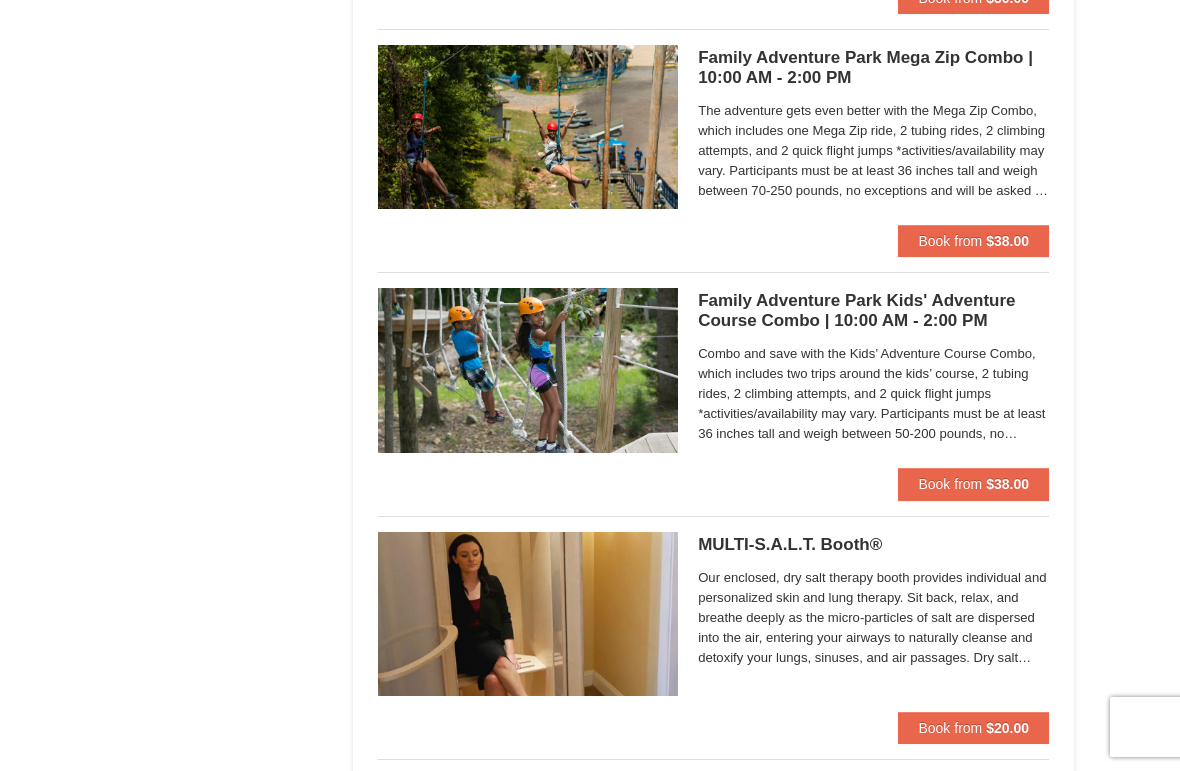 click on "Book from" at bounding box center (950, 484) 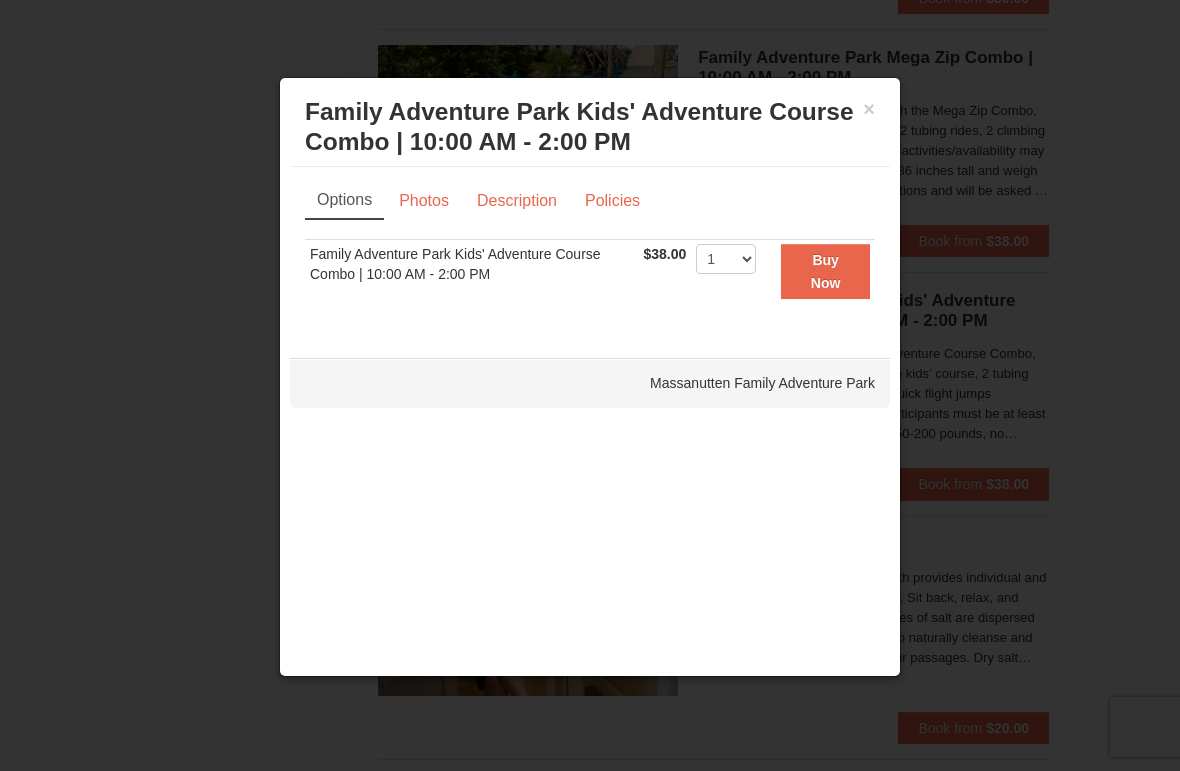 click at bounding box center [590, 385] 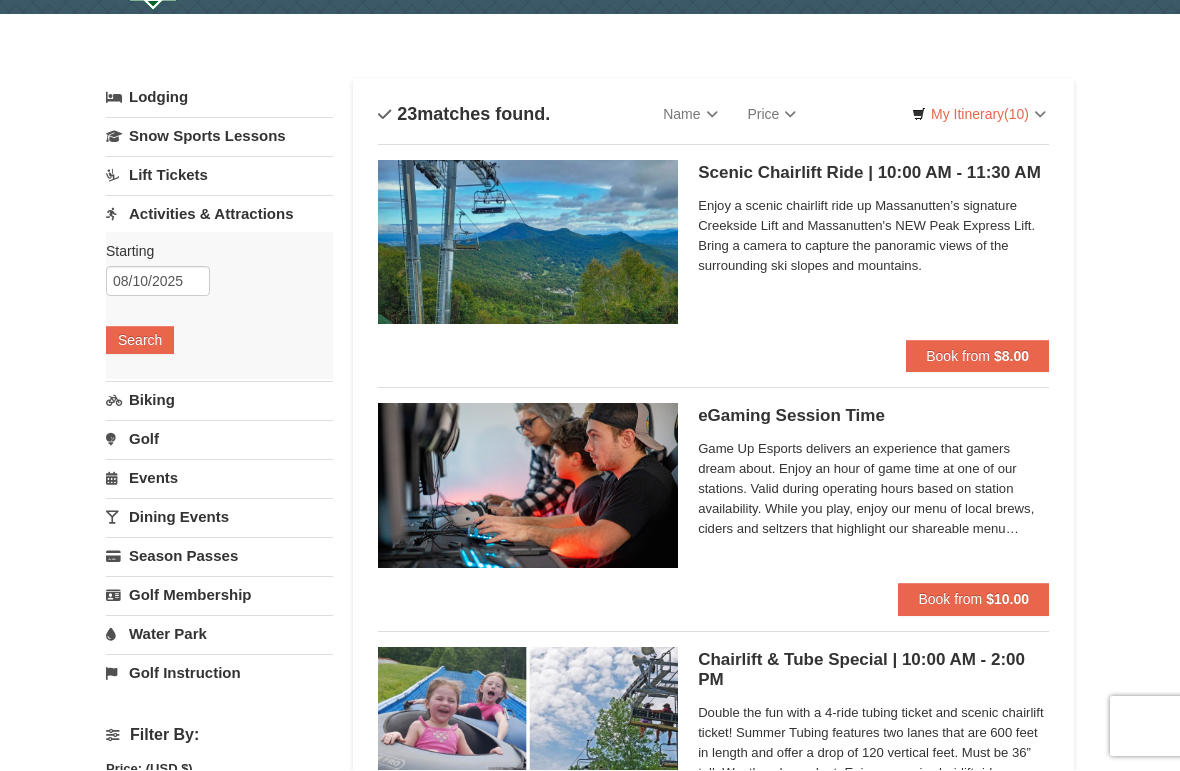 scroll, scrollTop: 55, scrollLeft: 0, axis: vertical 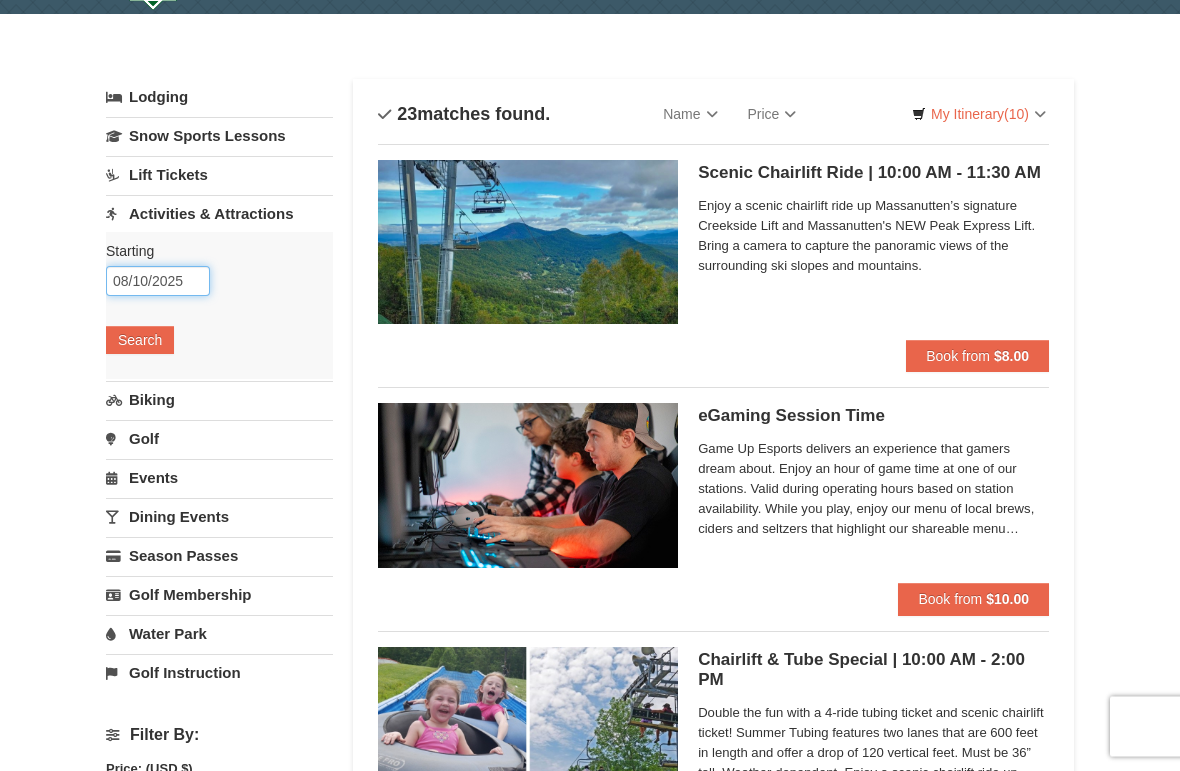 click on "08/10/2025" at bounding box center [158, 282] 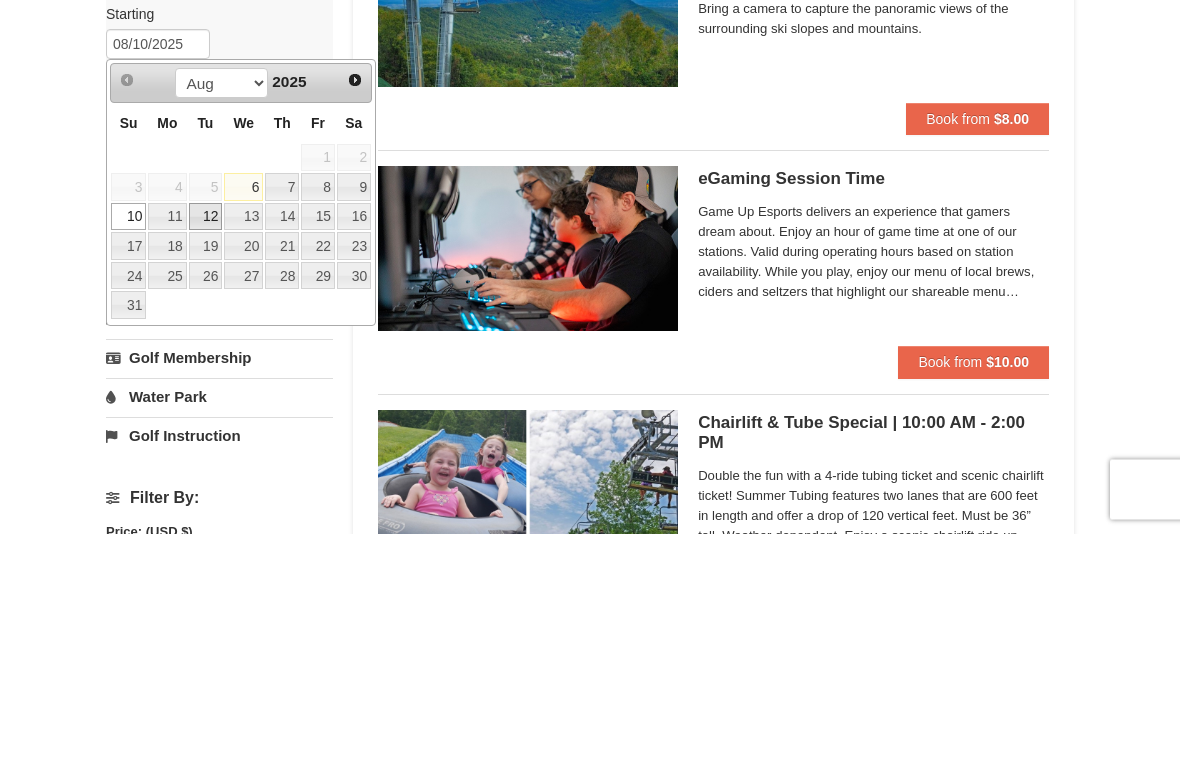 click on "12" at bounding box center (206, 455) 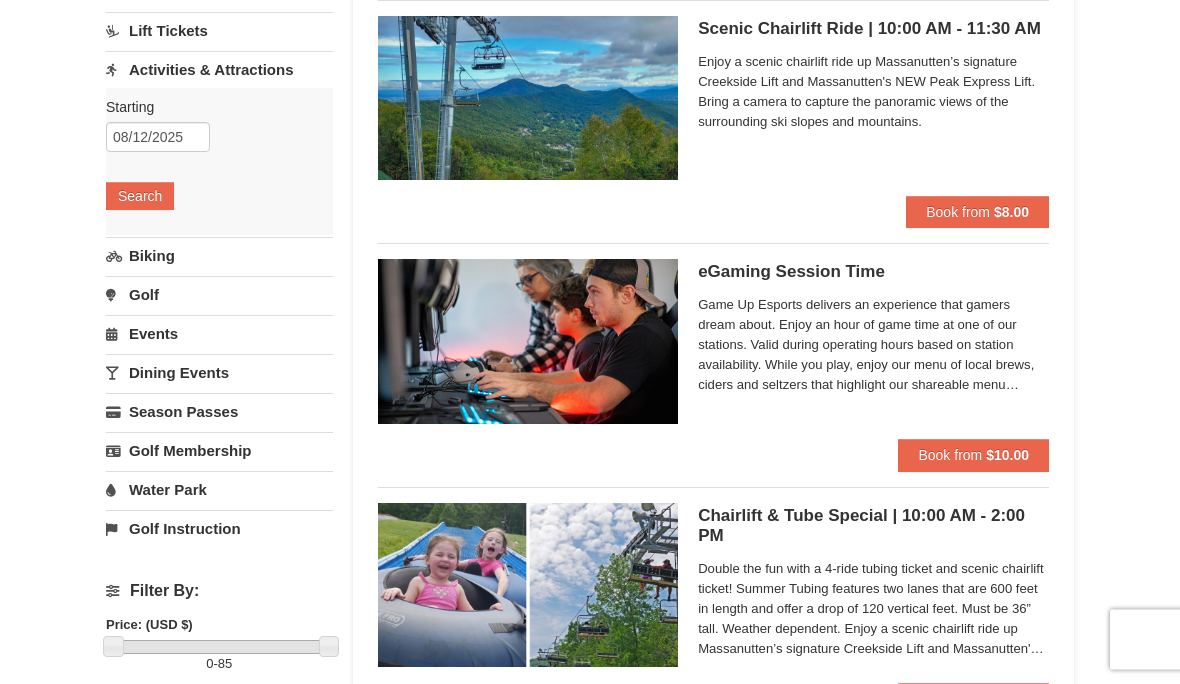 scroll, scrollTop: 153, scrollLeft: 0, axis: vertical 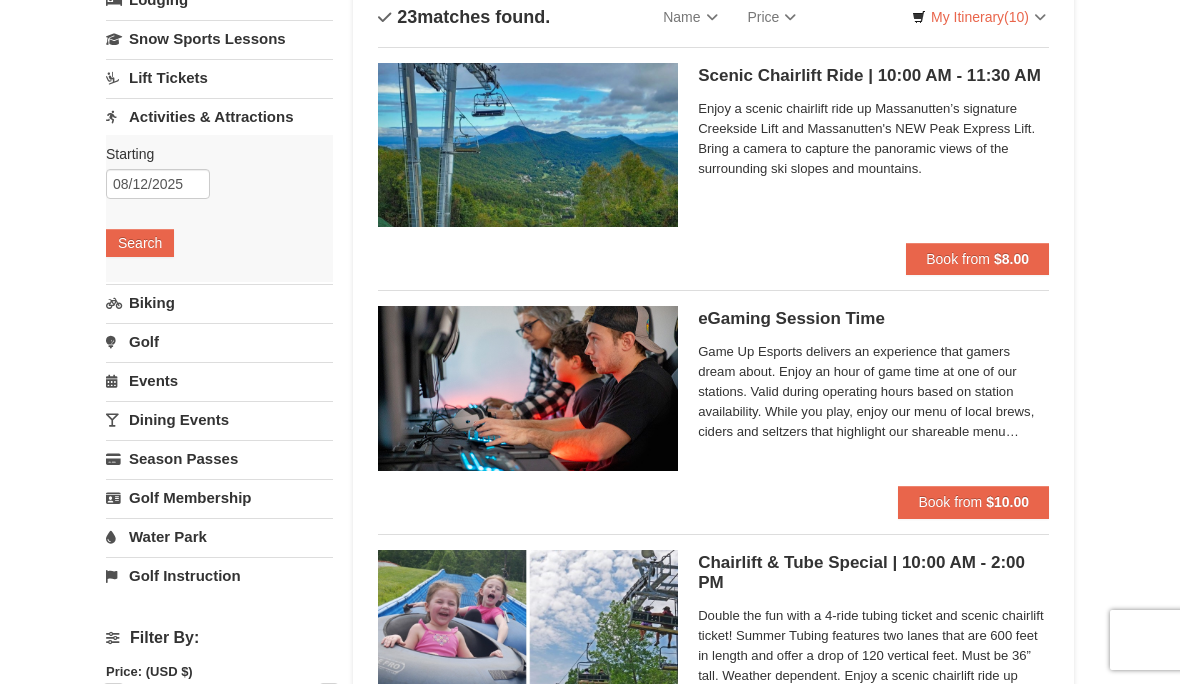 click on "Search" at bounding box center [140, 243] 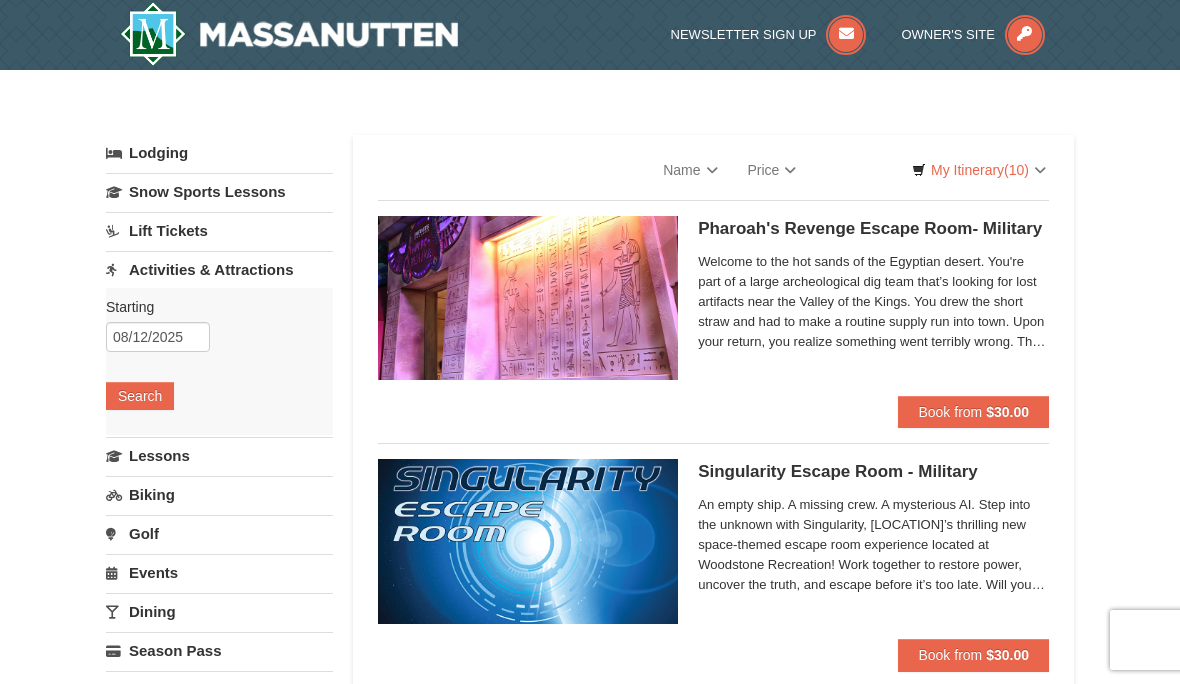 scroll, scrollTop: 0, scrollLeft: 0, axis: both 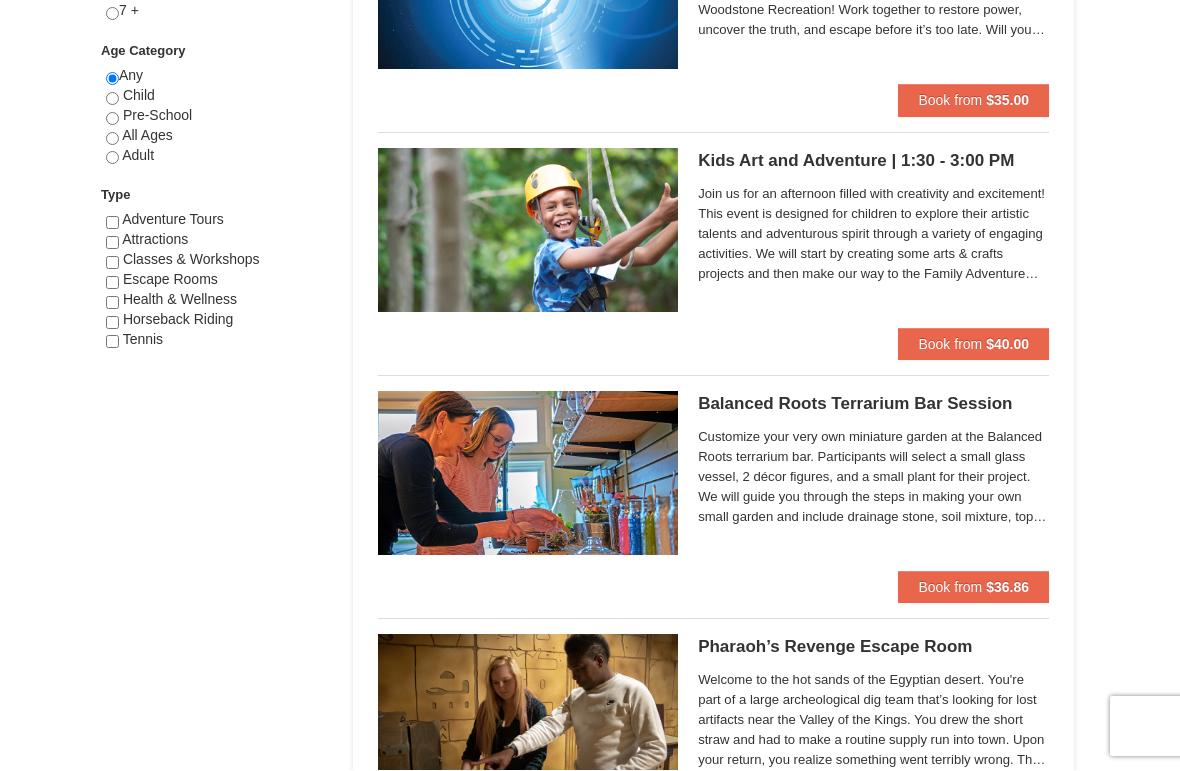 click on "Book from" at bounding box center [950, 345] 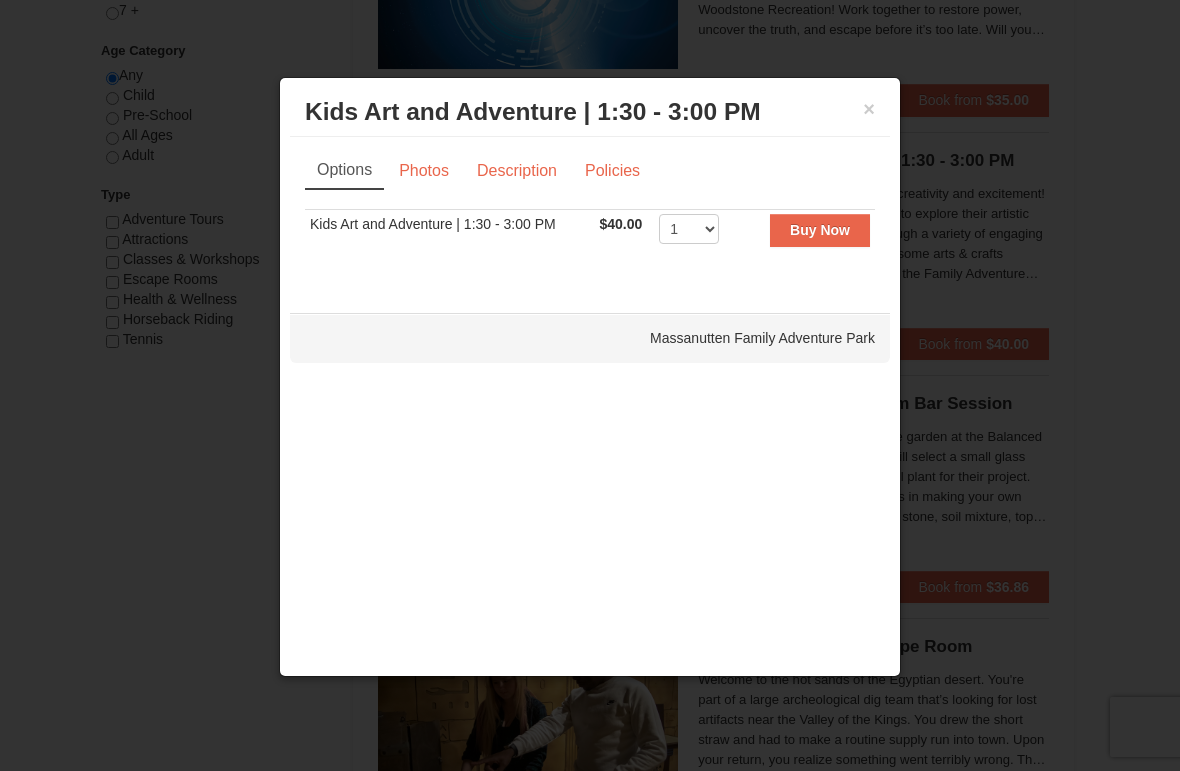click at bounding box center [590, 385] 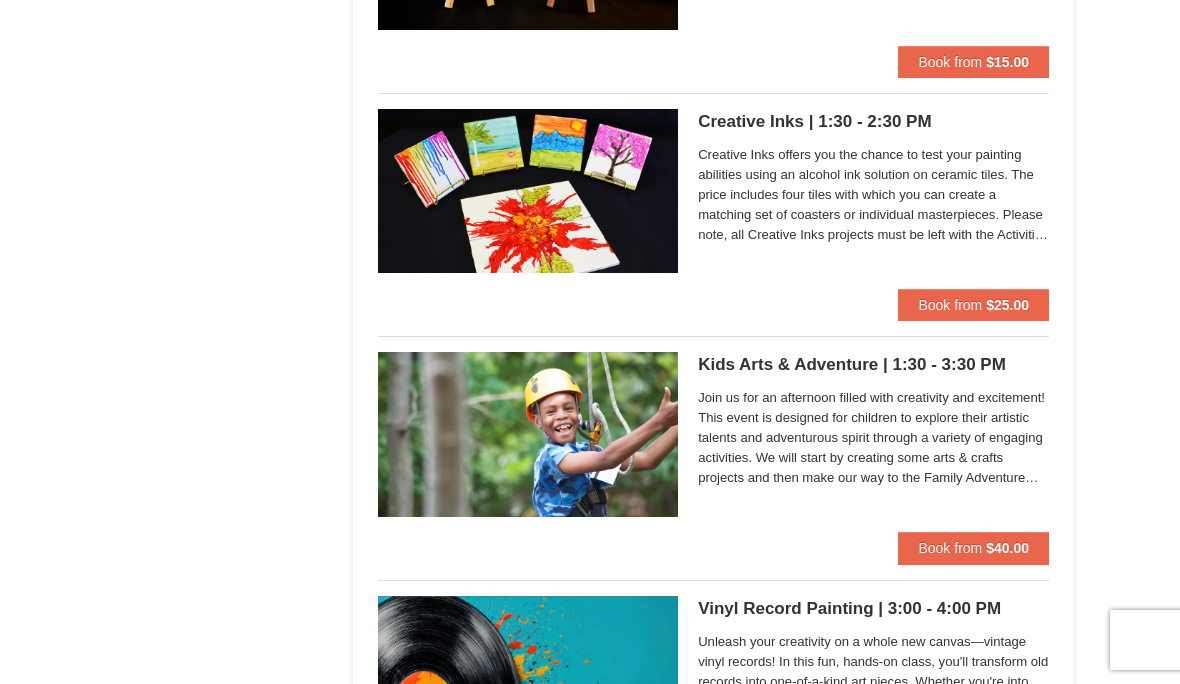 scroll, scrollTop: 5964, scrollLeft: 0, axis: vertical 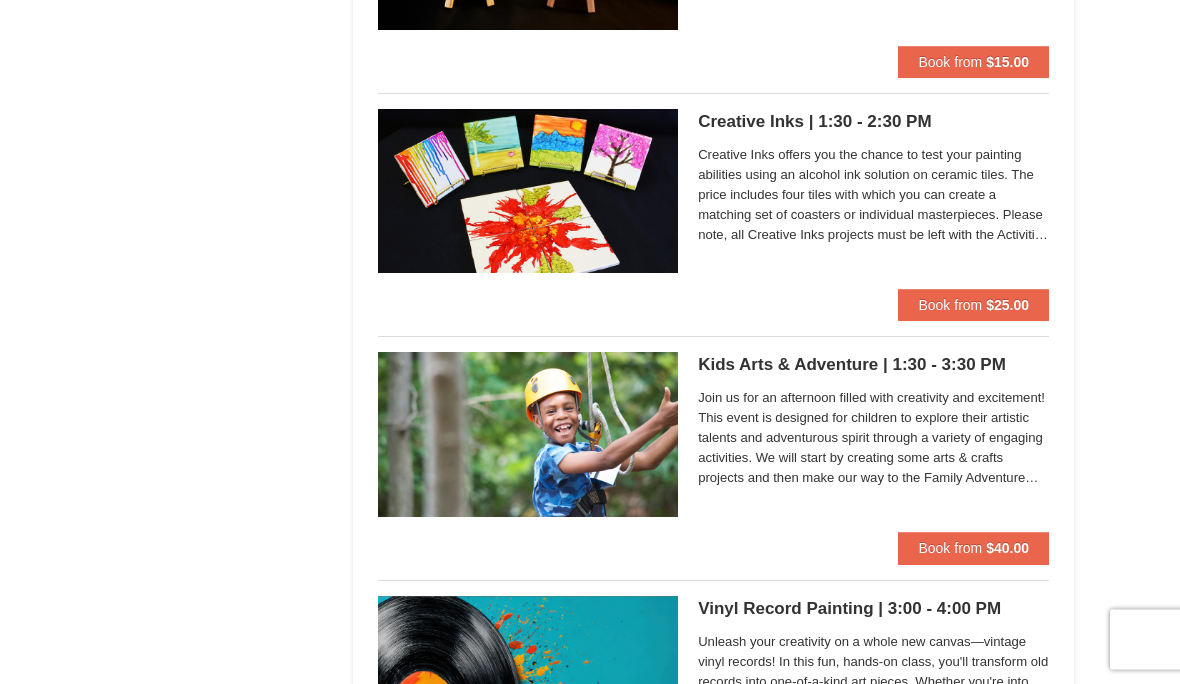 click on "Creative Inks offers you the chance to test your painting abilities using an alcohol ink solution on ceramic tiles. The price includes four tiles with which you can create a matching set of coasters or individual masterpieces. Please note, all Creative Inks projects must be left with the Activities team for the evening and be picked-up the following day. Ages 5+" at bounding box center [873, 196] 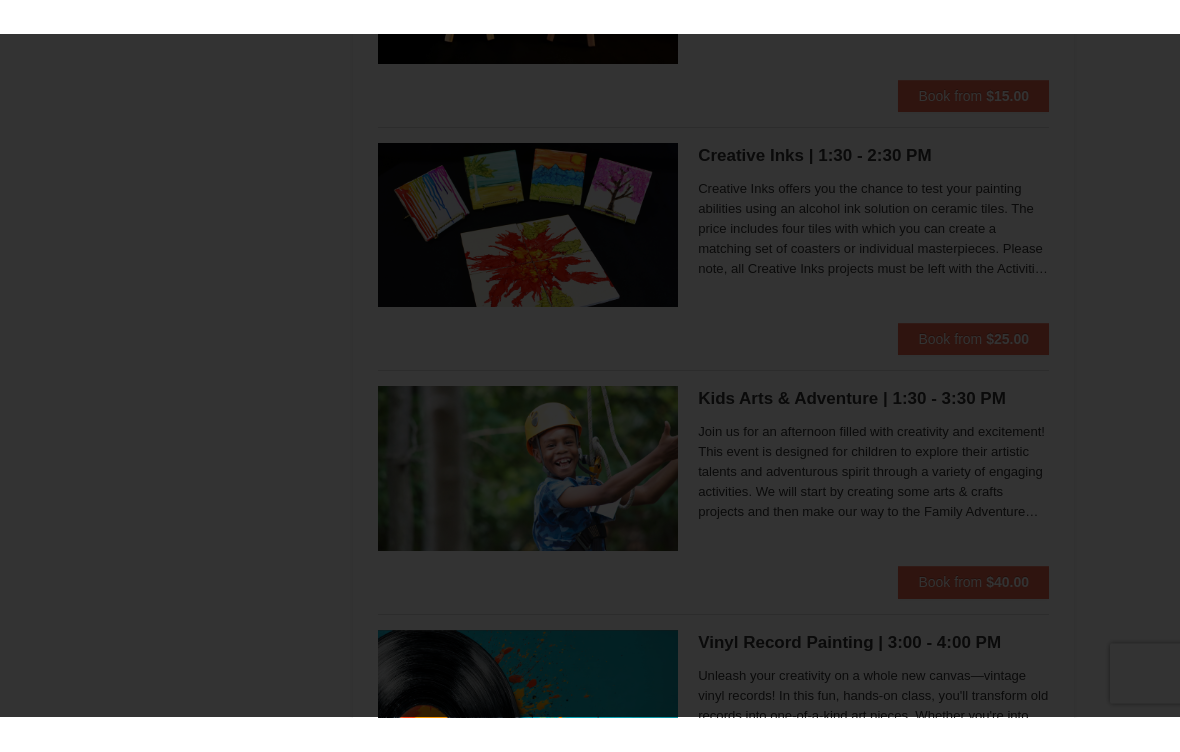 scroll, scrollTop: 5965, scrollLeft: 0, axis: vertical 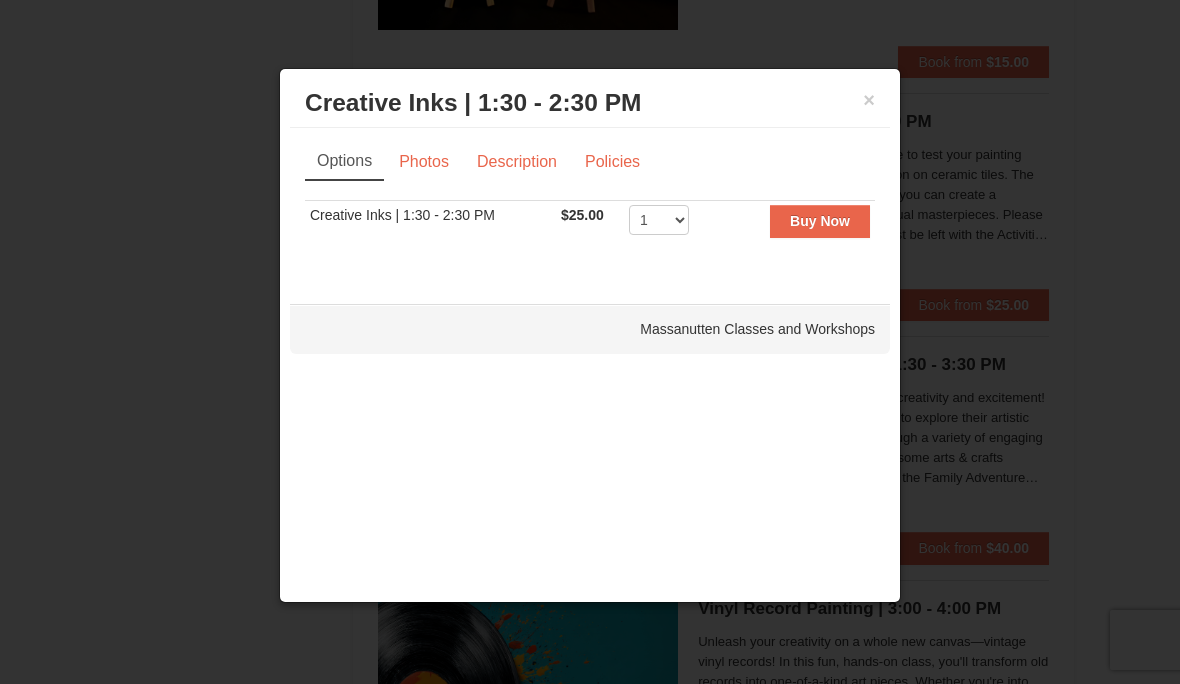 click at bounding box center (590, 342) 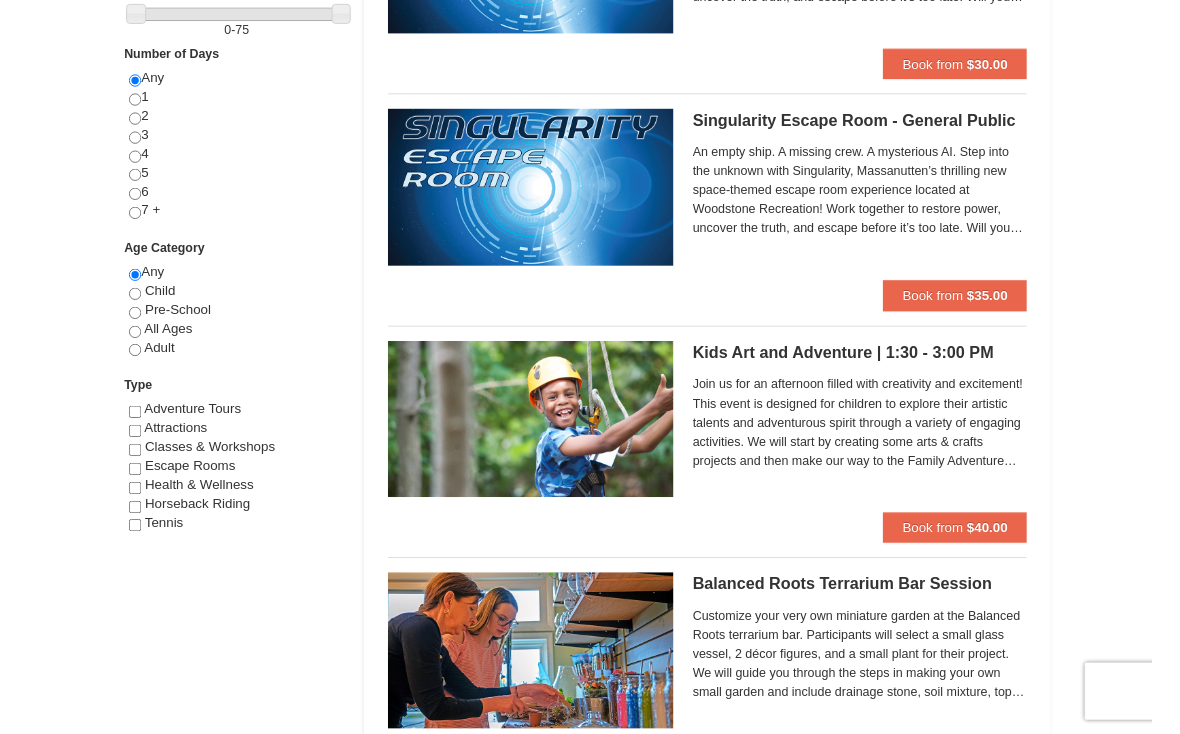 scroll, scrollTop: 836, scrollLeft: 0, axis: vertical 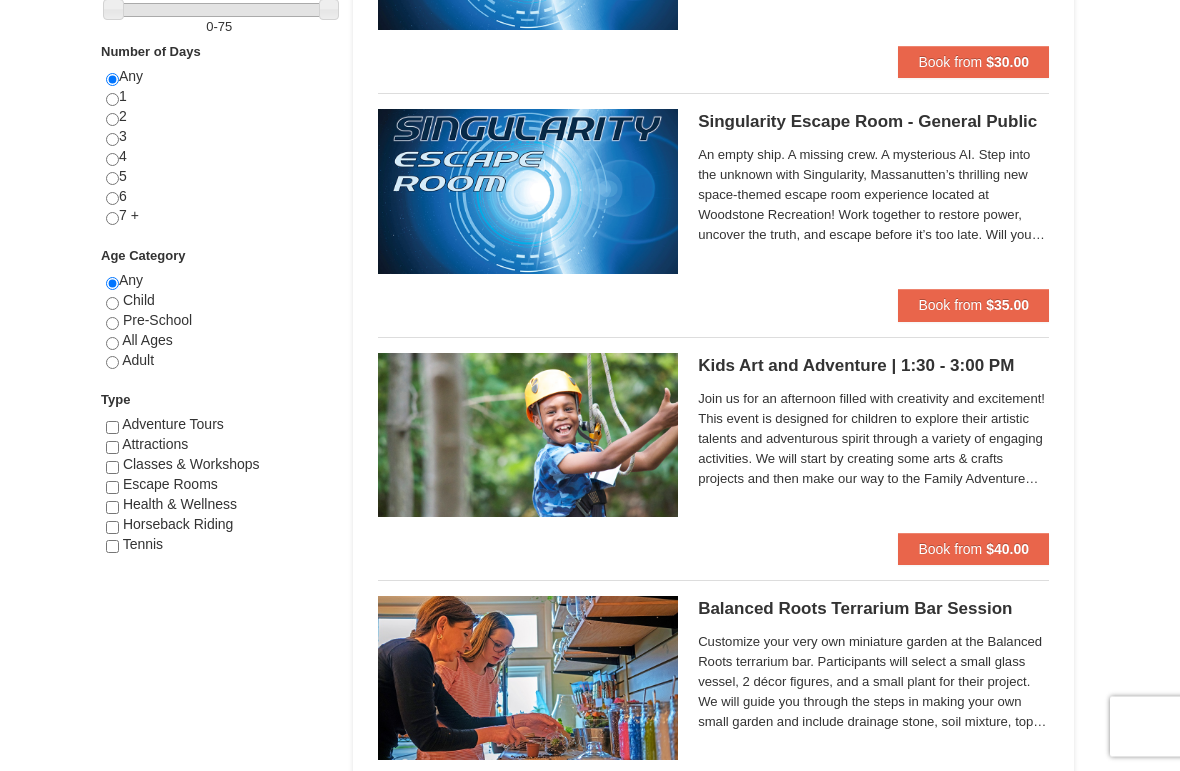 click on "Child" at bounding box center [139, 301] 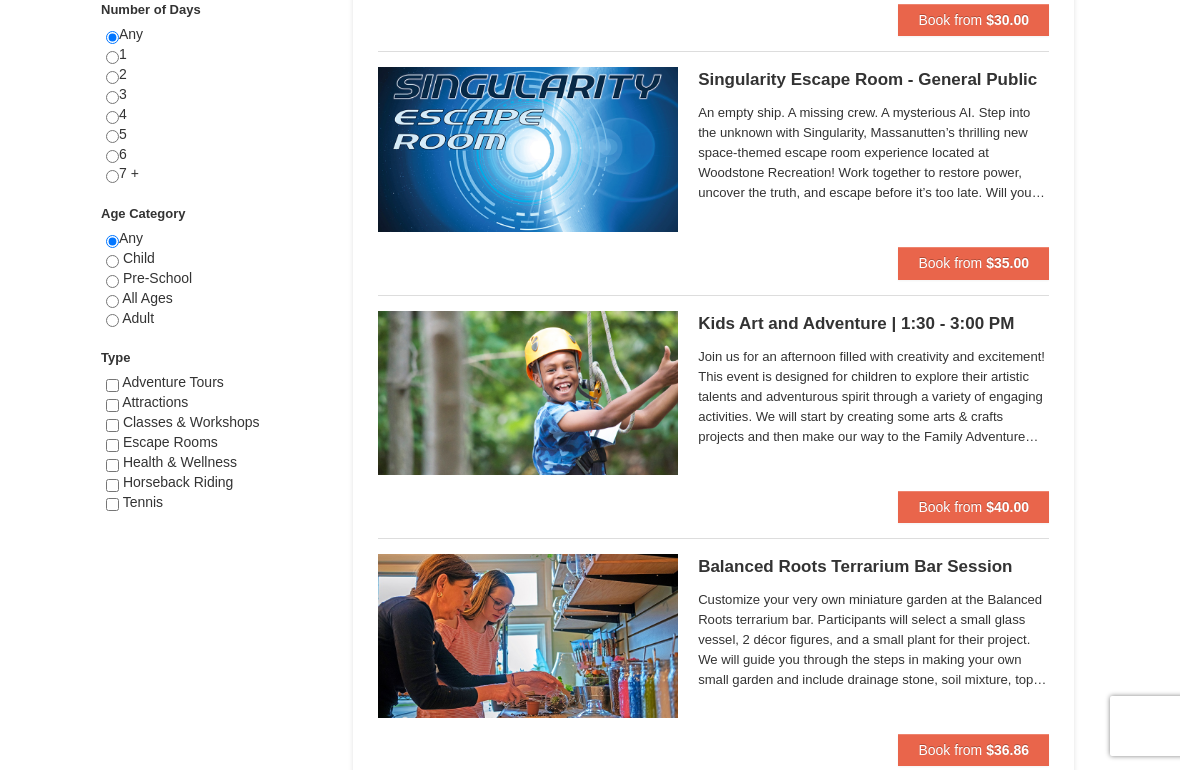scroll, scrollTop: 883, scrollLeft: 0, axis: vertical 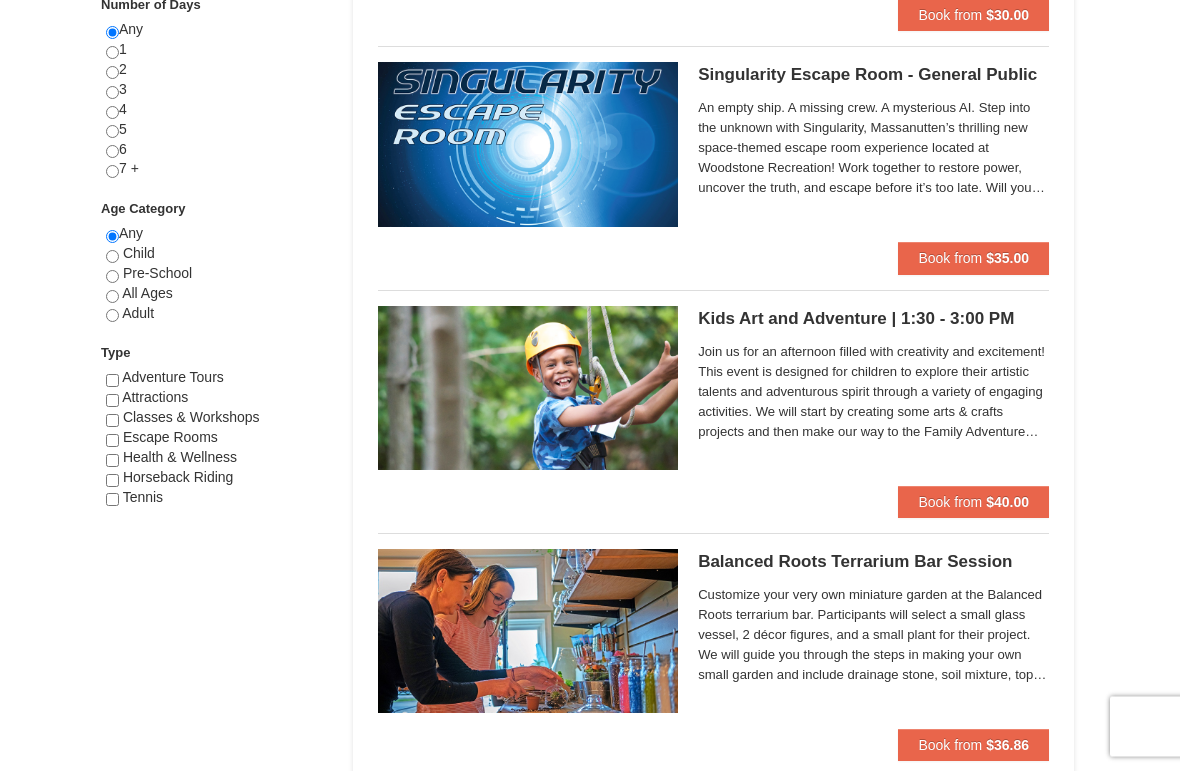 click on "Child" at bounding box center (139, 254) 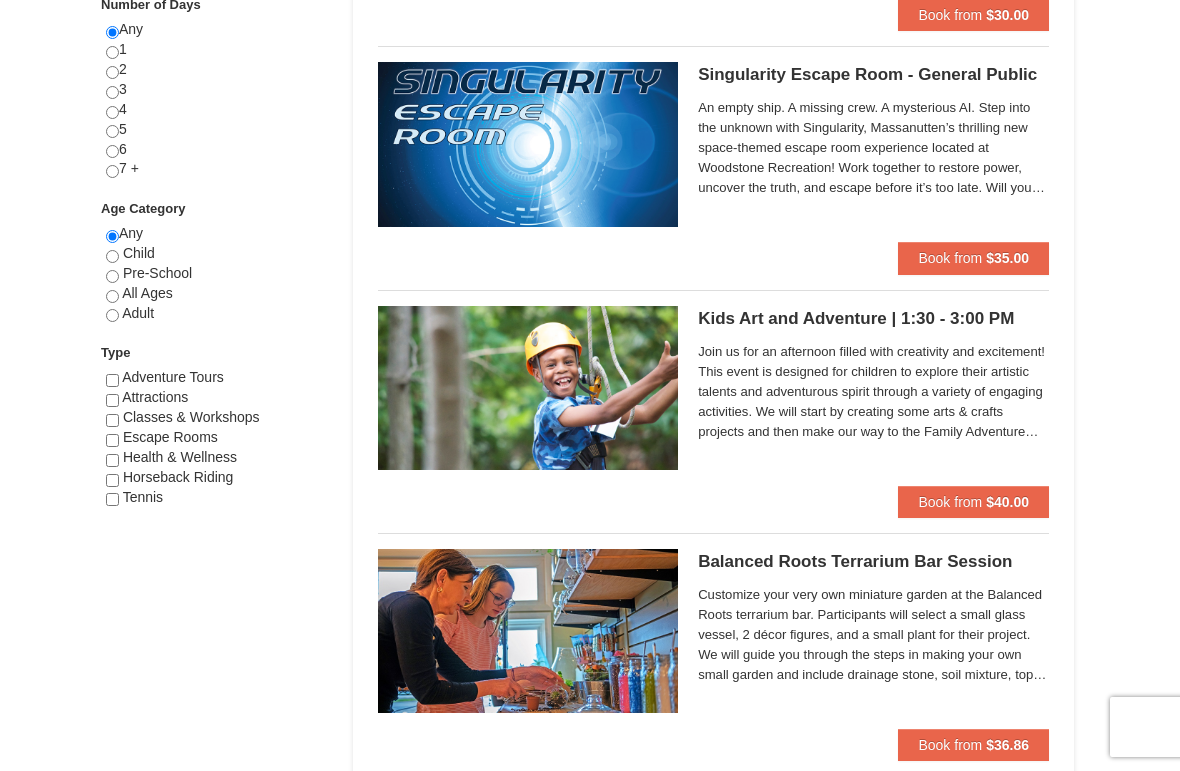 click on "Any
Child
Pre-School
All Ages
Adult" at bounding box center [219, 283] 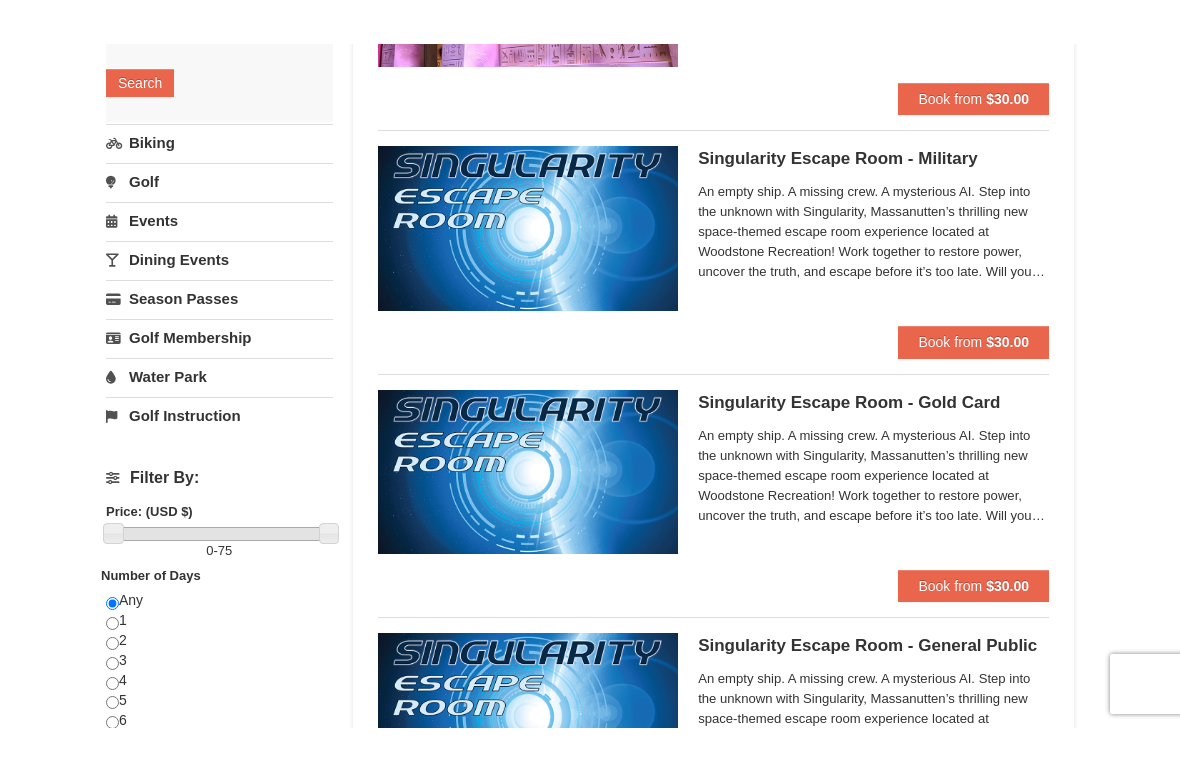 scroll, scrollTop: 289, scrollLeft: 0, axis: vertical 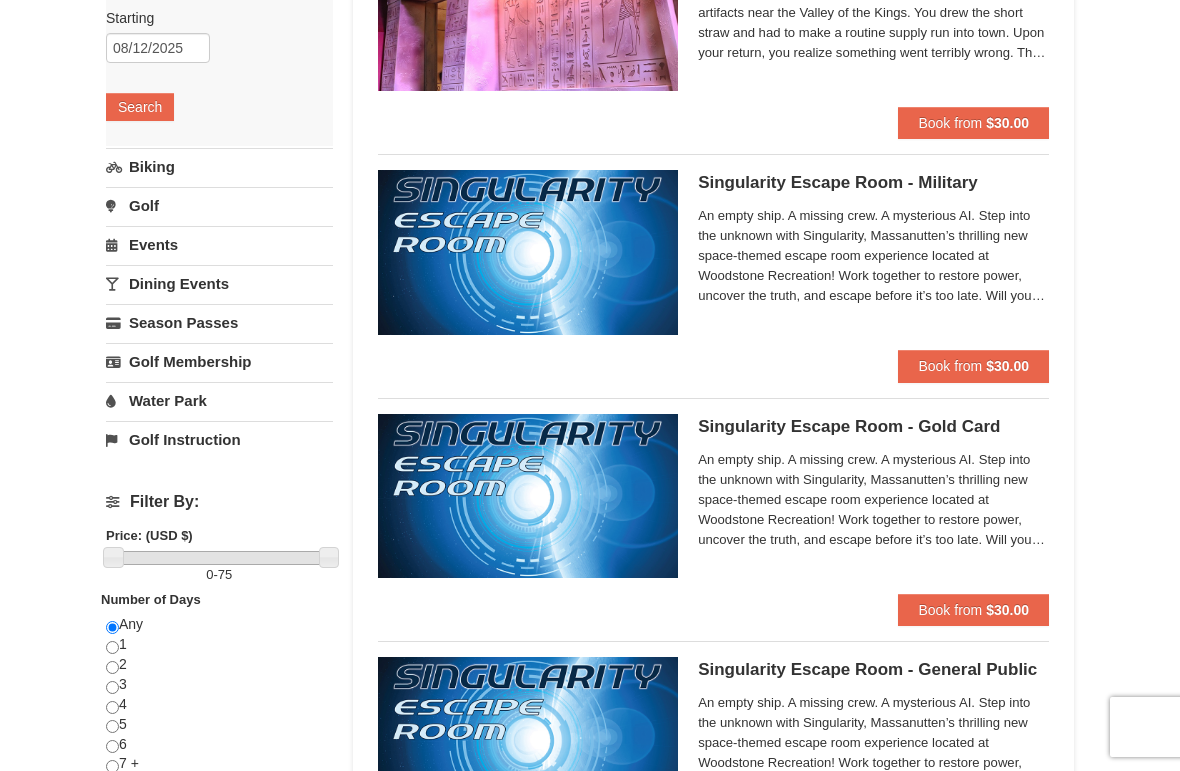 click on "Dining Events" at bounding box center [219, 283] 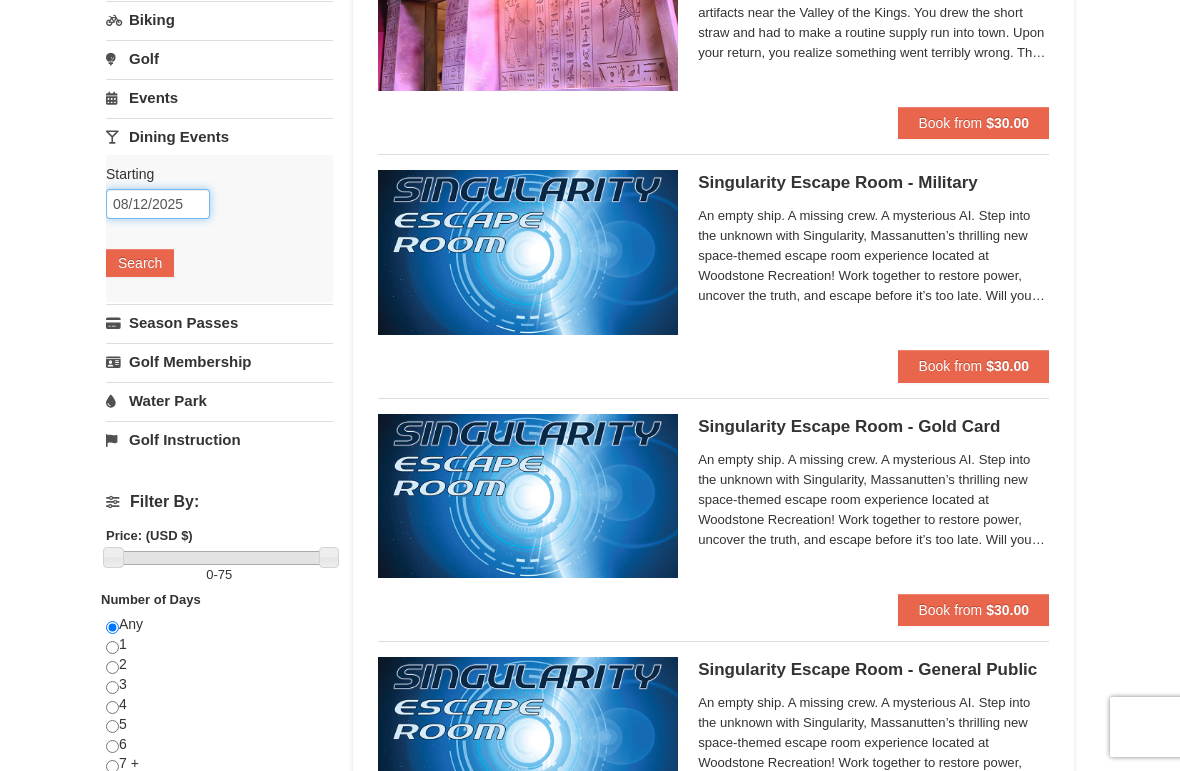 click on "08/12/2025" at bounding box center (158, 204) 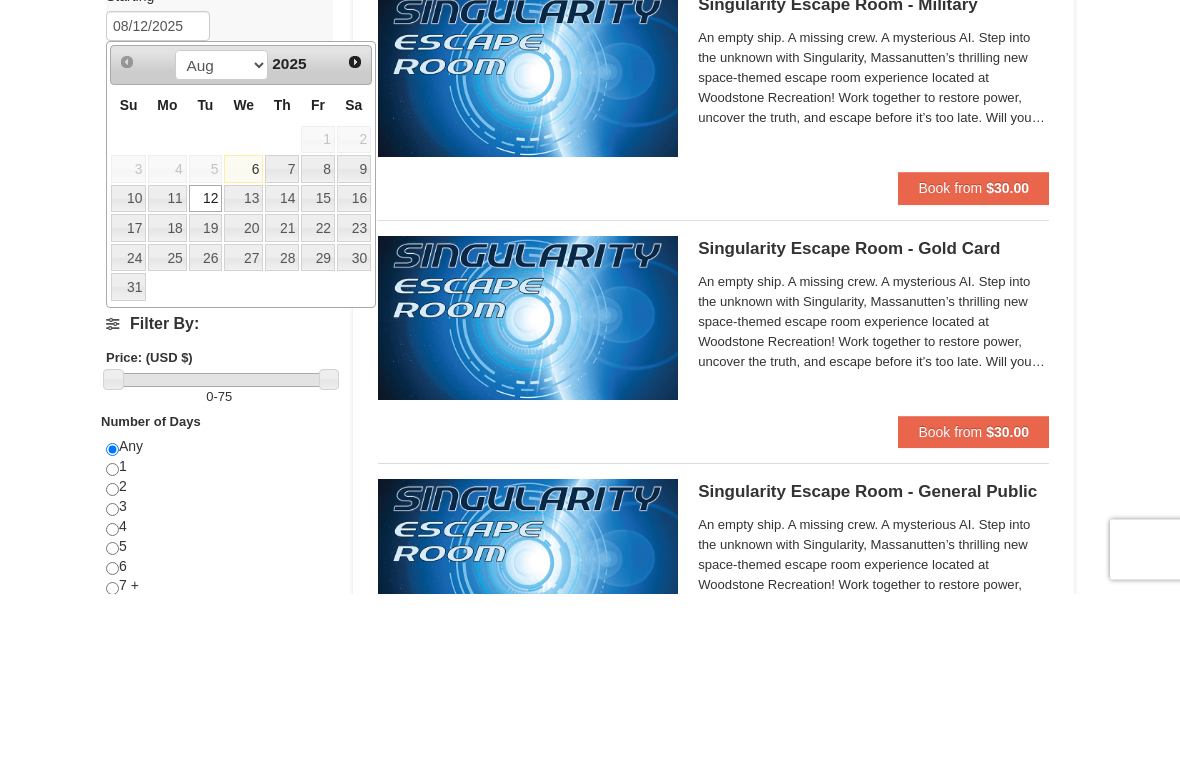 click on "10" at bounding box center (128, 377) 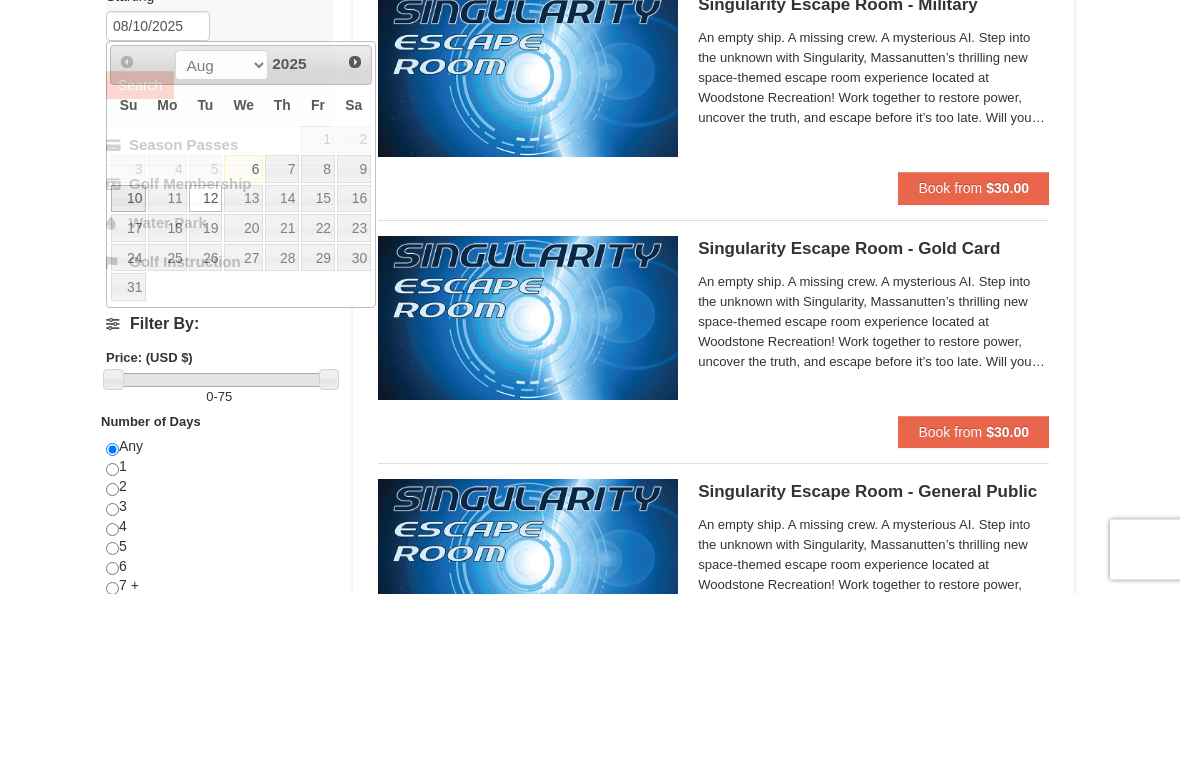 scroll, scrollTop: 467, scrollLeft: 0, axis: vertical 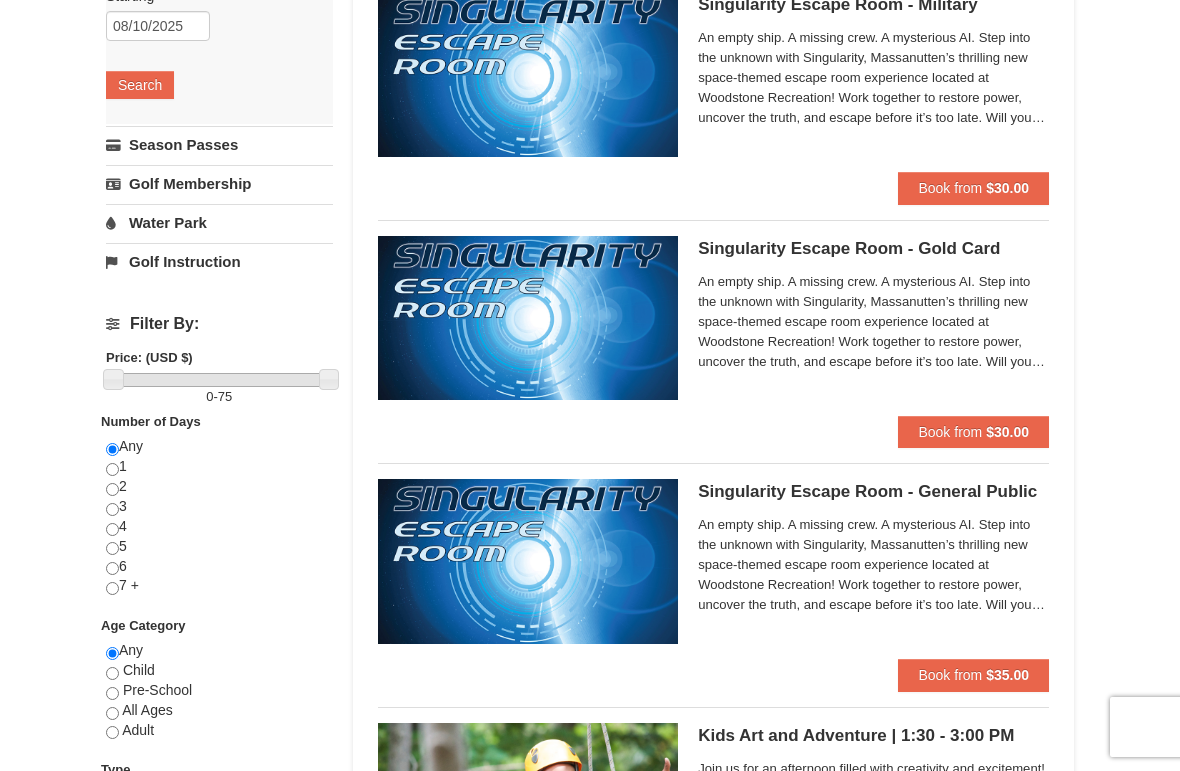 click on "Search" at bounding box center [140, 85] 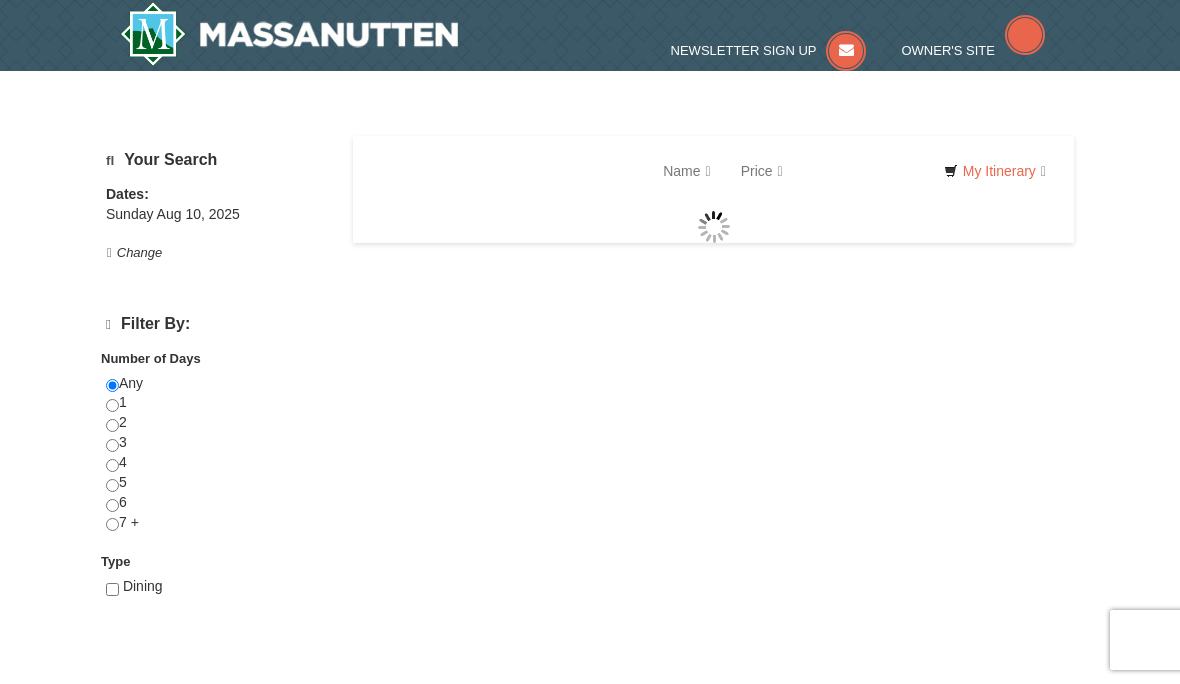 scroll, scrollTop: 0, scrollLeft: 0, axis: both 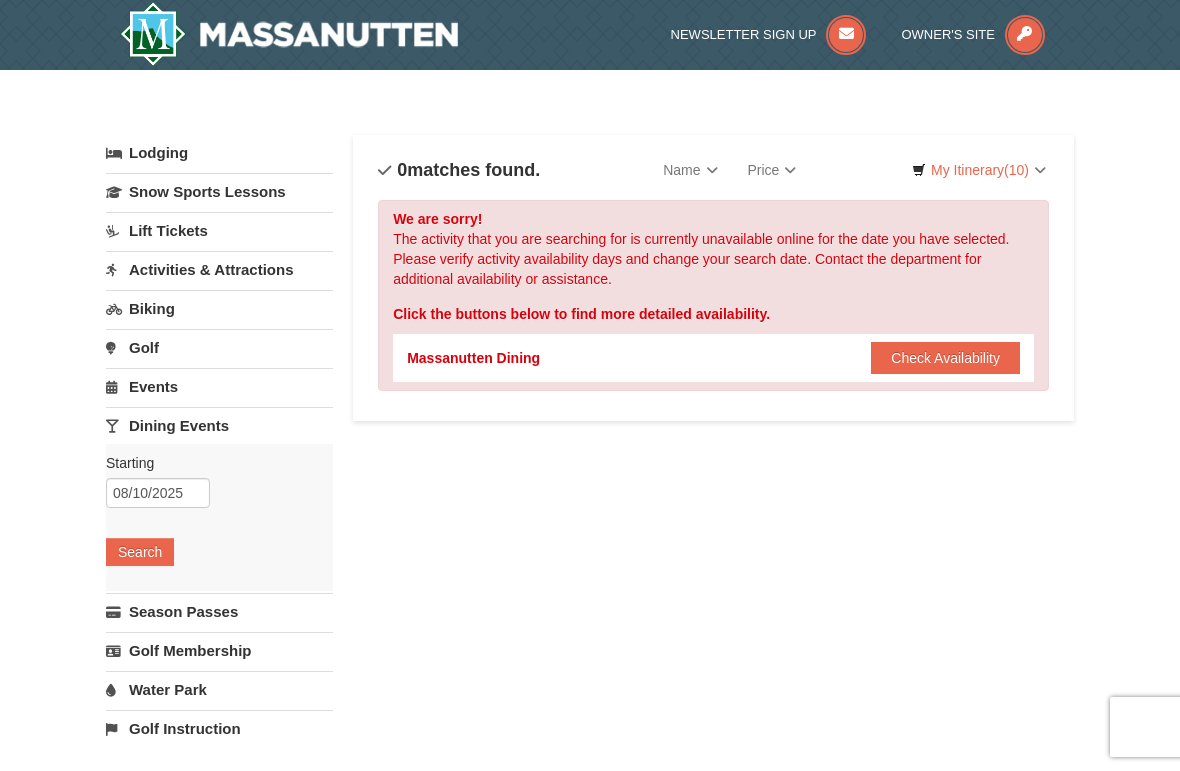 click on "Check Availability" at bounding box center [945, 358] 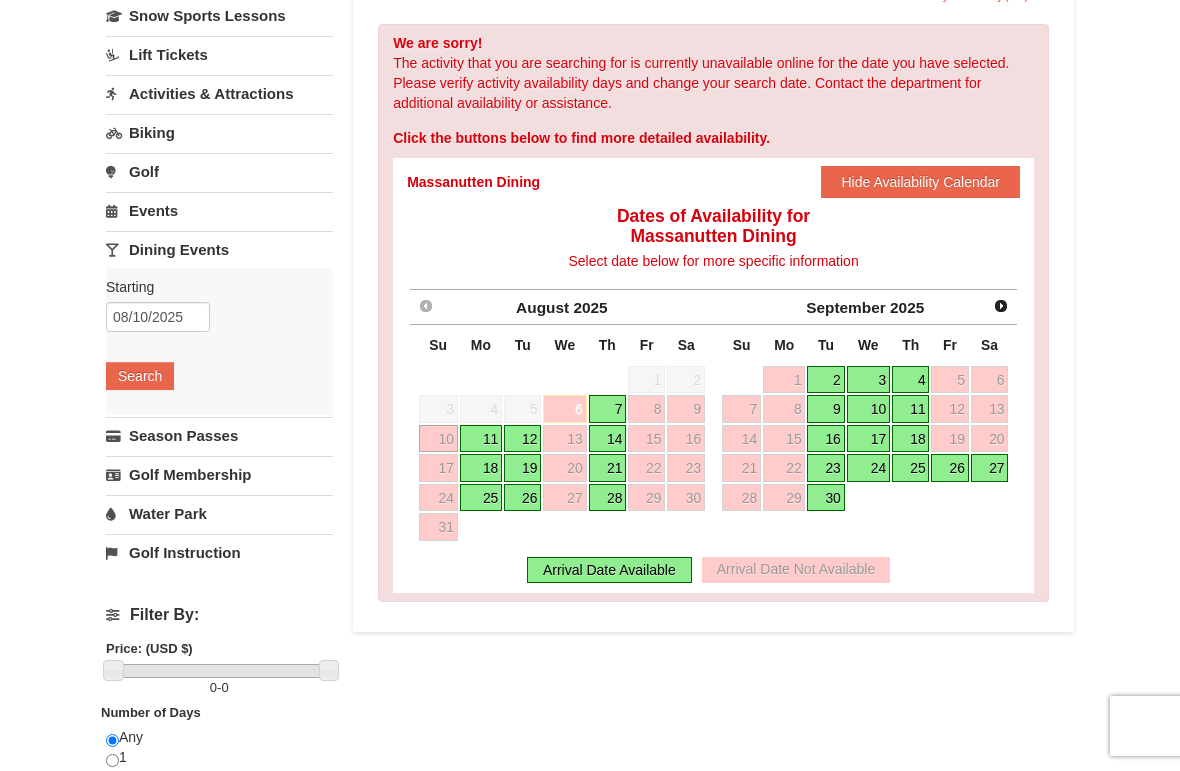 scroll, scrollTop: 182, scrollLeft: 0, axis: vertical 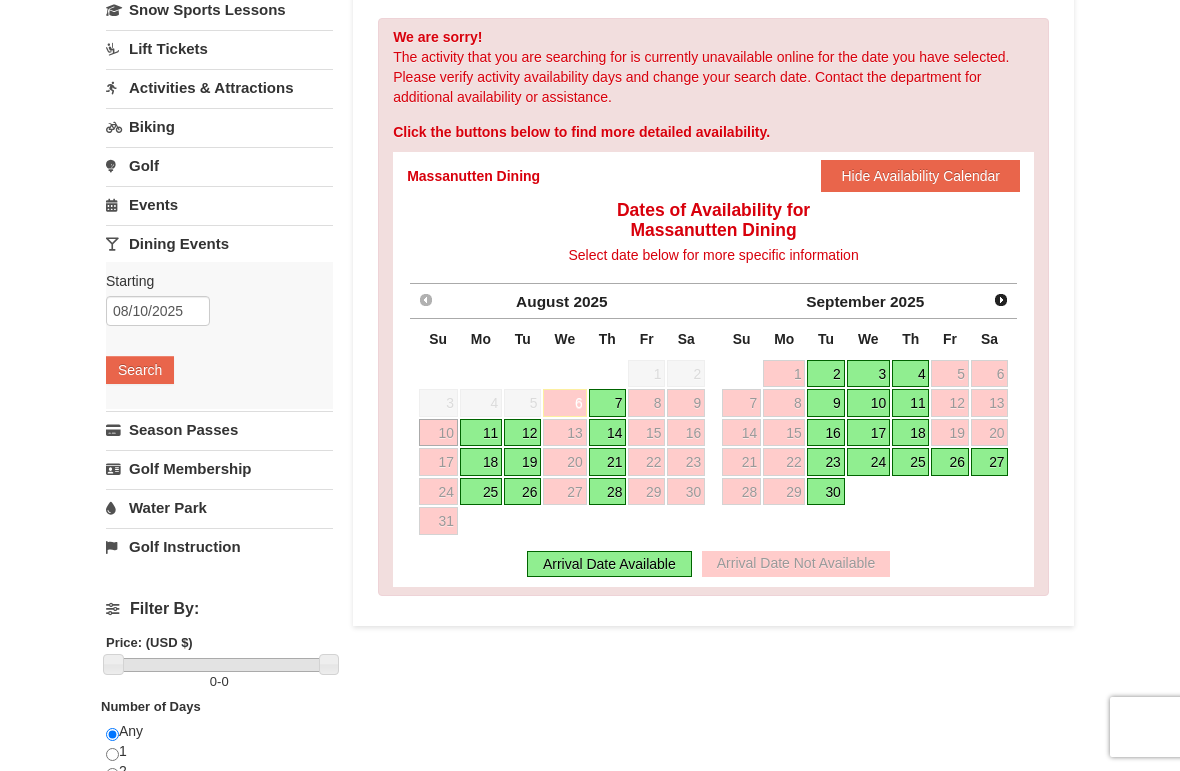 click on "×
Categories
List
Filter
My Itinerary (10)
Check Out Now
Classes & Workshops
$20.00
Massanutten Classes and Workshops
Evening Show (13+) | 6:00 - 7:00 PM
8/12/2025
$20.00
$15.00" at bounding box center [590, 457] 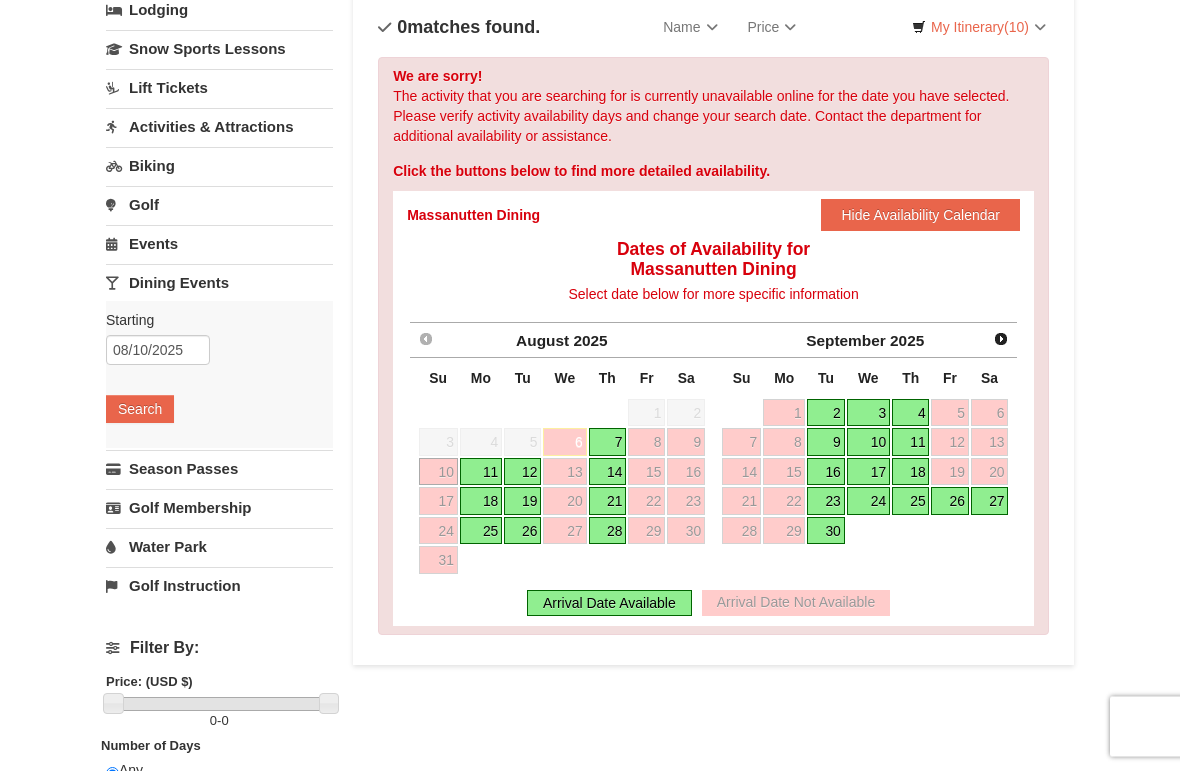 scroll, scrollTop: 144, scrollLeft: 0, axis: vertical 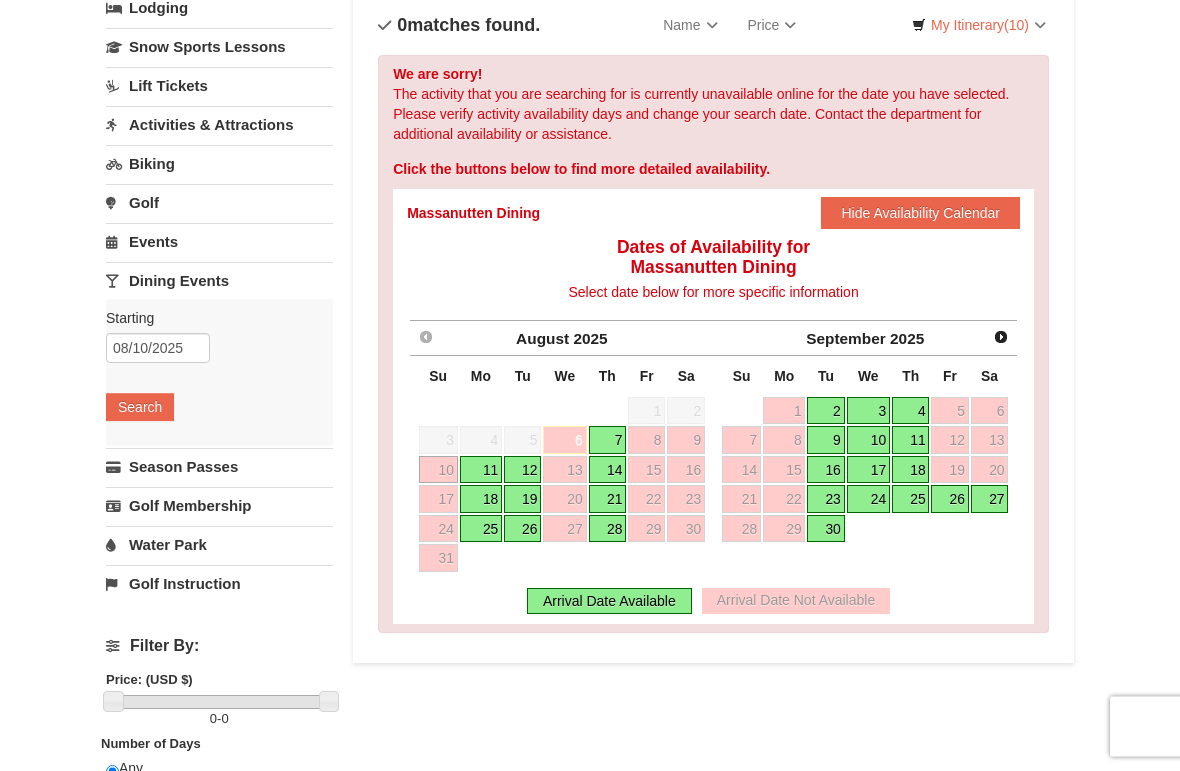 click on "Activities & Attractions" at bounding box center (219, 125) 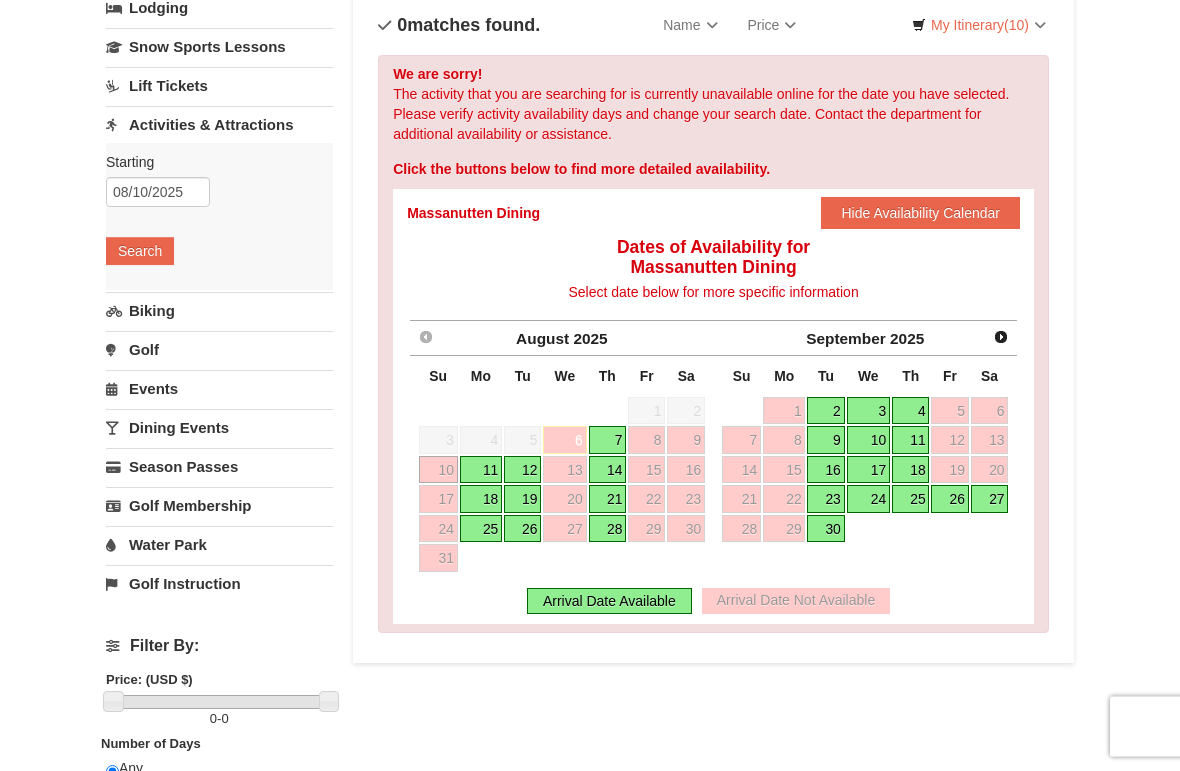 scroll, scrollTop: 145, scrollLeft: 0, axis: vertical 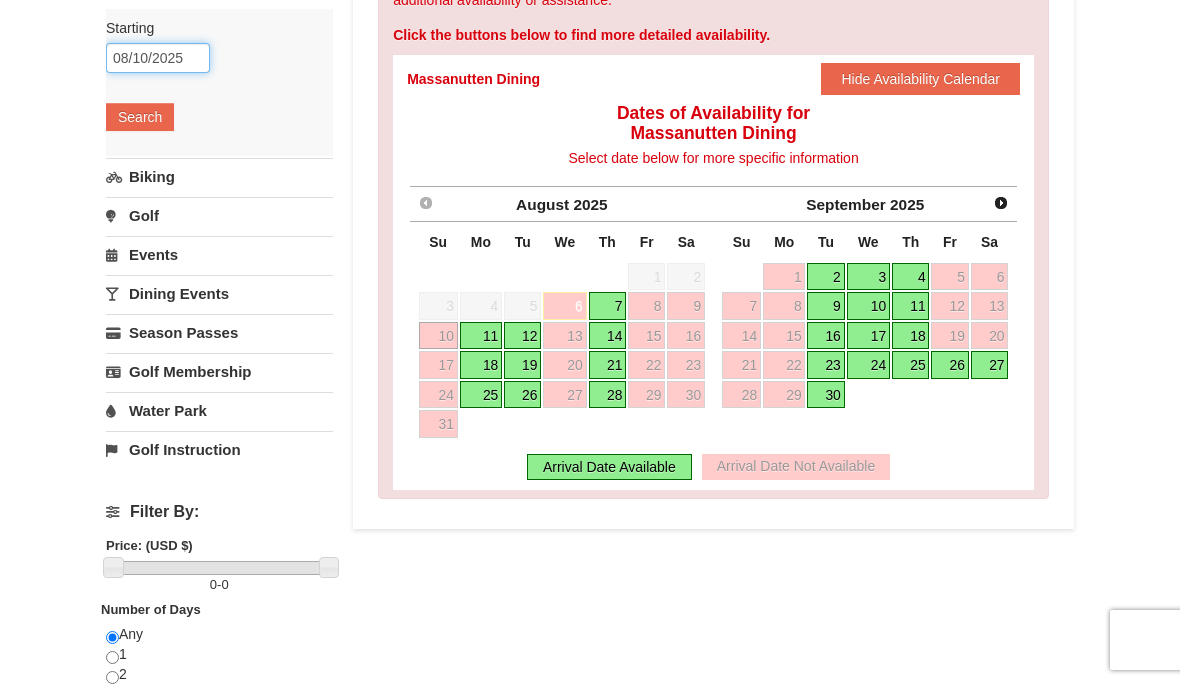 click on "08/10/2025" at bounding box center [158, 58] 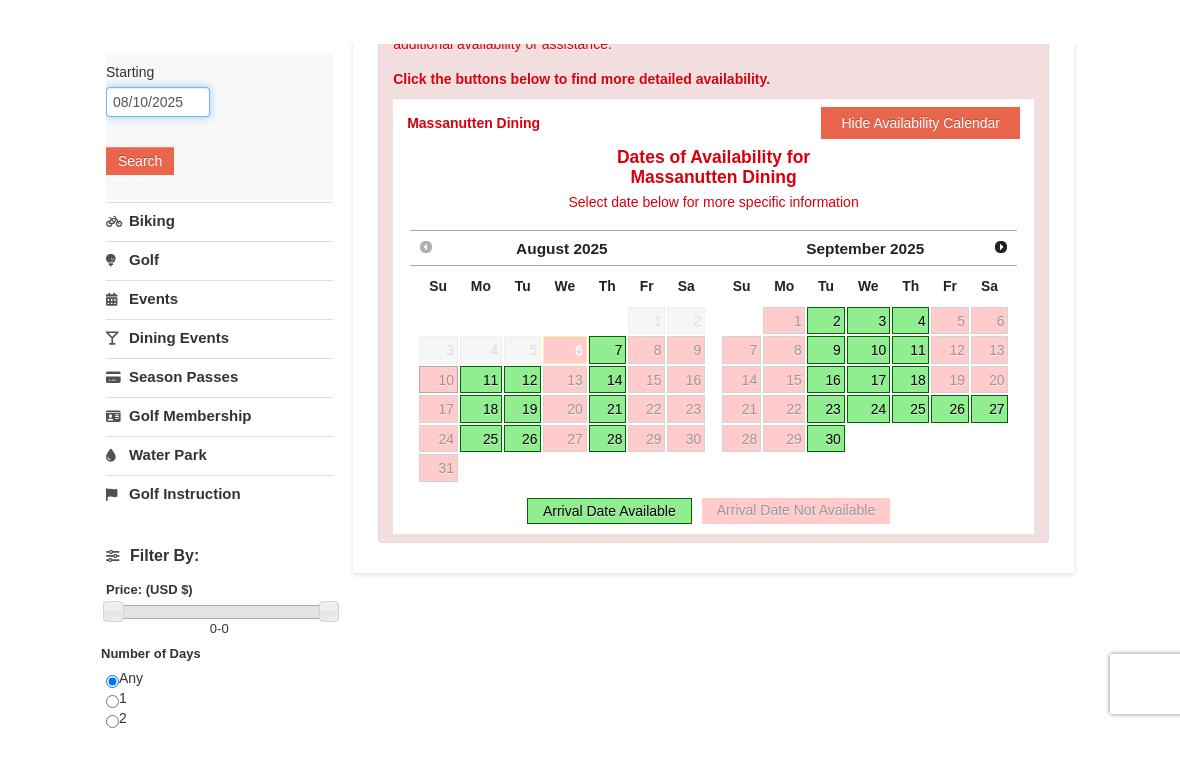scroll, scrollTop: 278, scrollLeft: 0, axis: vertical 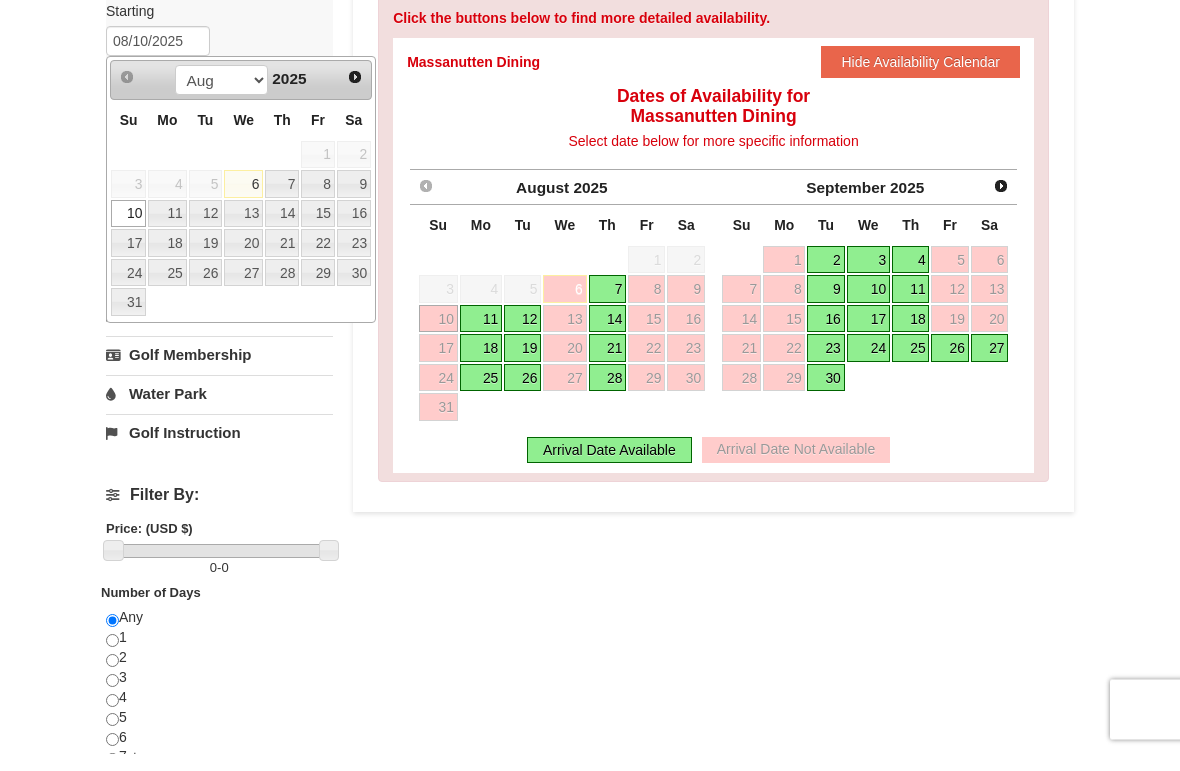 click on "12" at bounding box center [206, 232] 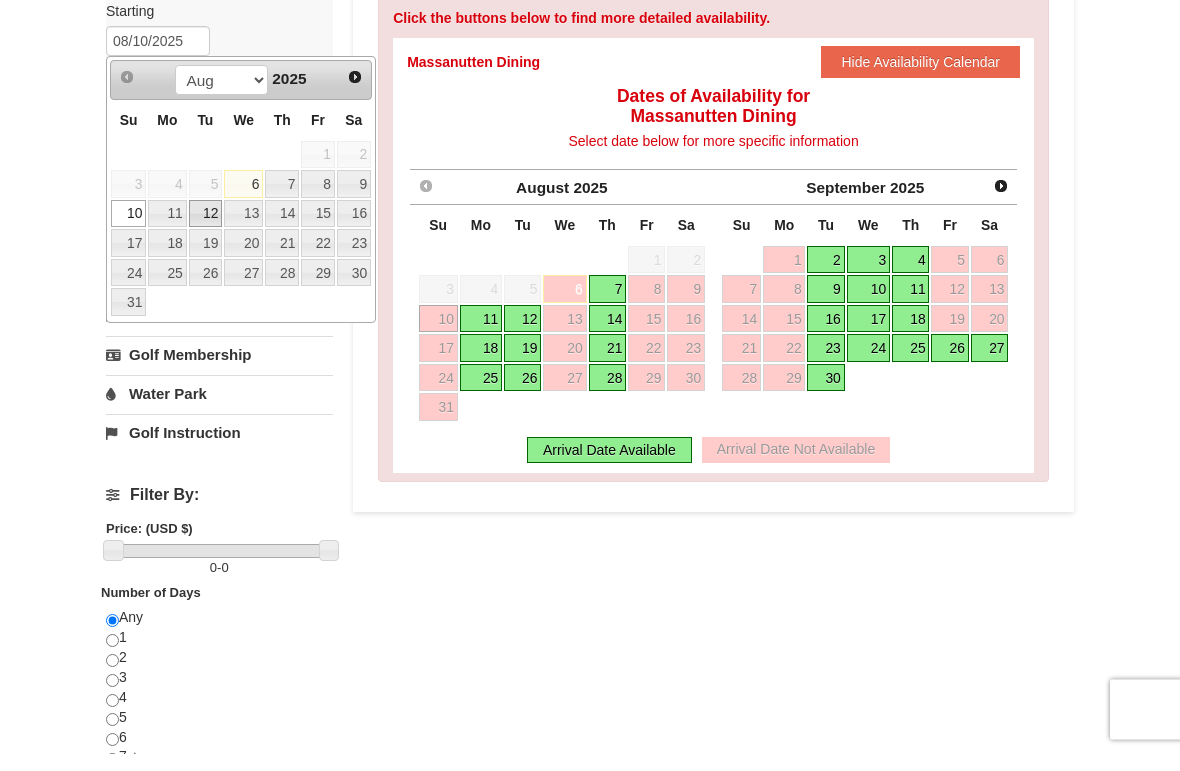 type on "08/12/2025" 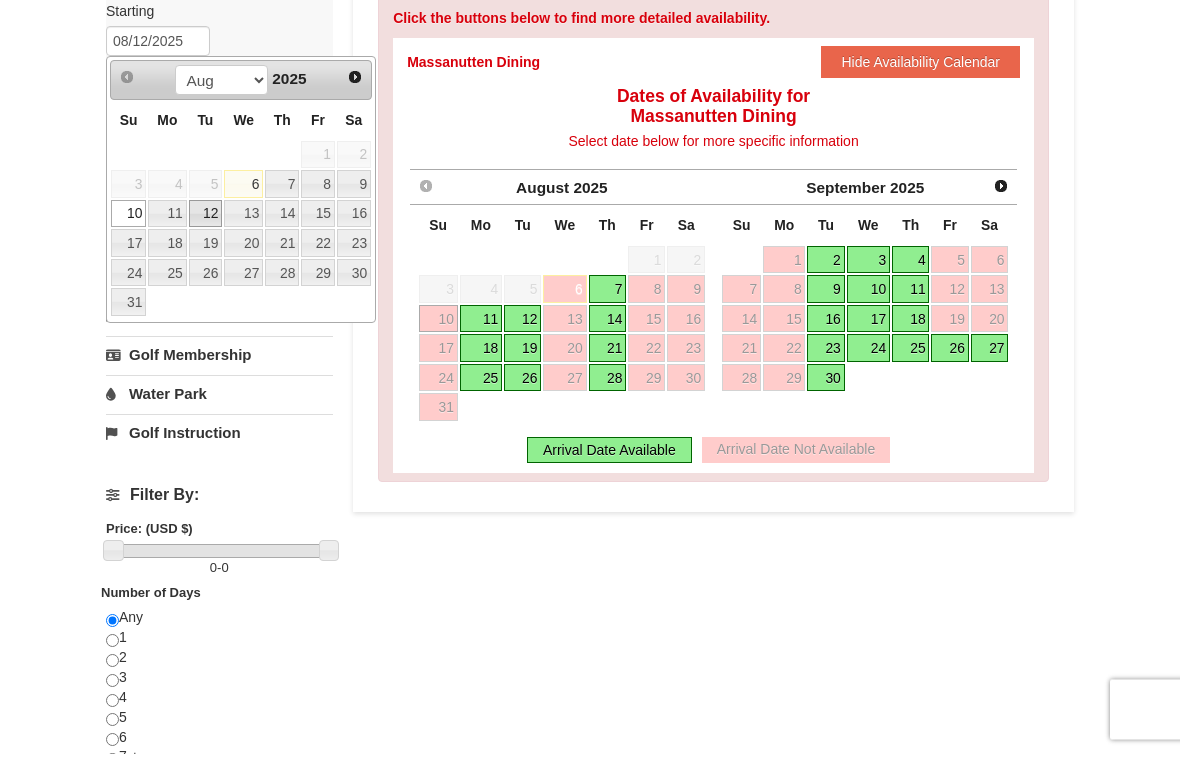 scroll, scrollTop: 296, scrollLeft: 0, axis: vertical 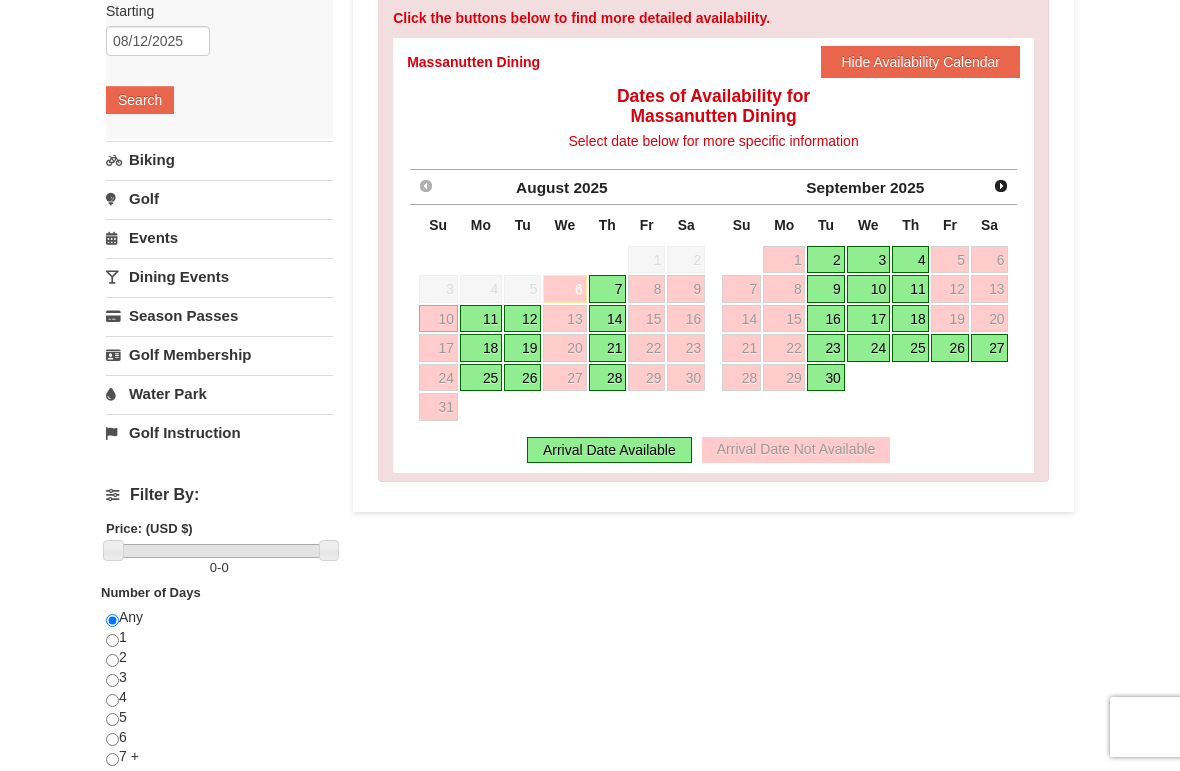 click on "Search" at bounding box center [140, 100] 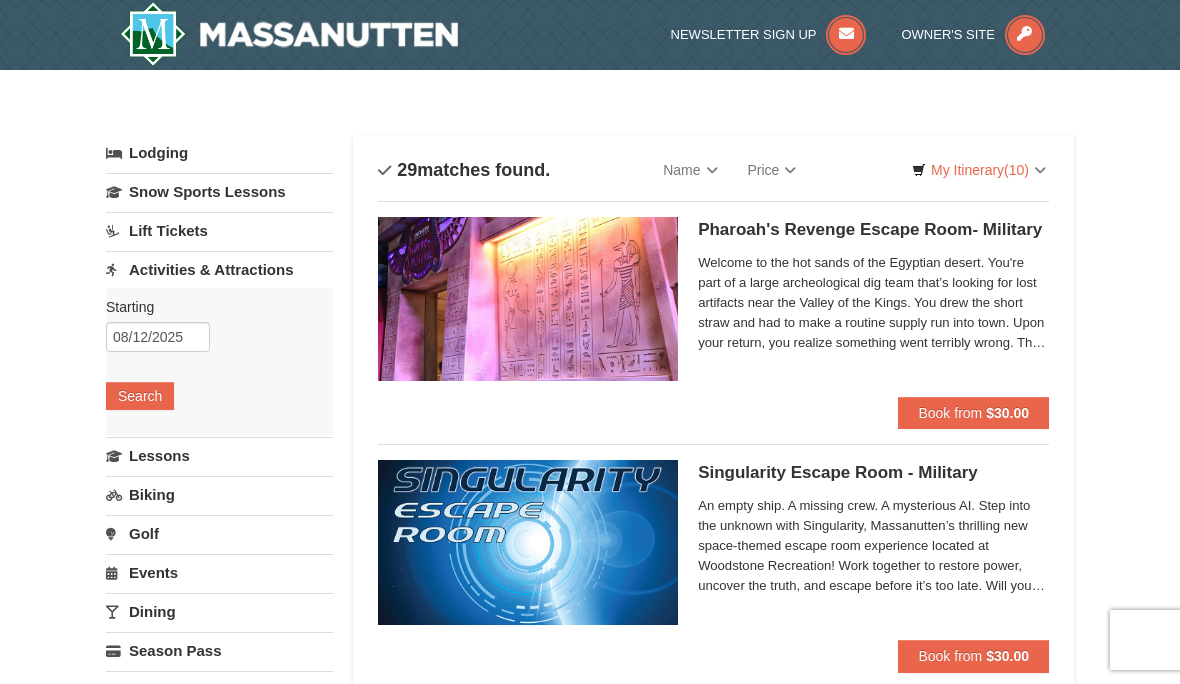 scroll, scrollTop: 0, scrollLeft: 0, axis: both 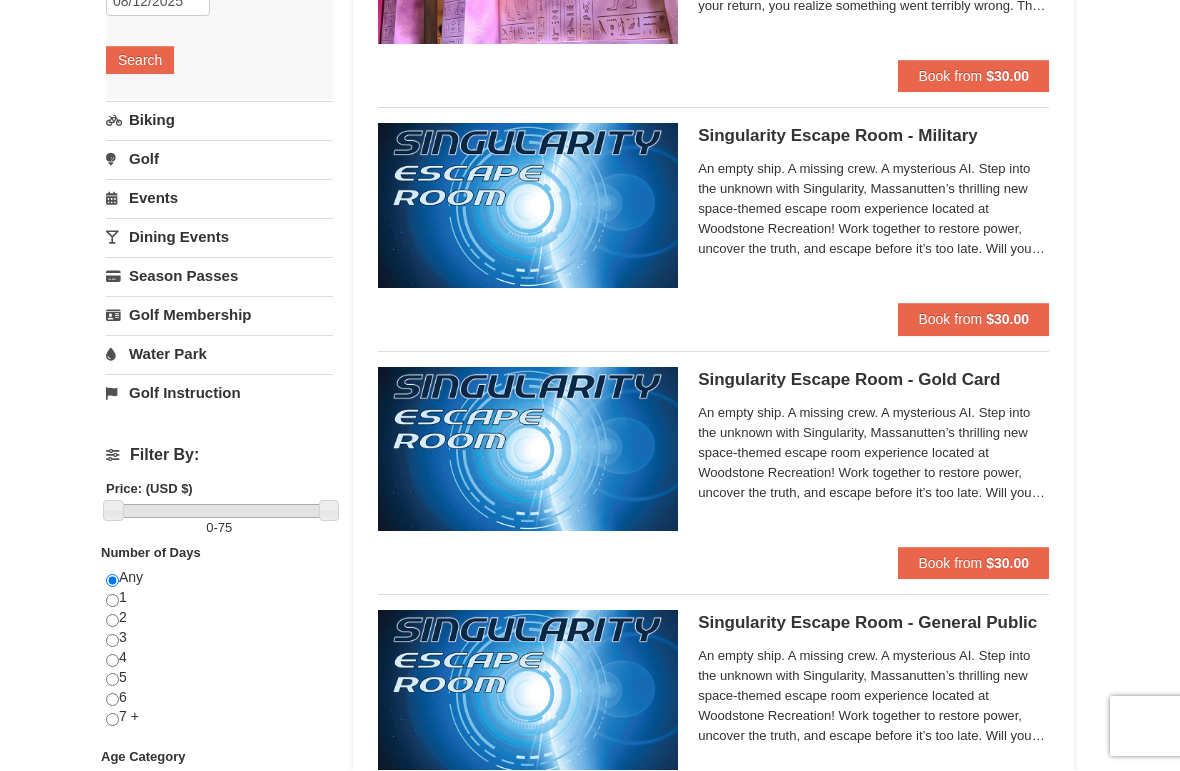 click on "Water Park" at bounding box center (219, 354) 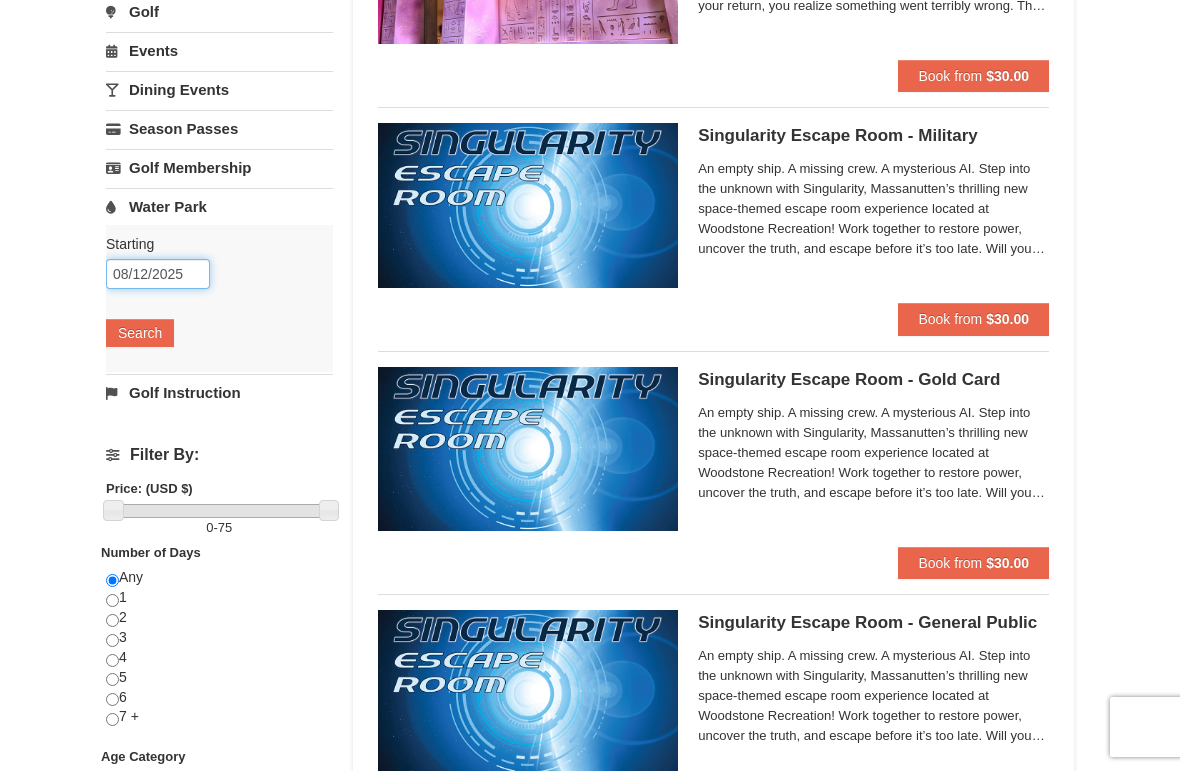 click on "08/12/2025" at bounding box center (158, 274) 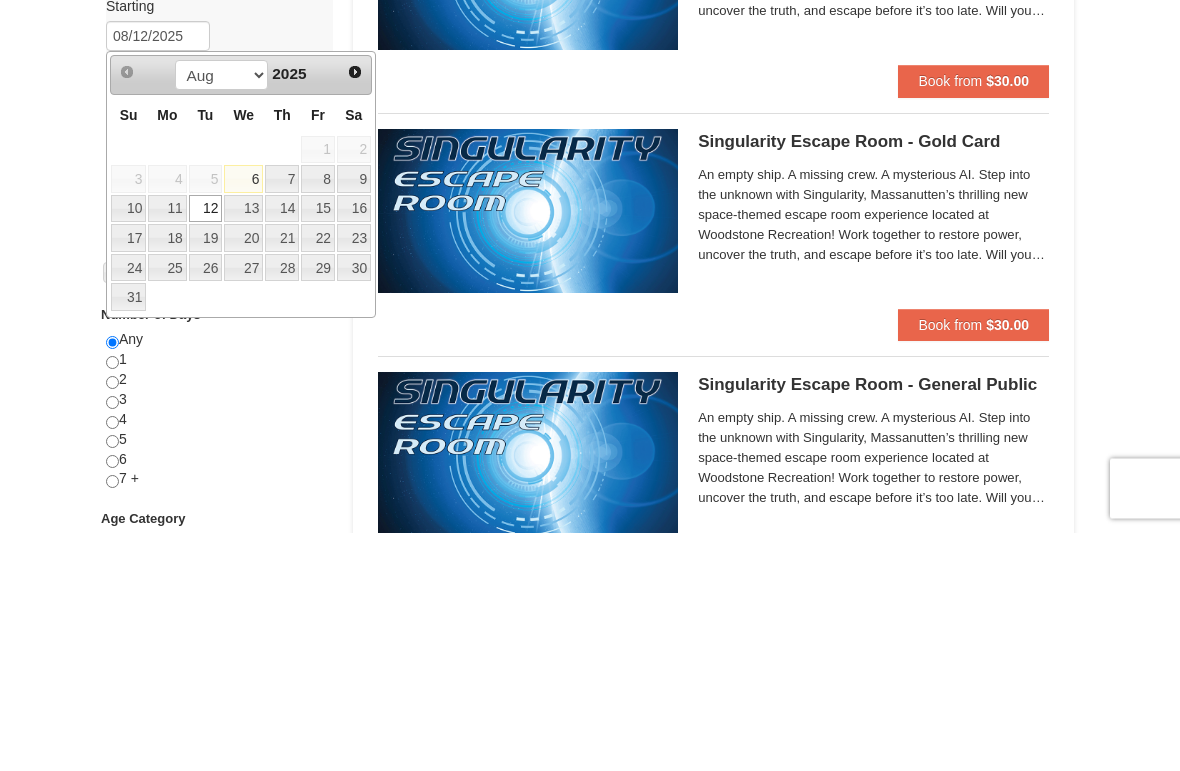 click on "13" at bounding box center [243, 448] 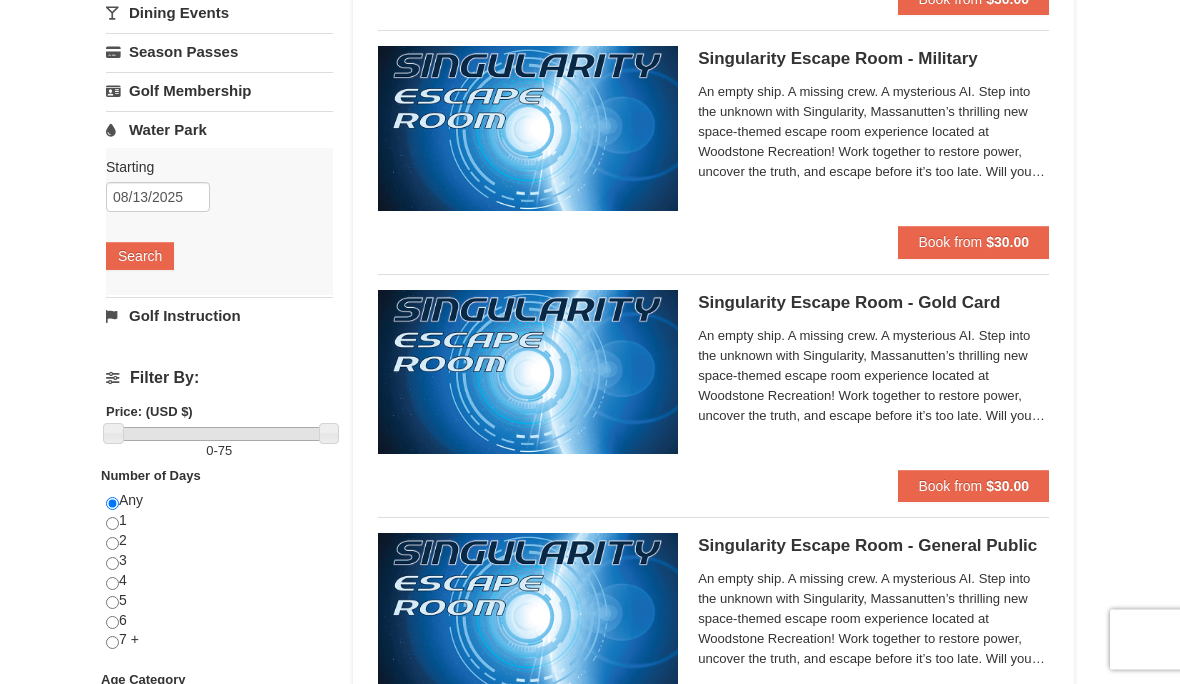 scroll, scrollTop: 413, scrollLeft: 0, axis: vertical 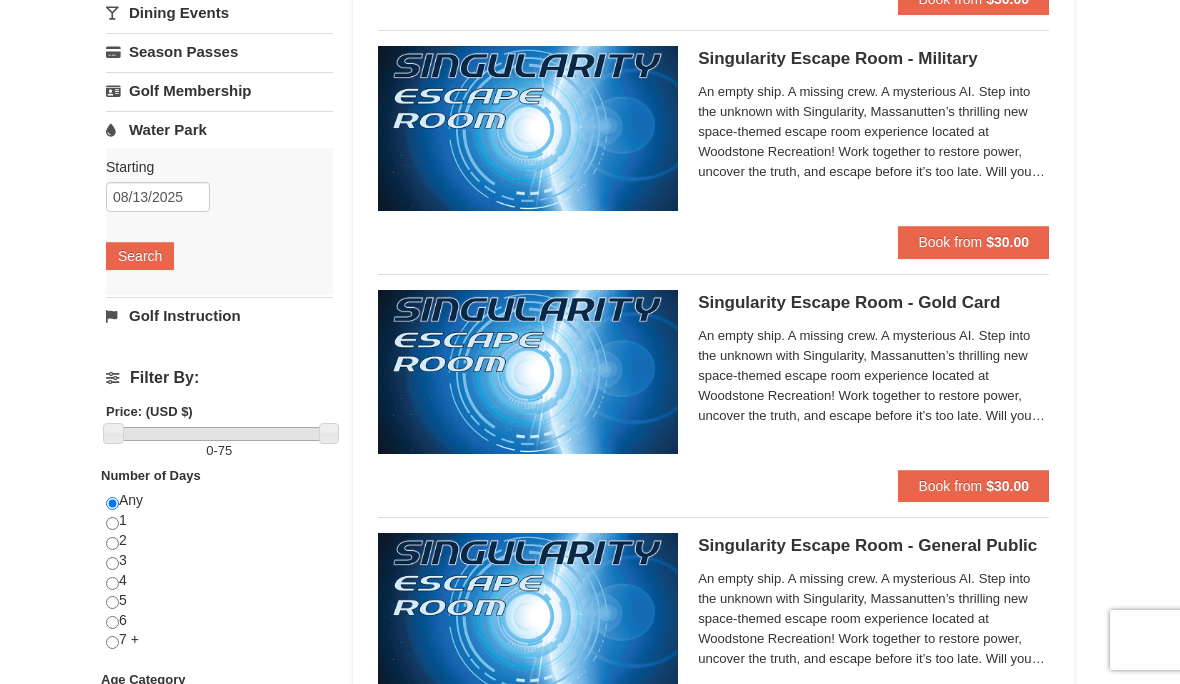 click on "Search" at bounding box center (140, 256) 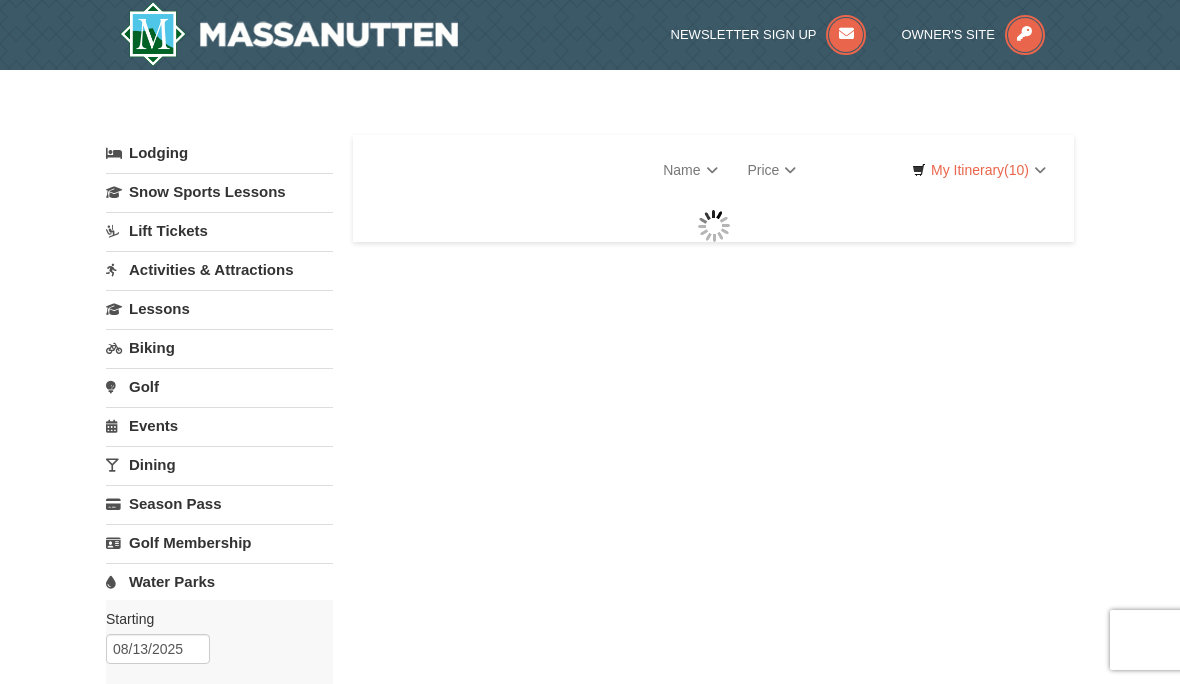 scroll, scrollTop: 0, scrollLeft: 0, axis: both 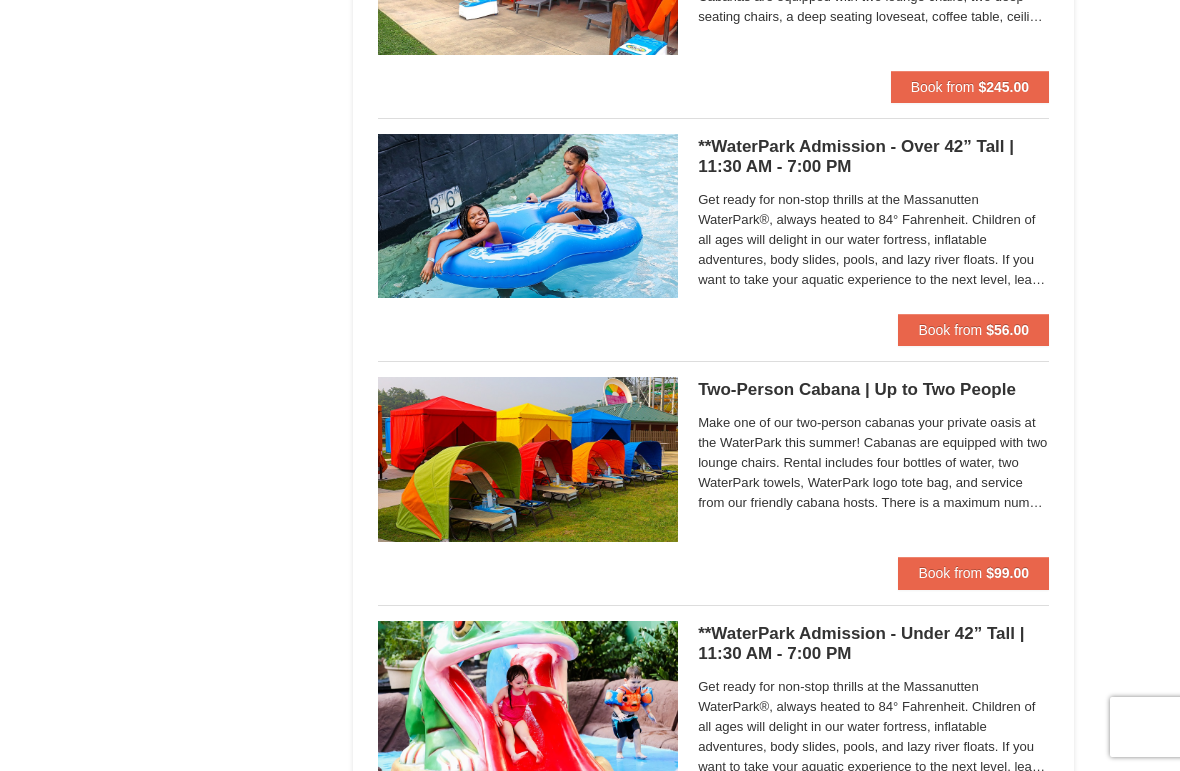 click on "Book from   $56.00" at bounding box center [973, 330] 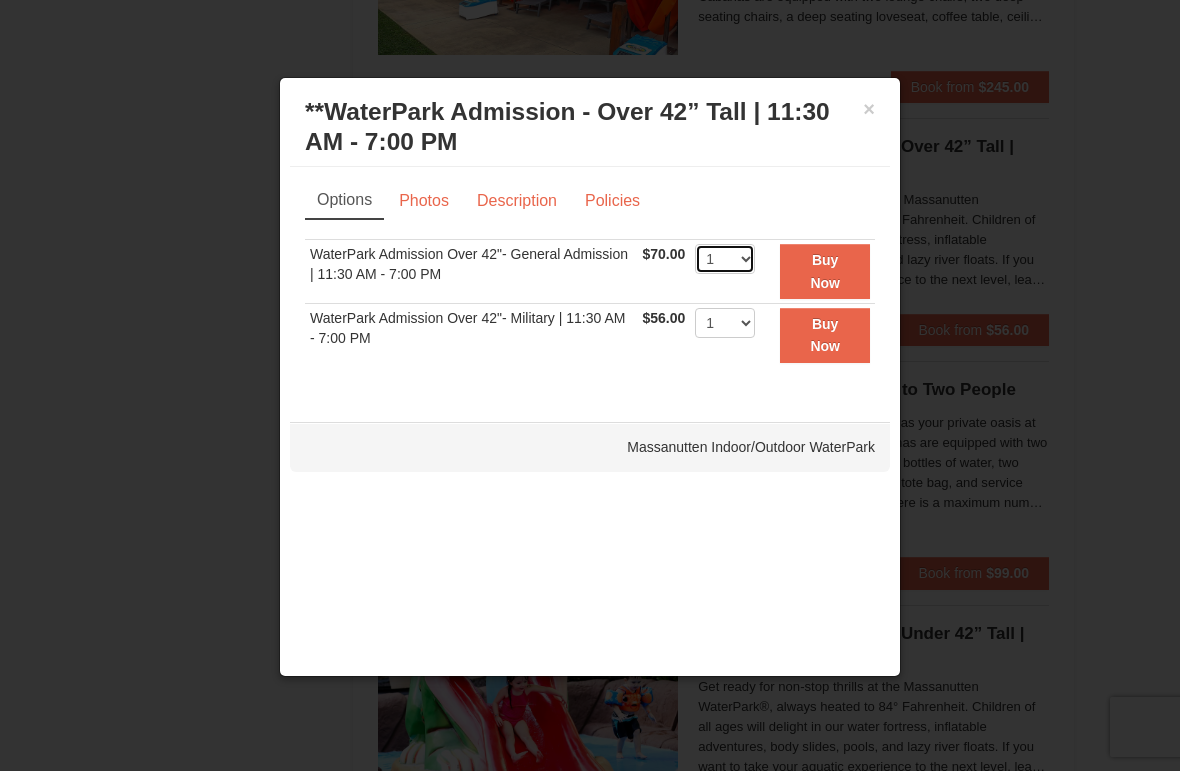 click on "1
2
3
4
5
6
7
8
9
10
11
12
13
14
15
16
17
18
19
20
21 22" at bounding box center [725, 259] 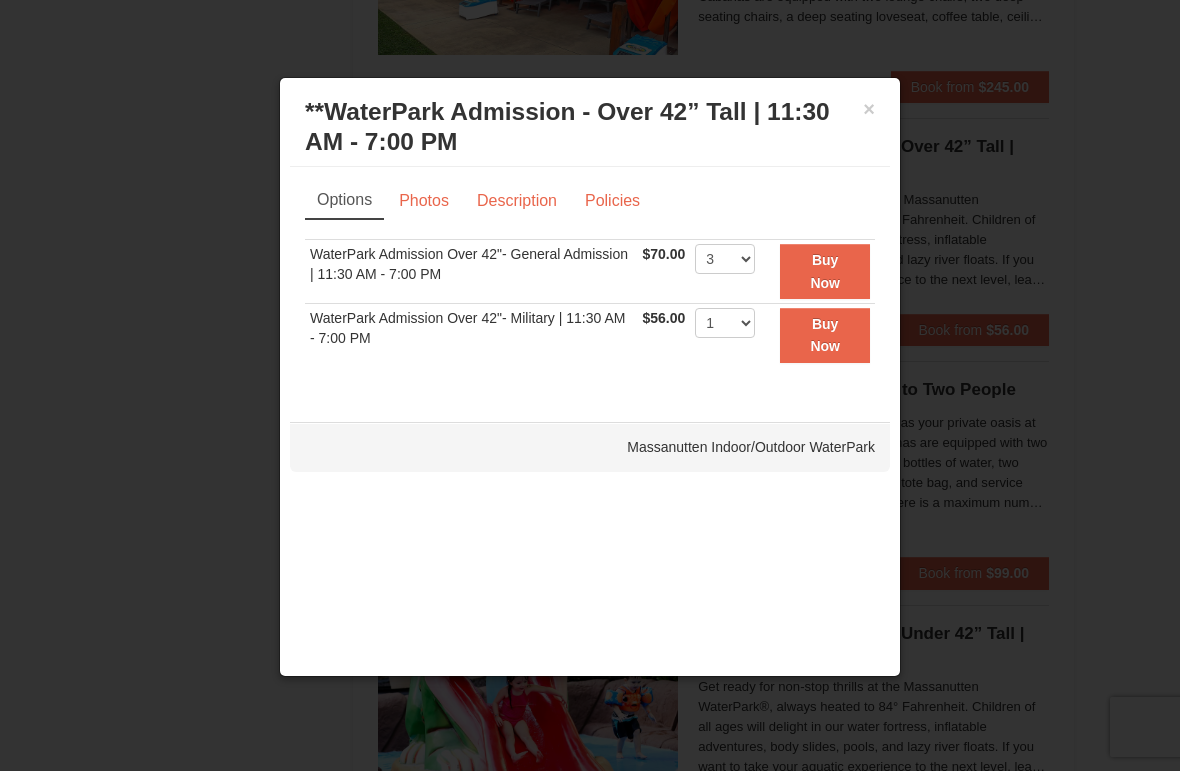 click on "Buy Now" at bounding box center (825, 271) 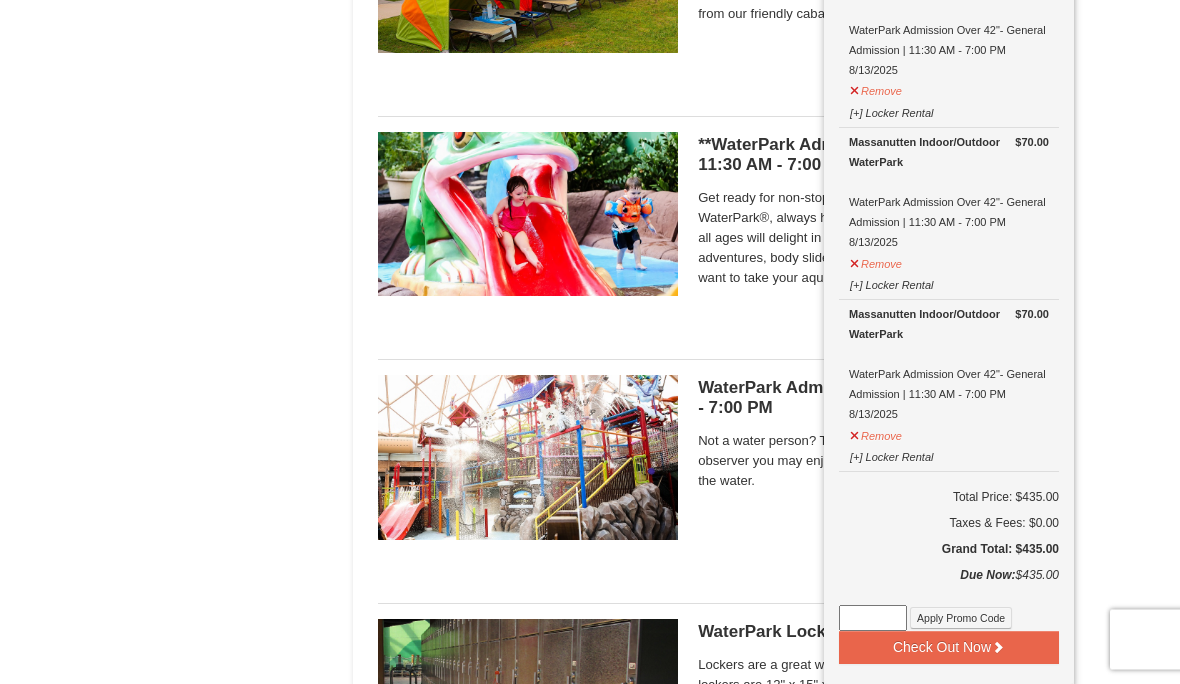 scroll, scrollTop: 1788, scrollLeft: 0, axis: vertical 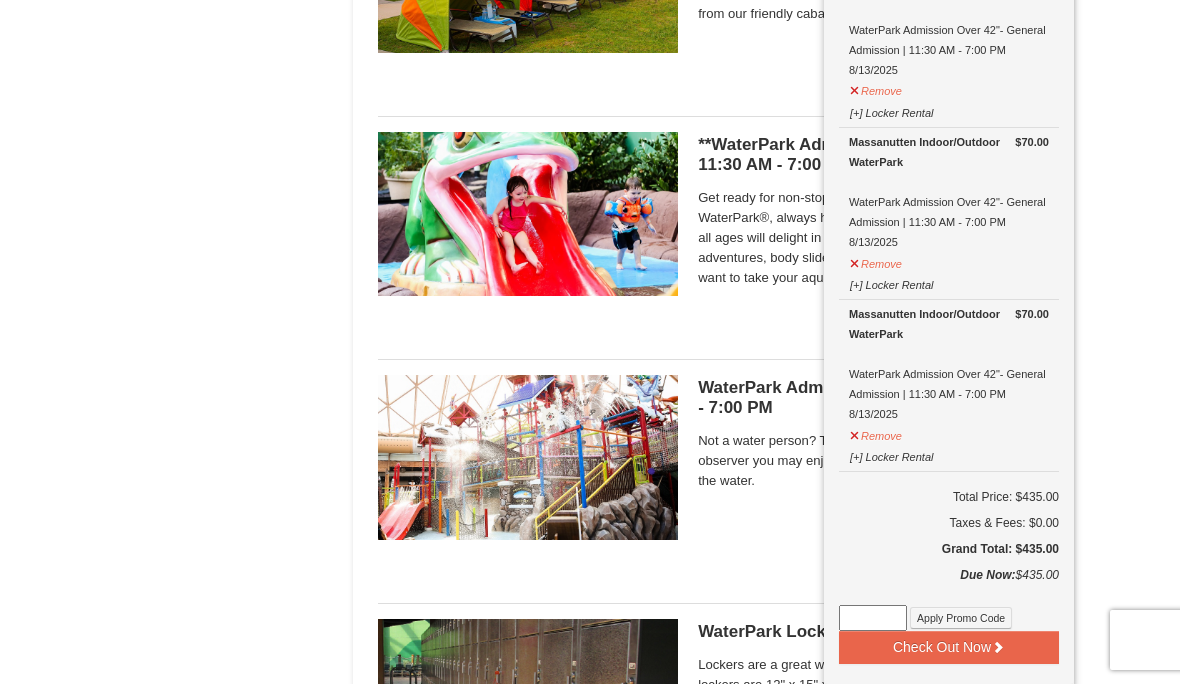 click on "Get ready for non-stop thrills at the Massanutten WaterPark®, always heated to 84° Fahrenheit. Children of all ages will delight in our water fortress, inflatable adventures, body slides, pools, and lazy river floats. If you want to take your aquatic experience to the next level, learn how to surf on our FlowRider® Endless Wave. No matter what adventure you choose, you’ll be sure to meet new friends along the way! Don't forget to bring a towel." at bounding box center [873, 238] 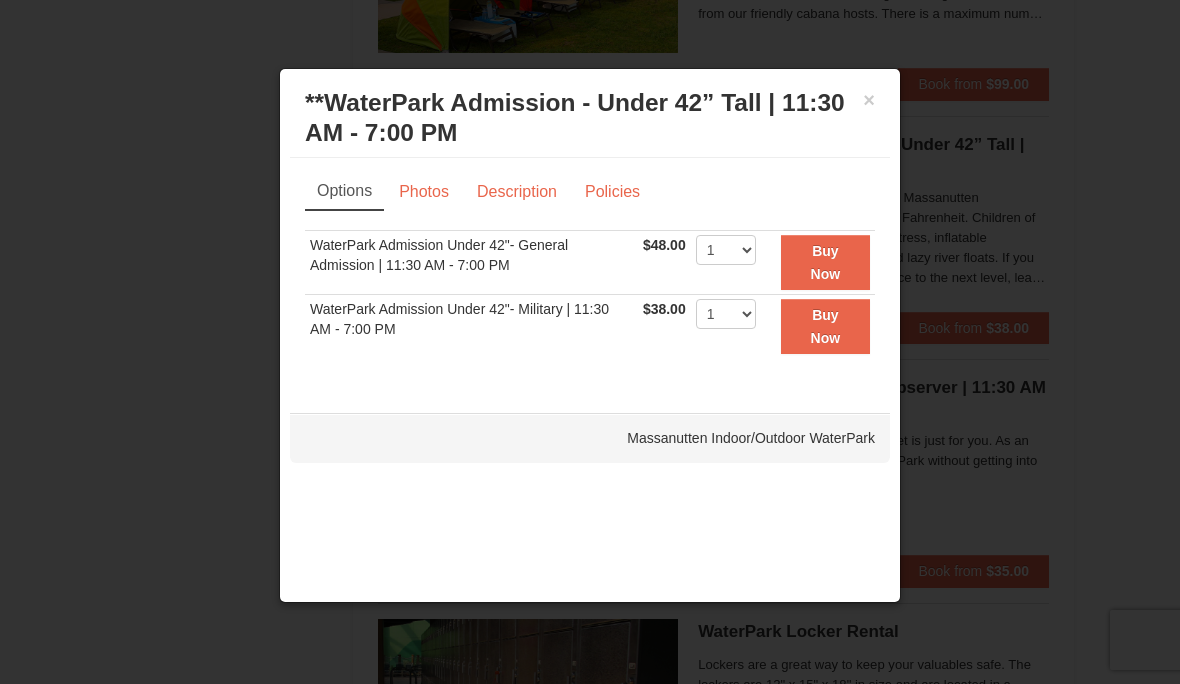 click on "Buy Now" at bounding box center [826, 262] 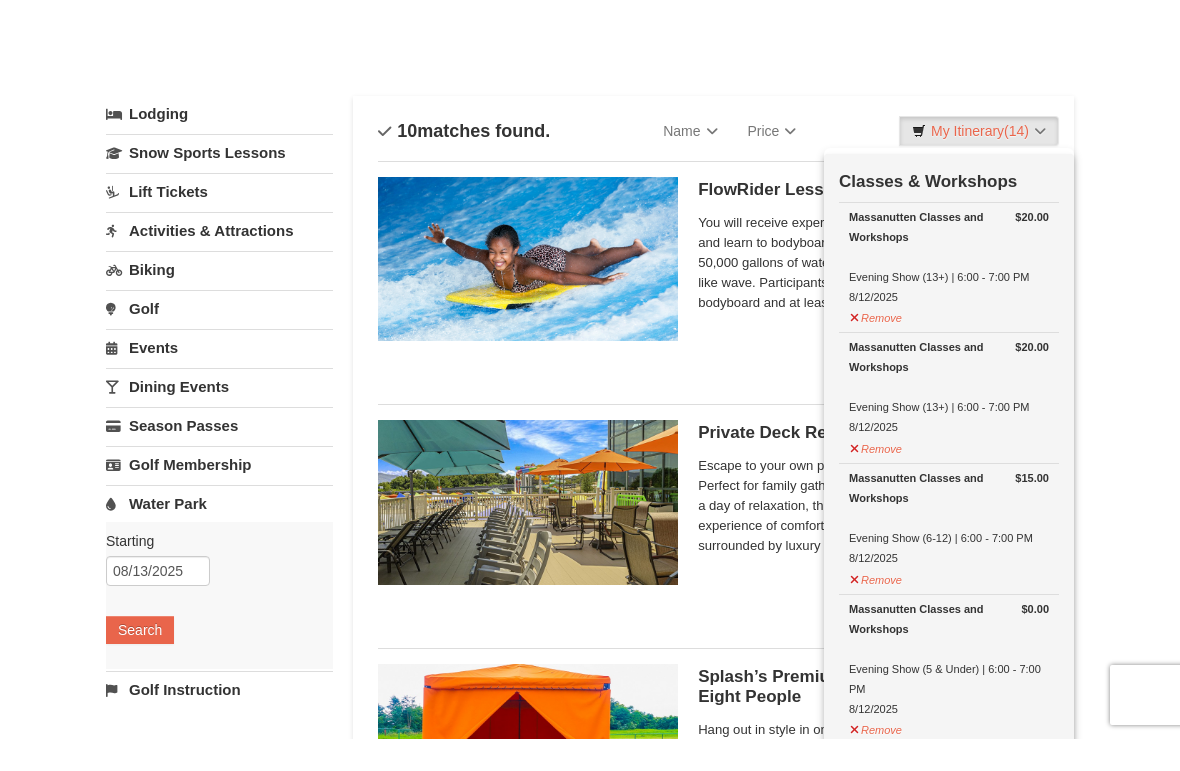 scroll, scrollTop: 0, scrollLeft: 0, axis: both 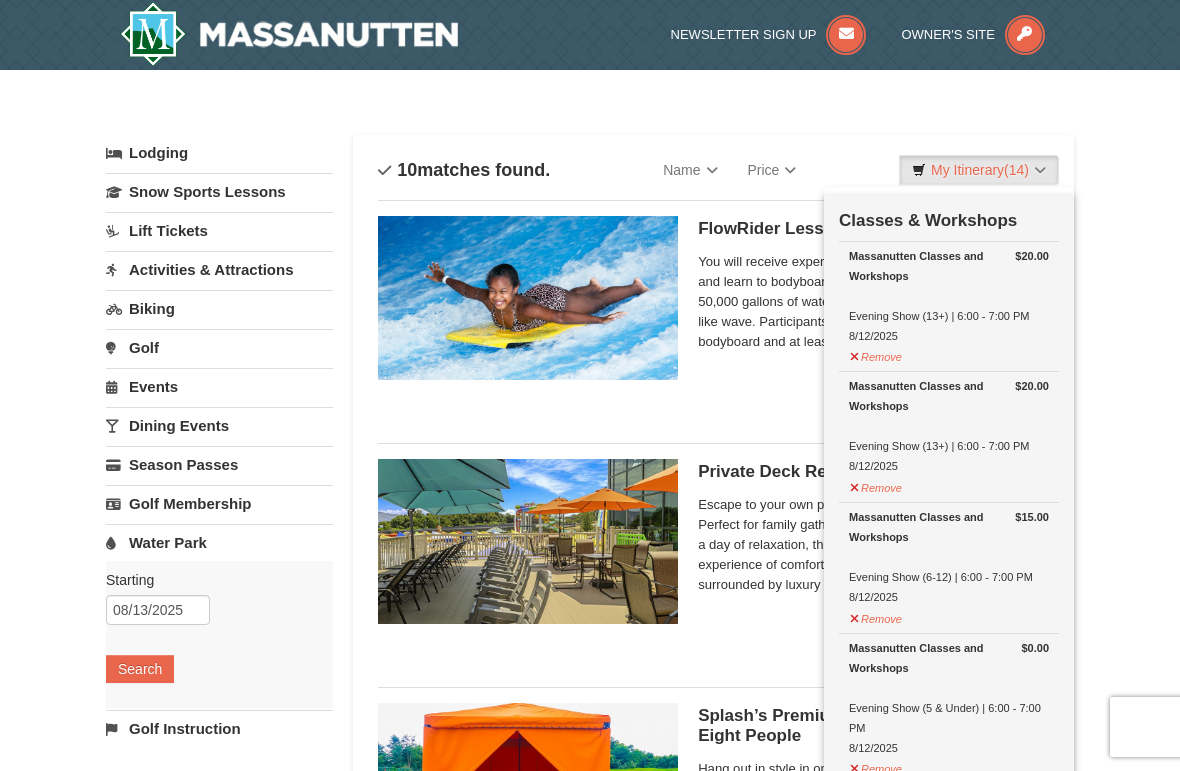 click on "×
Categories
List
Filter
My Itinerary (14)
Check Out Now
Classes & Workshops
$20.00
Massanutten Classes and Workshops
Evening Show (13+) | 6:00 - 7:00 PM
8/12/2025
$20.00
$15.00" at bounding box center (590, 1379) 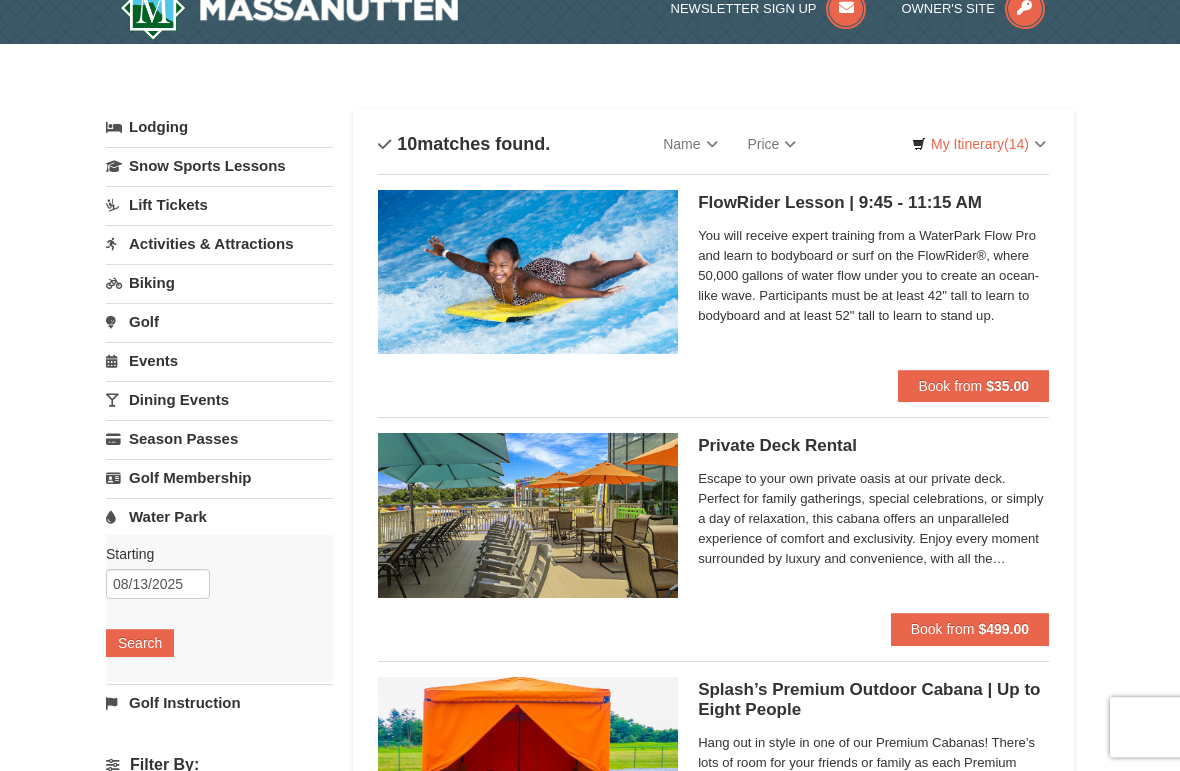 scroll, scrollTop: 0, scrollLeft: 0, axis: both 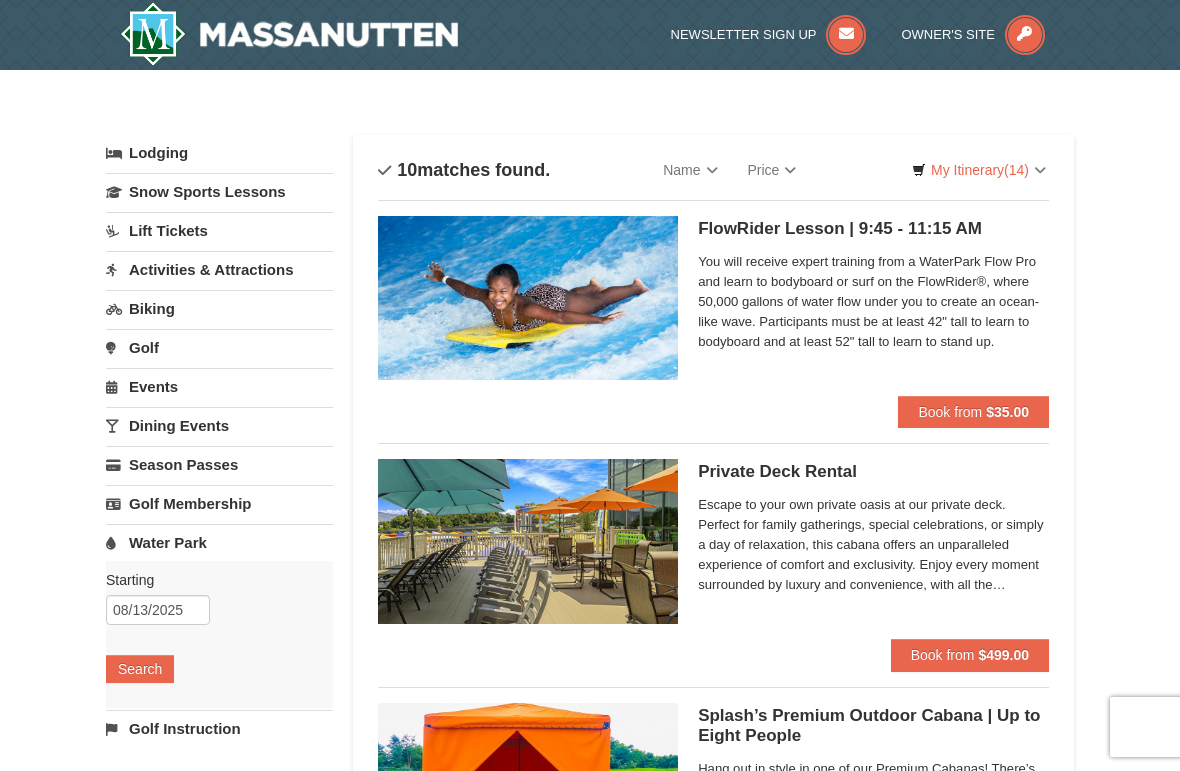 click on "Dining Events" at bounding box center [219, 425] 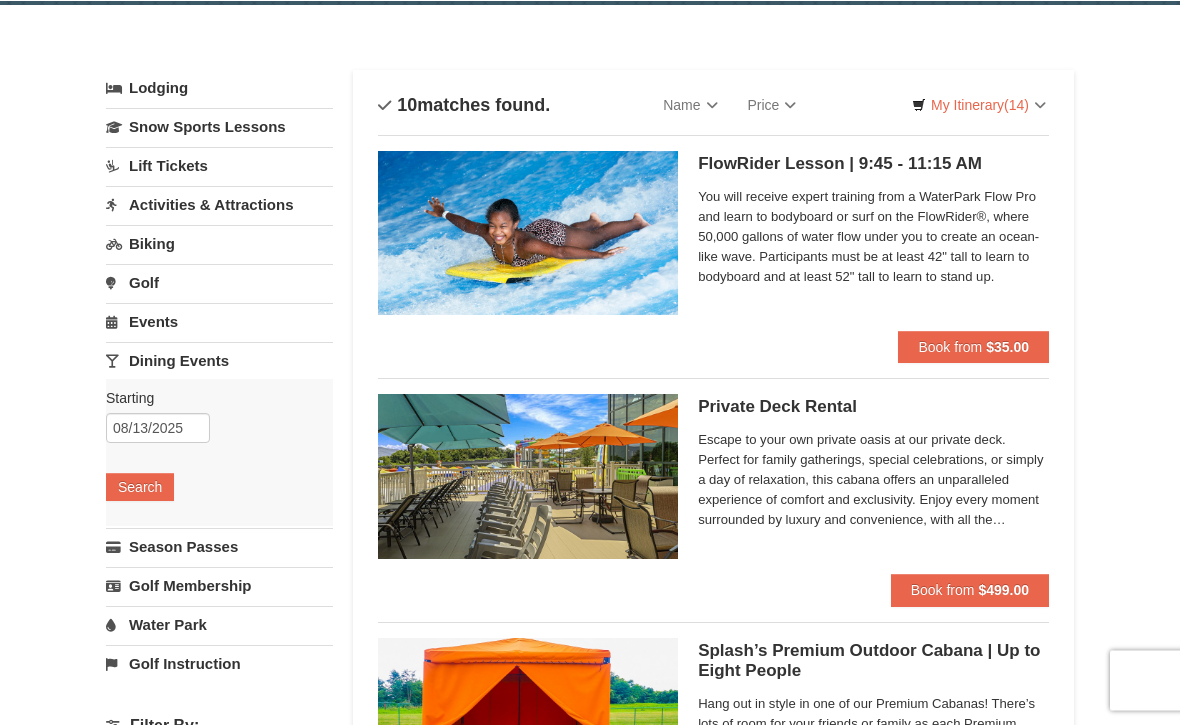 scroll, scrollTop: 106, scrollLeft: 0, axis: vertical 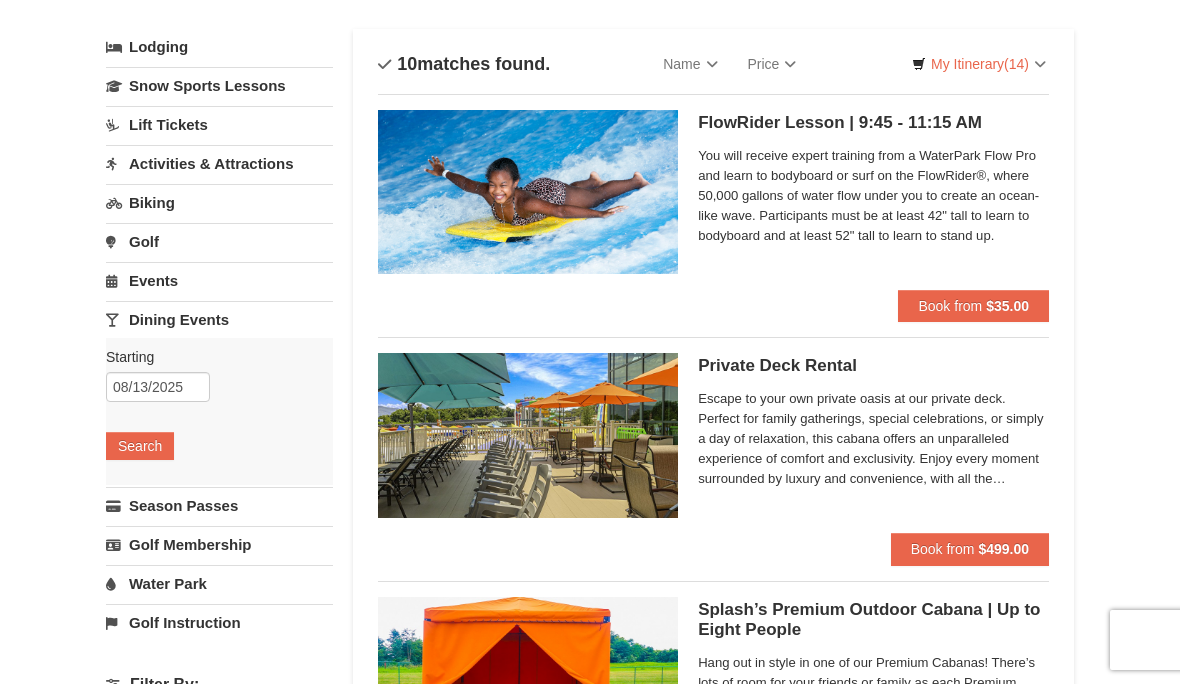 click on "Activities & Attractions" at bounding box center (219, 163) 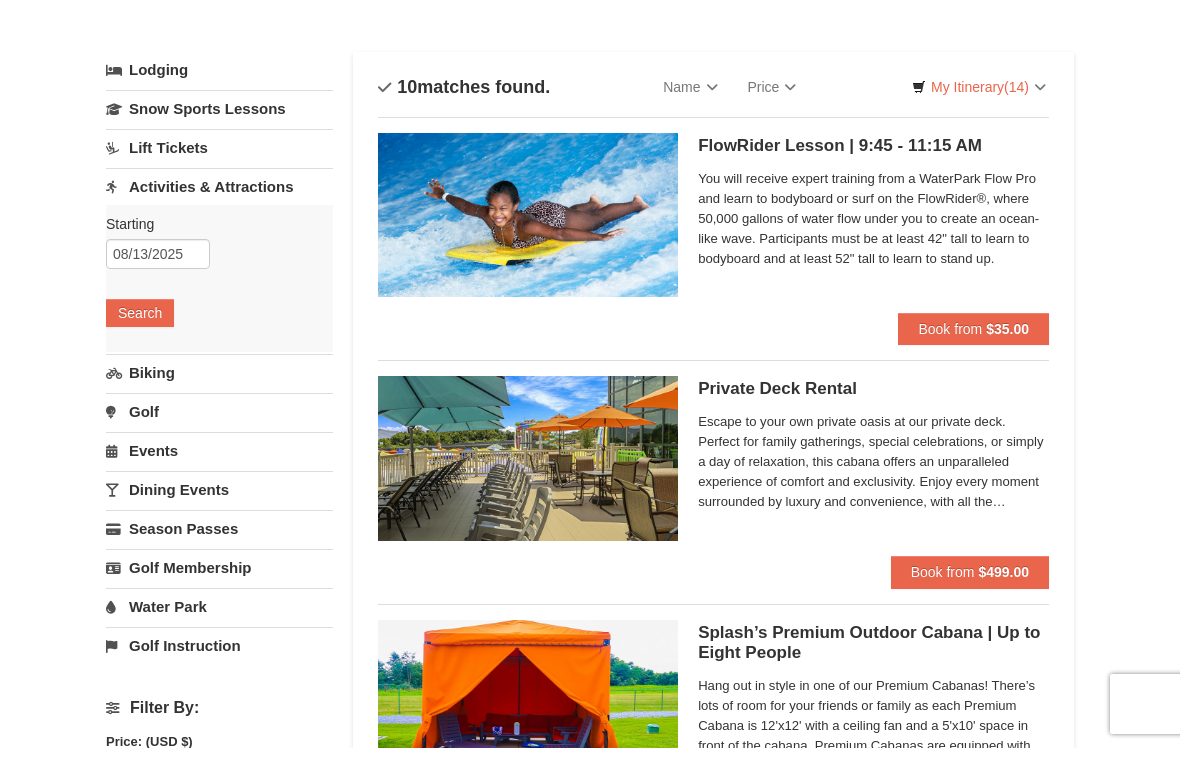 scroll, scrollTop: 60, scrollLeft: 0, axis: vertical 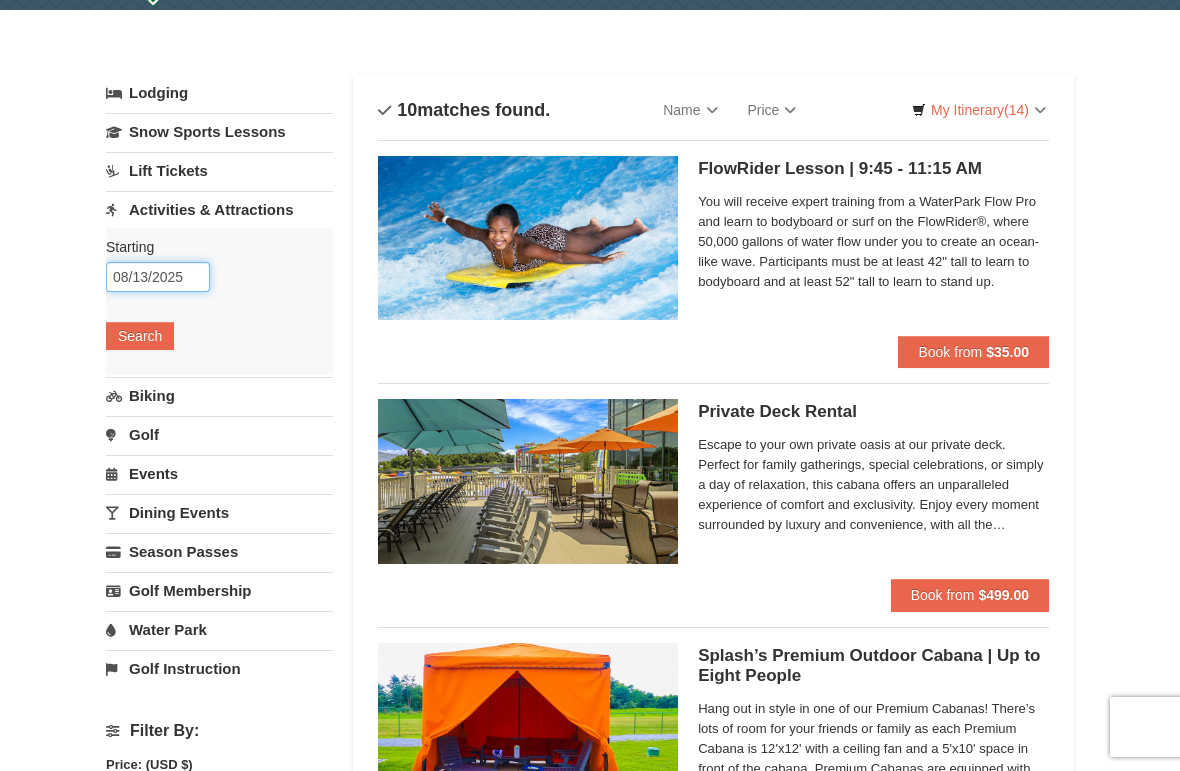 click on "08/13/2025" at bounding box center [158, 277] 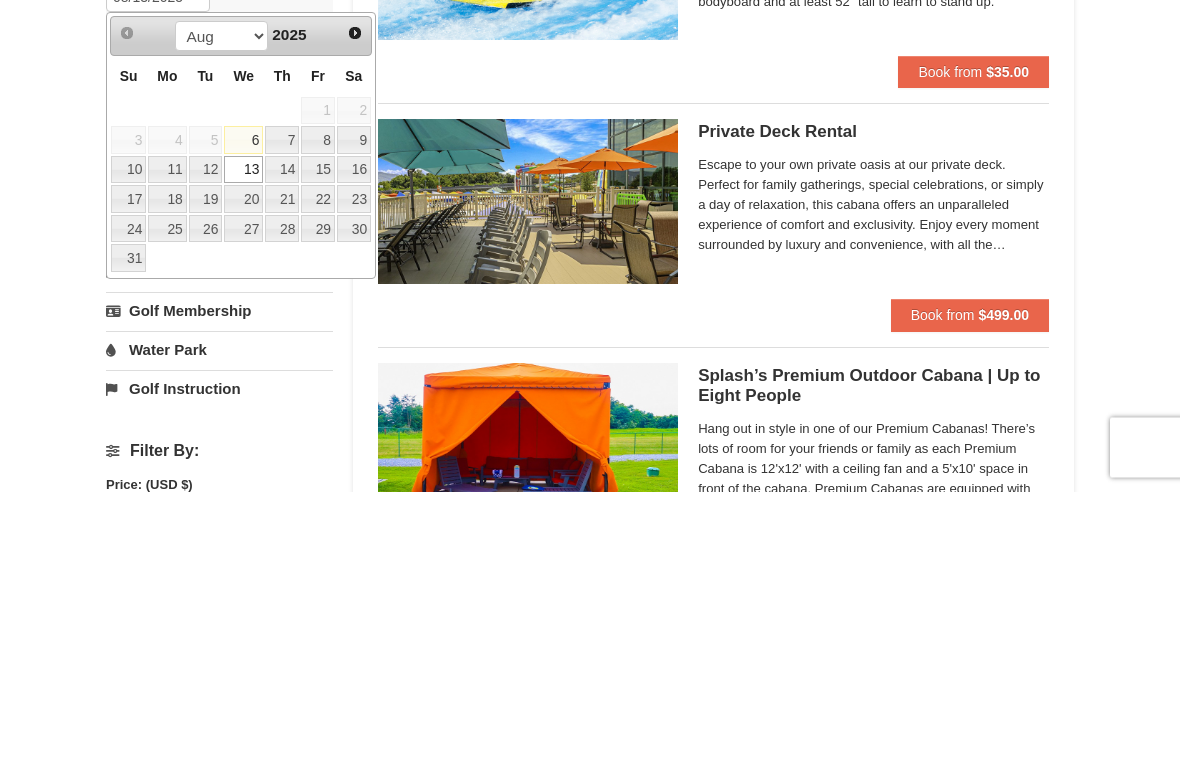 click on "12" at bounding box center [206, 450] 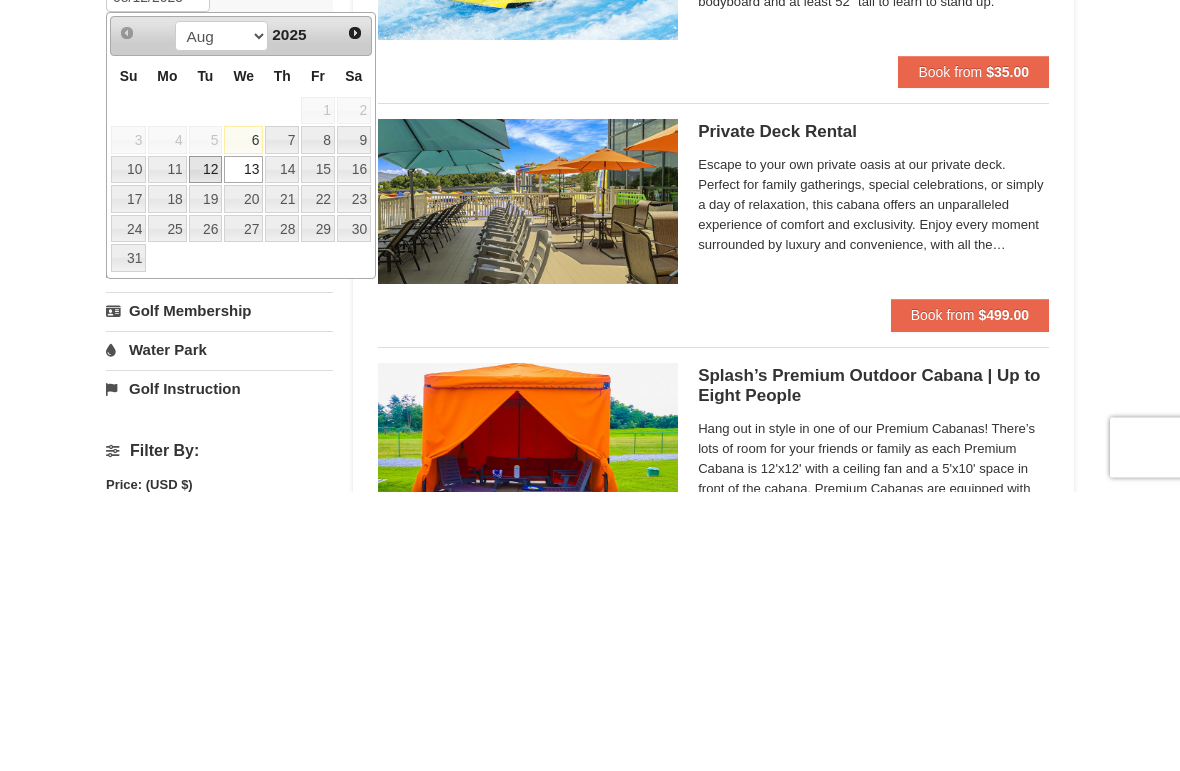 scroll, scrollTop: 340, scrollLeft: 0, axis: vertical 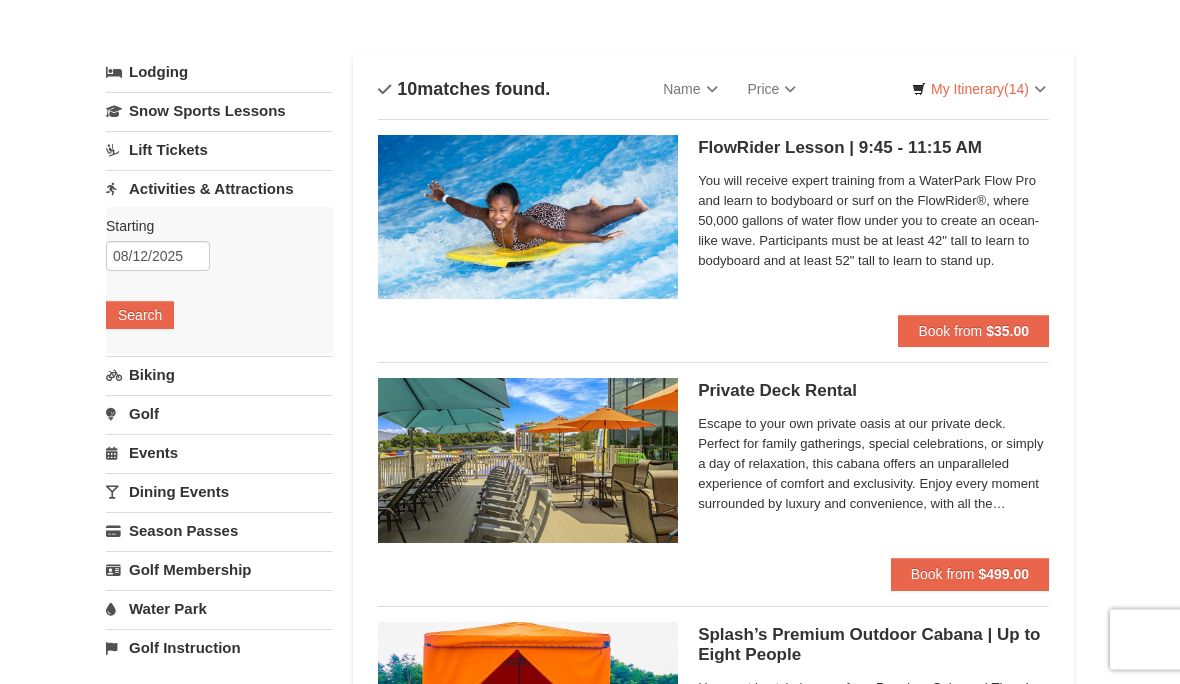 click on "Search" at bounding box center [140, 316] 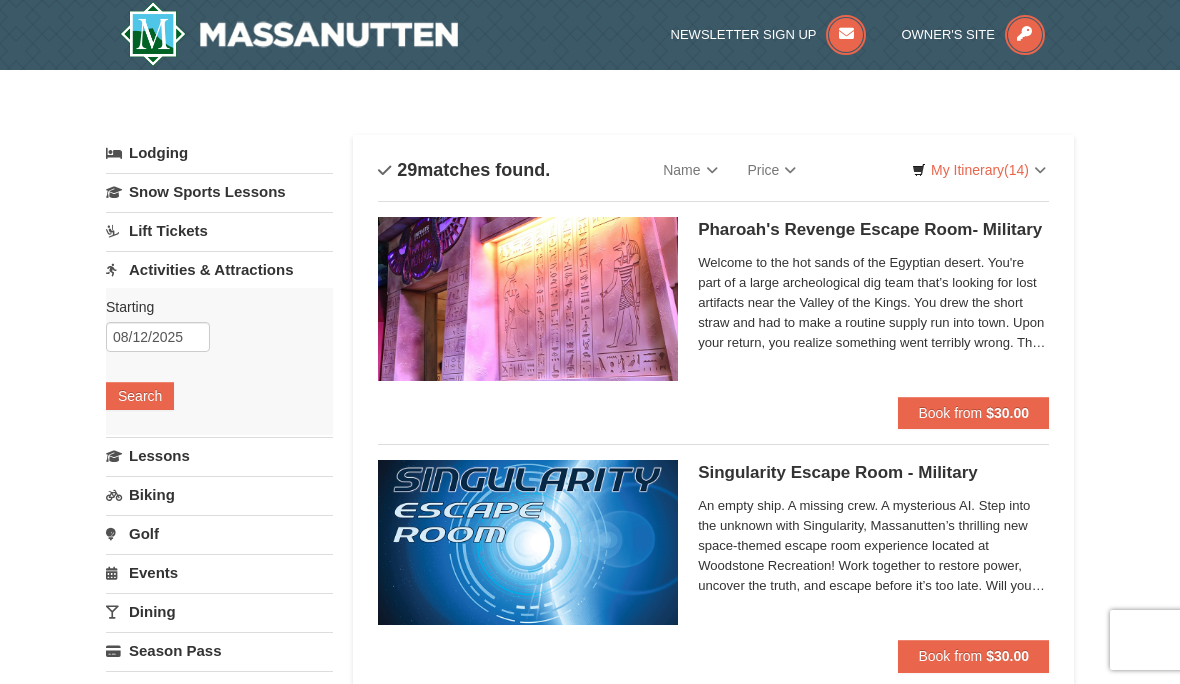 scroll, scrollTop: 0, scrollLeft: 0, axis: both 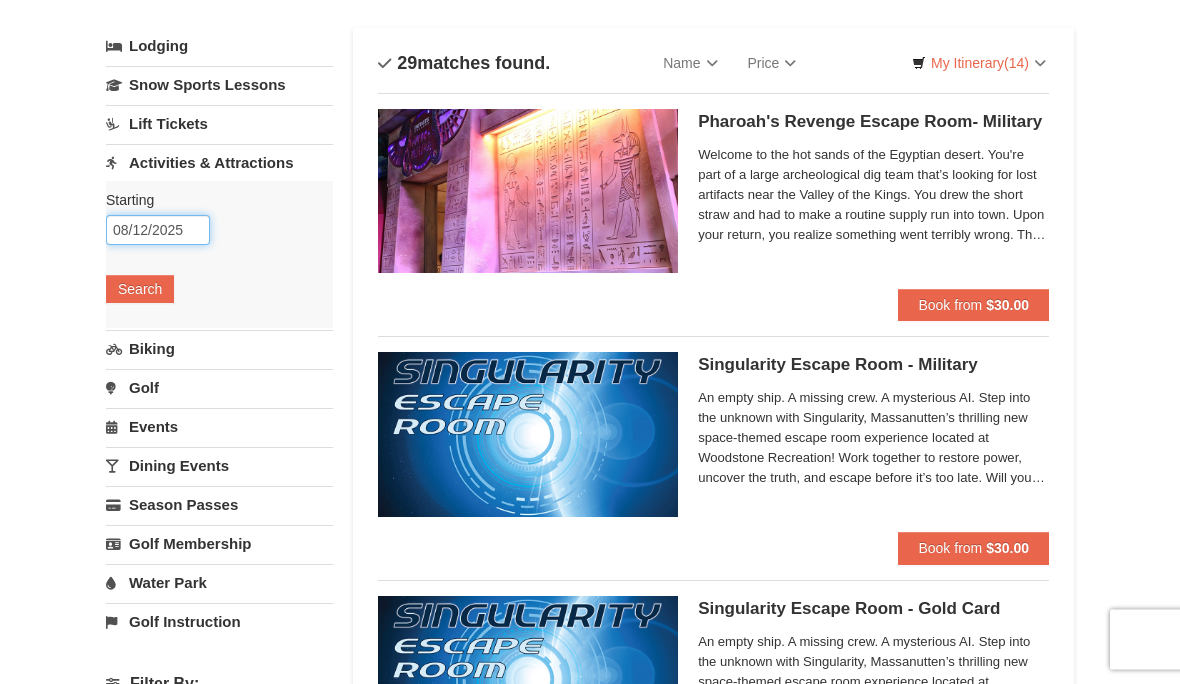 click on "08/12/2025" at bounding box center (158, 231) 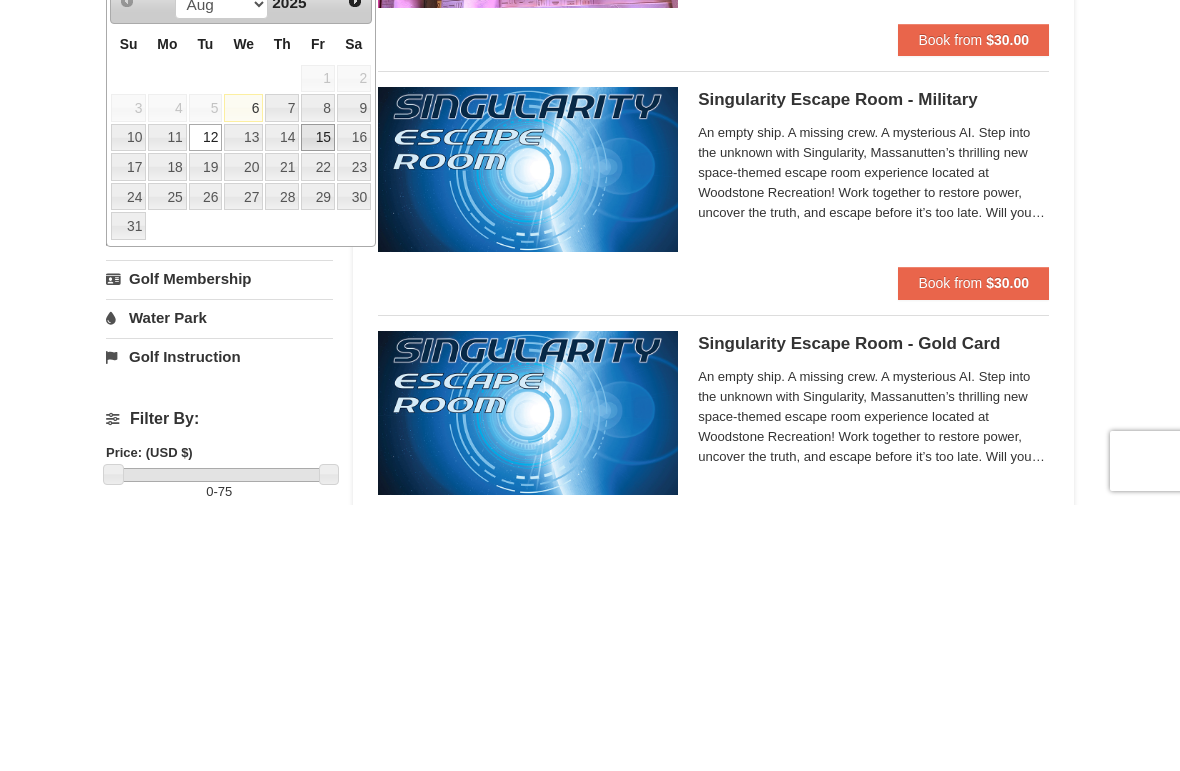 click on "15" at bounding box center [318, 404] 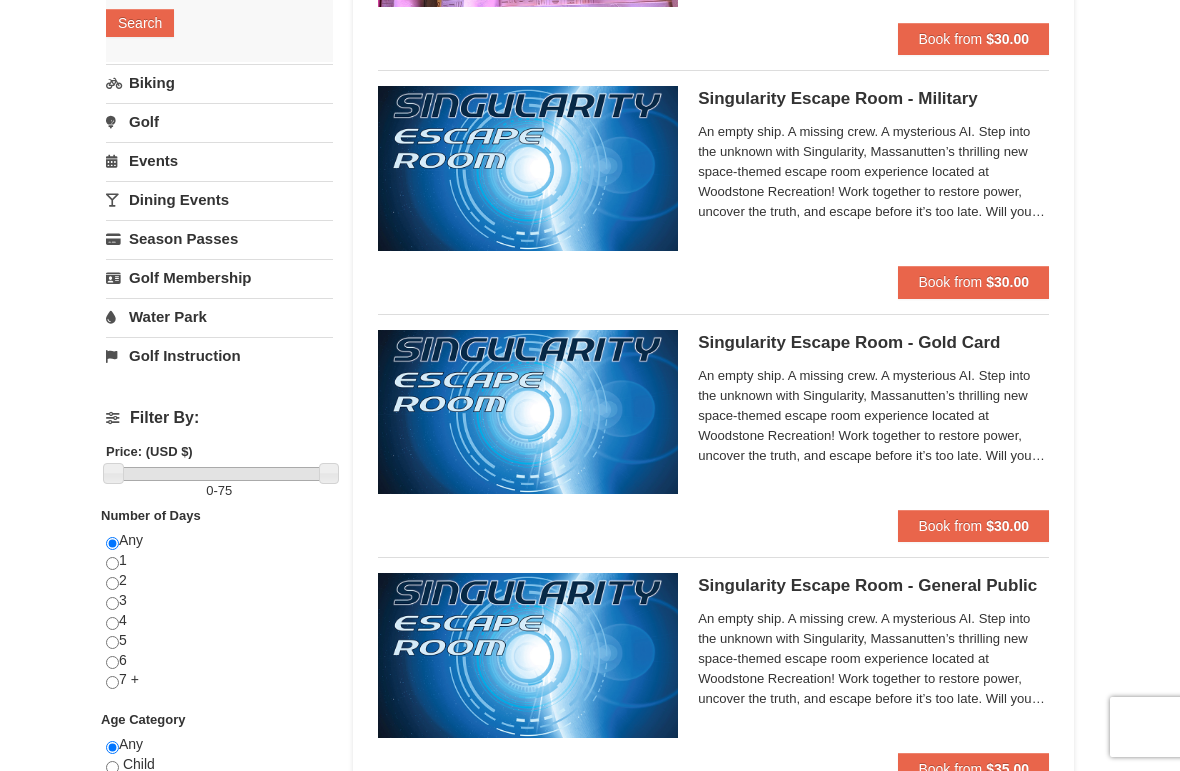 click on "Search" at bounding box center (140, 23) 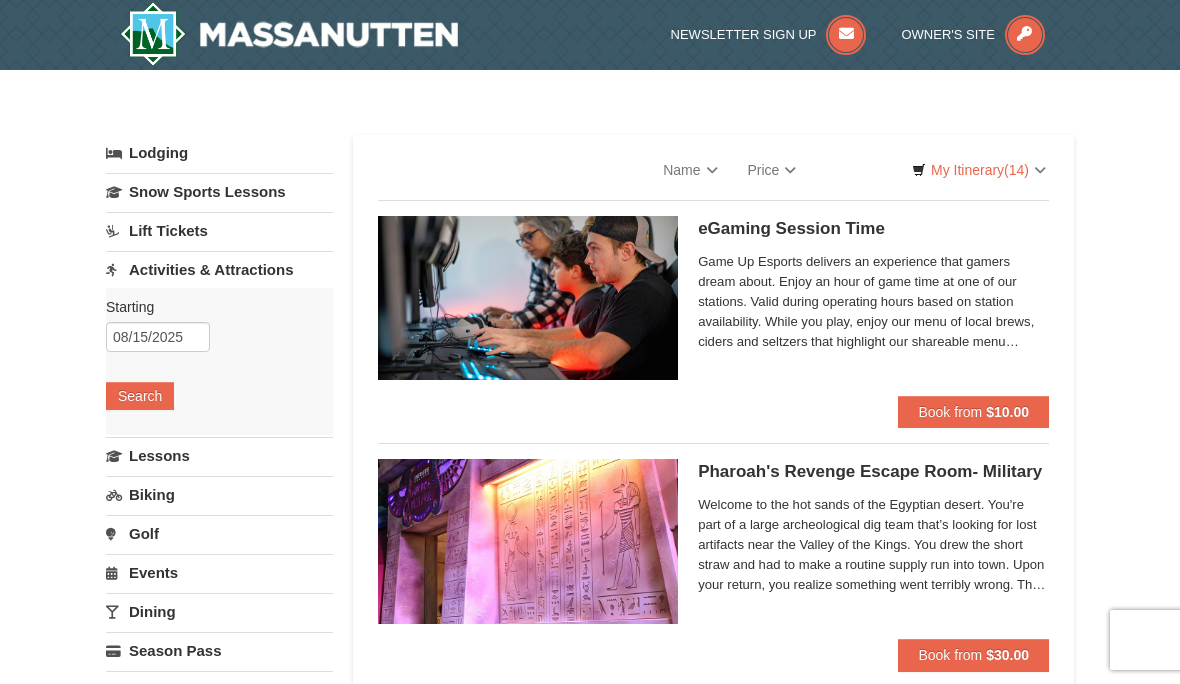 scroll, scrollTop: 0, scrollLeft: 0, axis: both 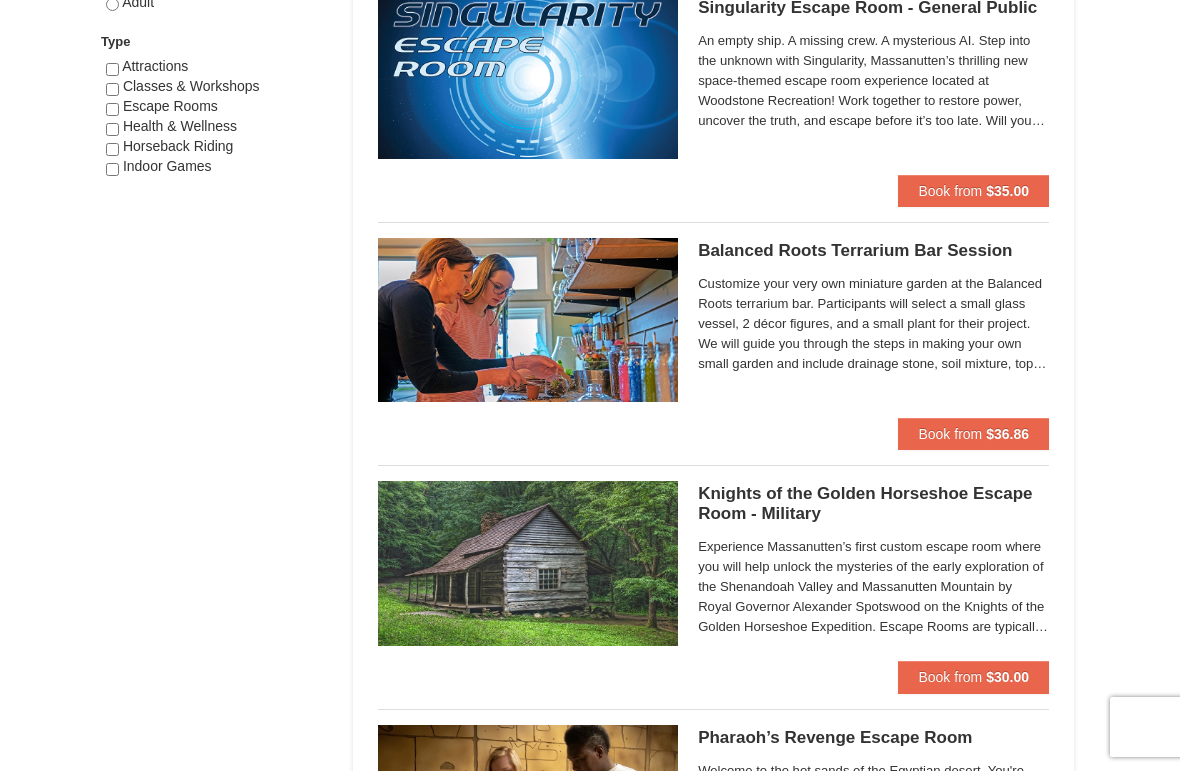 click on "Book from" at bounding box center (950, 434) 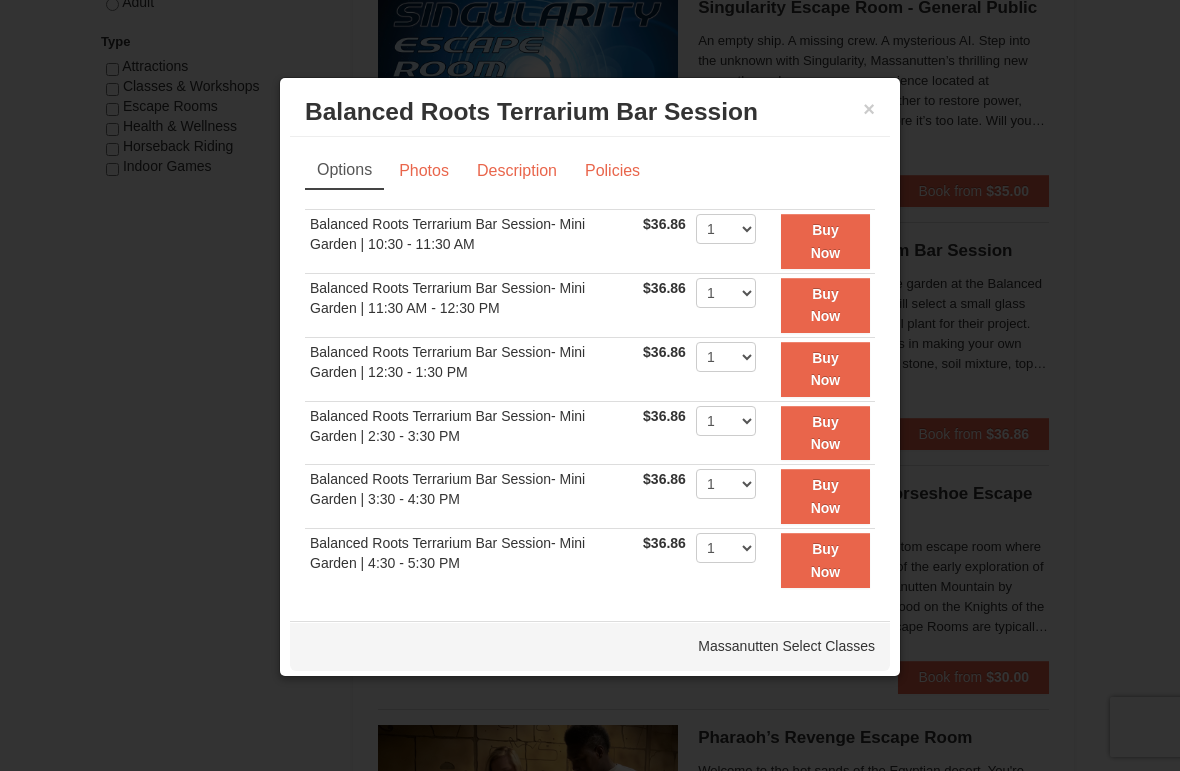 scroll, scrollTop: 0, scrollLeft: 0, axis: both 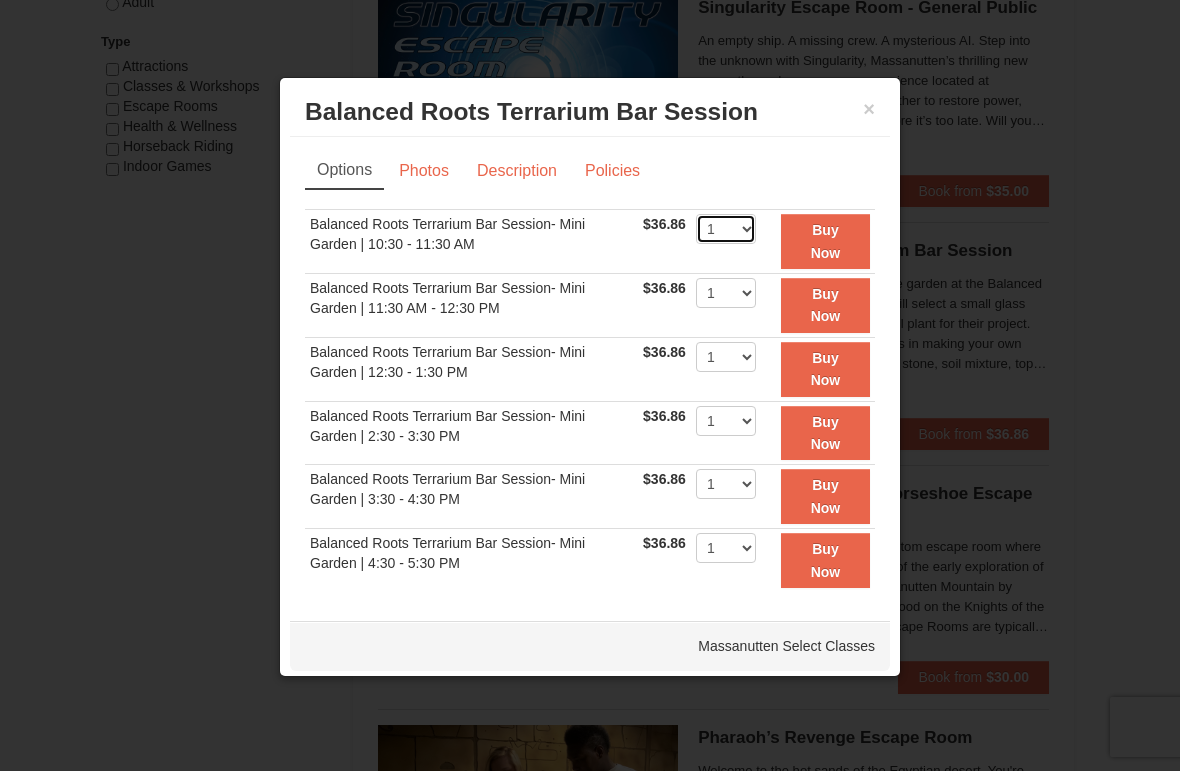 click on "1
2
3
4" at bounding box center [726, 229] 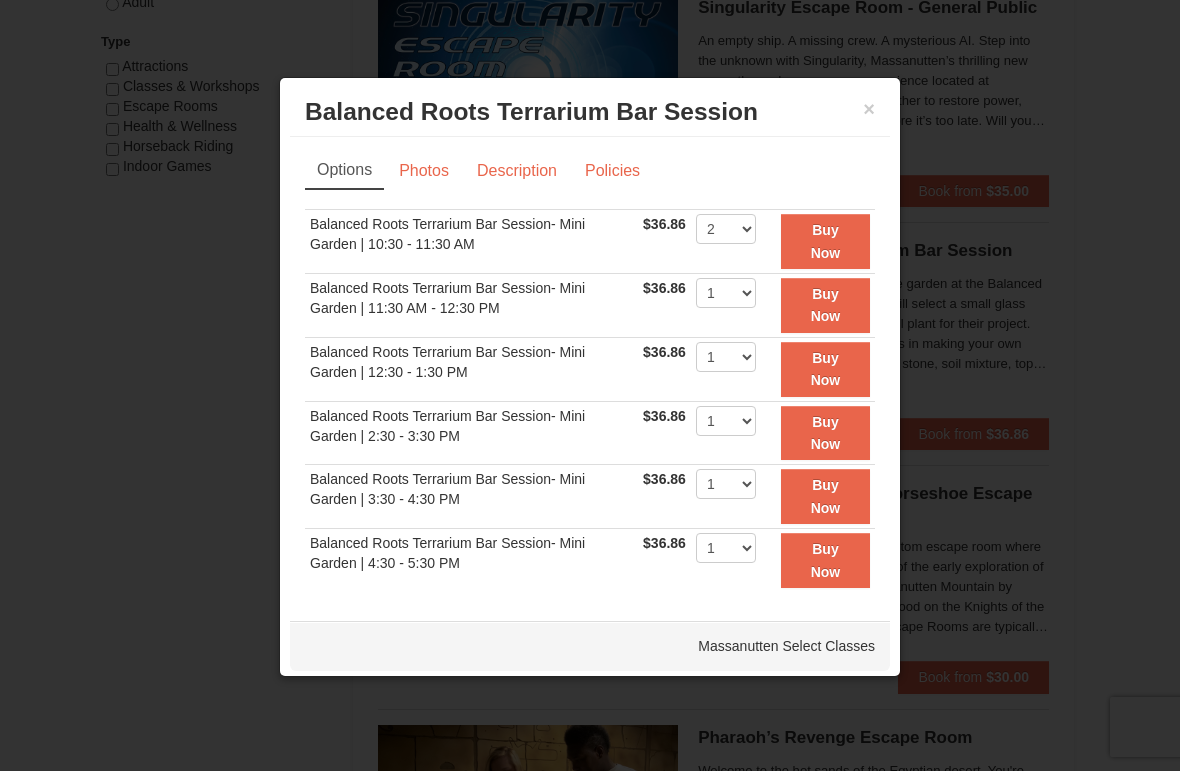 click on "Buy Now" at bounding box center (825, 241) 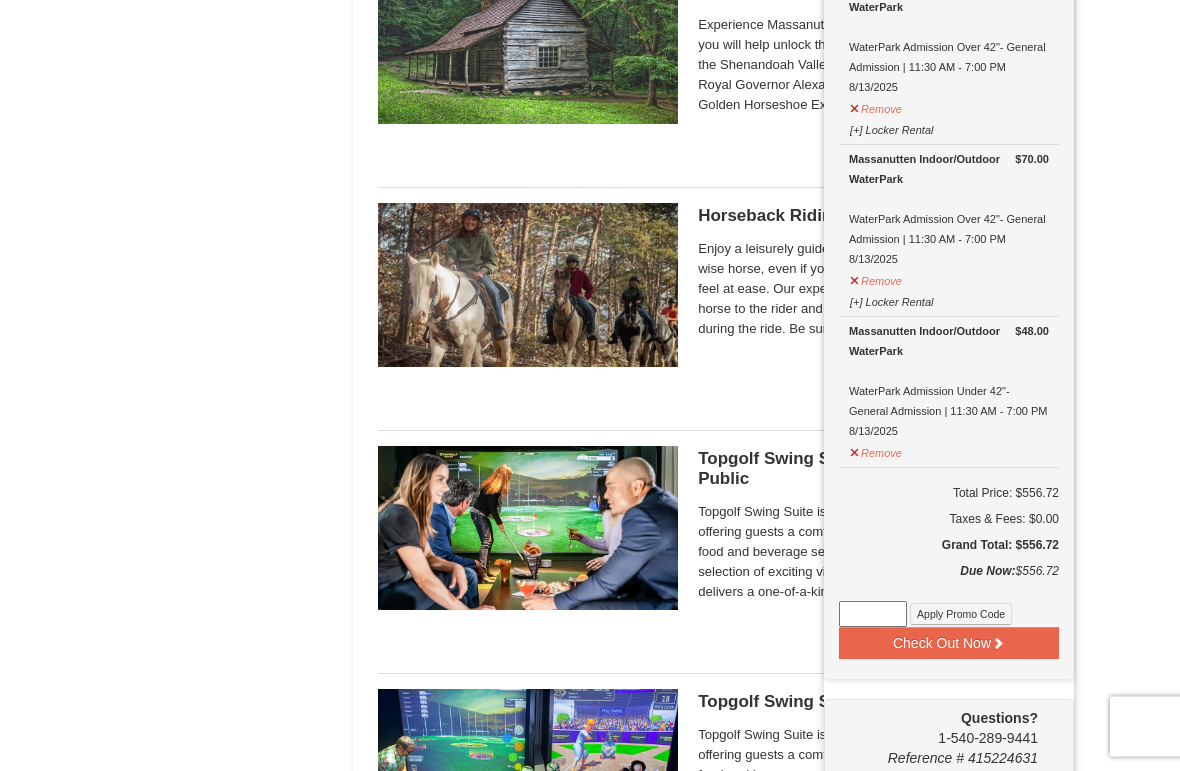 scroll, scrollTop: 2204, scrollLeft: 0, axis: vertical 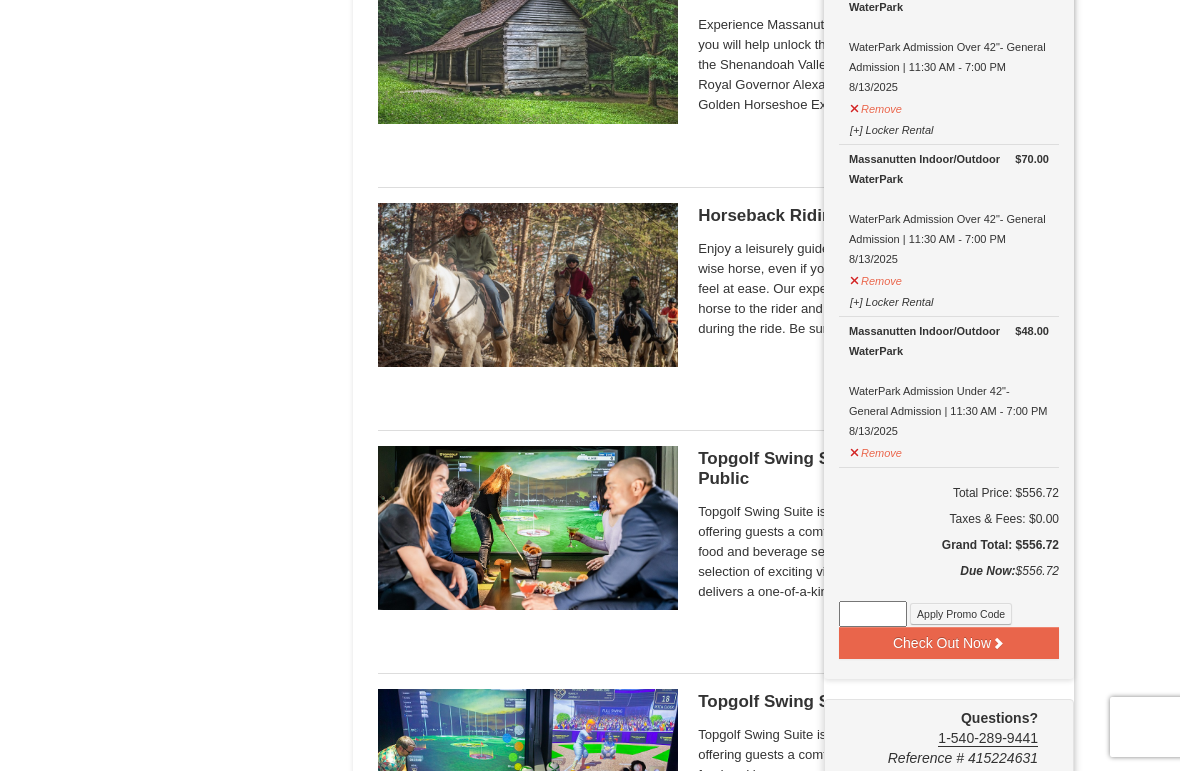click on "×
Categories
List
Filter
My Itinerary (16)
Check Out Now
Classes & Workshops
$20.00
Massanutten Classes and Workshops
Evening Show (13+) | 6:00 - 7:00 PM
8/12/2025
$20.00
$15.00" at bounding box center [590, 27] 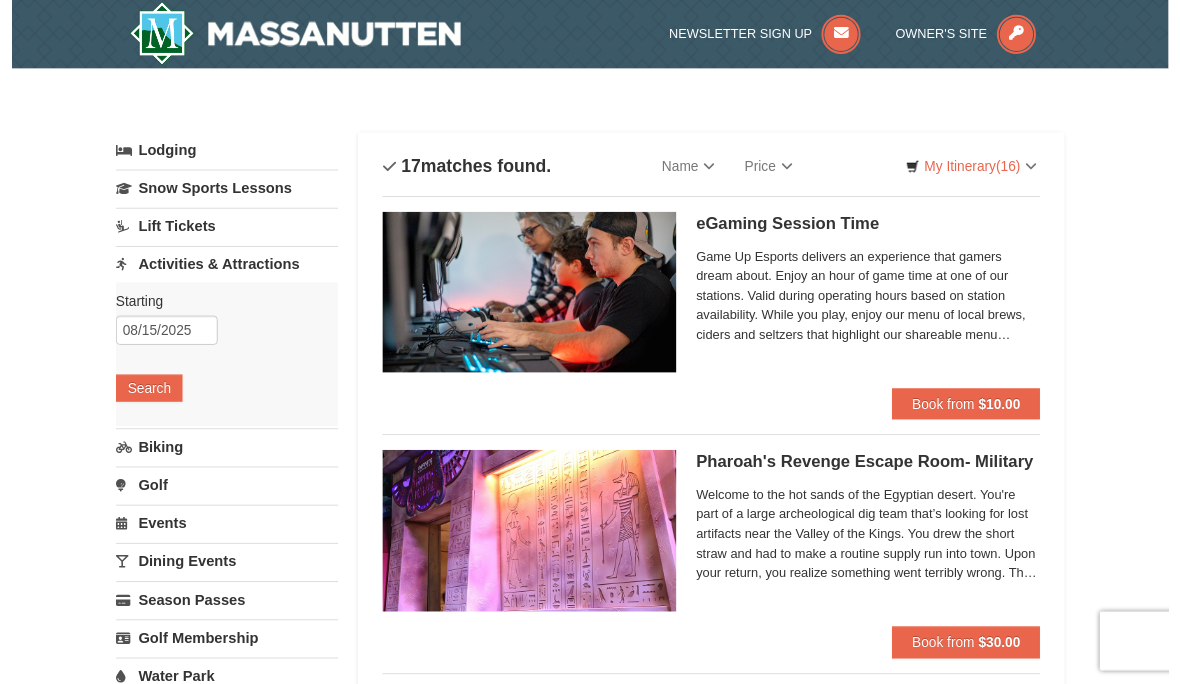 scroll, scrollTop: 14, scrollLeft: 0, axis: vertical 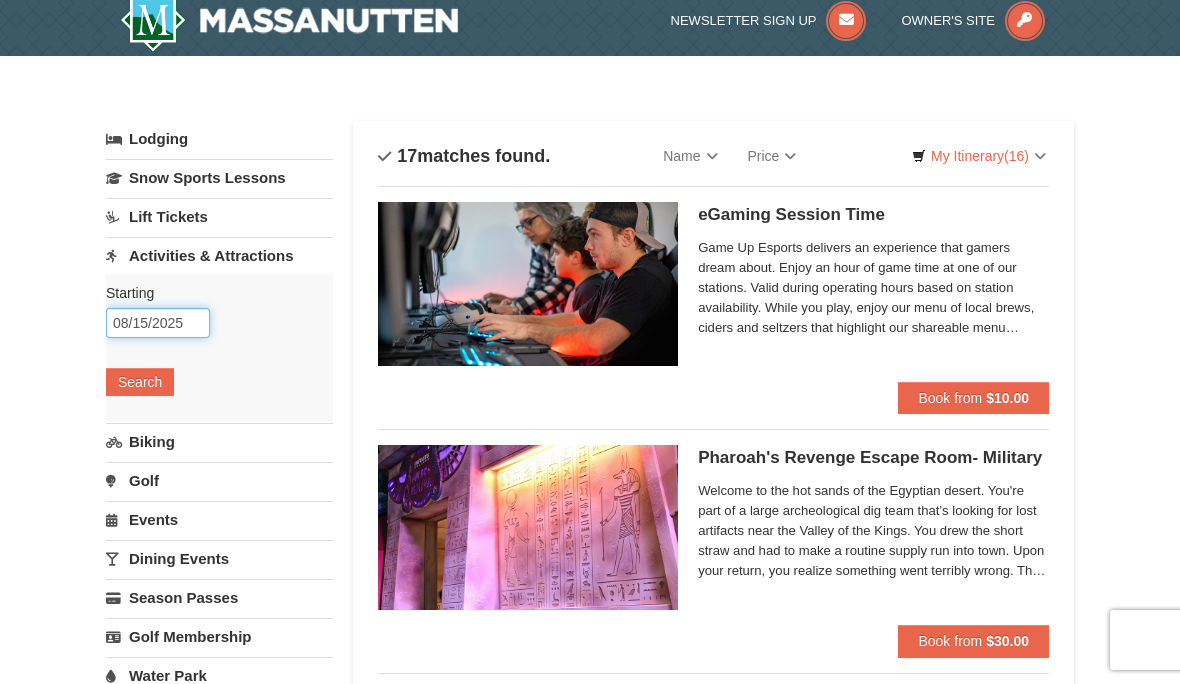 click on "08/15/2025" at bounding box center [158, 323] 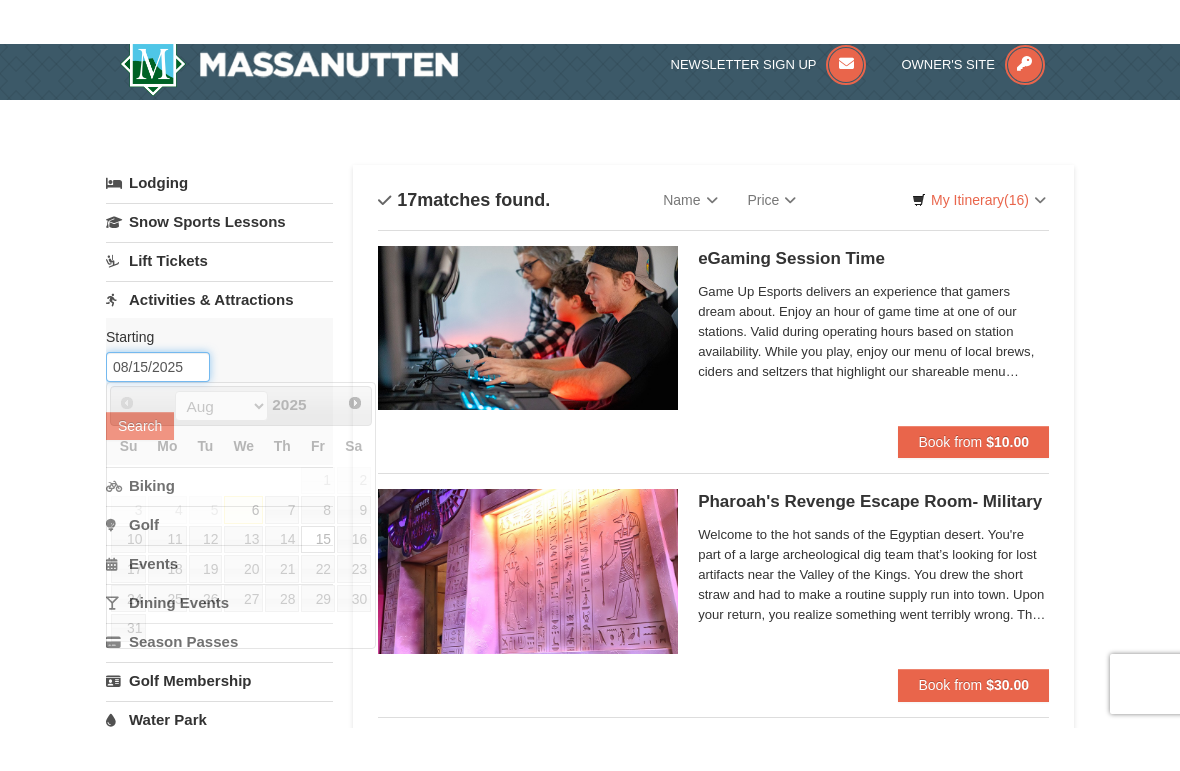 scroll, scrollTop: 13, scrollLeft: 0, axis: vertical 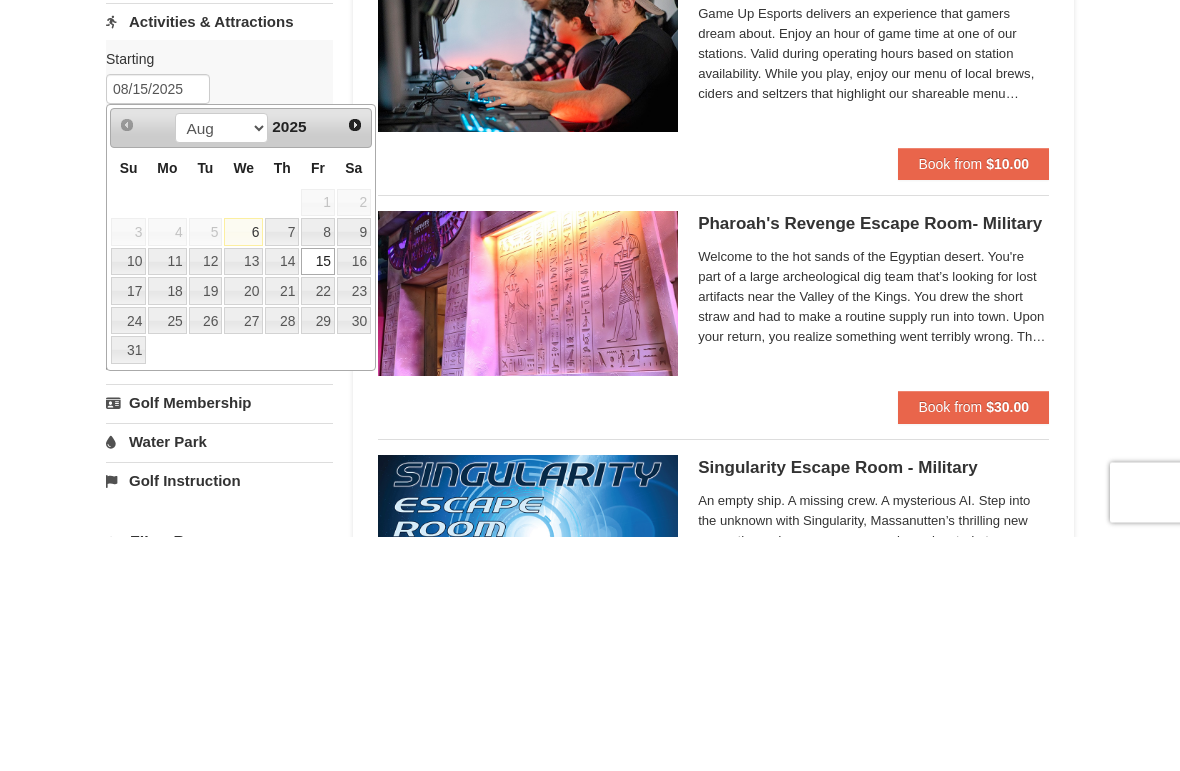click on "15" at bounding box center (318, 497) 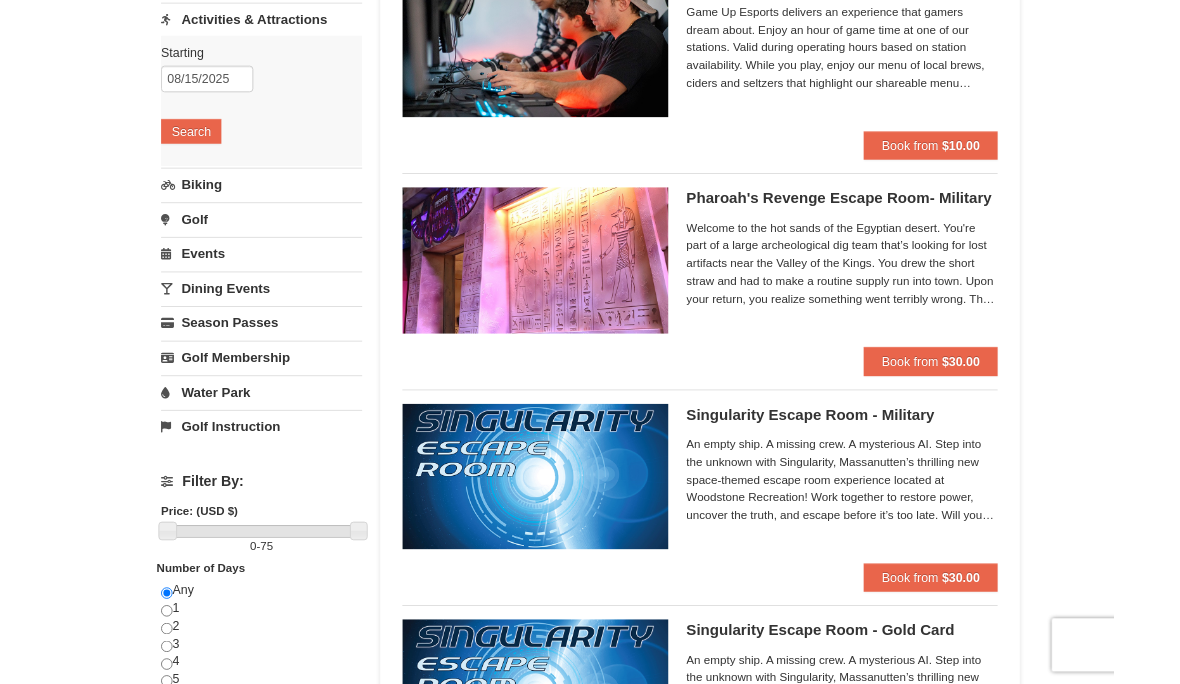 scroll, scrollTop: 208, scrollLeft: 0, axis: vertical 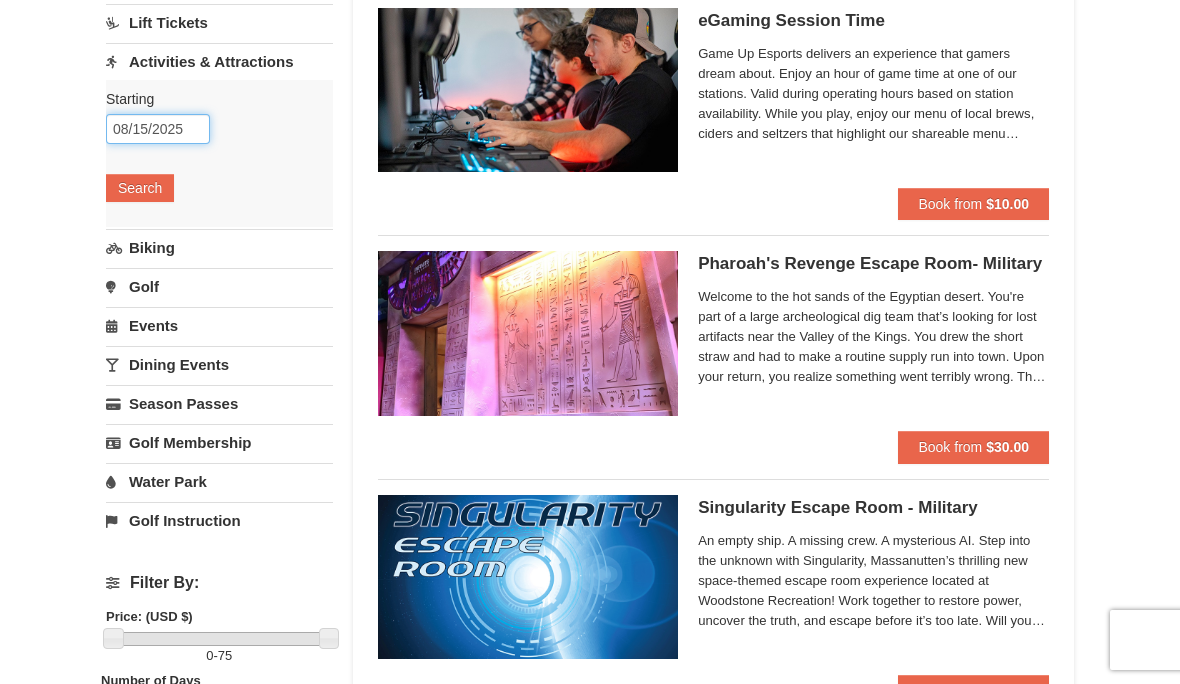 click on "08/15/2025" at bounding box center (158, 129) 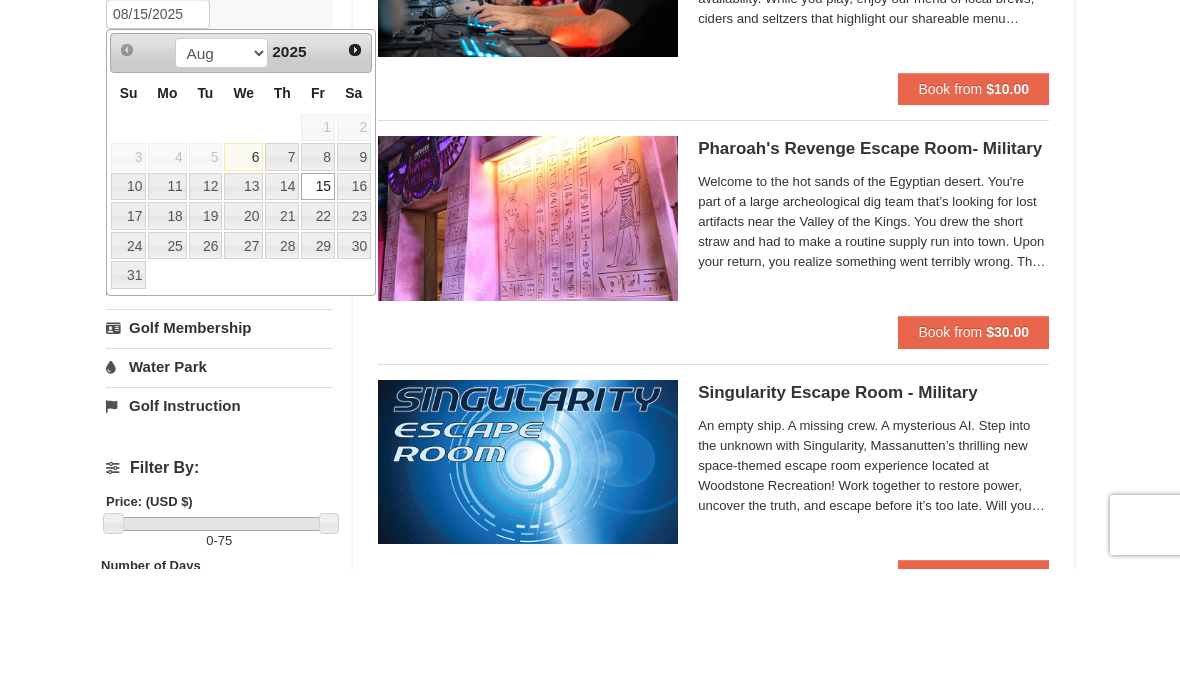 click on "14" at bounding box center [282, 302] 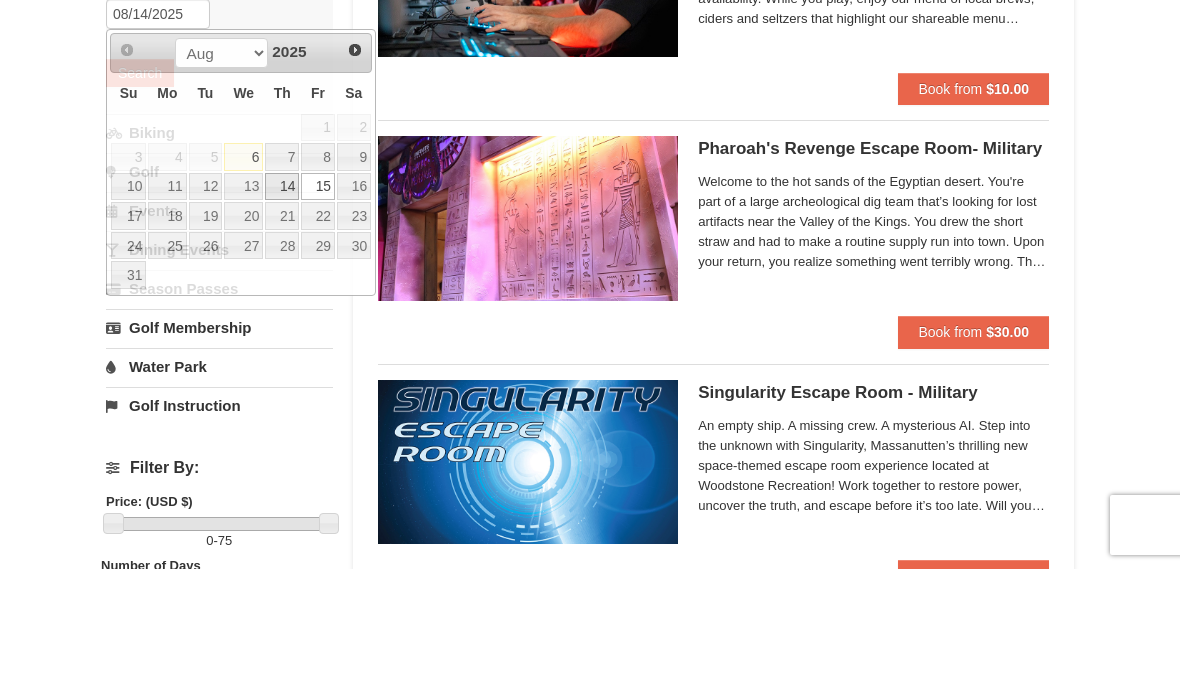 scroll, scrollTop: 323, scrollLeft: 0, axis: vertical 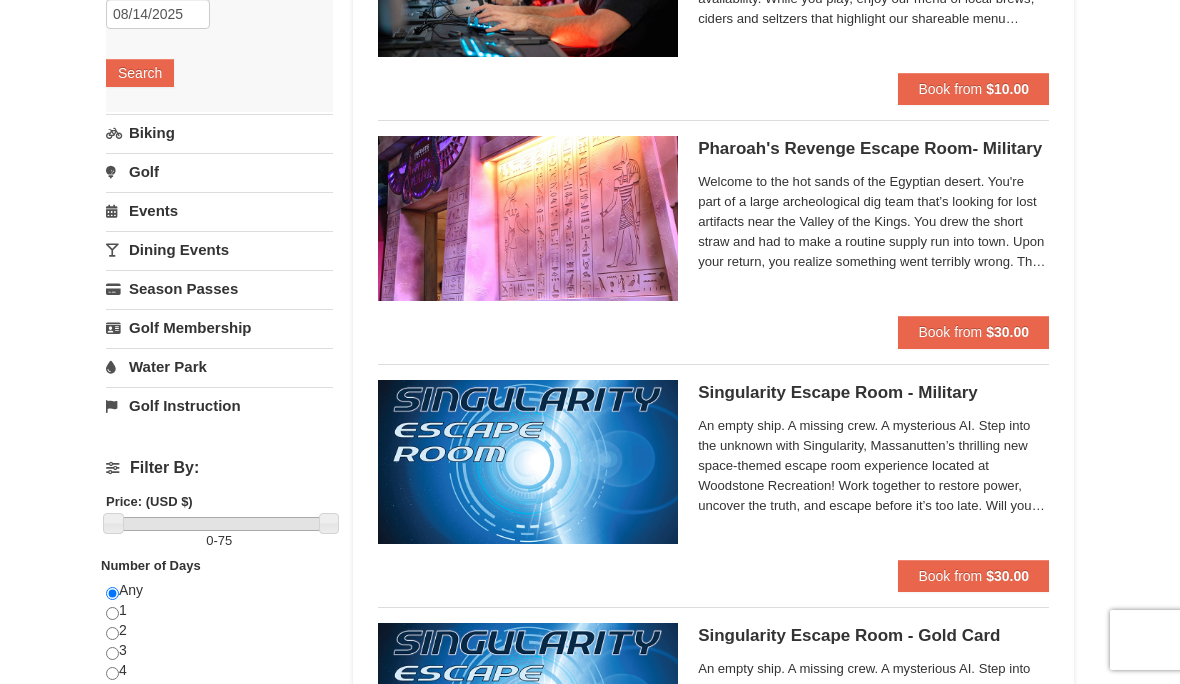 click on "Search" at bounding box center [140, 73] 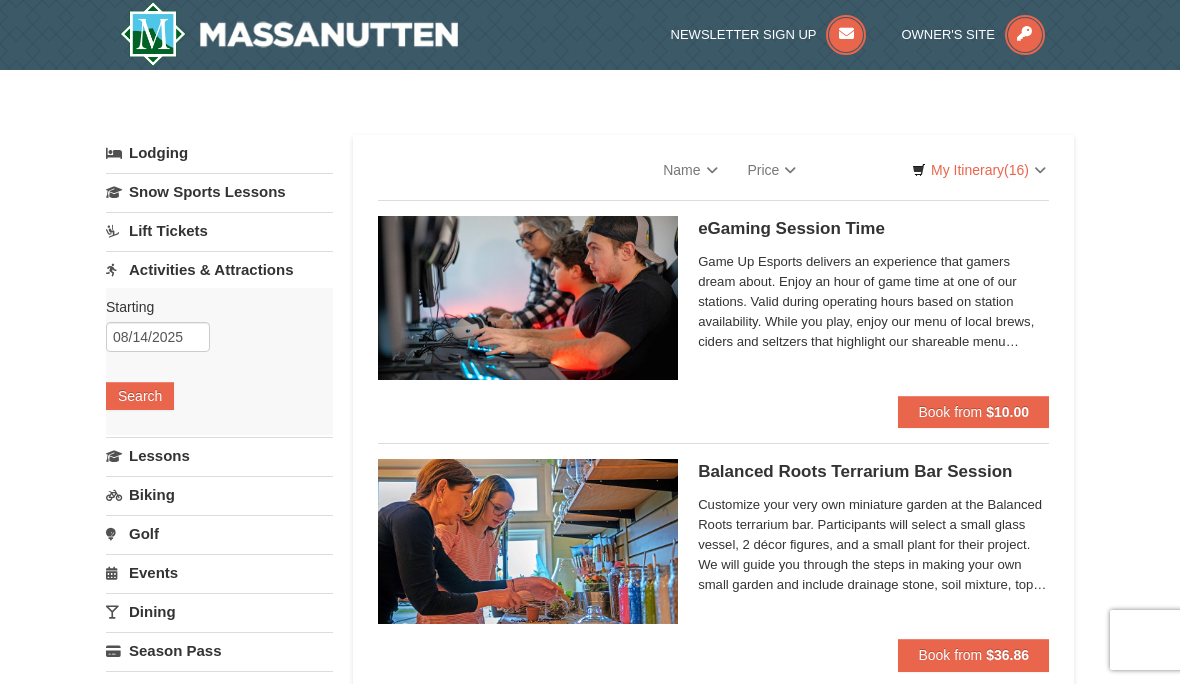 scroll, scrollTop: 0, scrollLeft: 0, axis: both 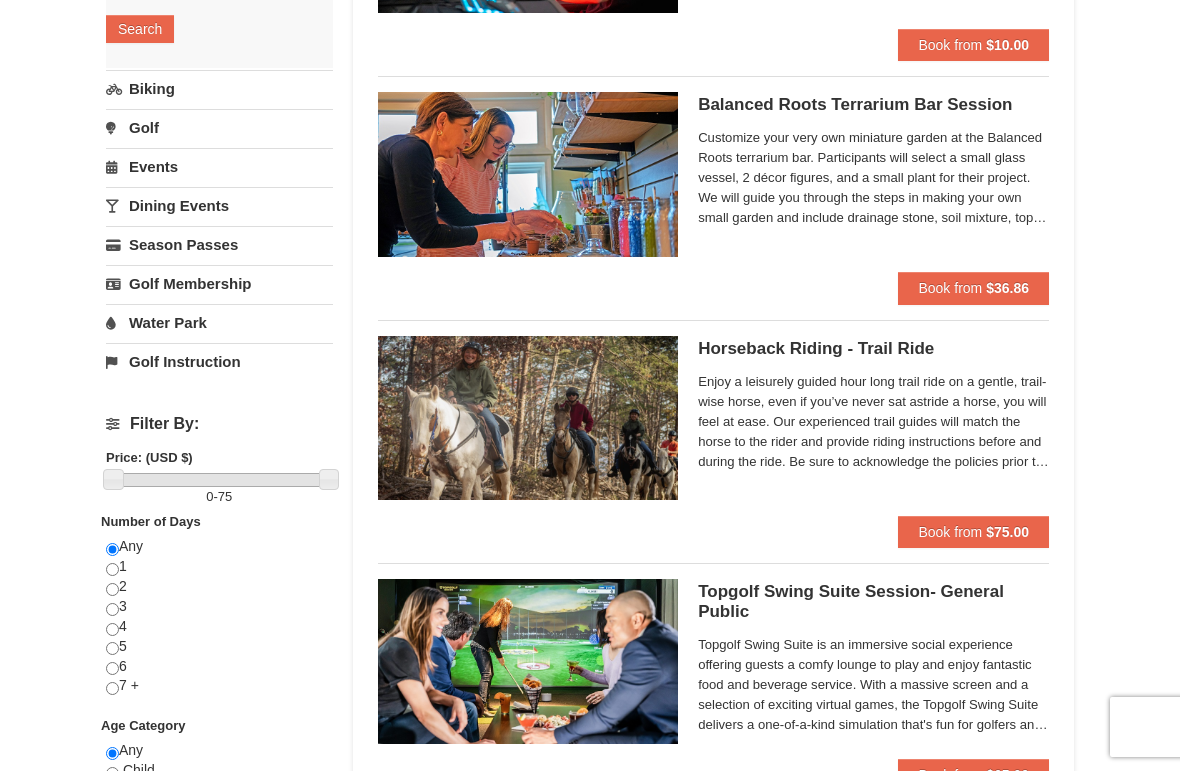 click on "Book from" at bounding box center [950, 288] 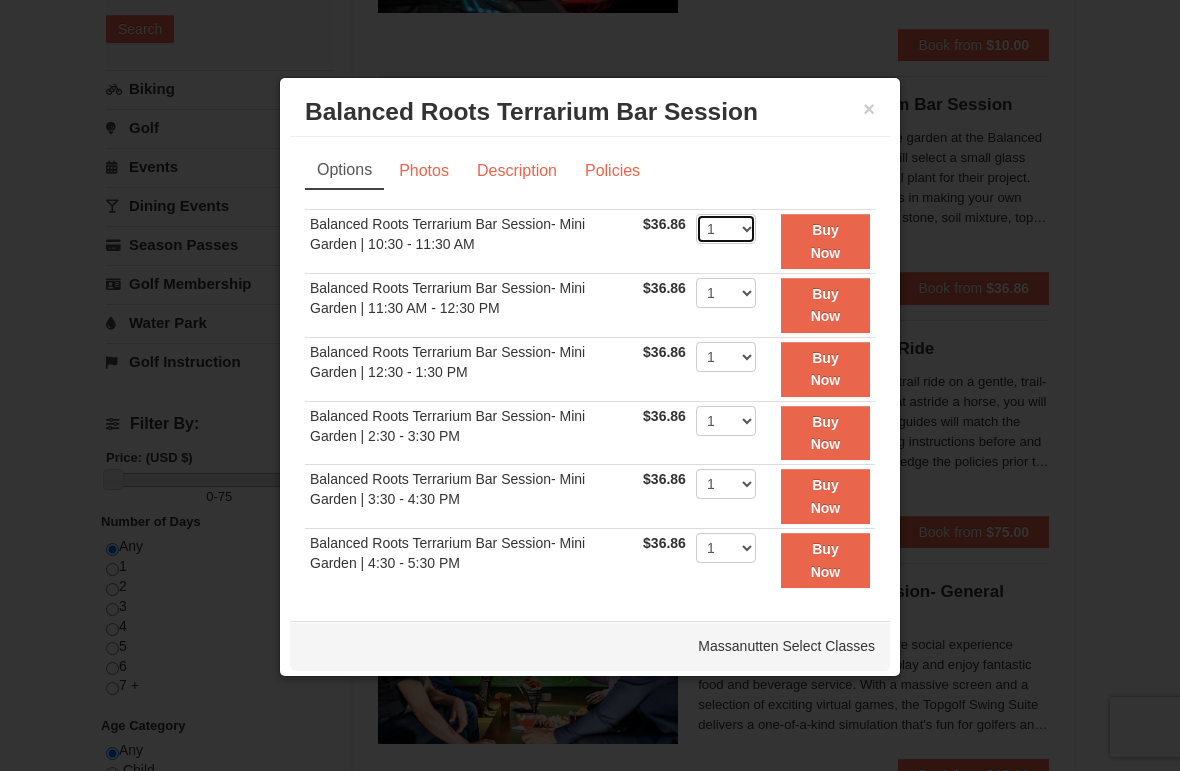 click on "1
2
3
4" at bounding box center [726, 229] 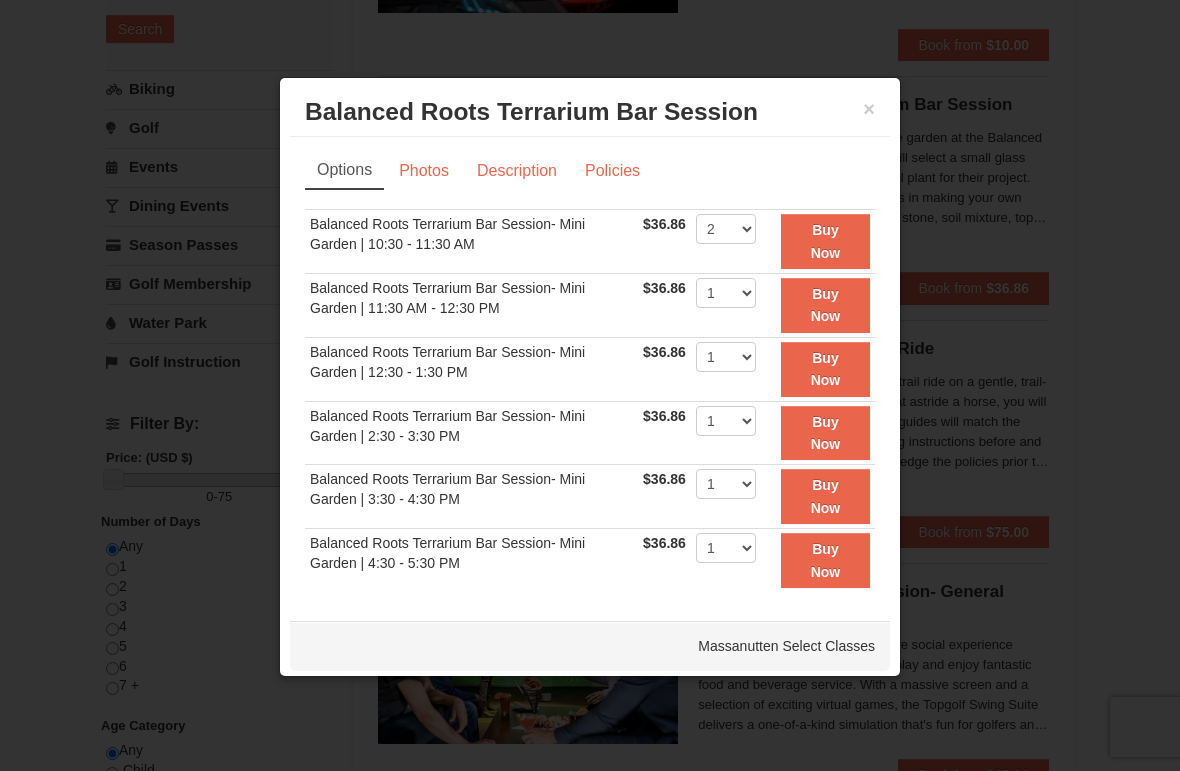 click on "Buy Now" at bounding box center (826, 241) 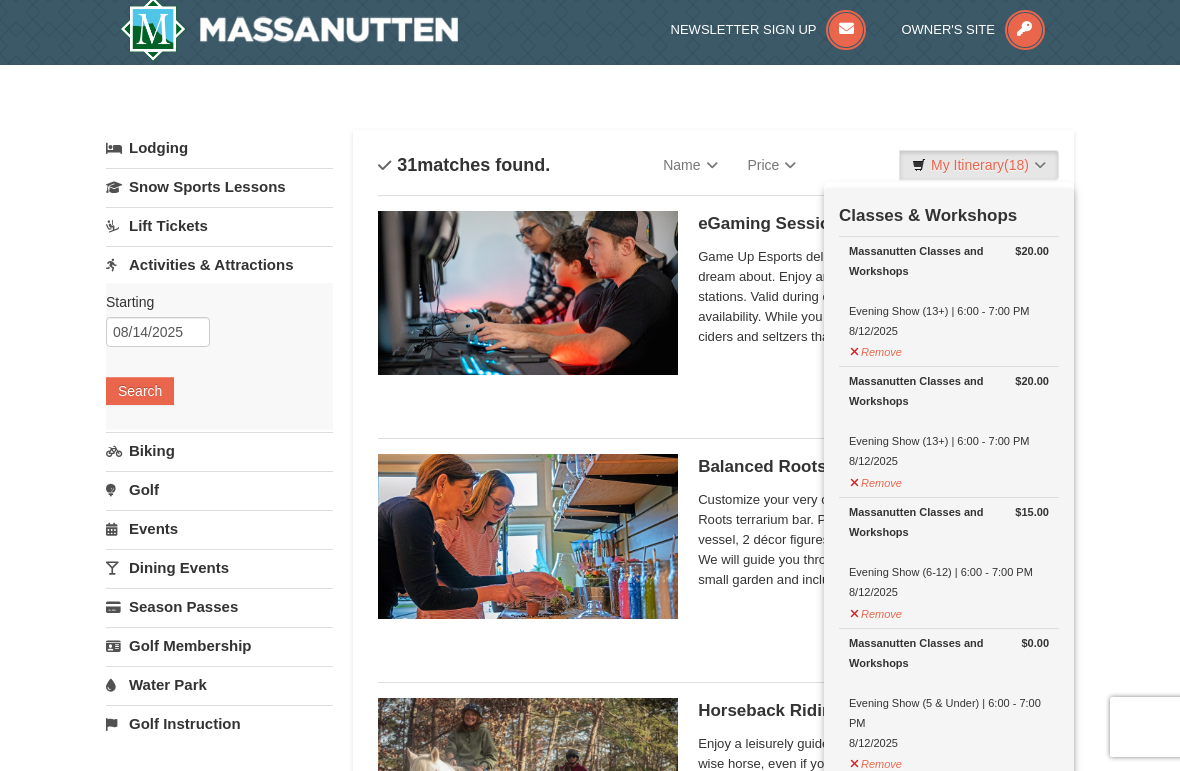 scroll, scrollTop: 6, scrollLeft: 0, axis: vertical 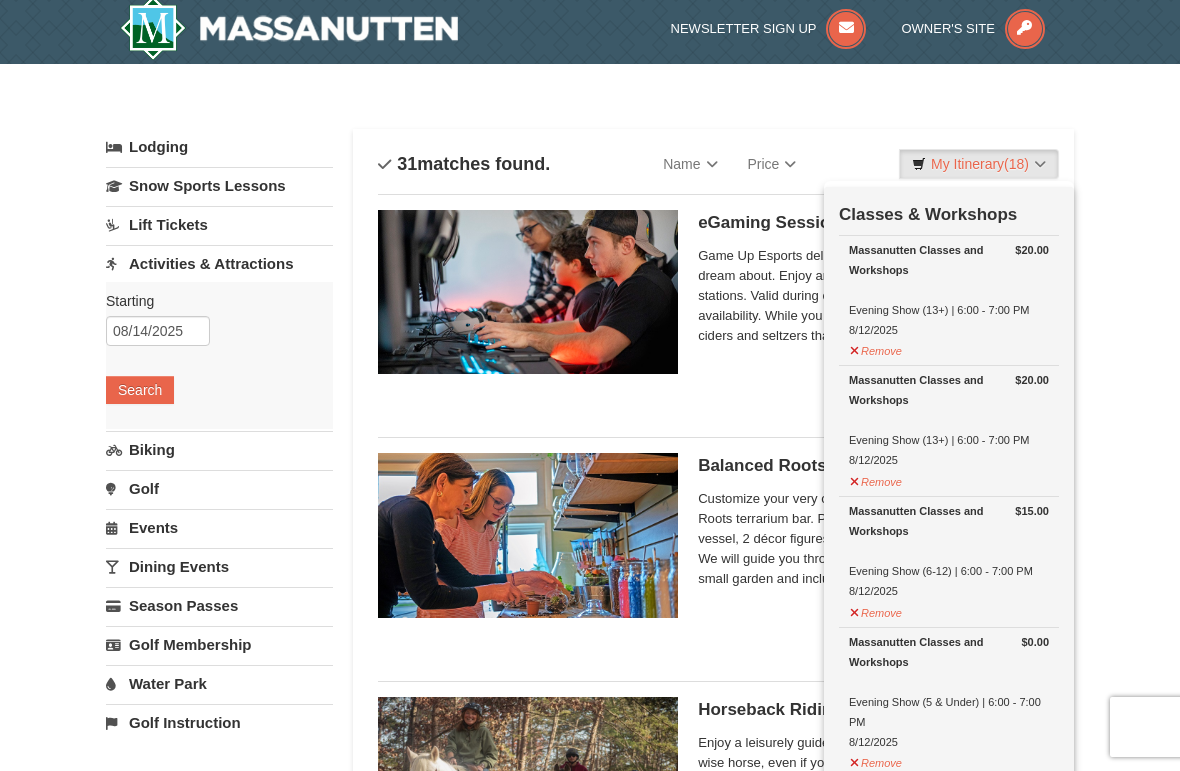 click on "×
Categories
List
Filter
My Itinerary (18)
Check Out Now
Classes & Workshops
$20.00
Massanutten Classes and Workshops
Evening Show (13+) | 6:00 - 7:00 PM
8/12/2025
$20.00
$15.00" at bounding box center (590, 3929) 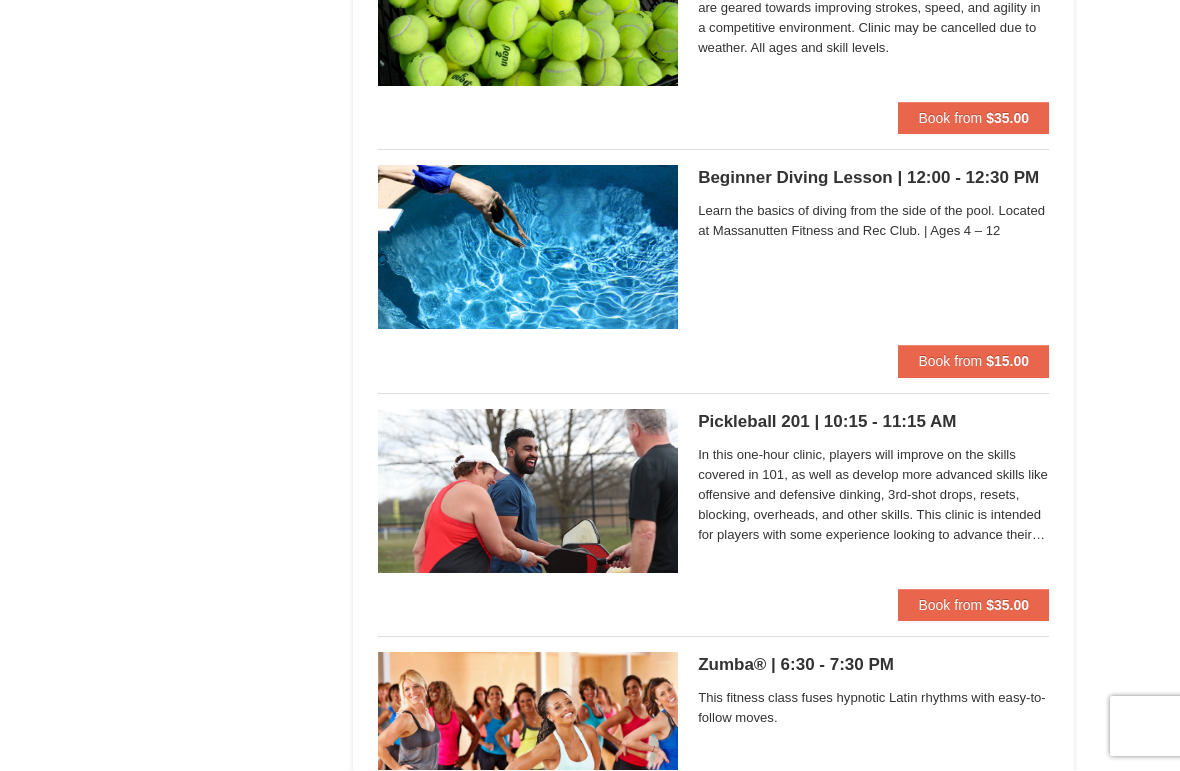 scroll, scrollTop: 3705, scrollLeft: 0, axis: vertical 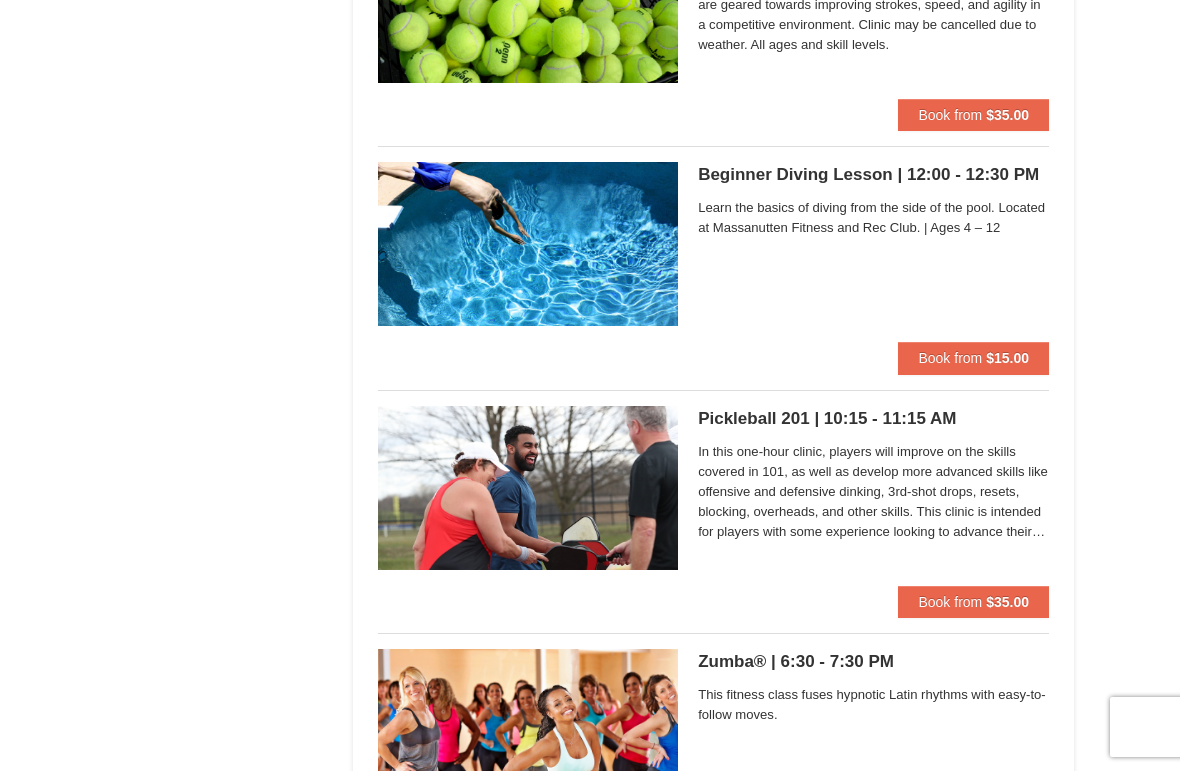 click on "Book from" at bounding box center [950, 358] 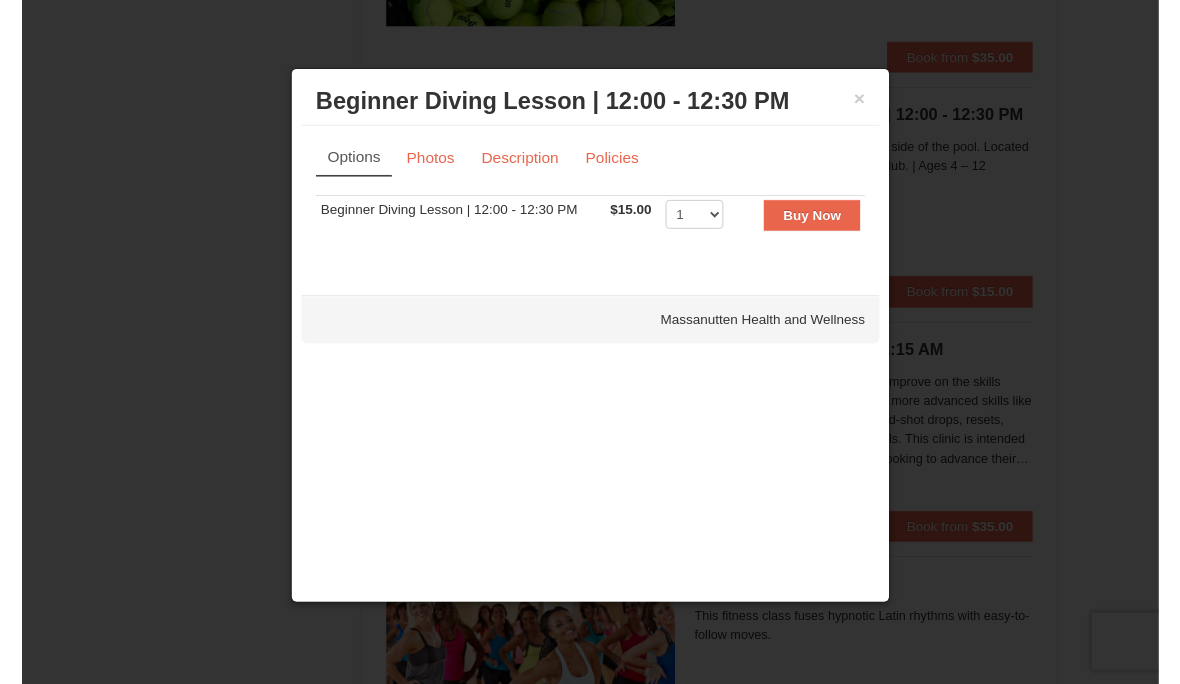scroll, scrollTop: 3785, scrollLeft: 0, axis: vertical 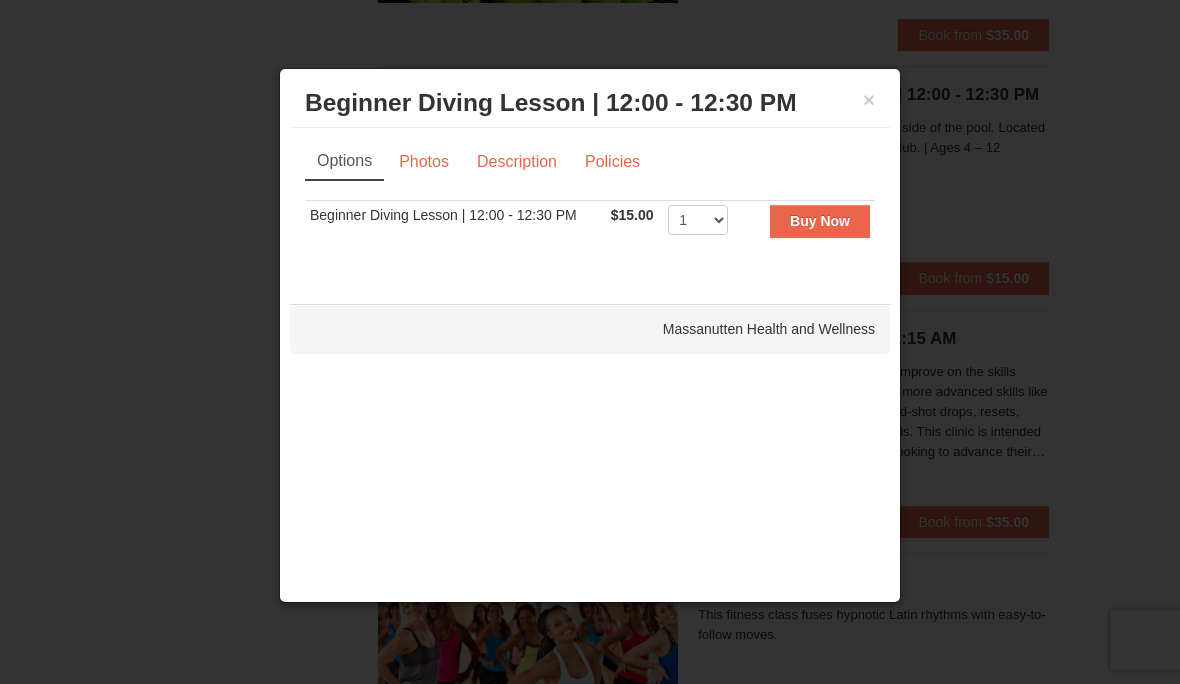 click on "Buy Now" at bounding box center (820, 221) 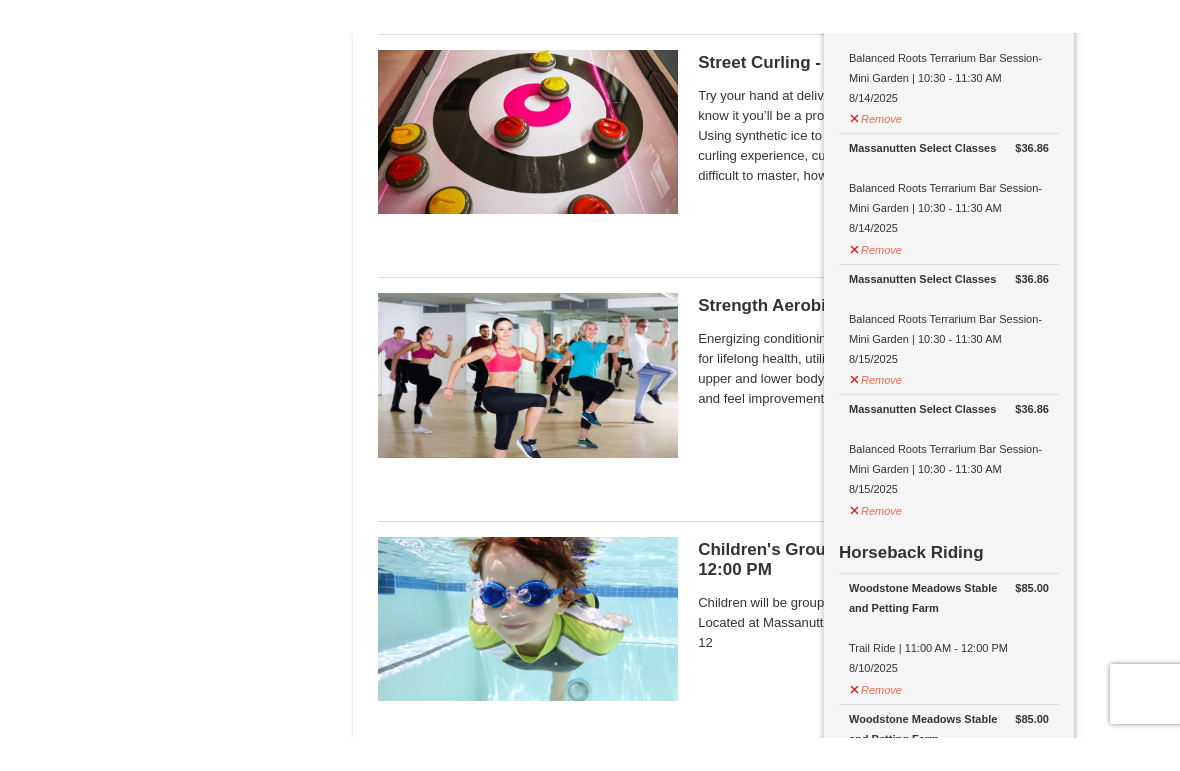 scroll, scrollTop: 1374, scrollLeft: 0, axis: vertical 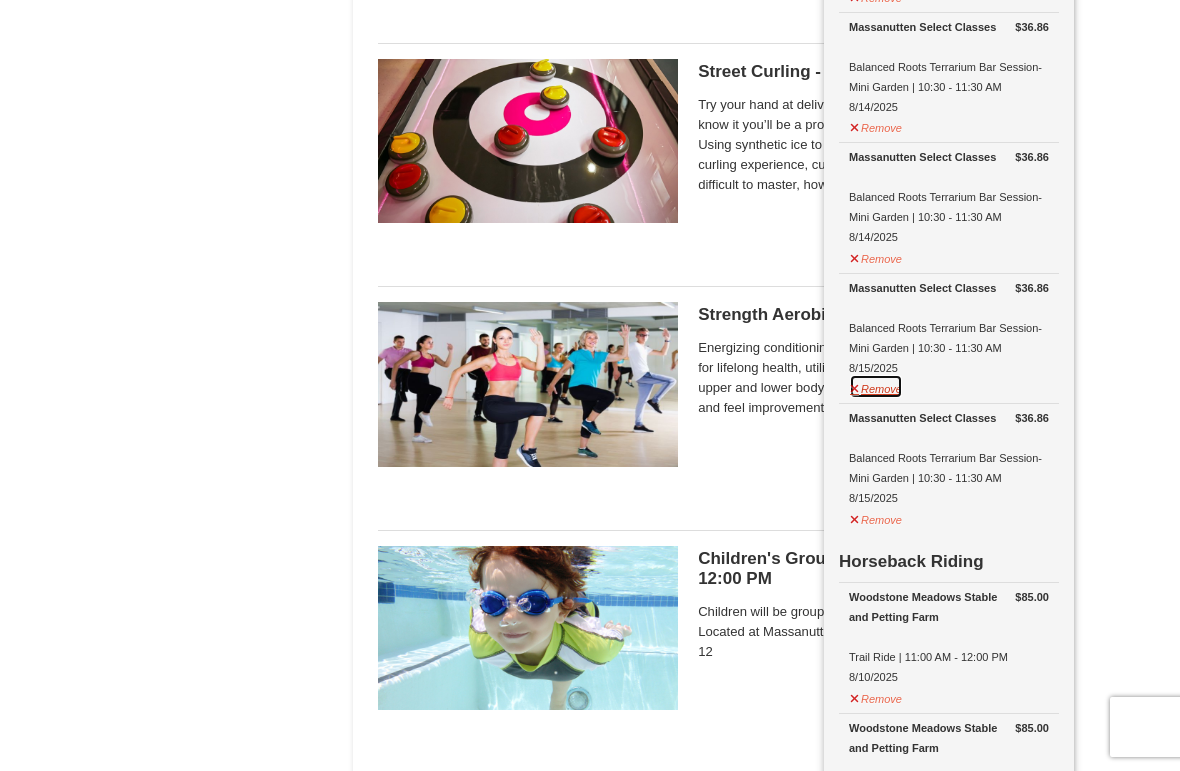 click on "Remove" at bounding box center [876, 386] 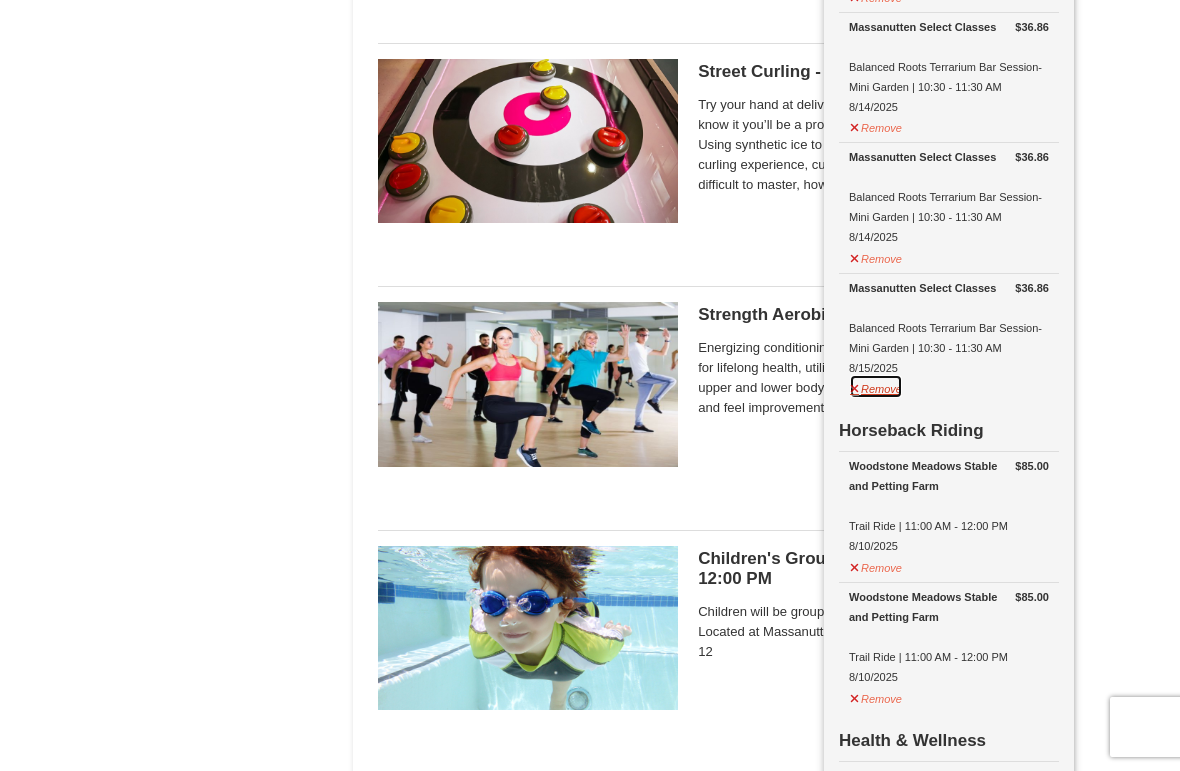click on "Remove" at bounding box center (876, 386) 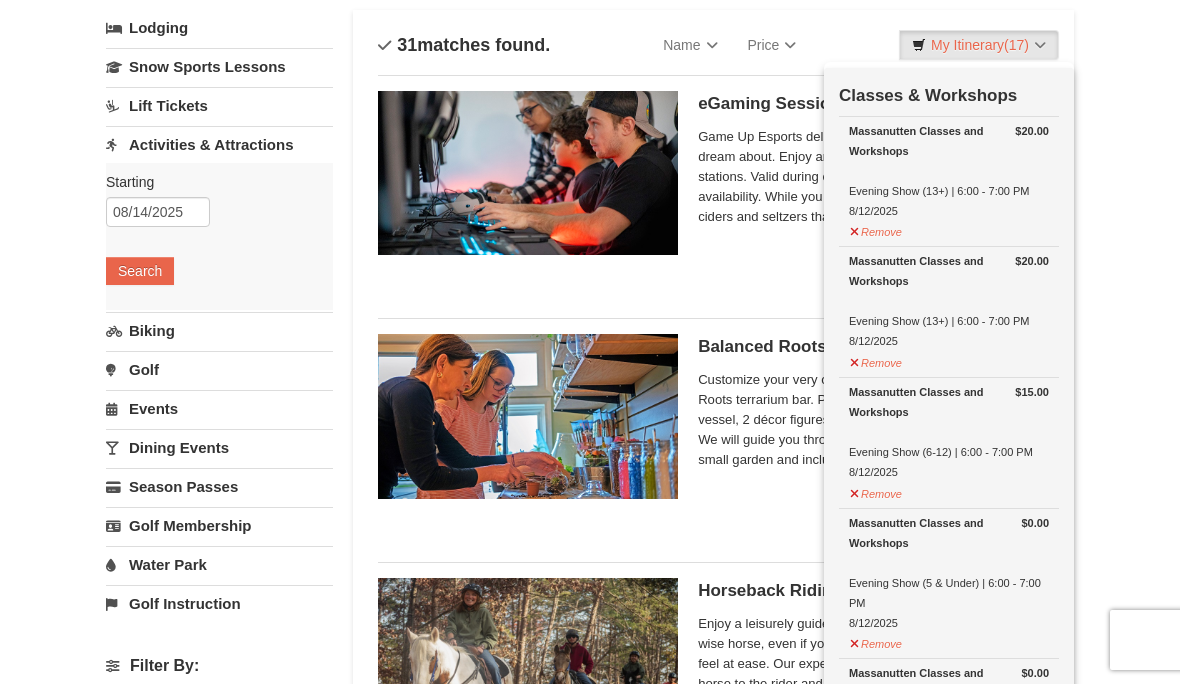 scroll, scrollTop: 124, scrollLeft: 0, axis: vertical 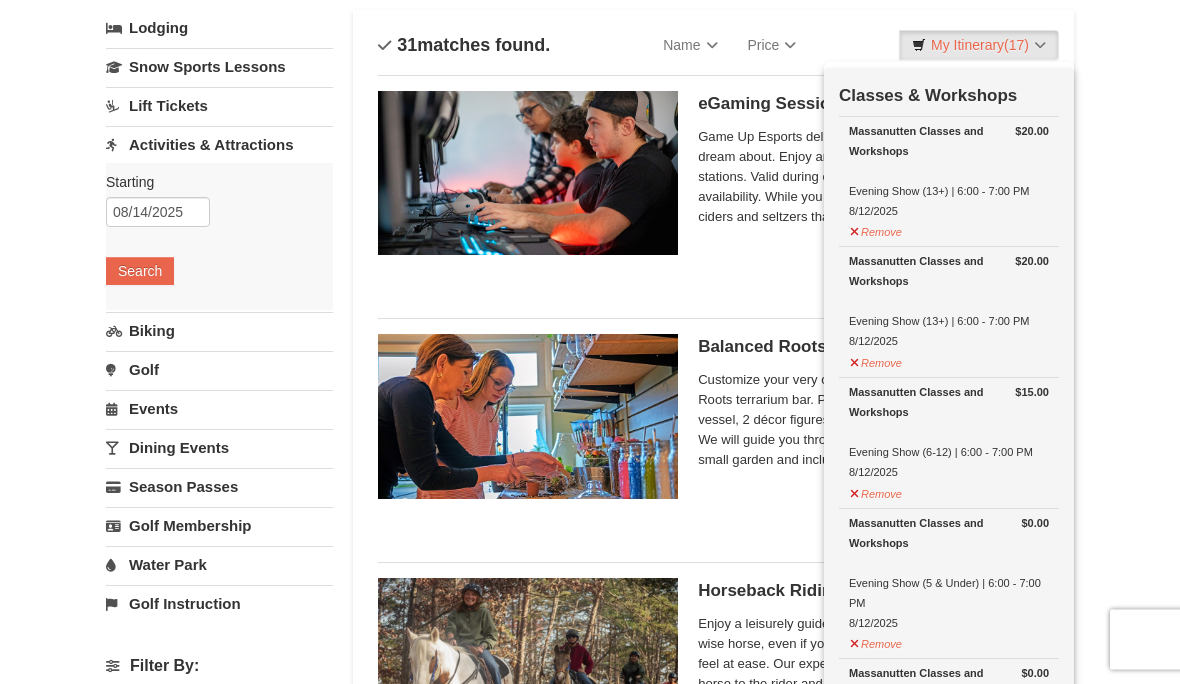 click on "×
Categories
List
Filter
My Itinerary (17)
Check Out Now
Classes & Workshops
$20.00
Massanutten Classes and Workshops
Evening Show (13+) | 6:00 - 7:00 PM
8/12/2025
$20.00
$15.00" at bounding box center [590, 3811] 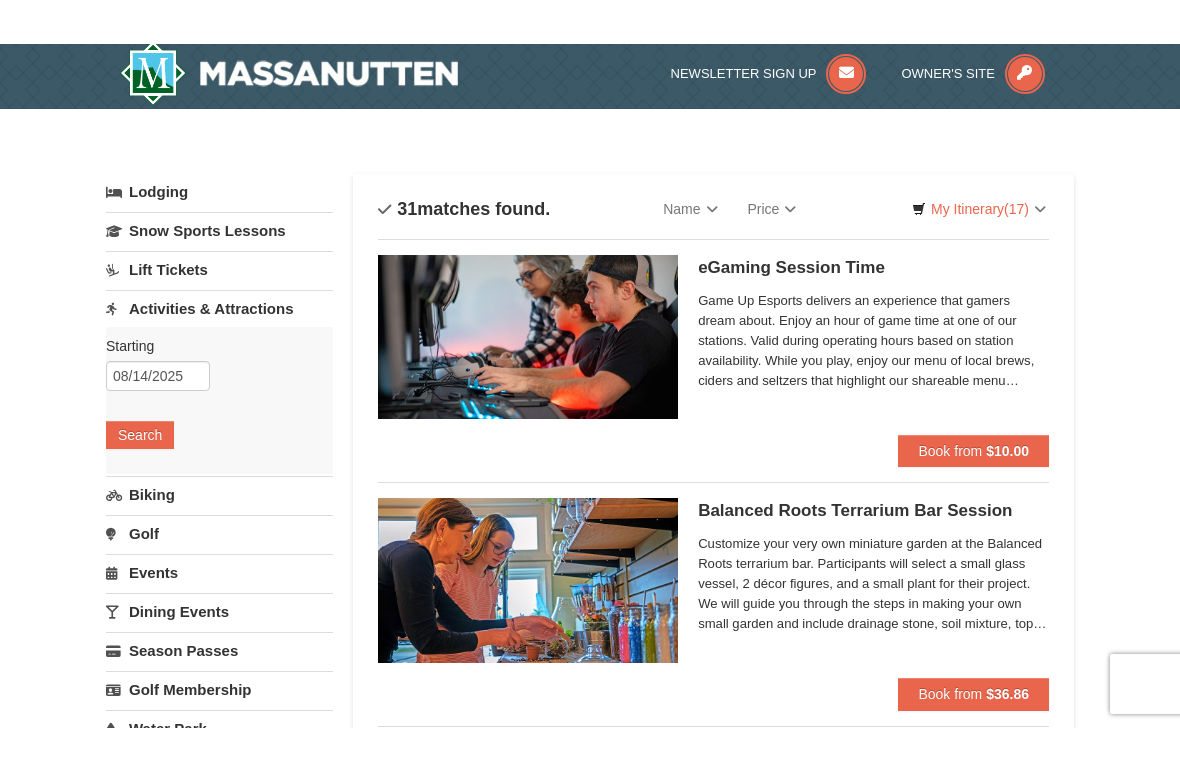 scroll, scrollTop: 0, scrollLeft: 0, axis: both 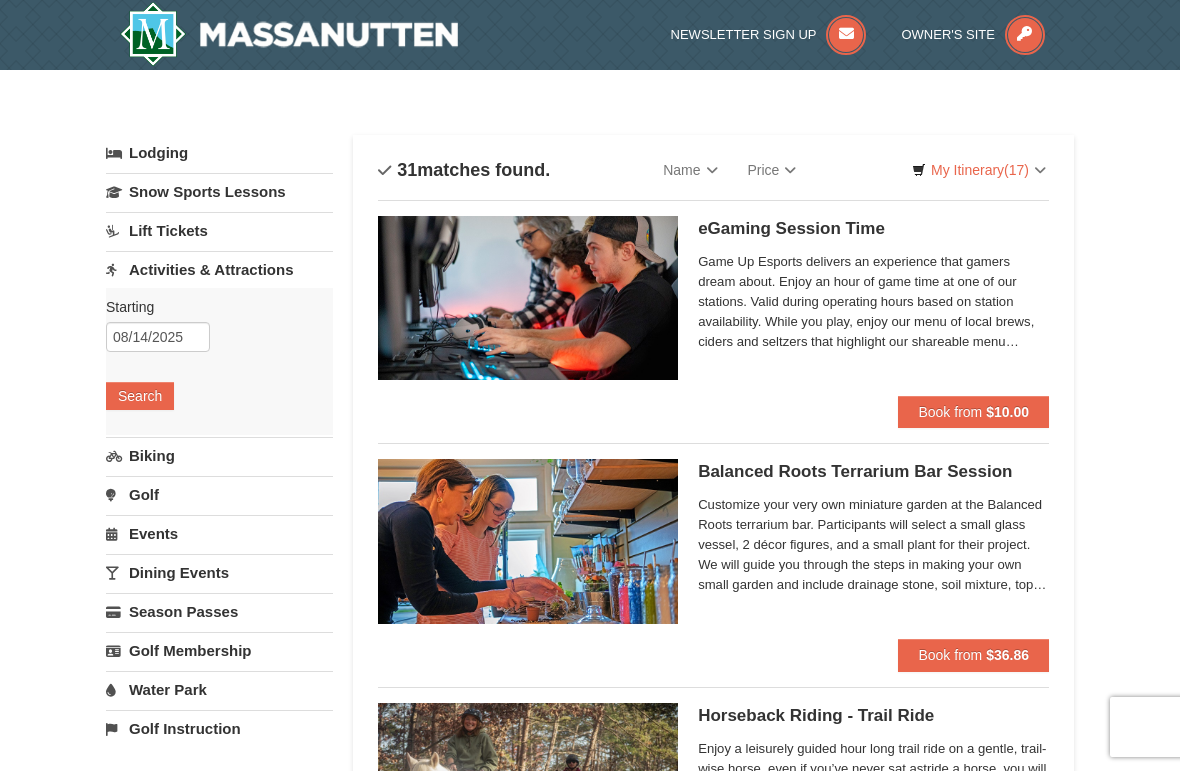 click on "My Itinerary (17)" at bounding box center [979, 170] 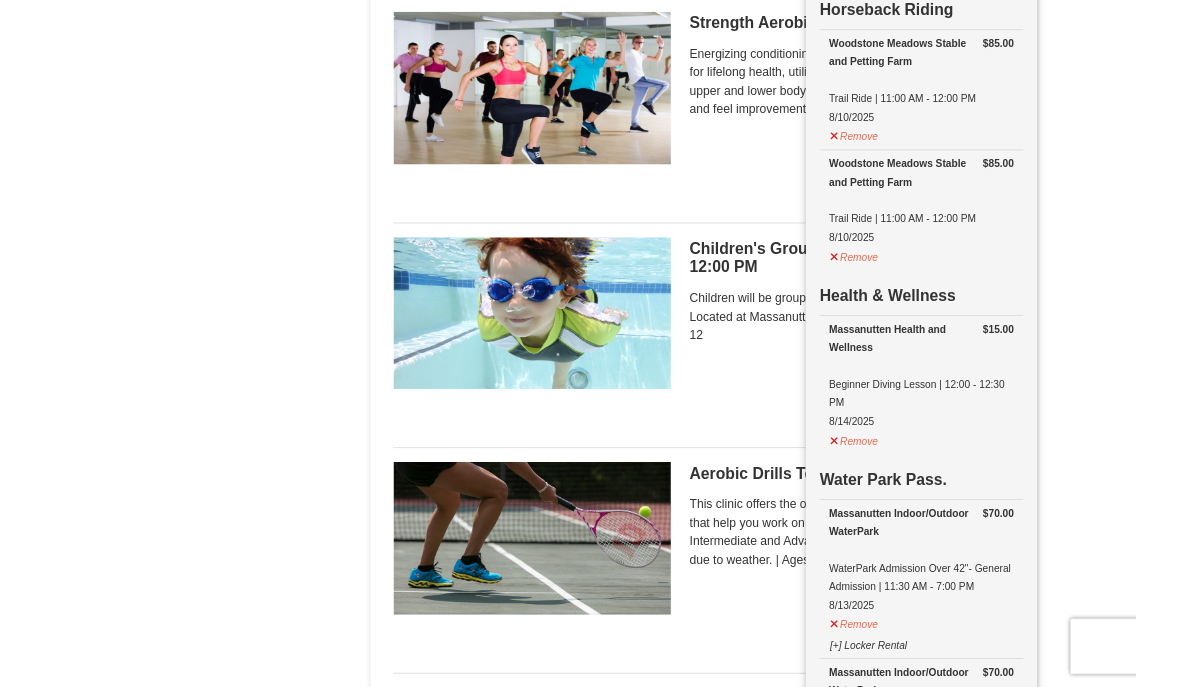 scroll, scrollTop: 1644, scrollLeft: 0, axis: vertical 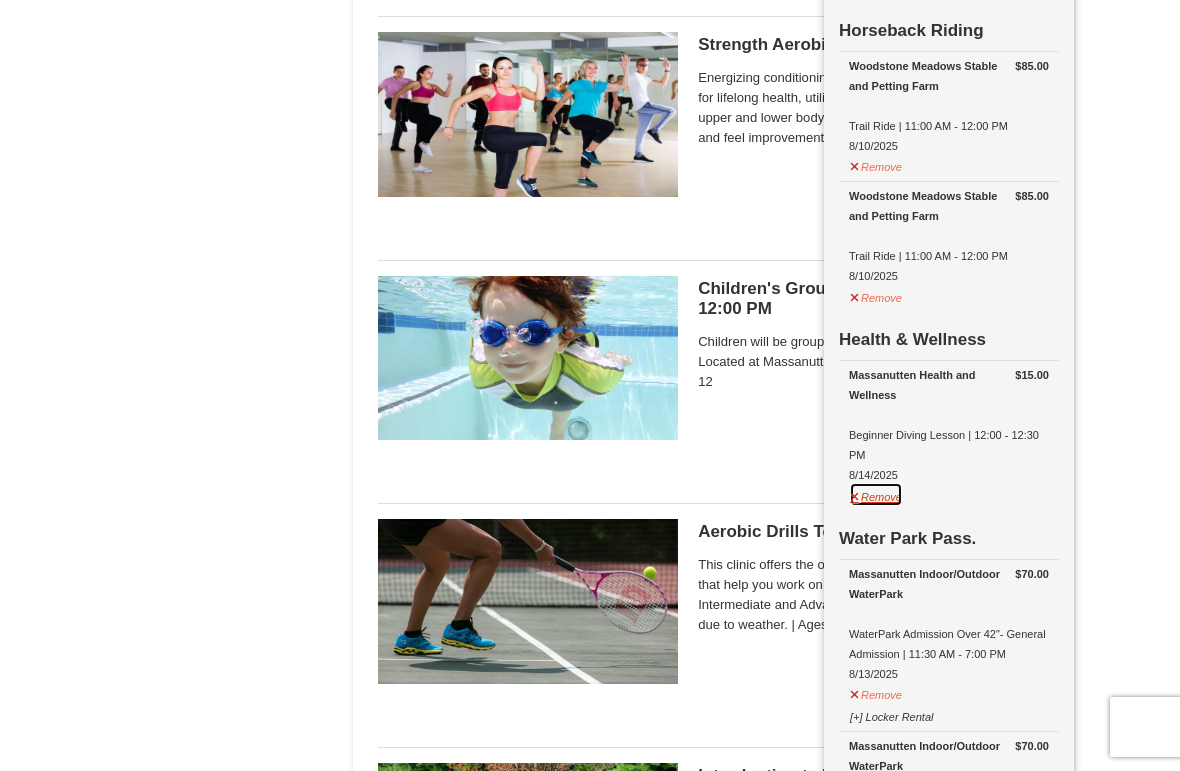 click on "Remove" at bounding box center (876, 494) 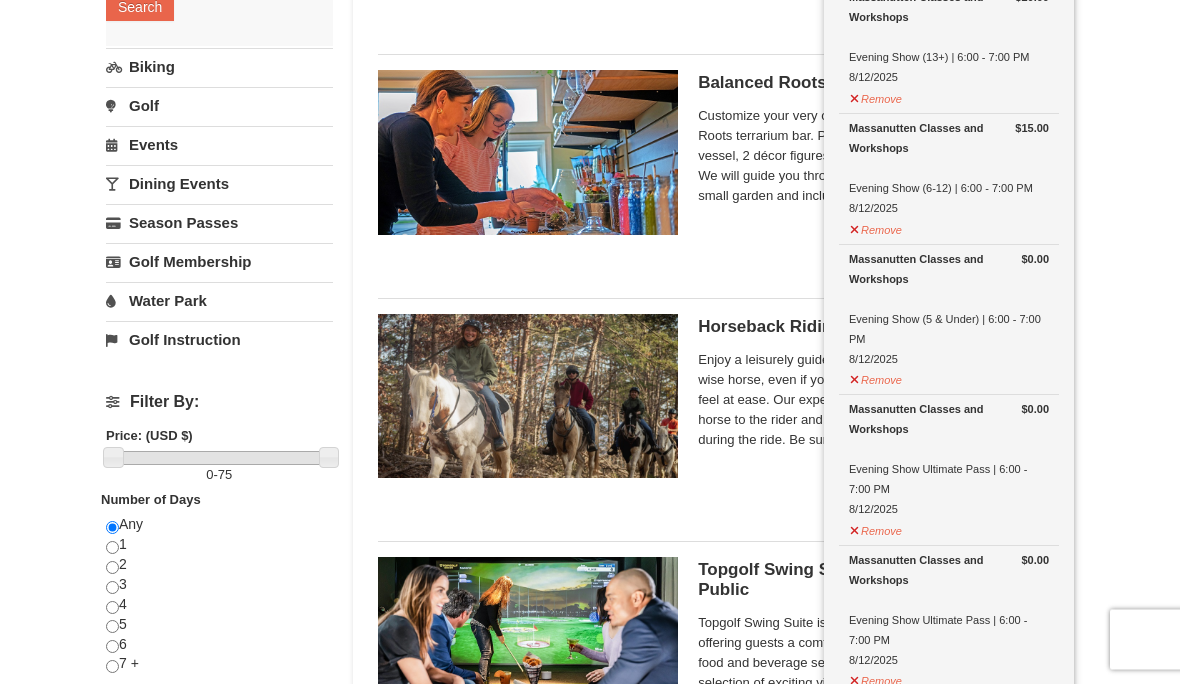 click at bounding box center [590, 342] 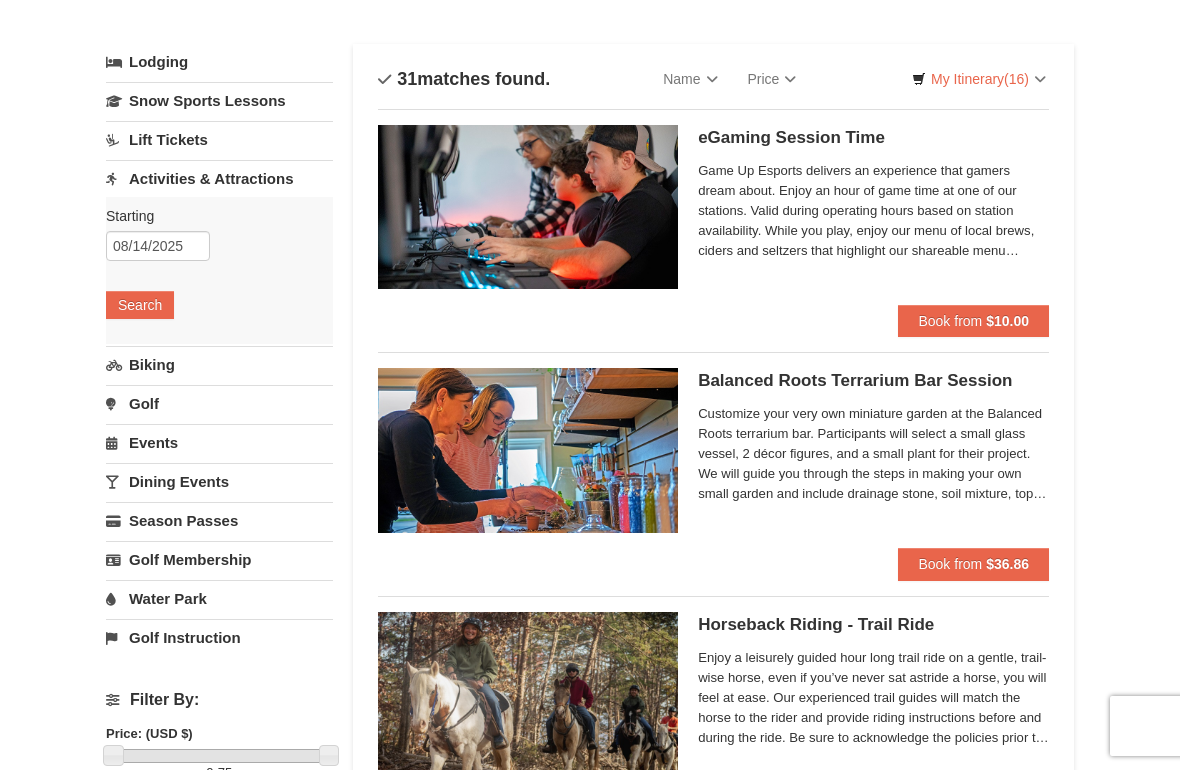 scroll, scrollTop: 91, scrollLeft: 0, axis: vertical 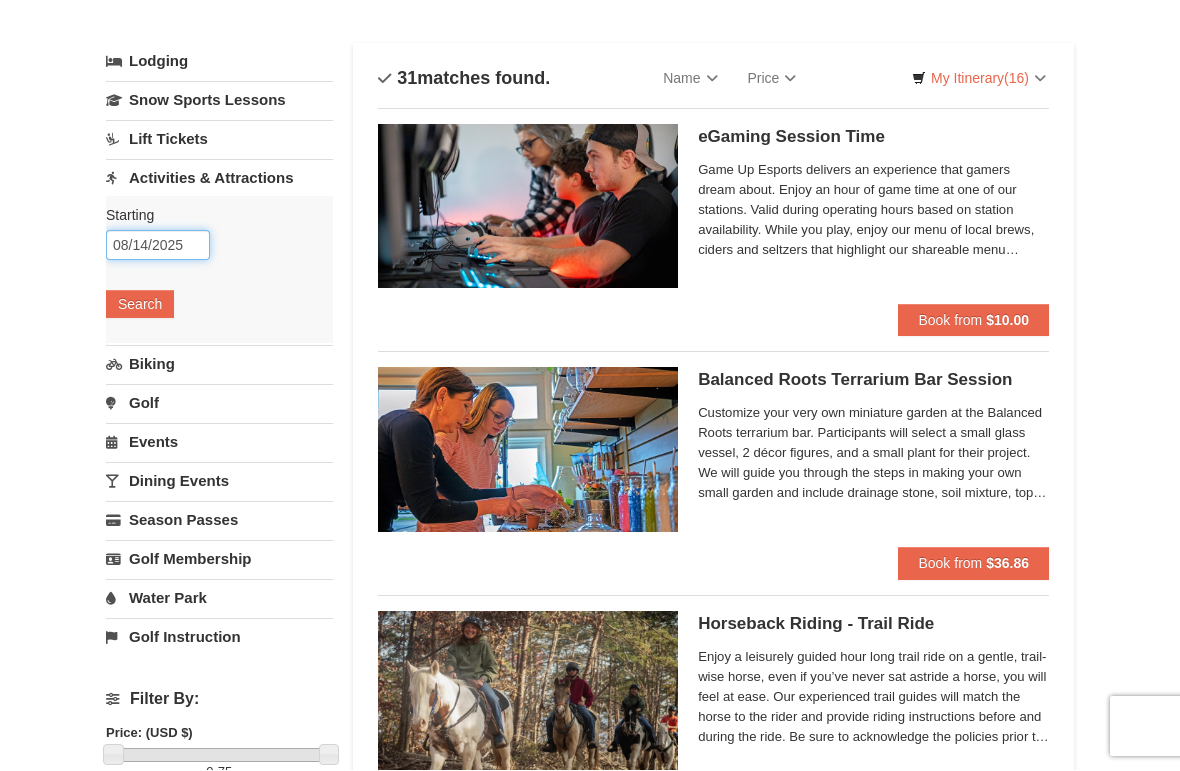 click on "08/14/2025" at bounding box center (158, 246) 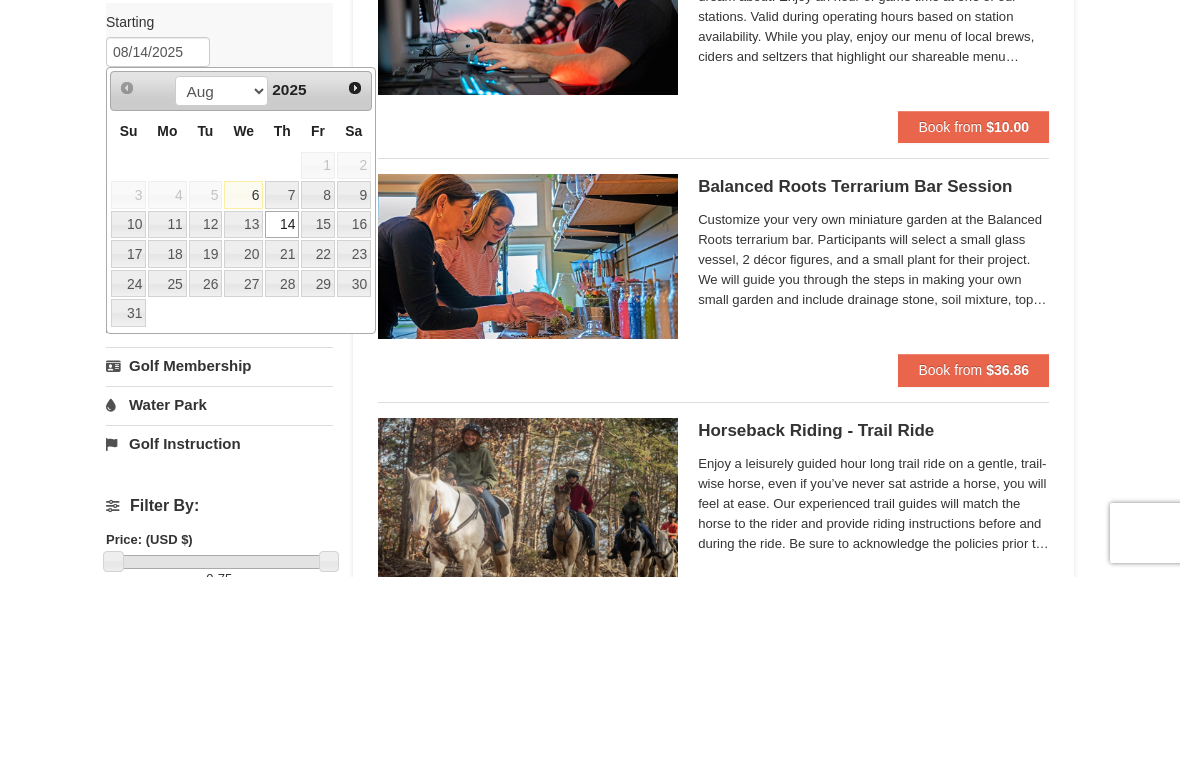 click on "12" at bounding box center [206, 419] 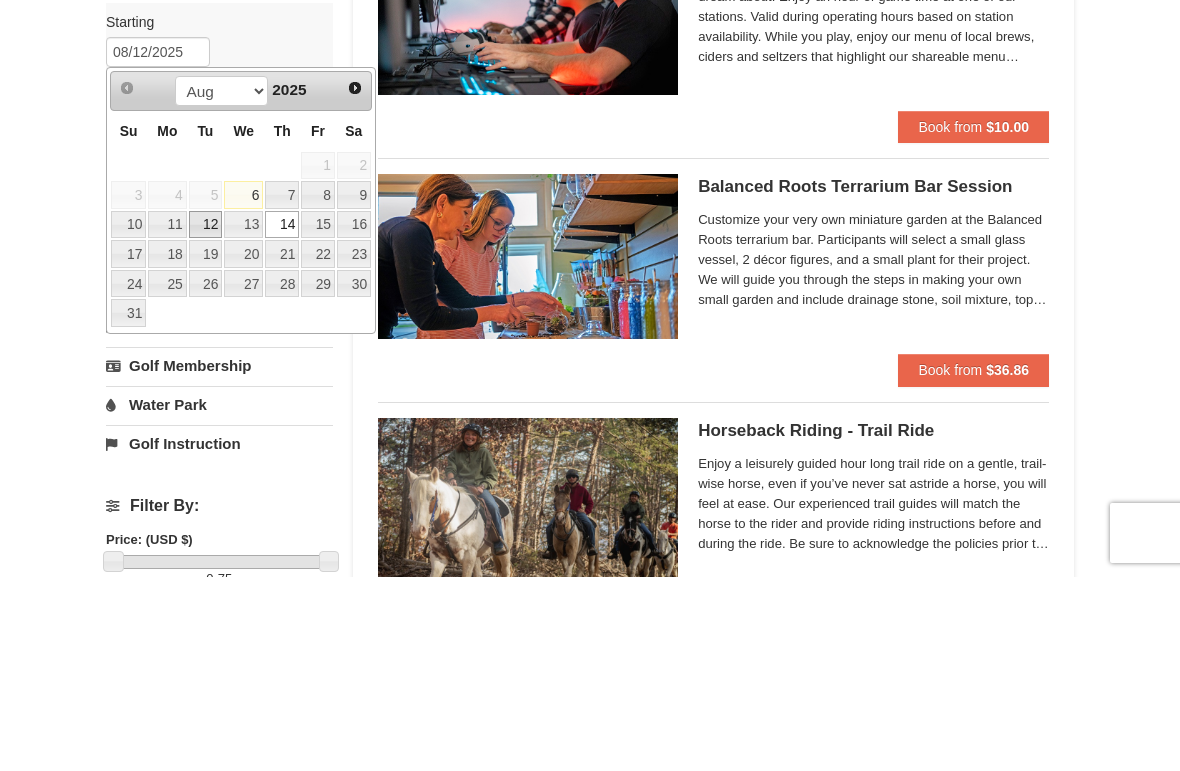 scroll, scrollTop: 285, scrollLeft: 0, axis: vertical 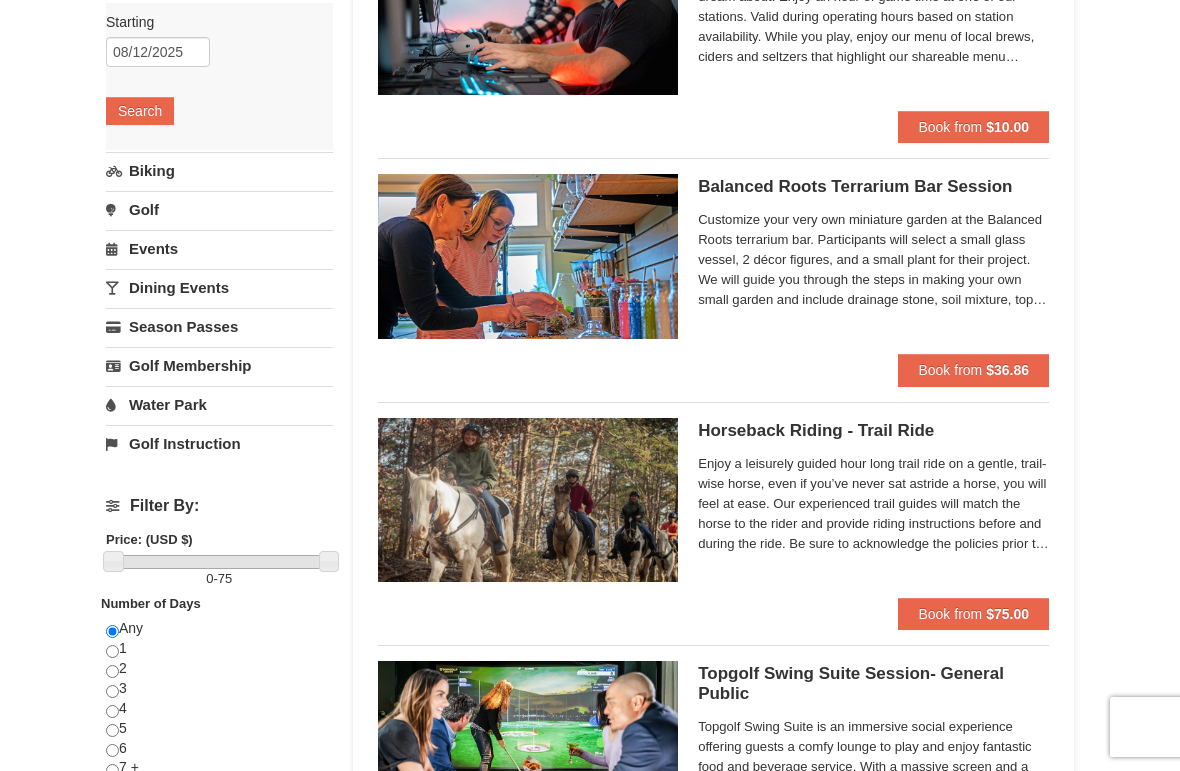 click on "Search" at bounding box center [140, 111] 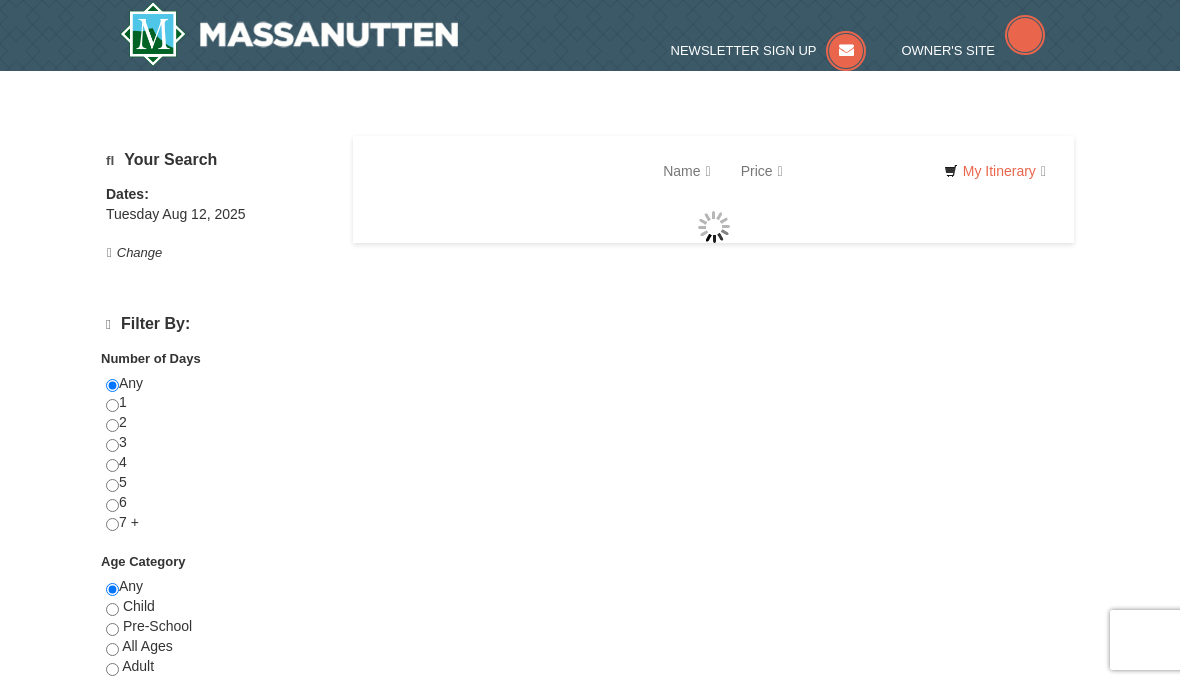 scroll, scrollTop: 0, scrollLeft: 0, axis: both 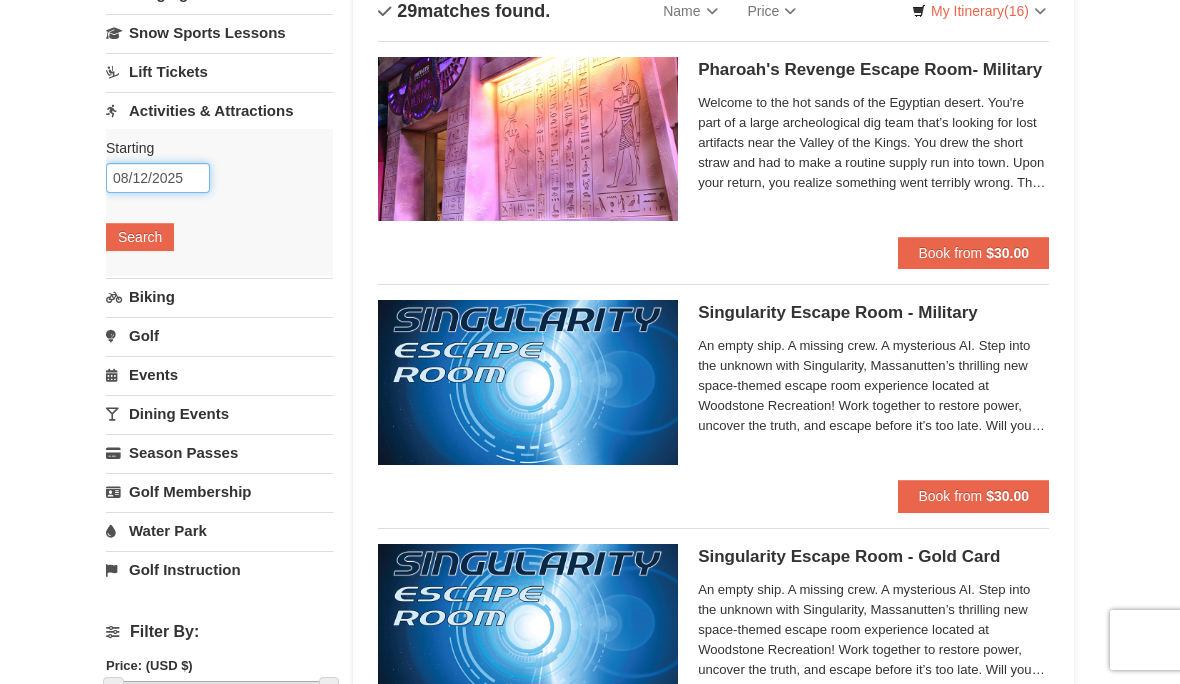 click on "08/12/2025" at bounding box center (158, 178) 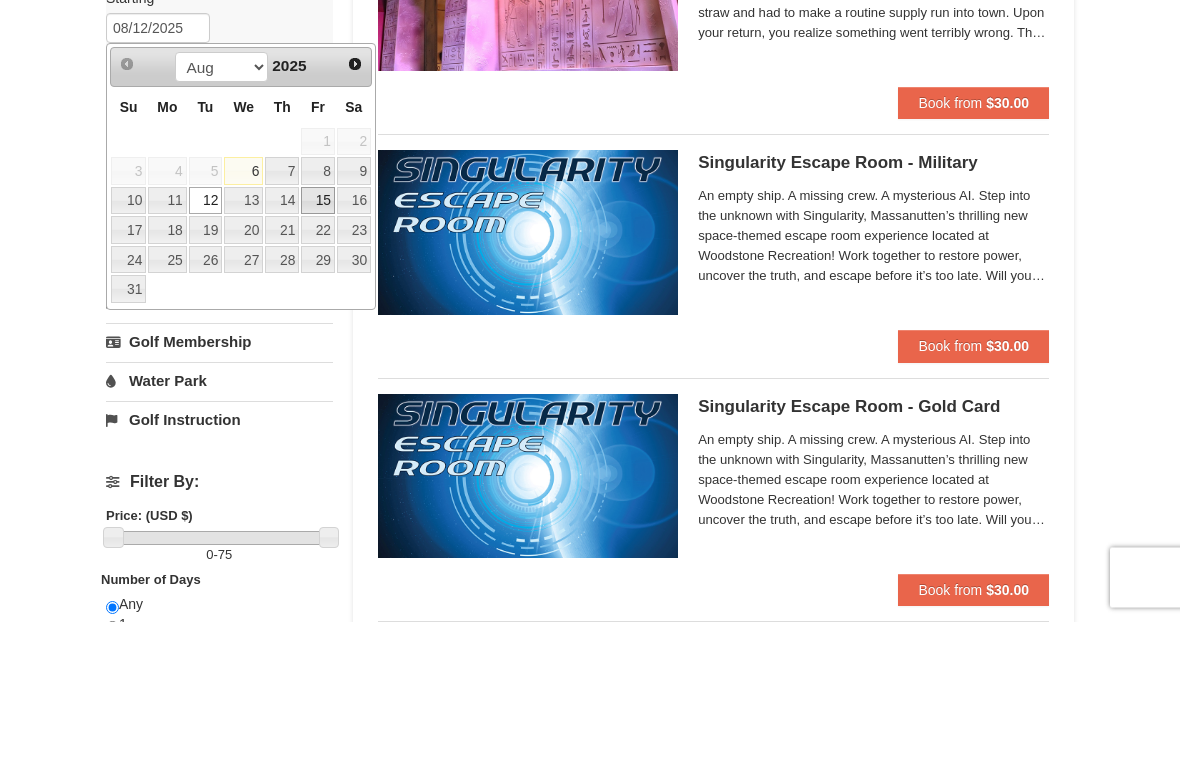 click on "15" at bounding box center [318, 351] 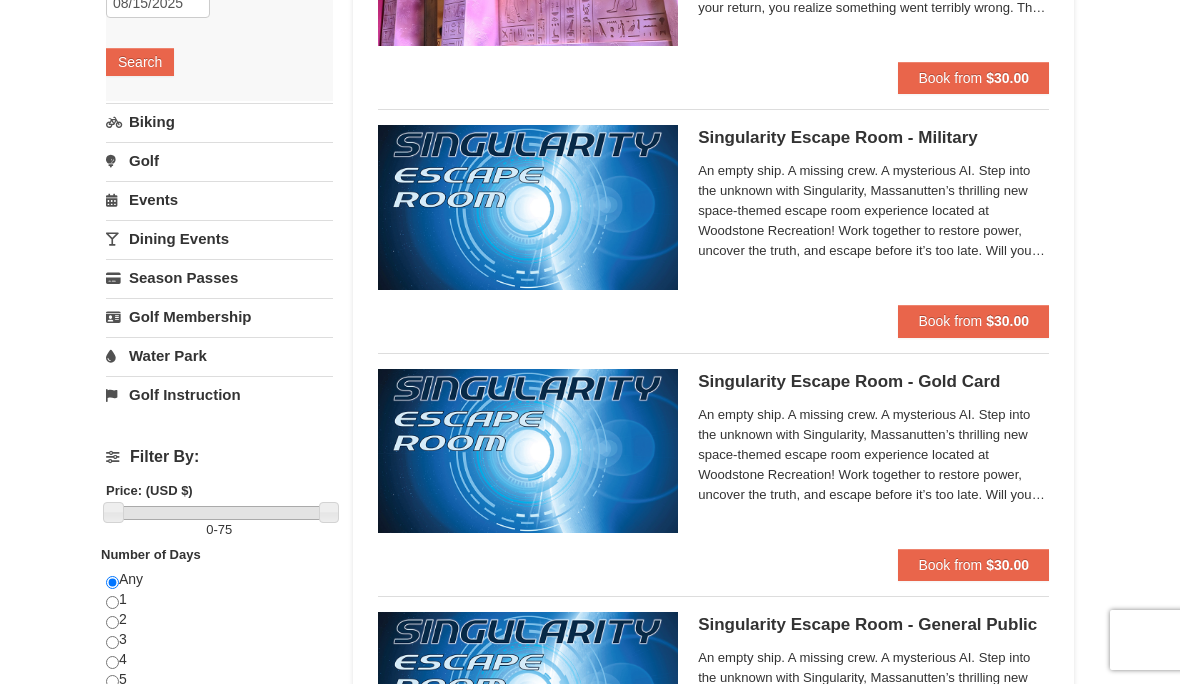 scroll, scrollTop: 333, scrollLeft: 0, axis: vertical 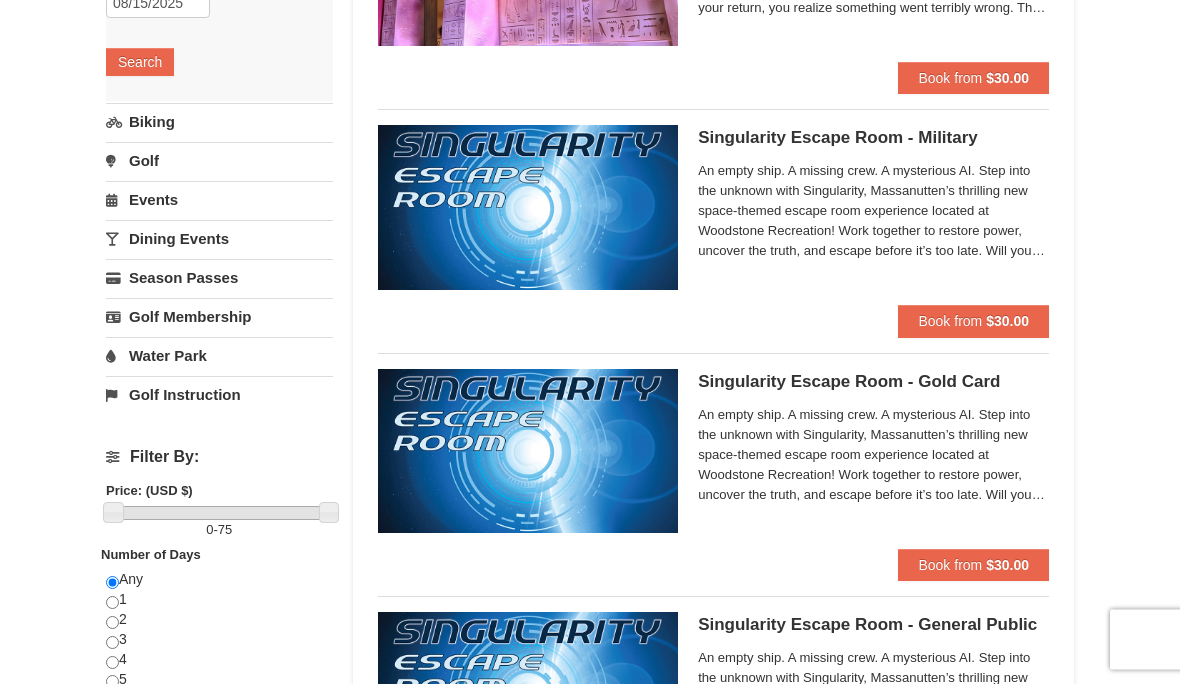click on "Events" at bounding box center [219, 200] 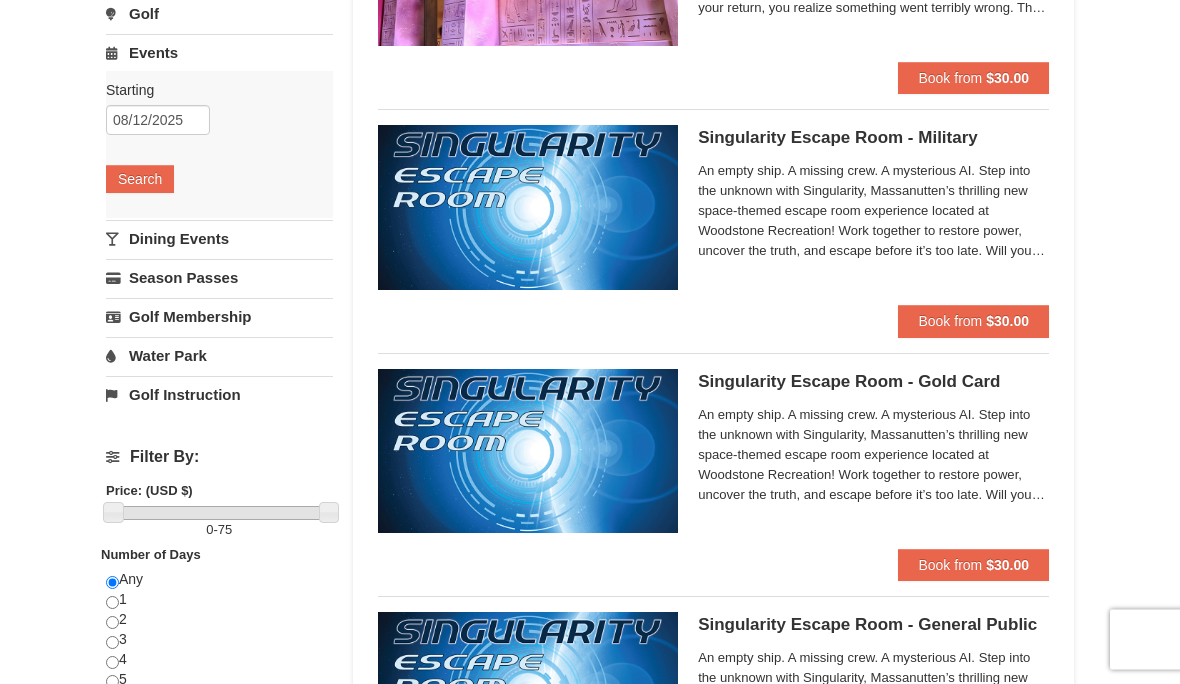 scroll, scrollTop: 334, scrollLeft: 0, axis: vertical 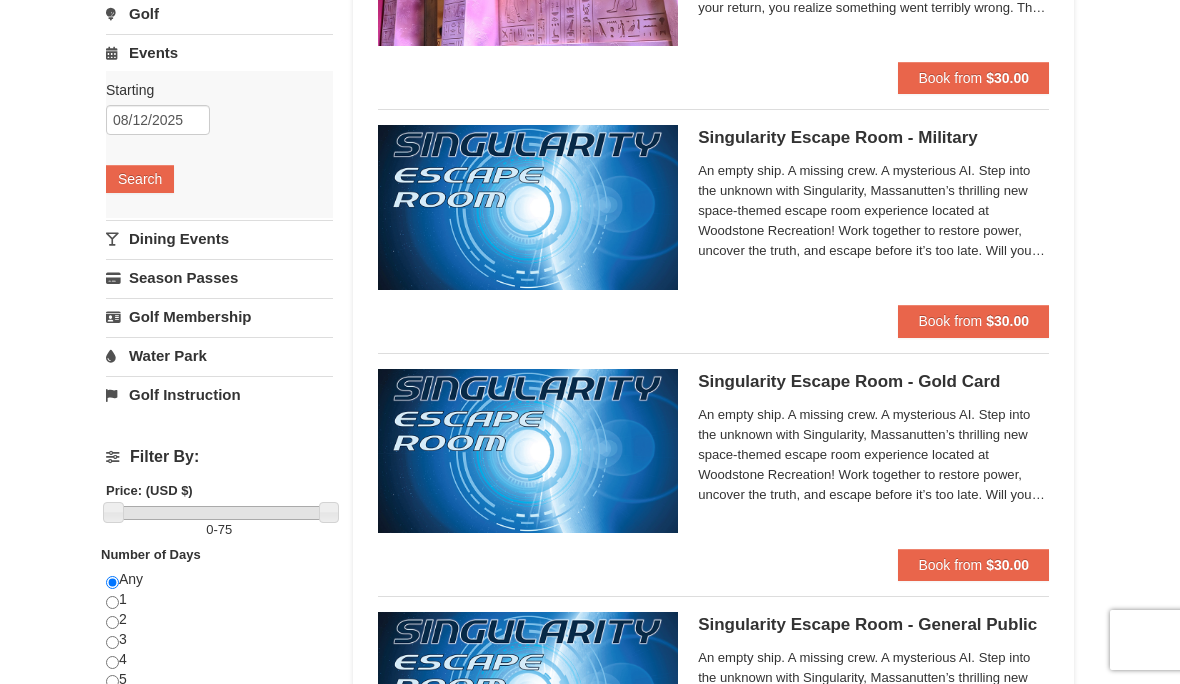 click on "Search" at bounding box center (140, 179) 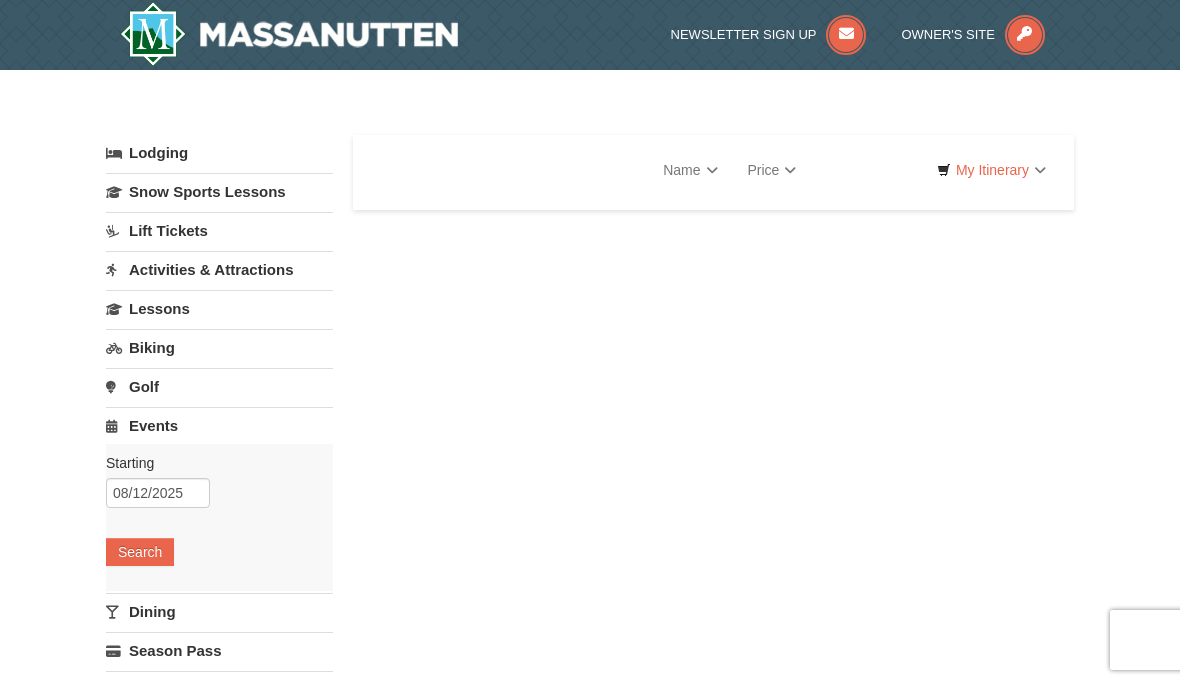 scroll, scrollTop: 0, scrollLeft: 0, axis: both 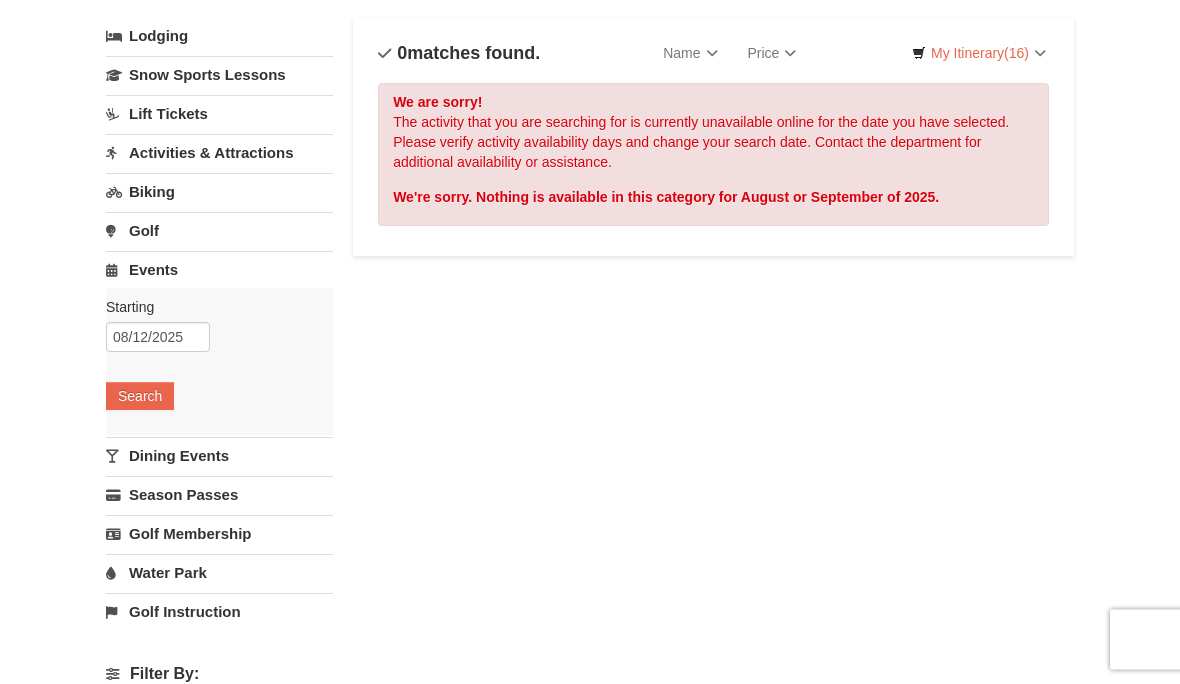 click on "Activities & Attractions" at bounding box center (219, 153) 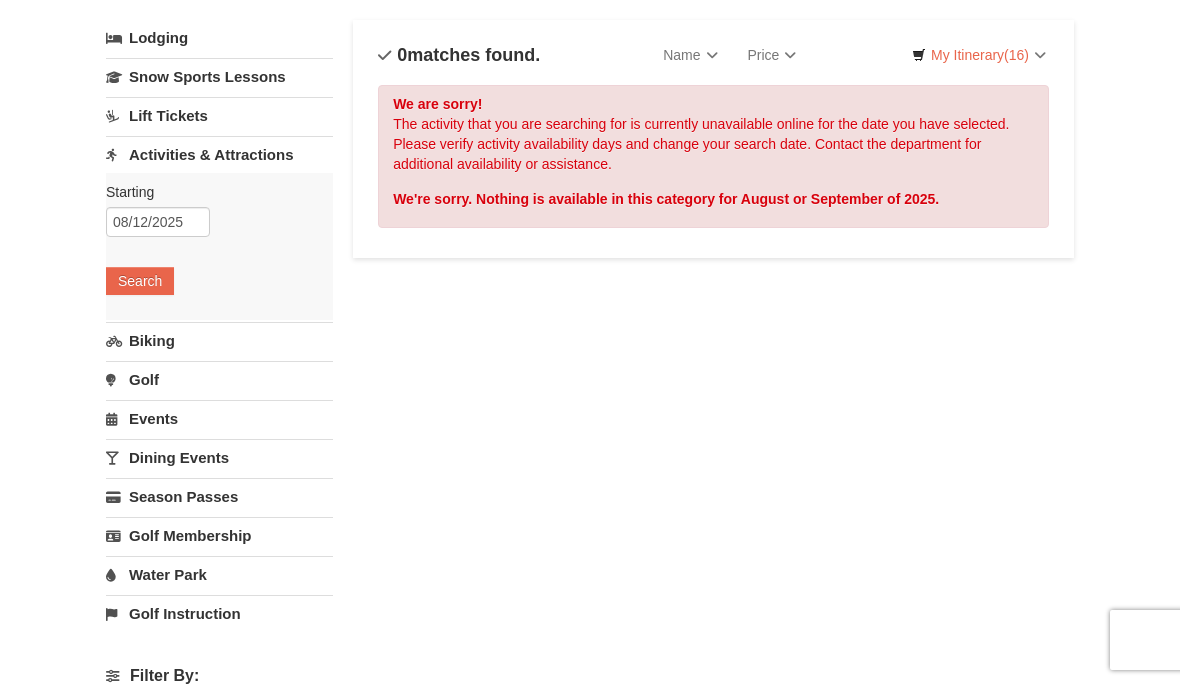 scroll, scrollTop: 113, scrollLeft: 0, axis: vertical 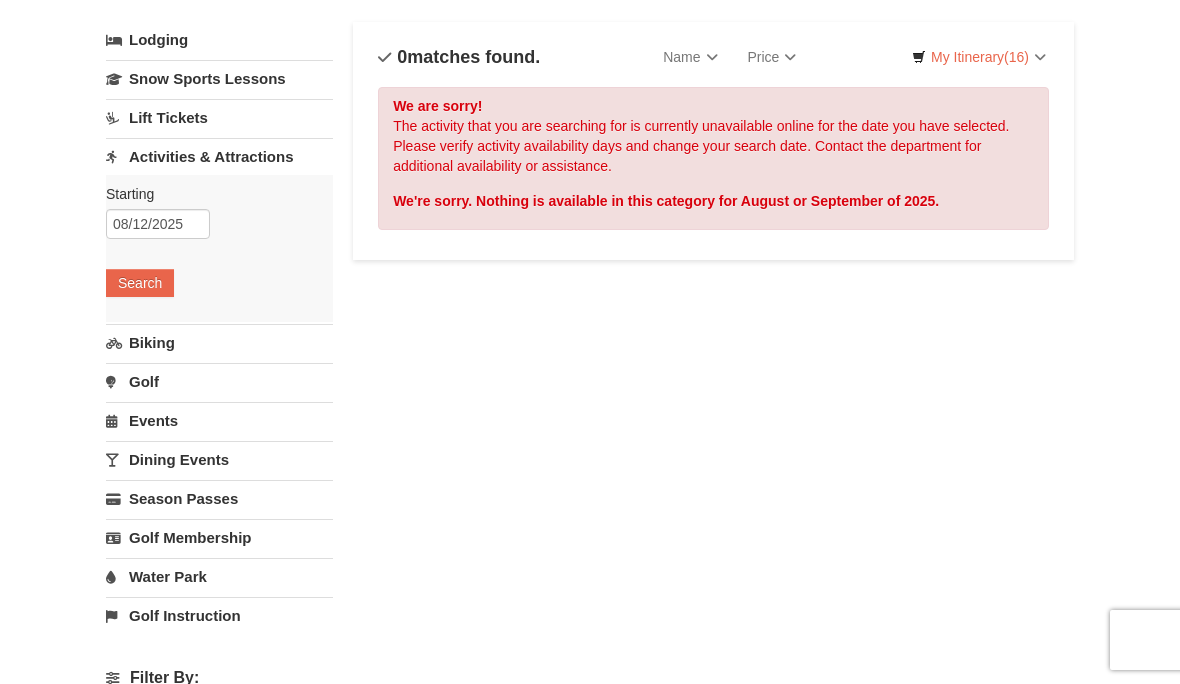click on "Search" at bounding box center [140, 283] 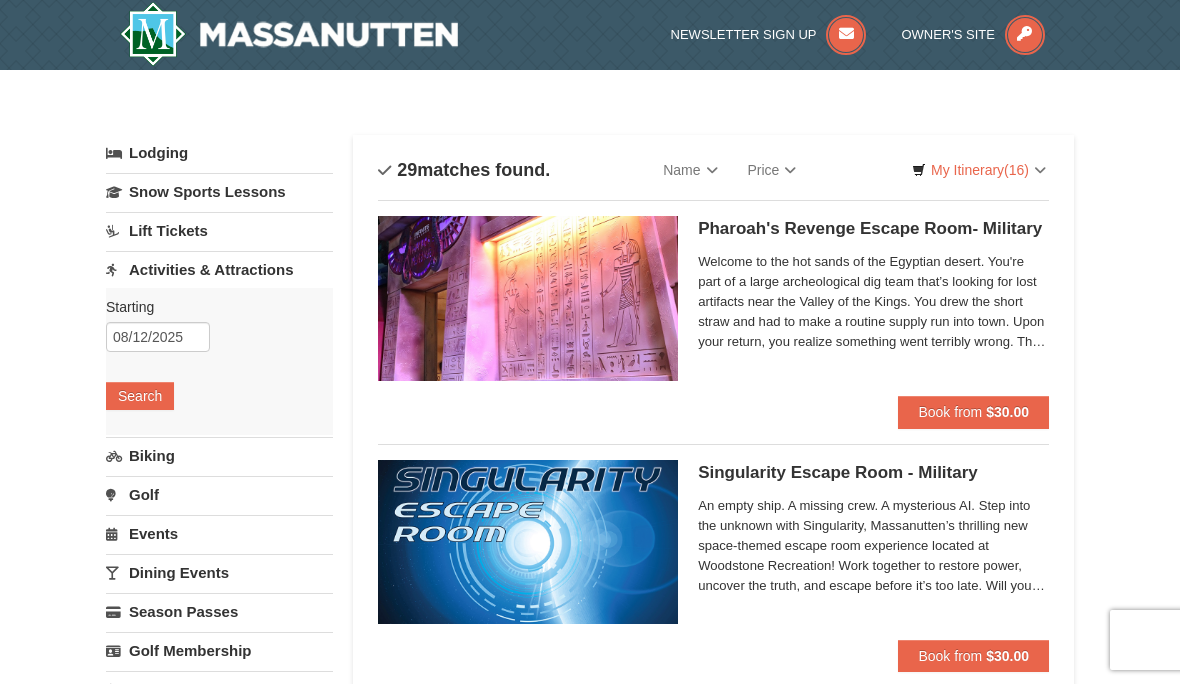 scroll, scrollTop: 0, scrollLeft: 0, axis: both 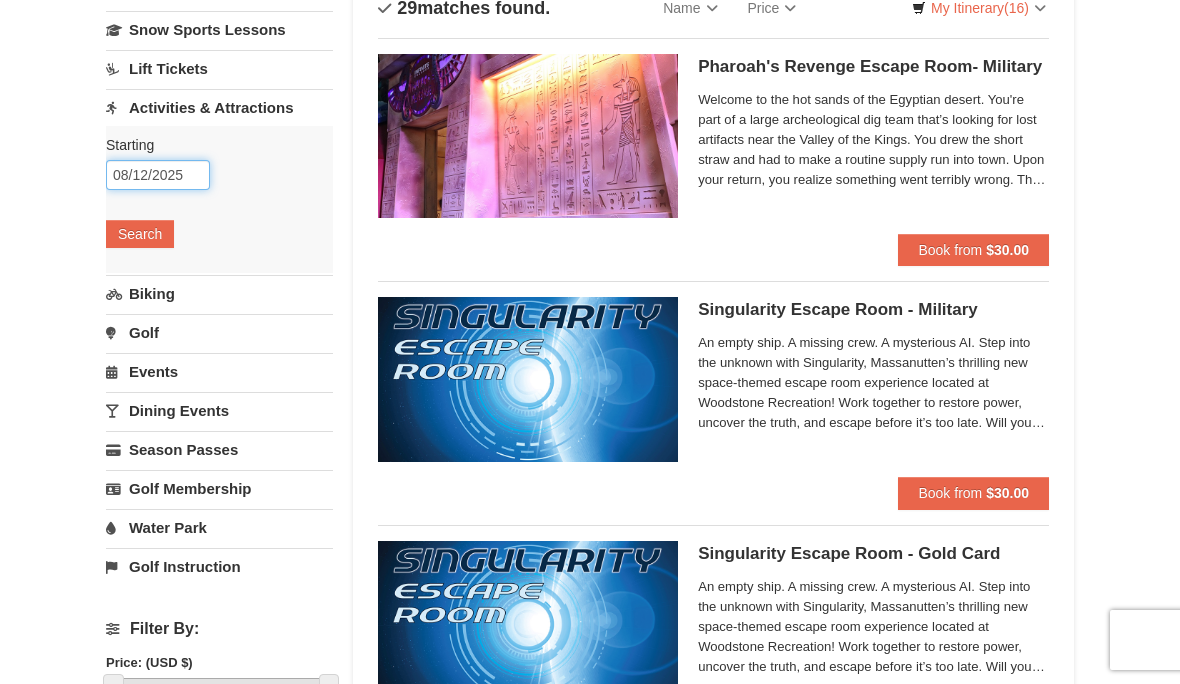 click on "08/12/2025" at bounding box center (158, 175) 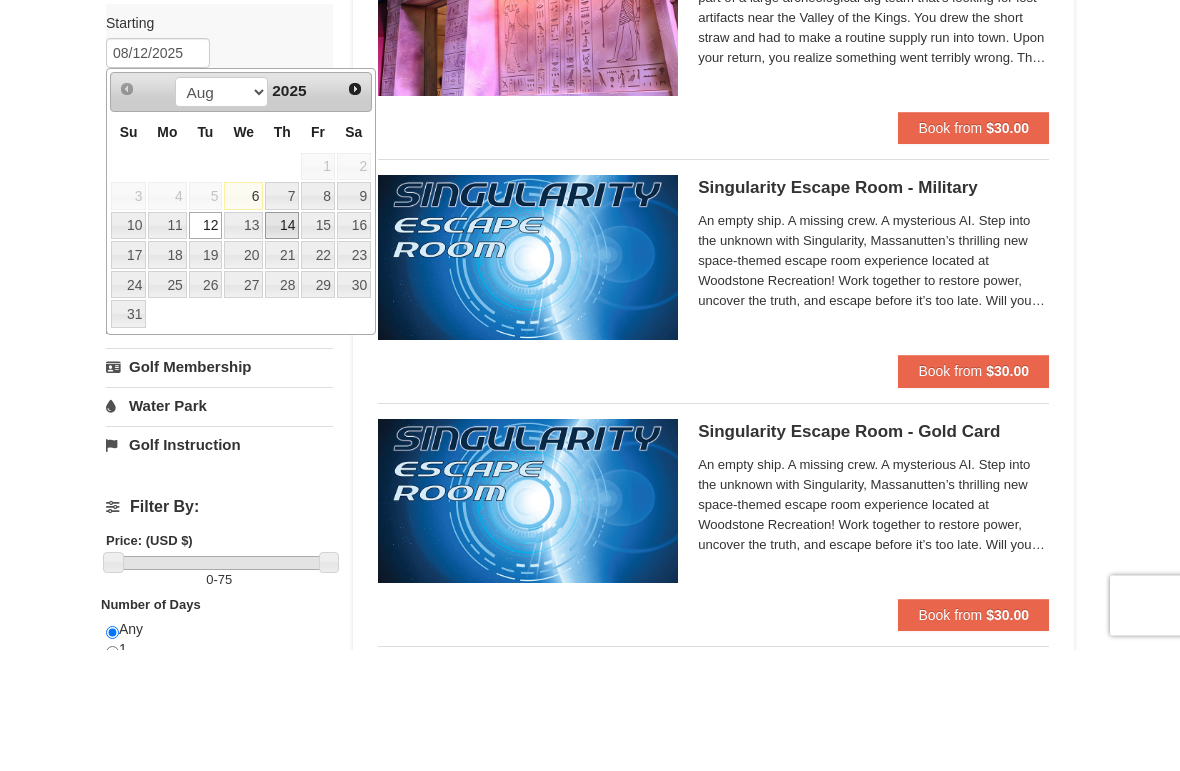 click on "14" at bounding box center (282, 348) 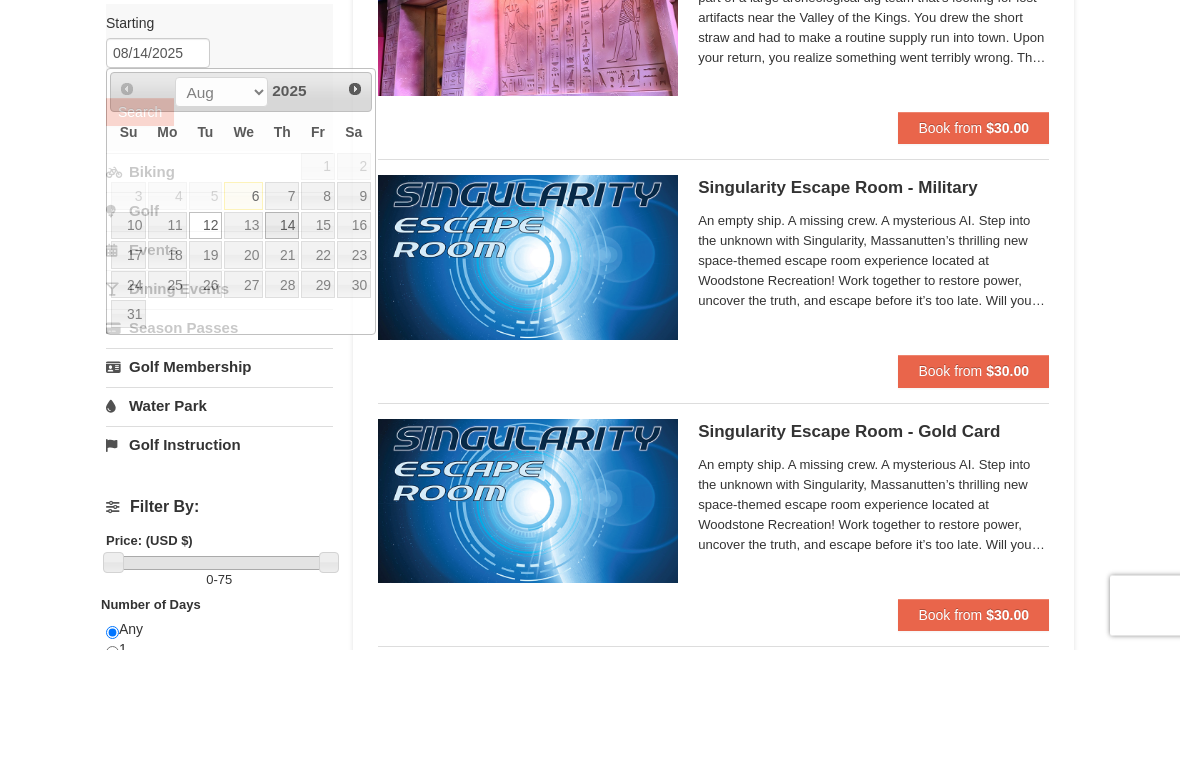 scroll, scrollTop: 284, scrollLeft: 0, axis: vertical 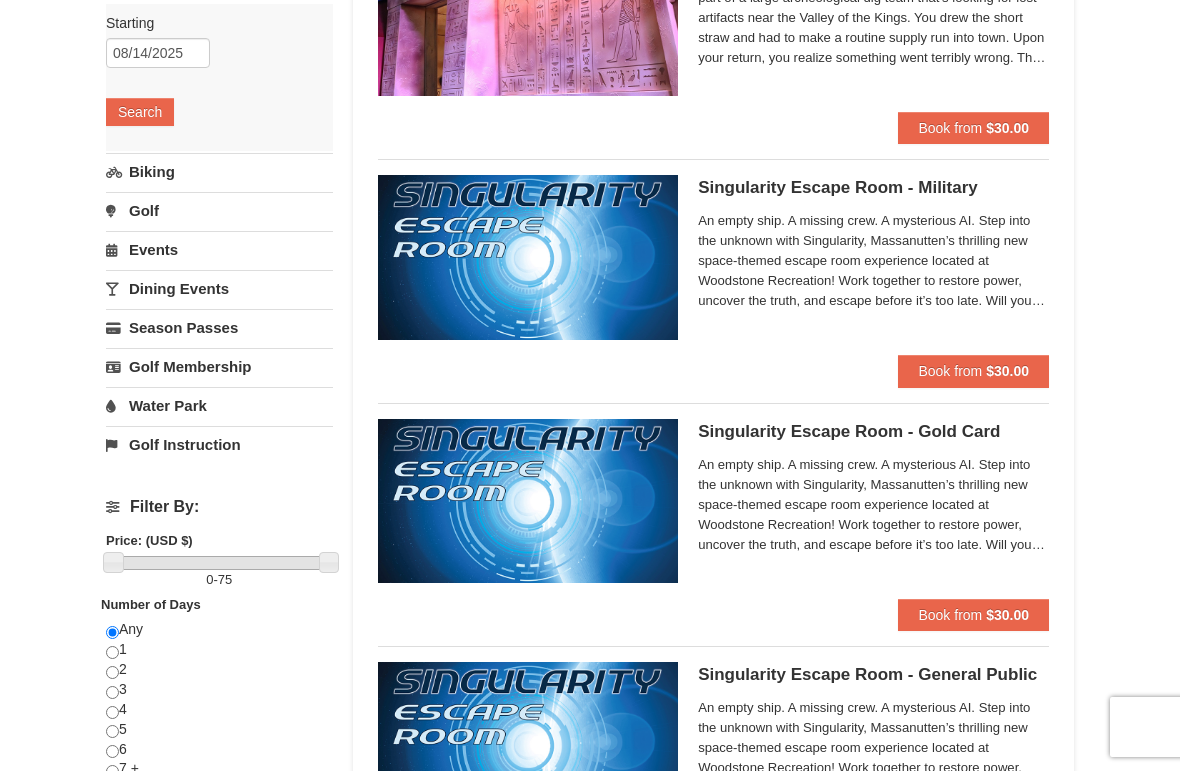 click on "Search" at bounding box center [140, 112] 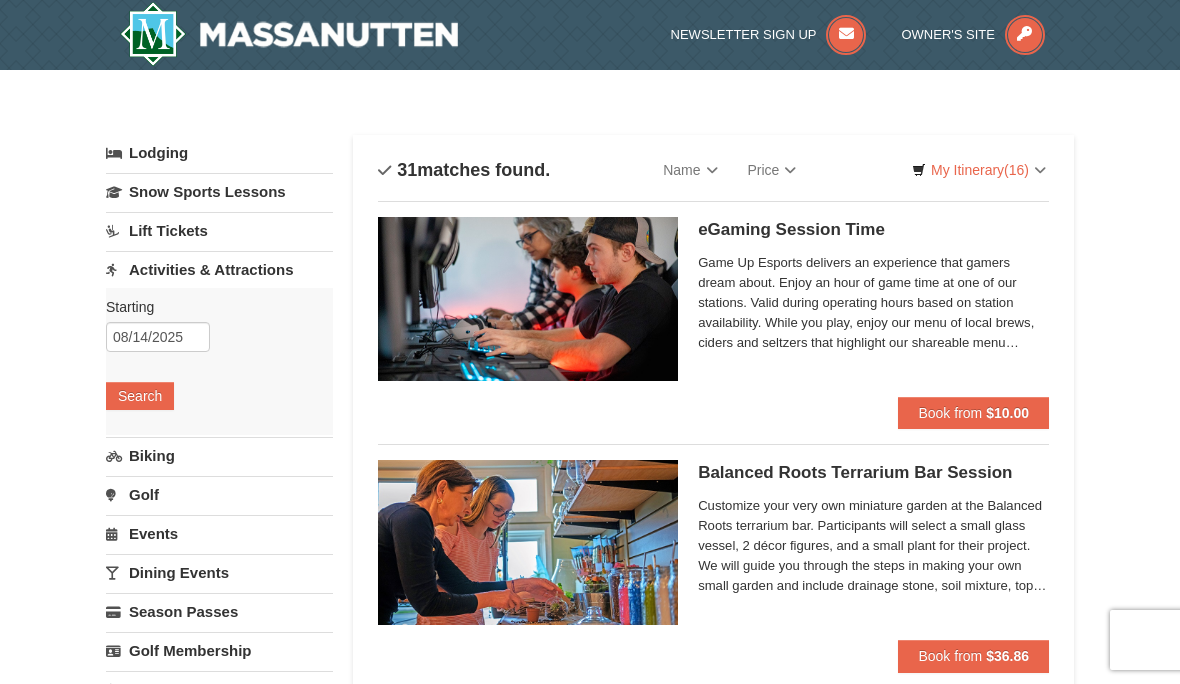 scroll, scrollTop: 0, scrollLeft: 0, axis: both 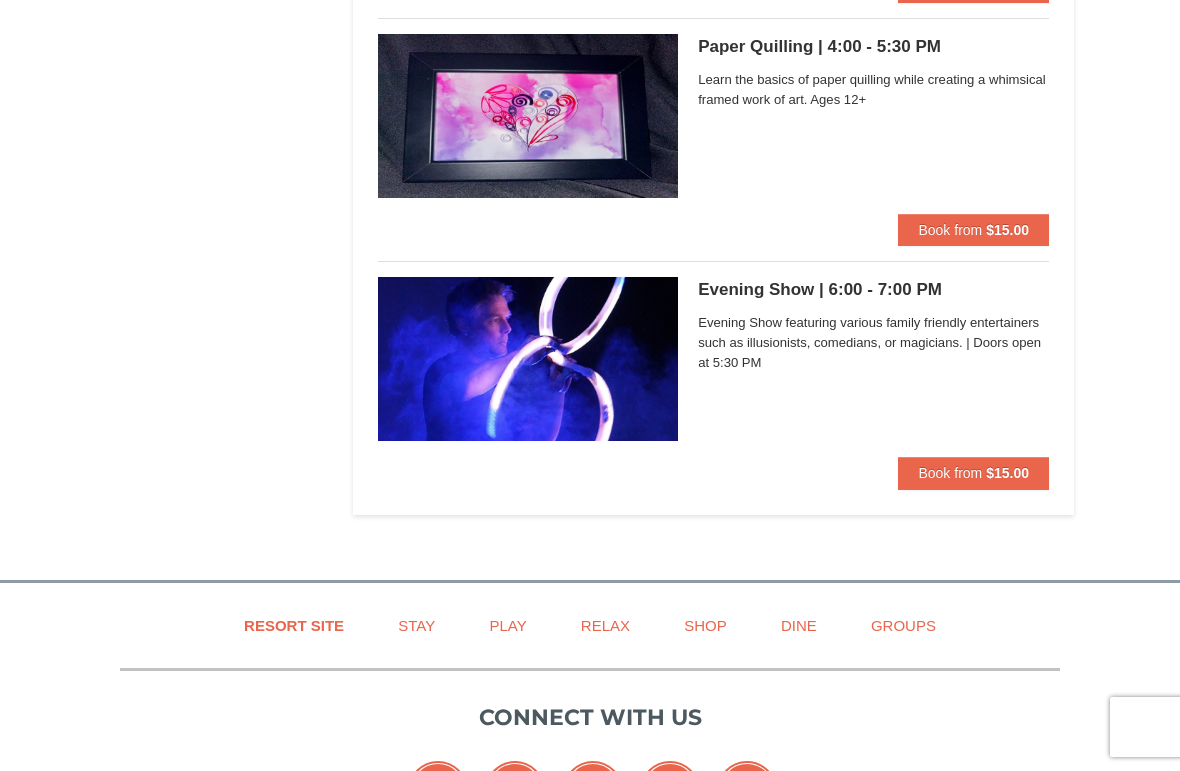 click on "Book from" at bounding box center [950, 473] 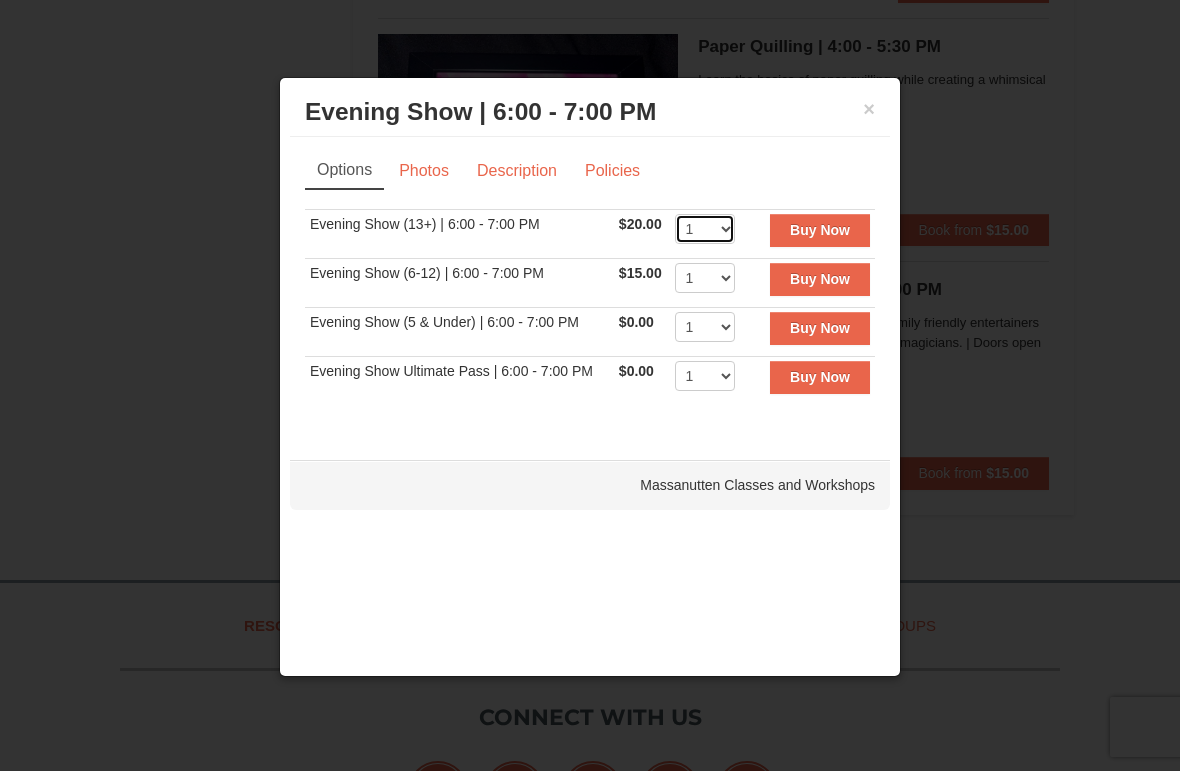 click on "1
2
3
4
5
6
7
8
9
10
11
12
13
14
15
16
17
18
19
20
21 22" at bounding box center [705, 229] 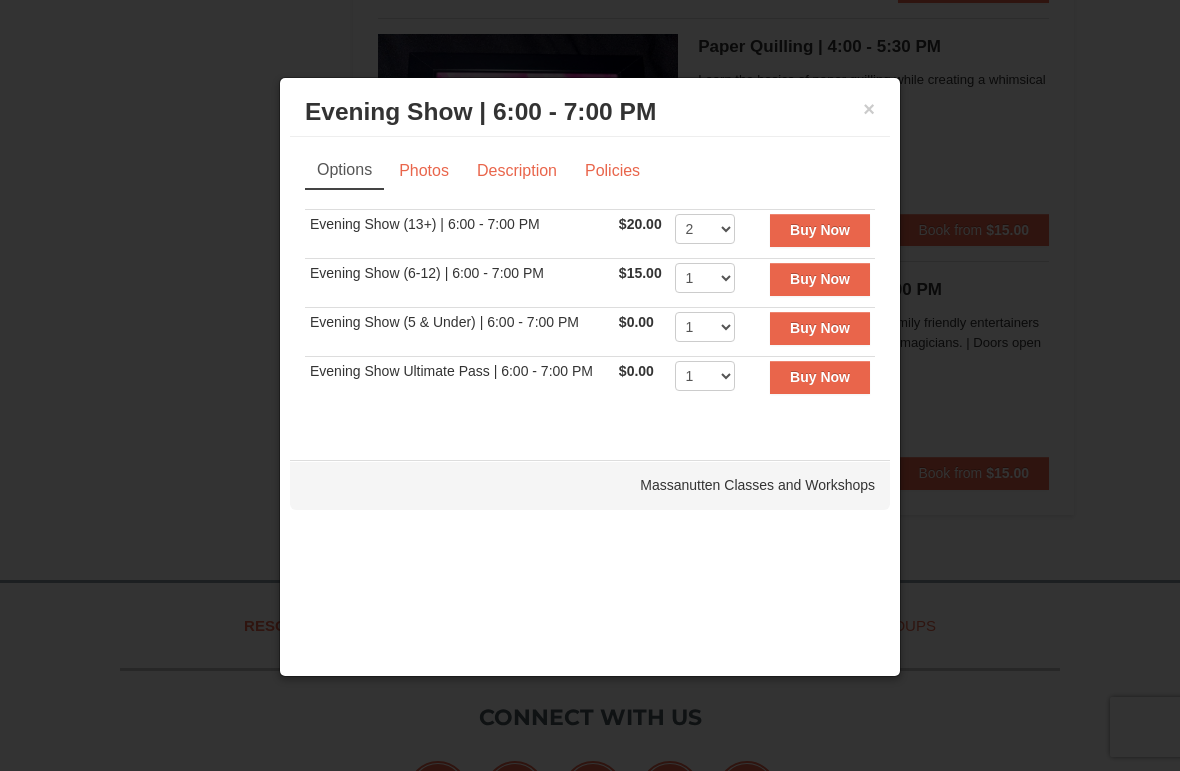 click on "Buy Now" at bounding box center [820, 230] 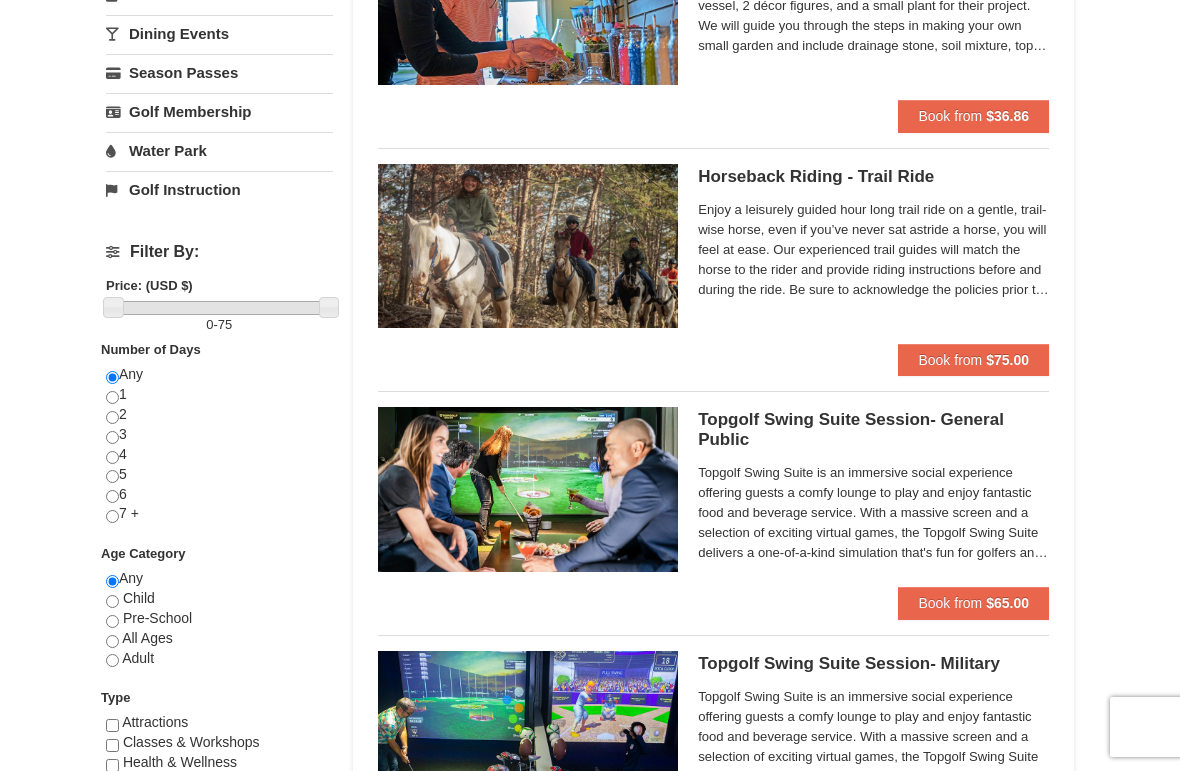 scroll, scrollTop: 0, scrollLeft: 0, axis: both 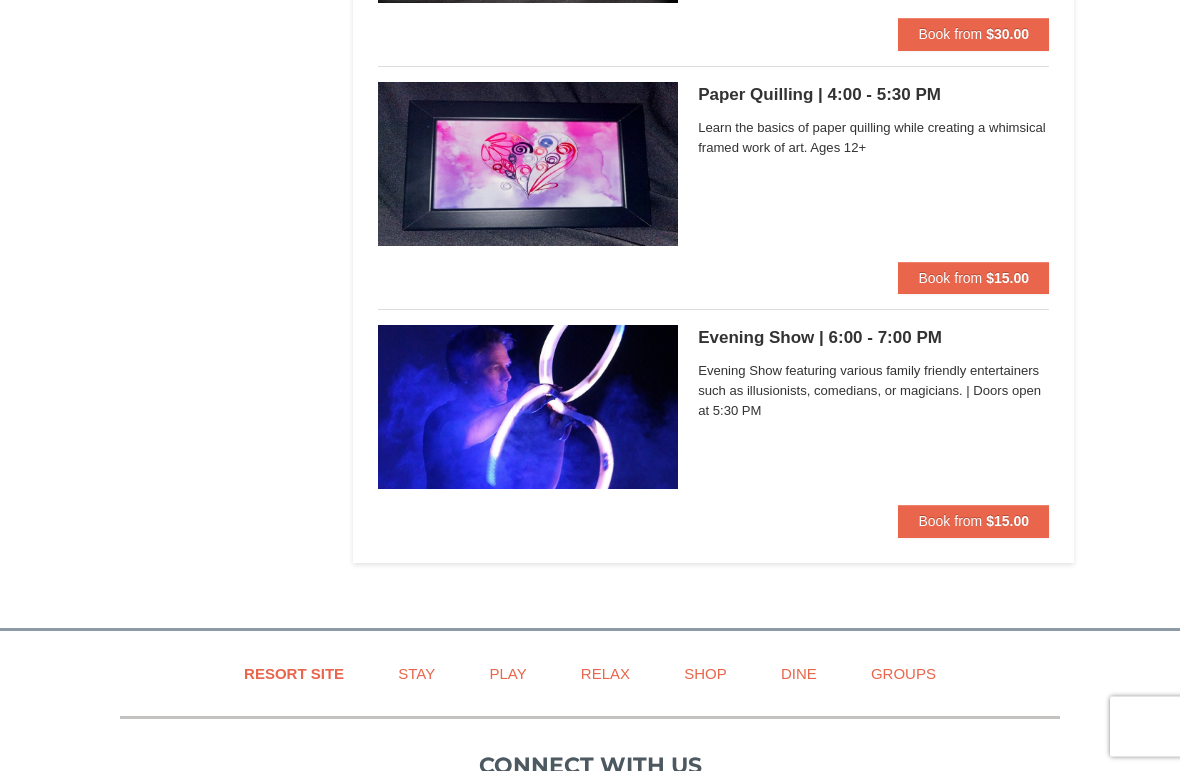 click on "Book from" at bounding box center [950, 522] 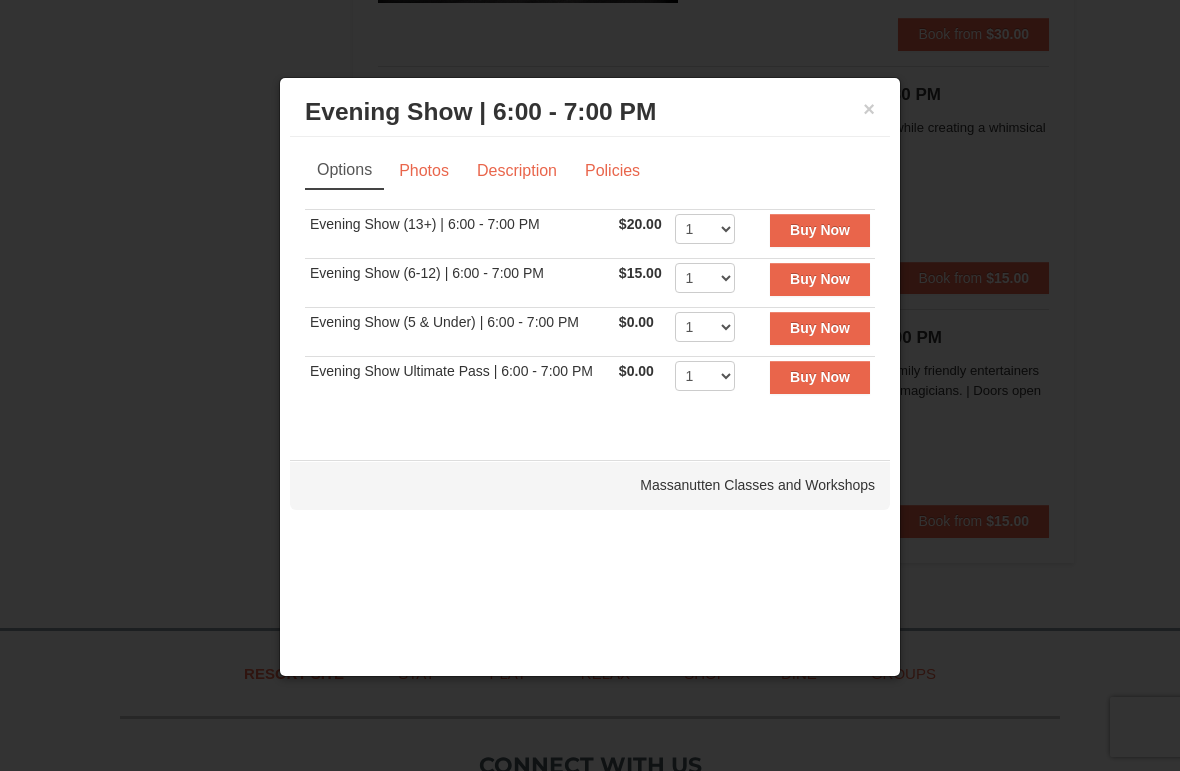 click on "Buy Now" at bounding box center (820, 279) 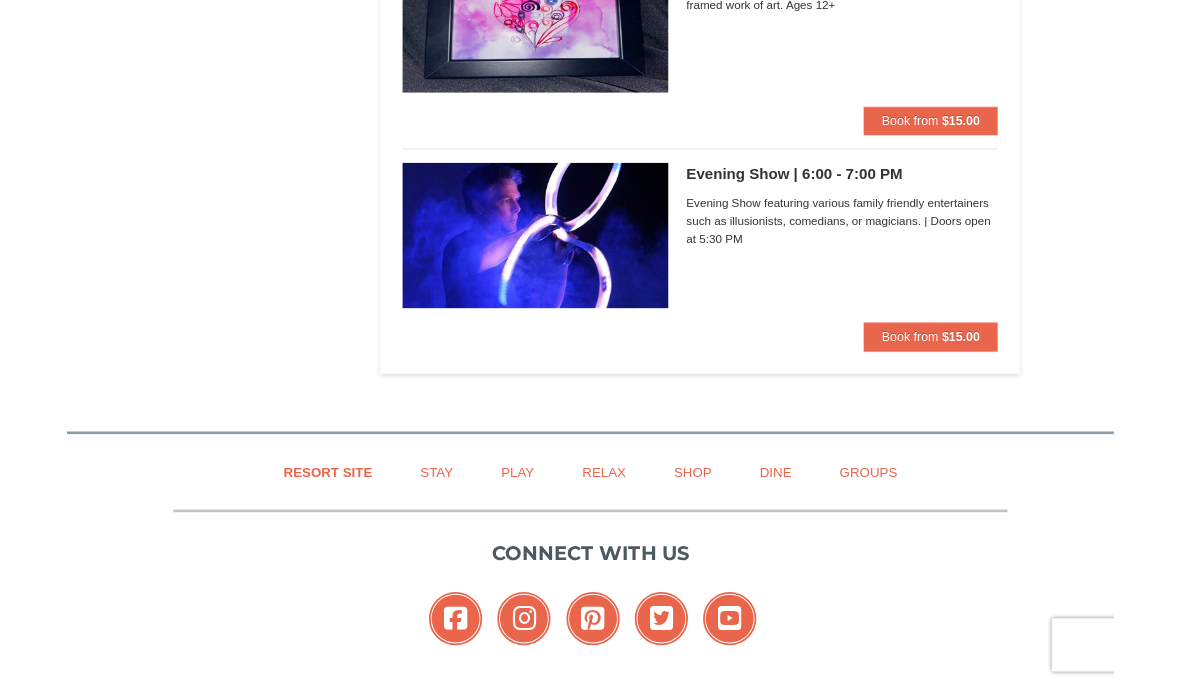 scroll, scrollTop: 7419, scrollLeft: 0, axis: vertical 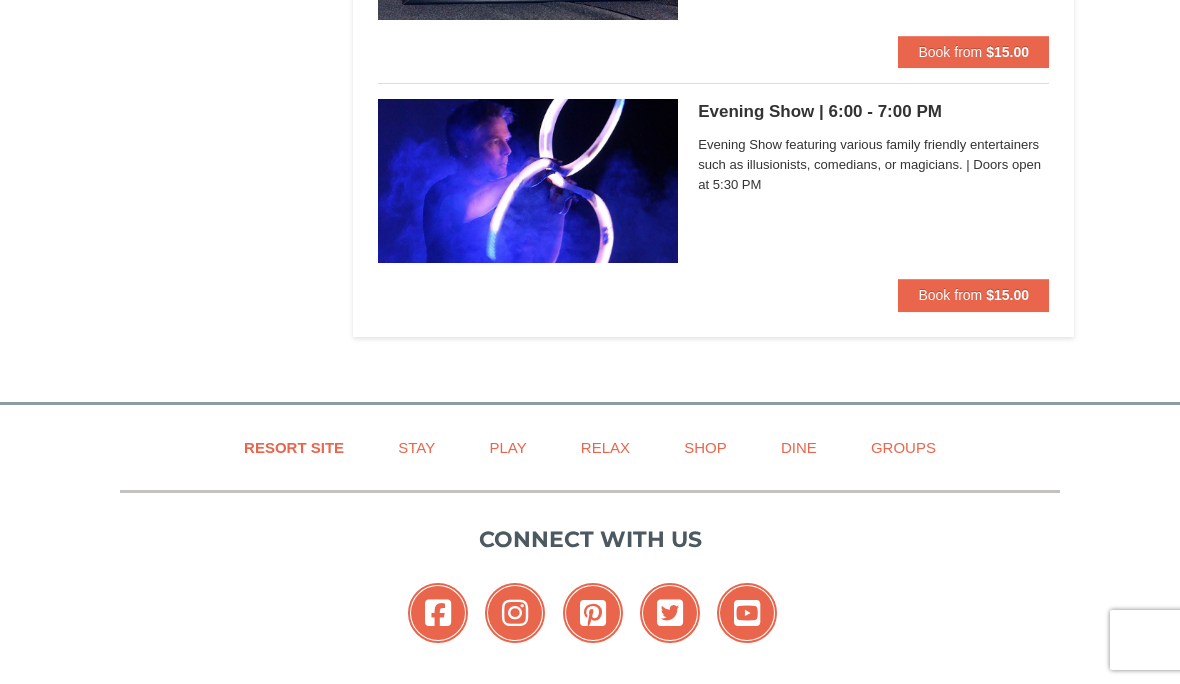 click on "Evening Show featuring various family friendly entertainers such as illusionists, comedians, or magicians. | Doors open at 5:30 PM" at bounding box center [873, 168] 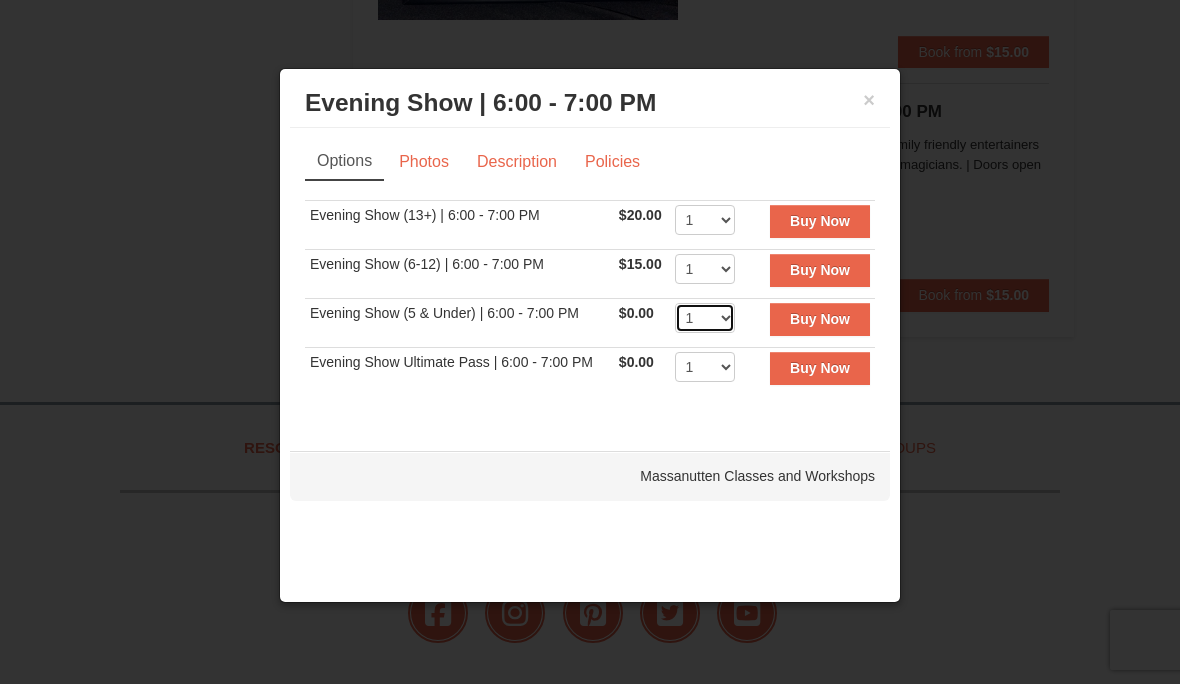 click on "1
2
3
4
5
6
7
8
9
10
11
12
13
14
15
16
17
18
19
20
21 22" at bounding box center [705, 318] 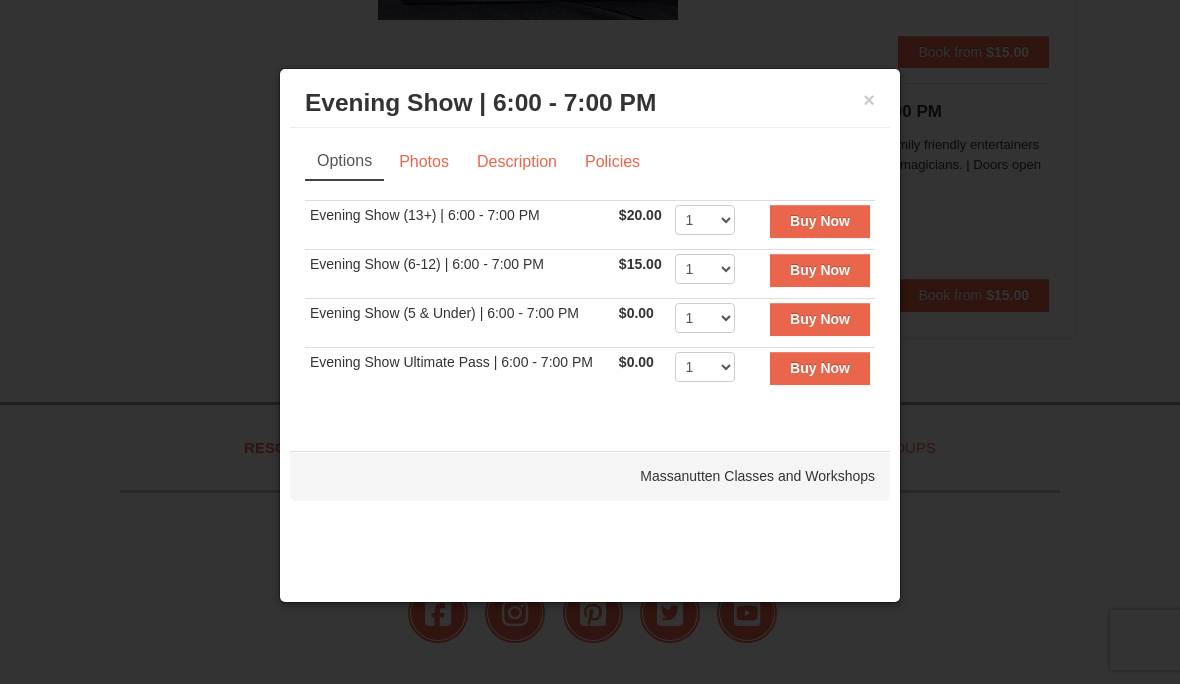 click on "Buy Now" at bounding box center (820, 319) 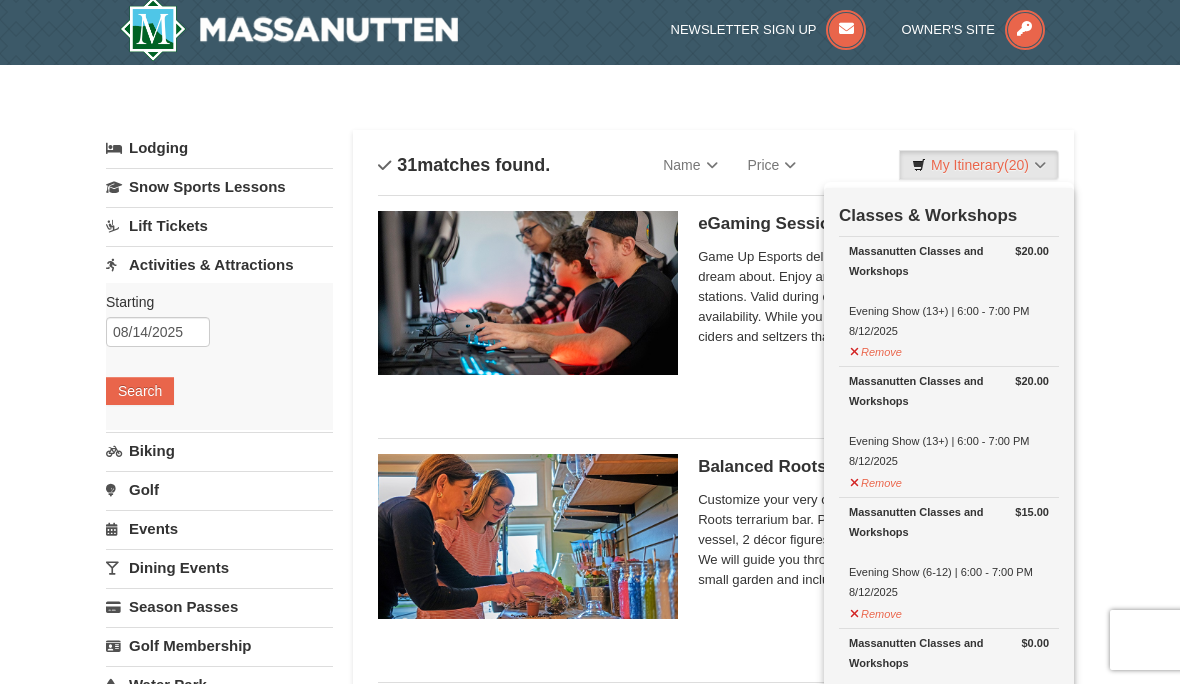 scroll, scrollTop: 6, scrollLeft: 0, axis: vertical 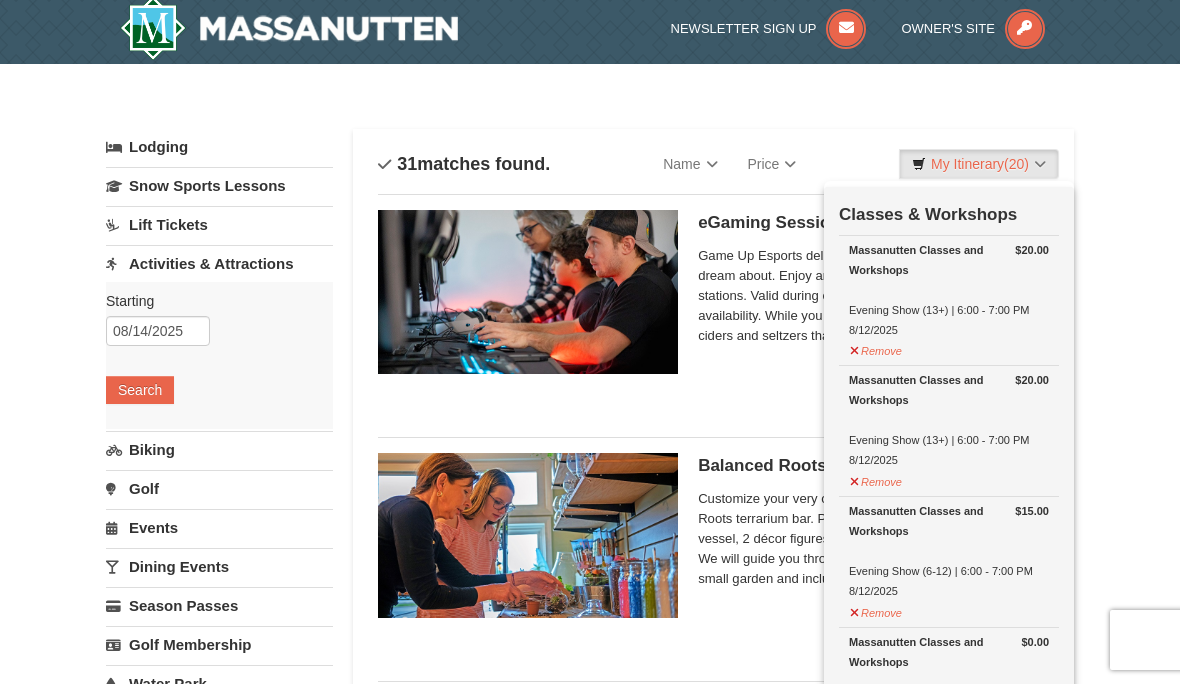 click on "×
Categories
List
Filter
My Itinerary (20)
Check Out Now
Classes & Workshops
$20.00
Massanutten Classes and Workshops
Evening Show (13+) | 6:00 - 7:00 PM
8/12/2025
$20.00
$15.00" at bounding box center (590, 3929) 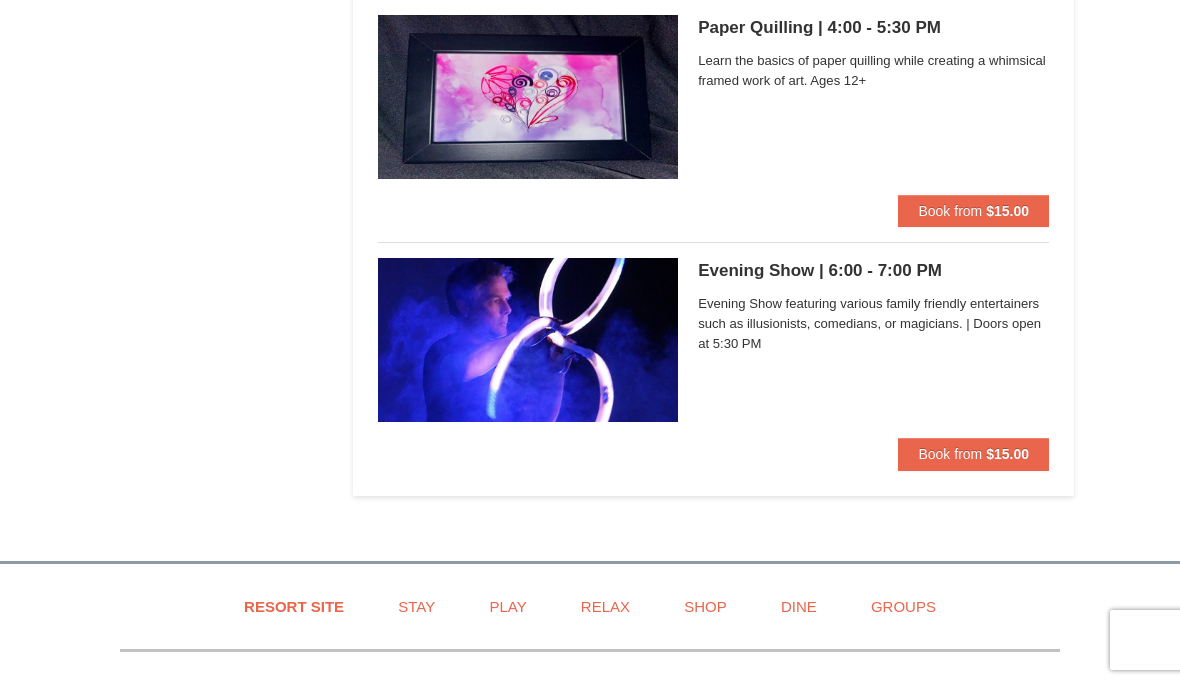 scroll, scrollTop: 7259, scrollLeft: 0, axis: vertical 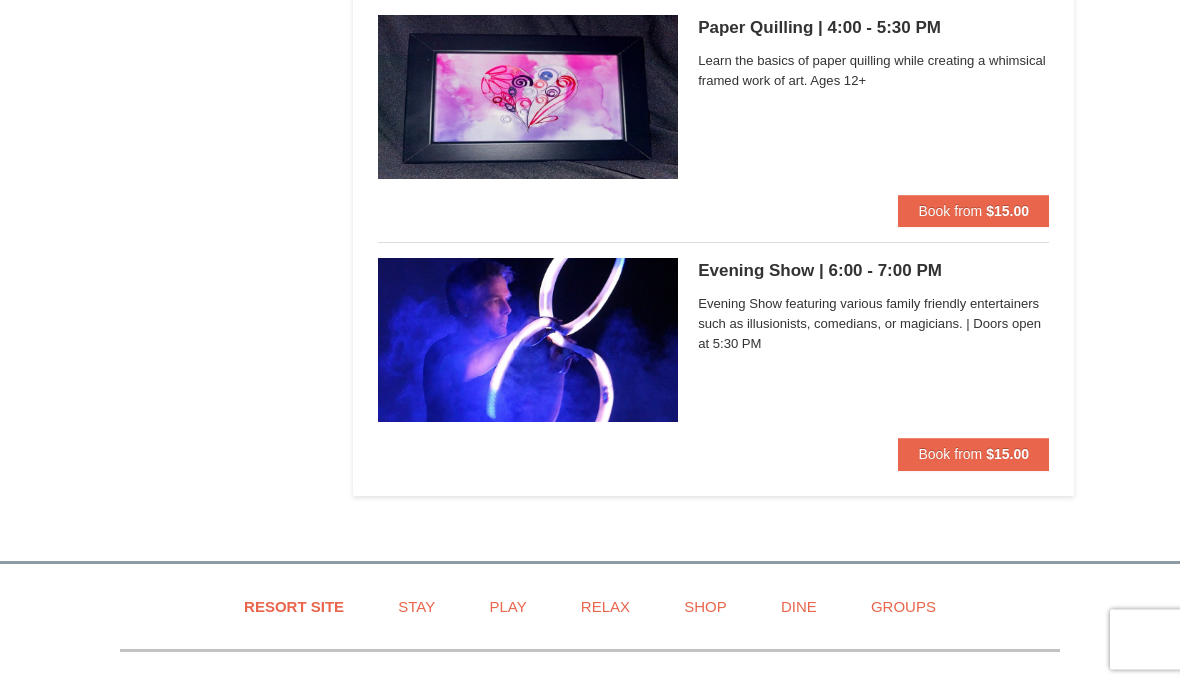 click on "Book from" at bounding box center (950, 455) 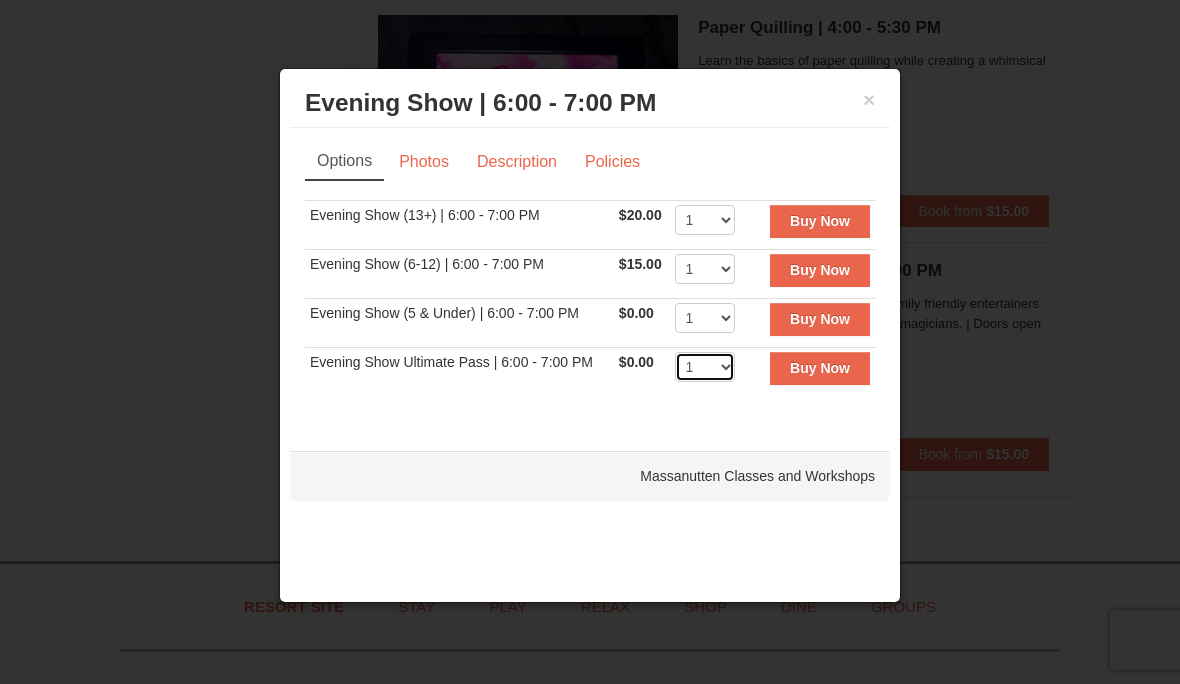 click on "1
2
3
4
5
6
7
8
9
10
11
12
13
14
15
16
17
18
19
20
21 22" at bounding box center [705, 367] 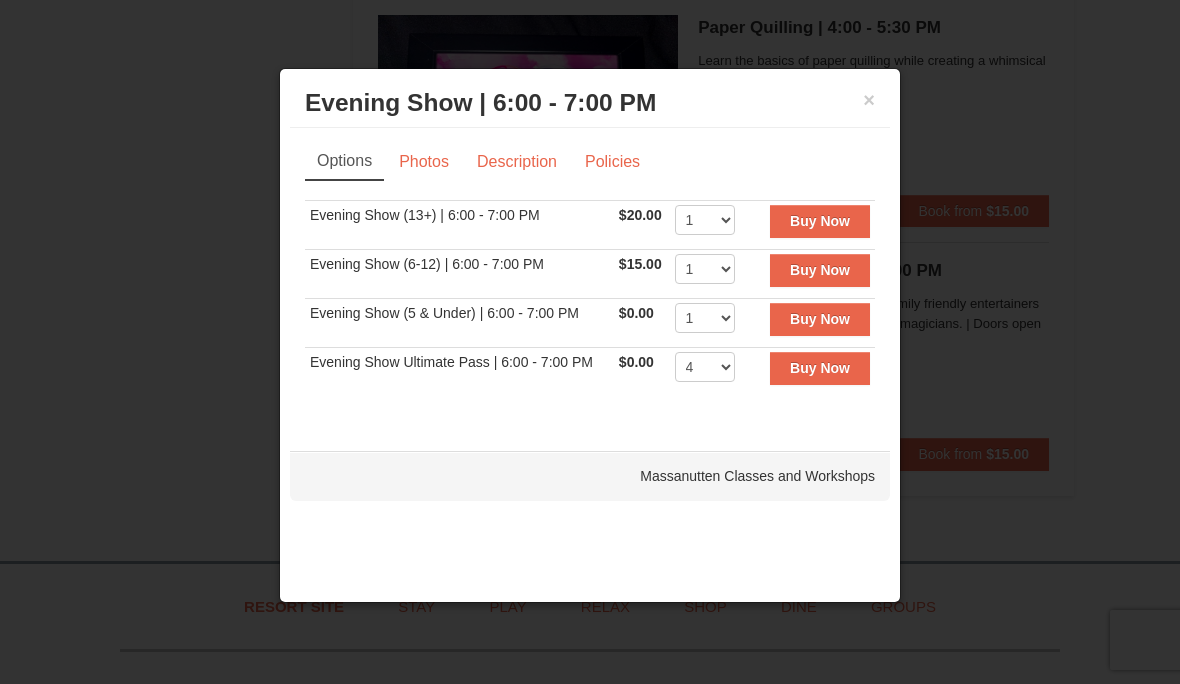 click on "Buy Now" at bounding box center (820, 368) 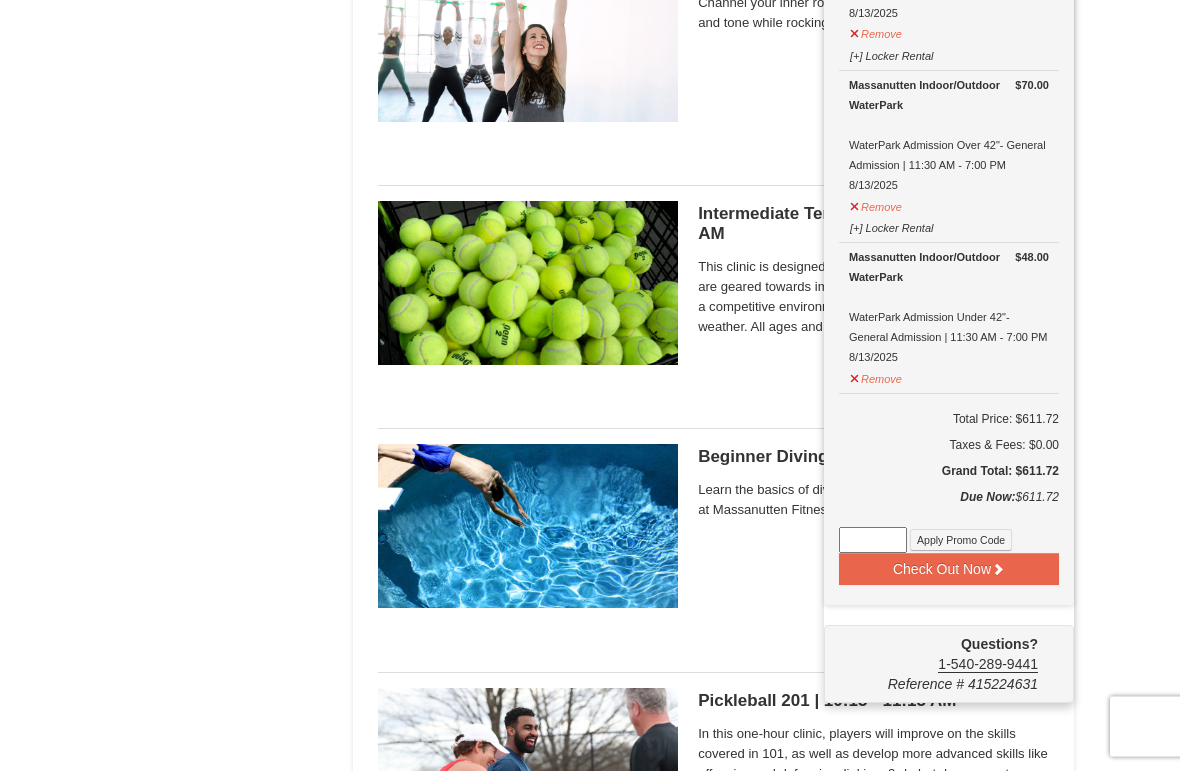 scroll, scrollTop: 3427, scrollLeft: 0, axis: vertical 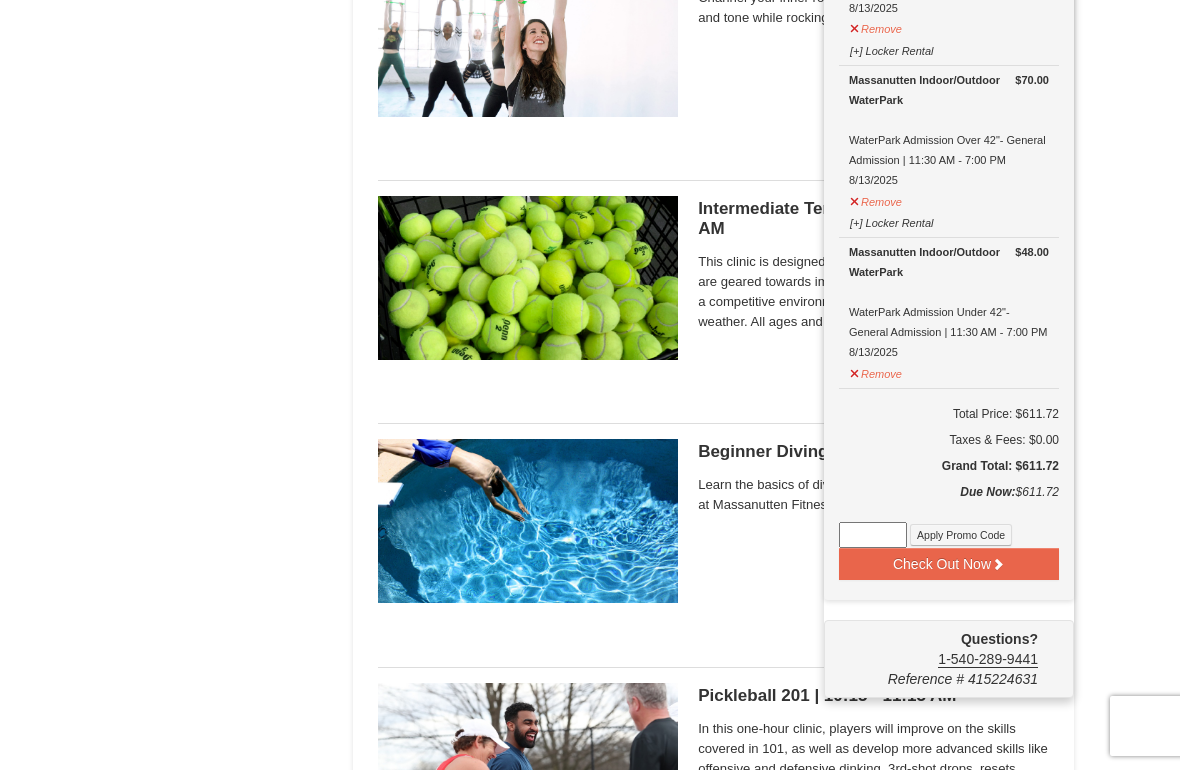 click on "×
Categories
List
Filter
My Itinerary (24)
Check Out Now
Classes & Workshops
$20.00
Massanutten Classes and Workshops
Evening Show (13+) | 6:00 - 7:00 PM
8/12/2025
$20.00
$15.00" at bounding box center (590, 508) 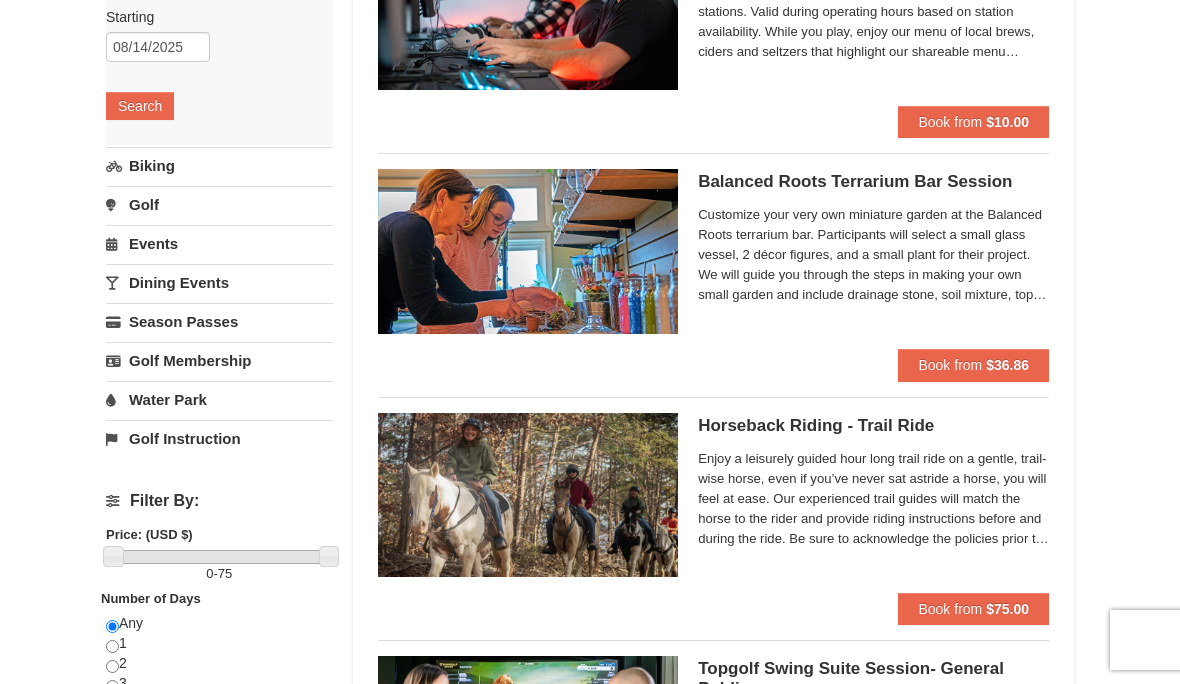 scroll, scrollTop: 0, scrollLeft: 0, axis: both 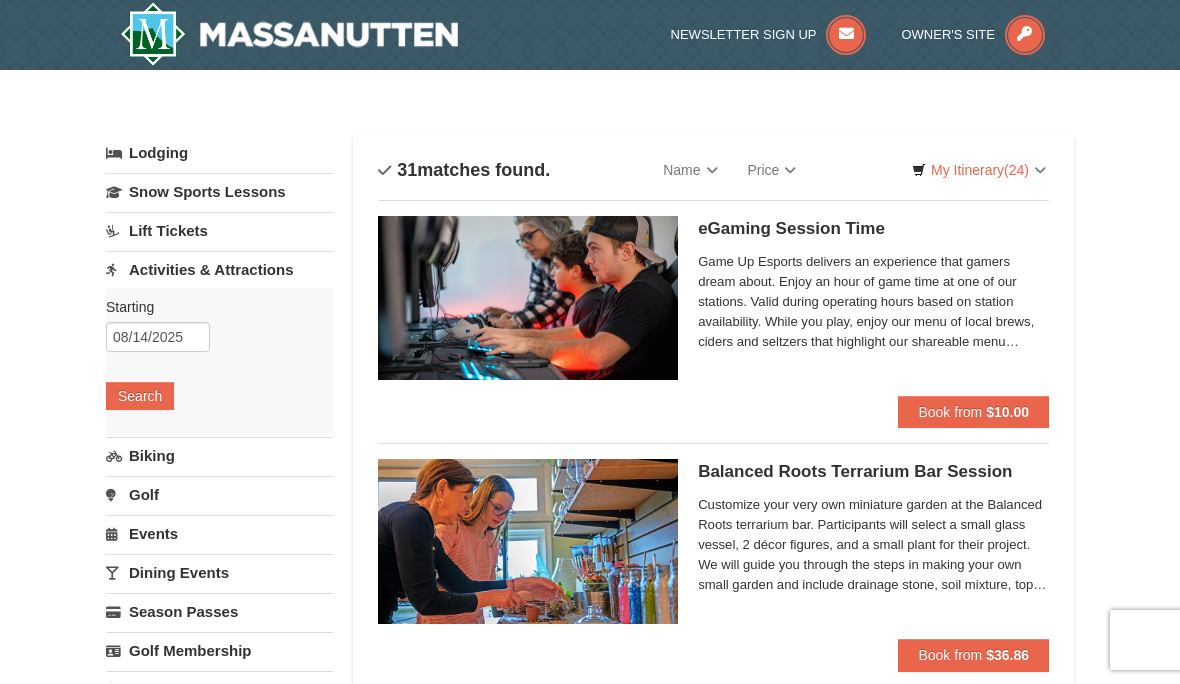 click on "×
Categories
List
Filter
My Itinerary (24)
Check Out Now
Classes & Workshops
$20.00
Massanutten Classes and Workshops
Evening Show (13+) | 6:00 - 7:00 PM
8/12/2025
$20.00
$15.00" at bounding box center (590, 3935) 